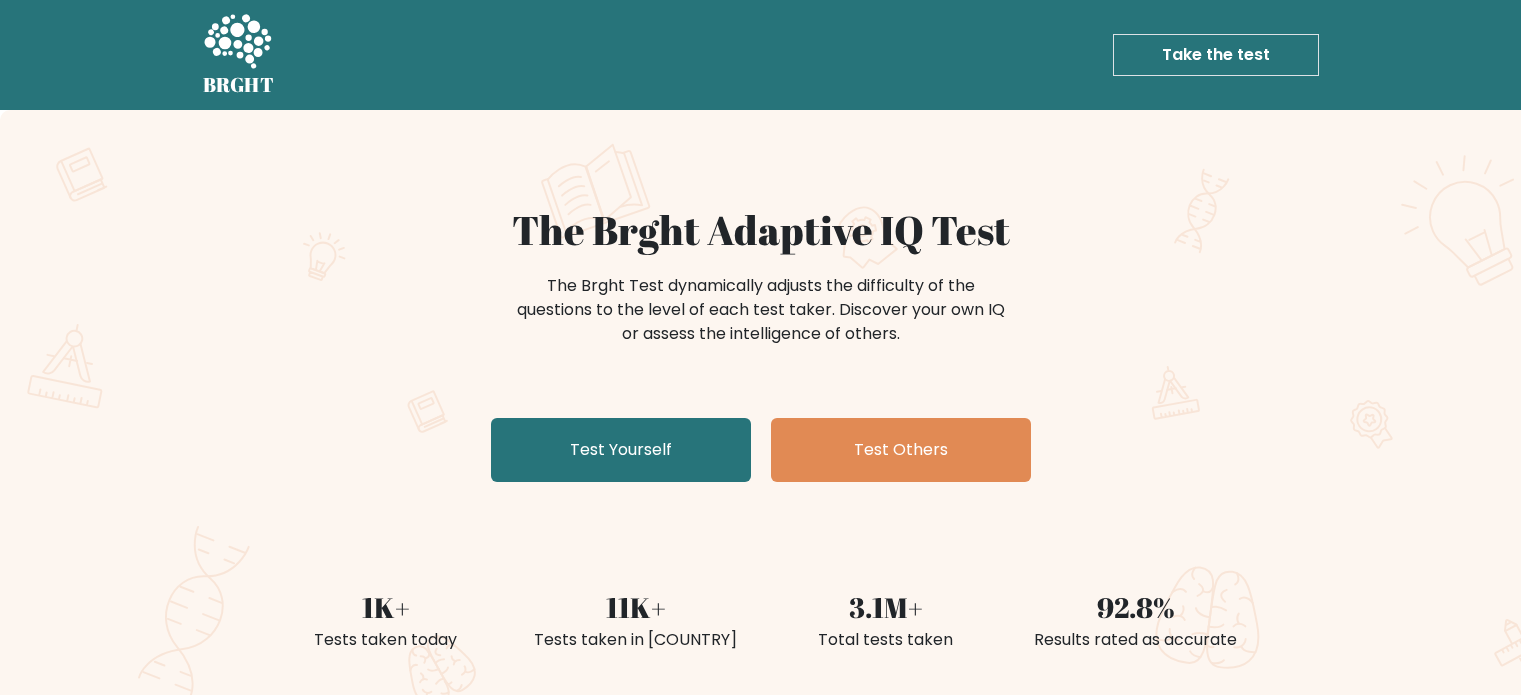 scroll, scrollTop: 0, scrollLeft: 0, axis: both 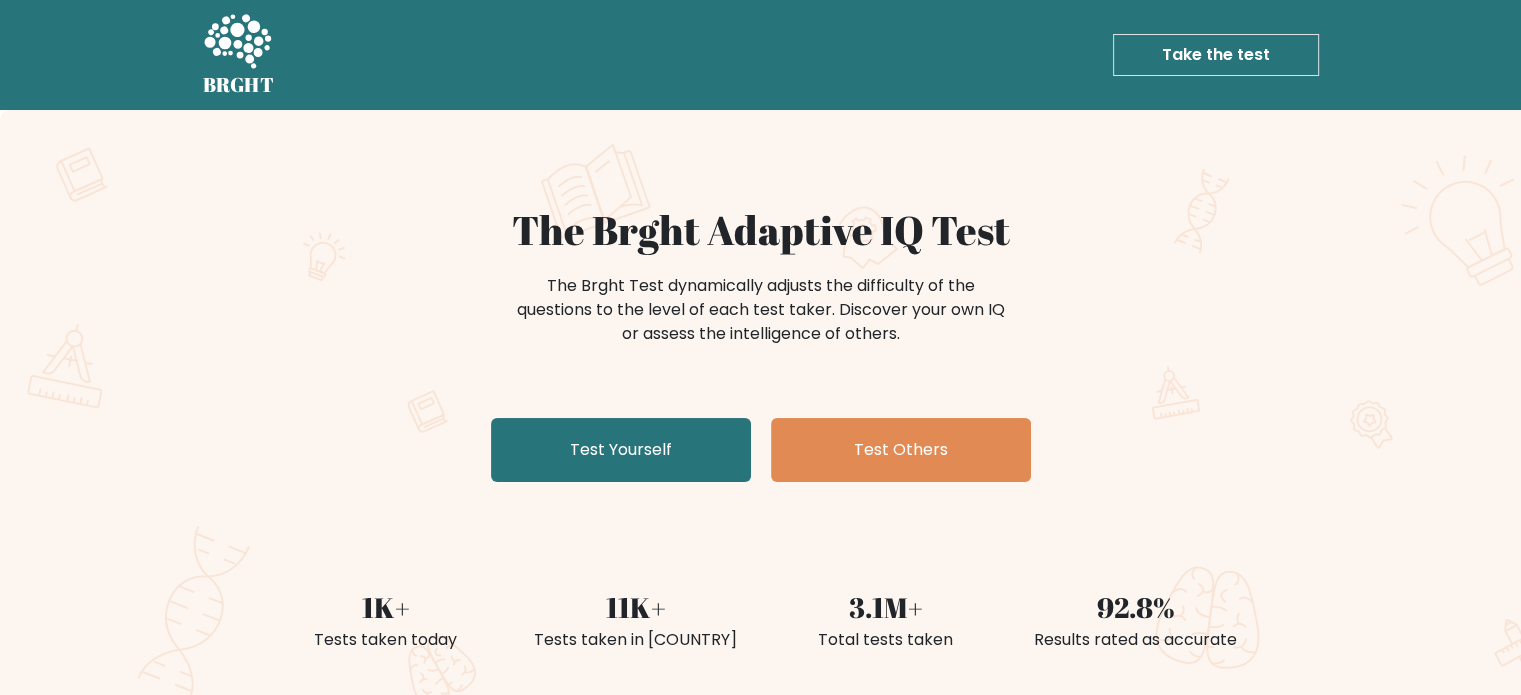 click on "Take the test" at bounding box center [1216, 55] 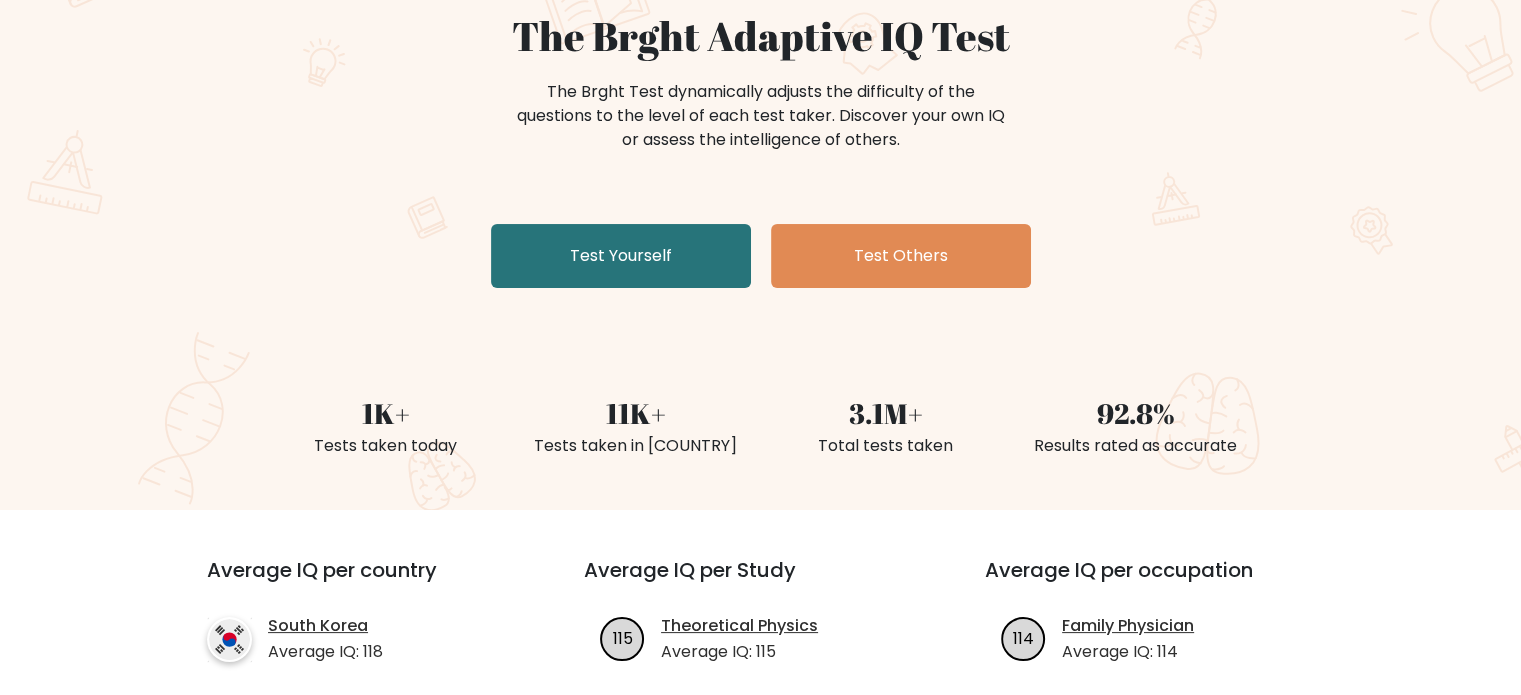 scroll, scrollTop: 192, scrollLeft: 0, axis: vertical 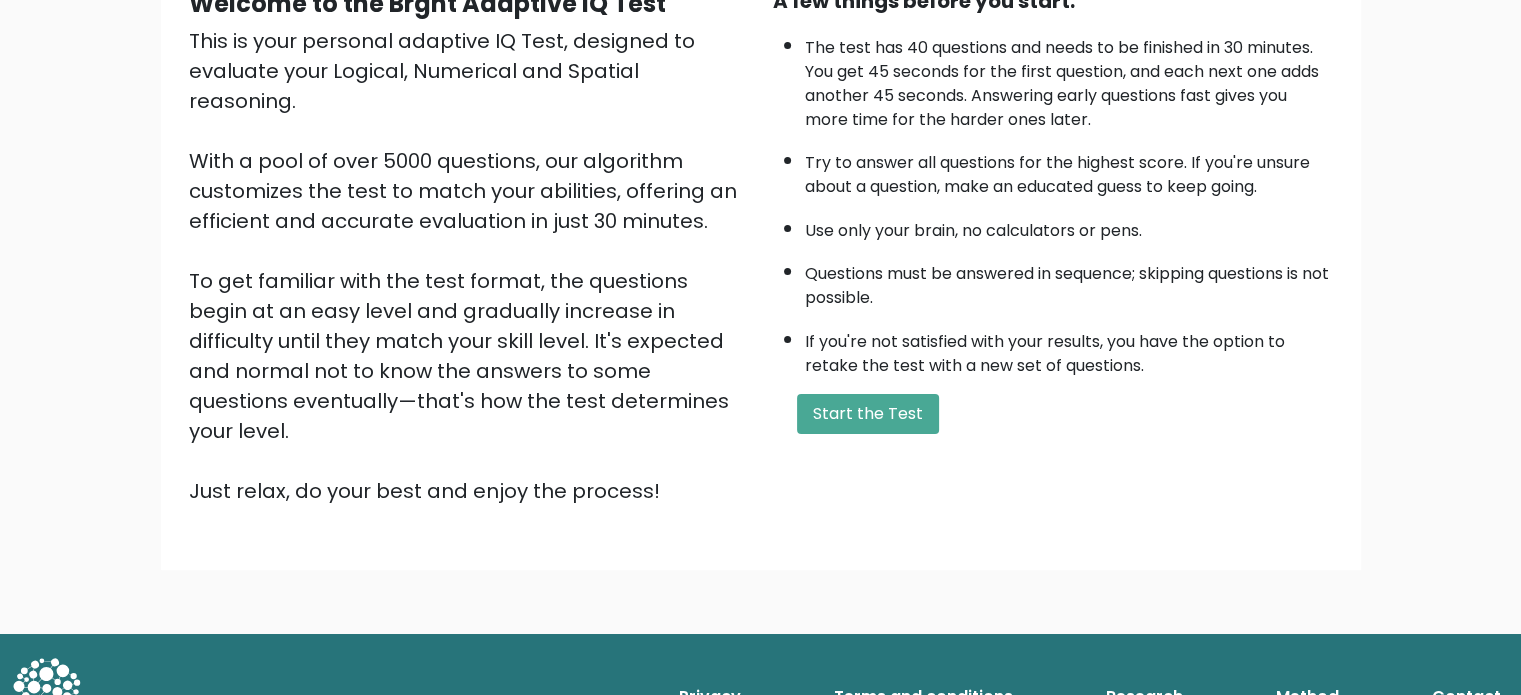 click on "Welcome to the Brght Adaptive IQ Test
This is your personal adaptive IQ Test, designed to evaluate your Logical, Numerical and Spatial reasoning.
With a pool of over 5000 questions, our algorithm customizes the test to match your abilities, offering an efficient and accurate evaluation in just 30 minutes.
To get familiar with the test format, the questions begin at an easy level and gradually increase in difficulty until they match your skill level. It's expected and normal not to know the answers to some questions eventually—that's how the test determines your level.
Just relax, do your best and enjoy the process!" at bounding box center (760, 262) 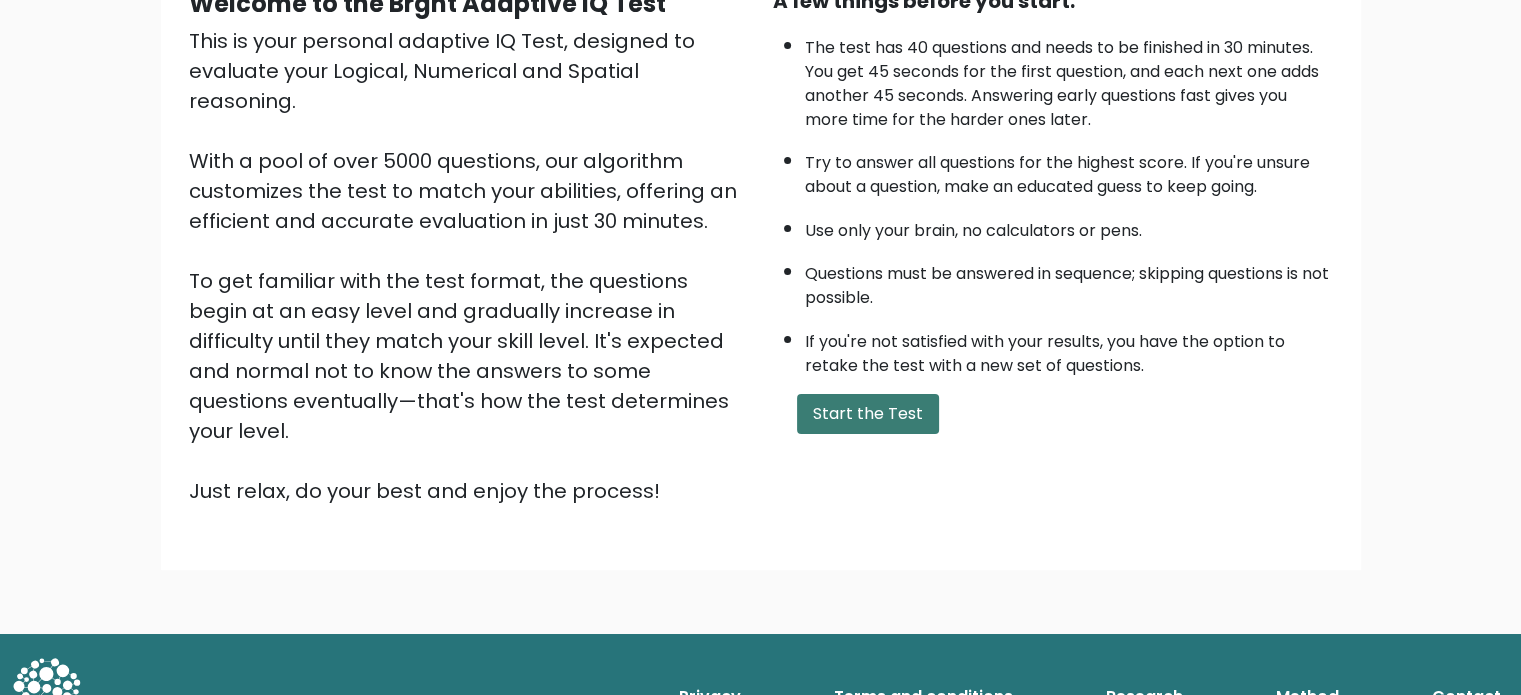 click on "Start the Test" at bounding box center (868, 414) 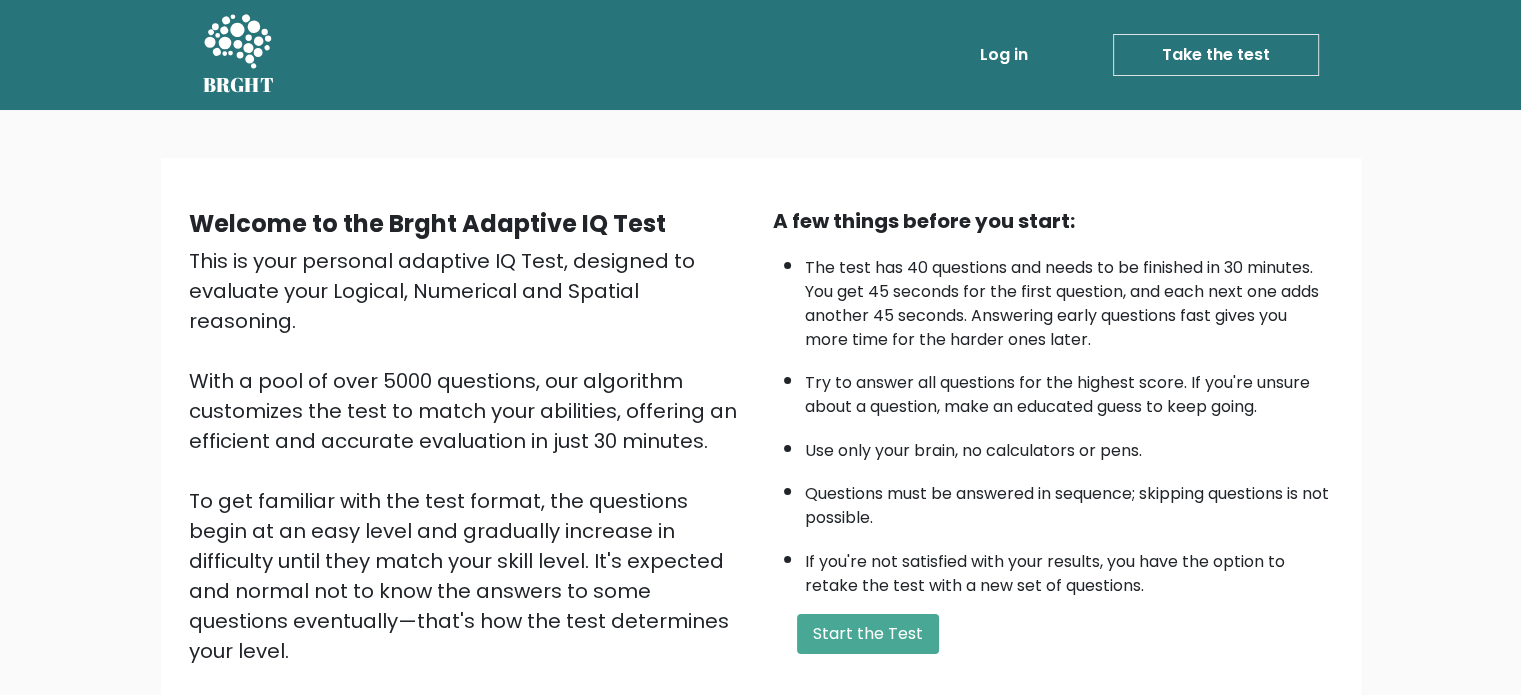 scroll, scrollTop: 220, scrollLeft: 0, axis: vertical 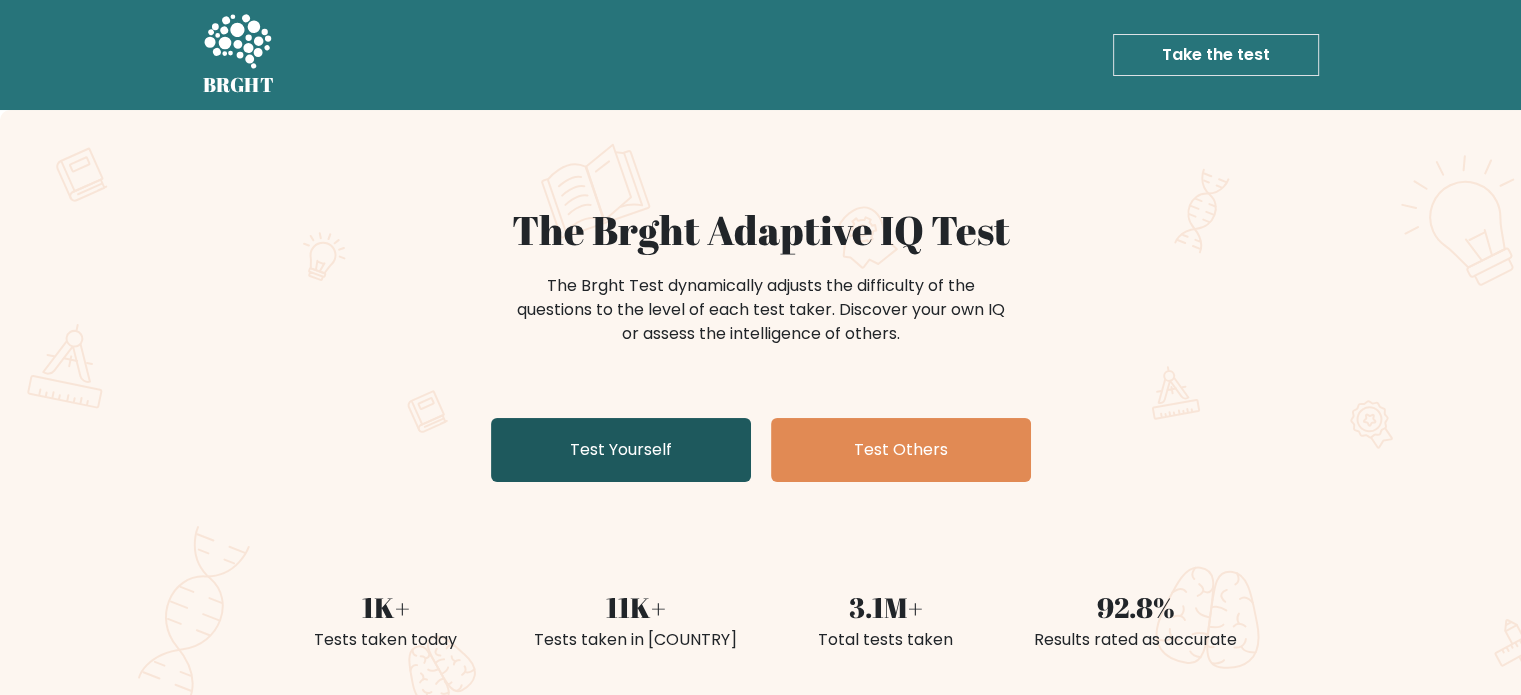 click on "Test Yourself" at bounding box center (621, 450) 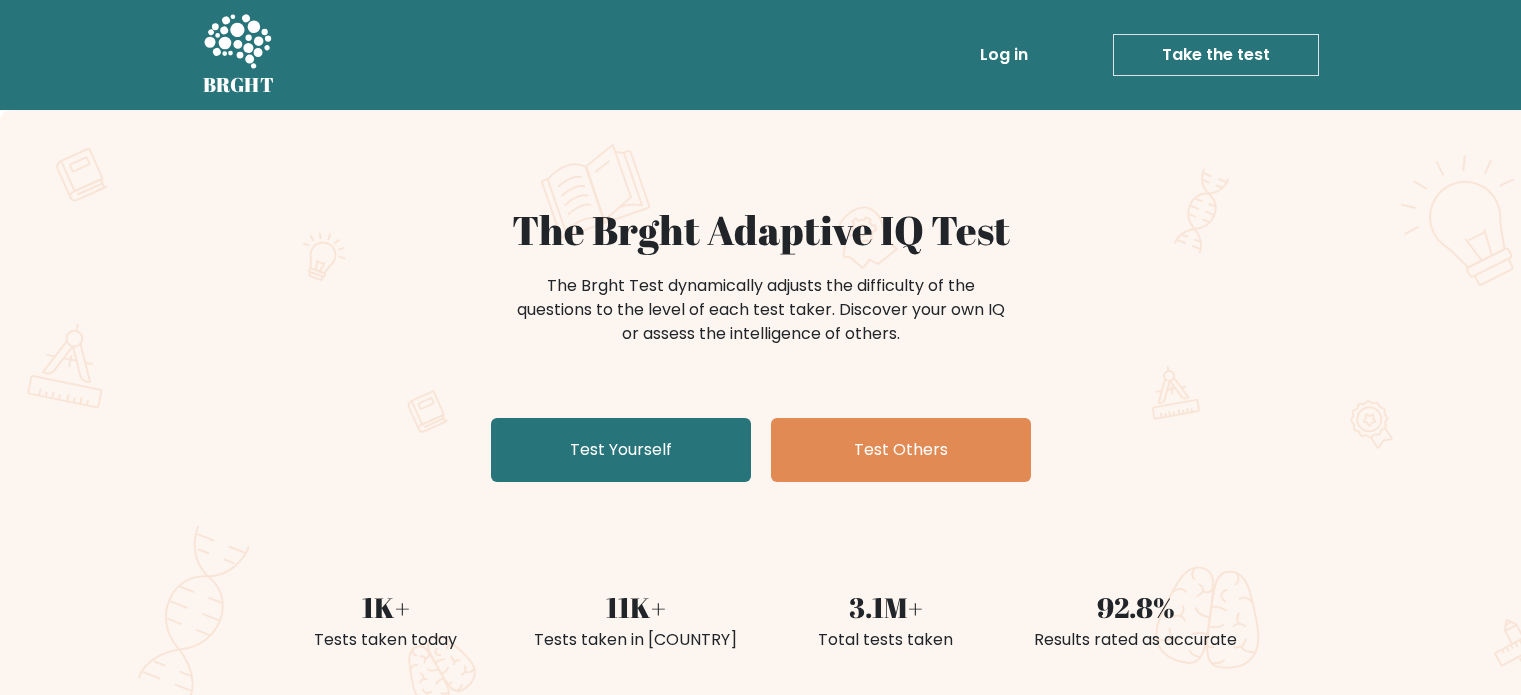 scroll, scrollTop: 0, scrollLeft: 0, axis: both 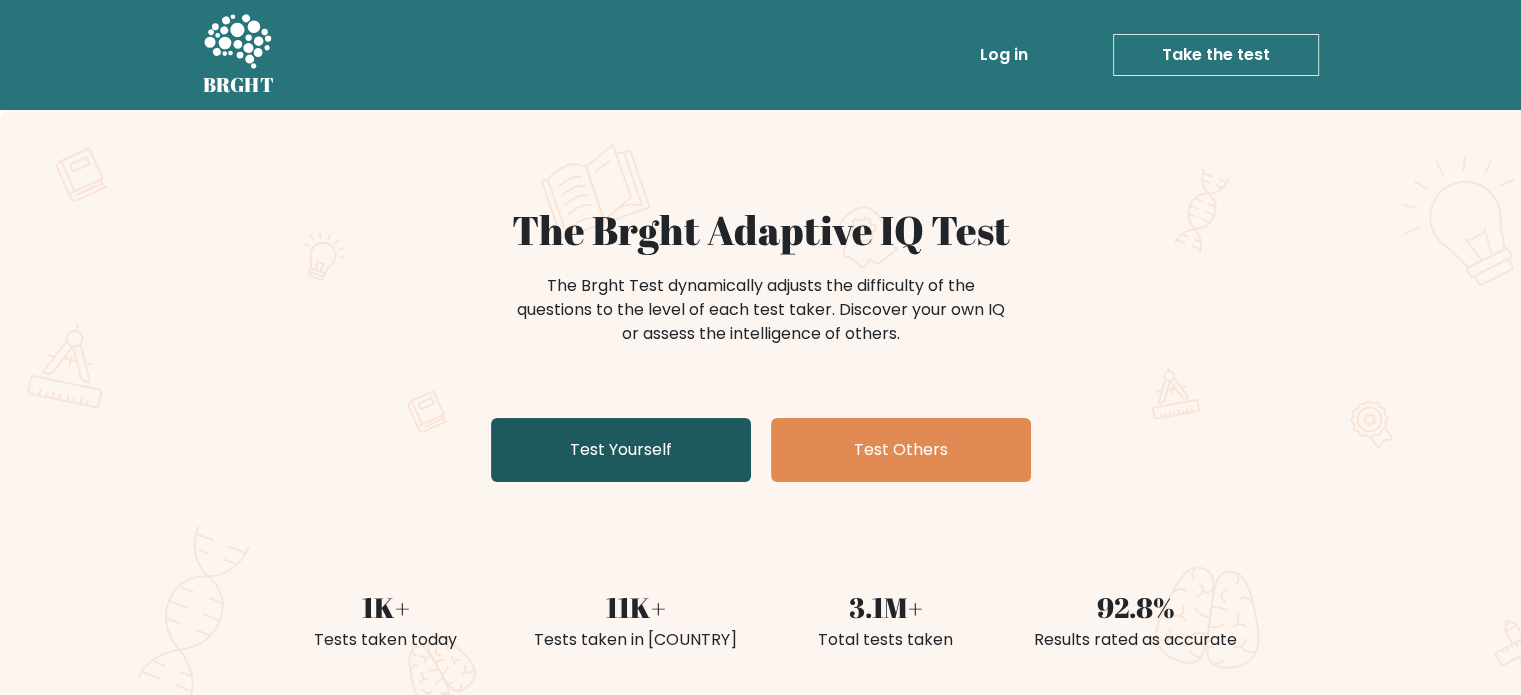 click on "Test Yourself" at bounding box center (621, 450) 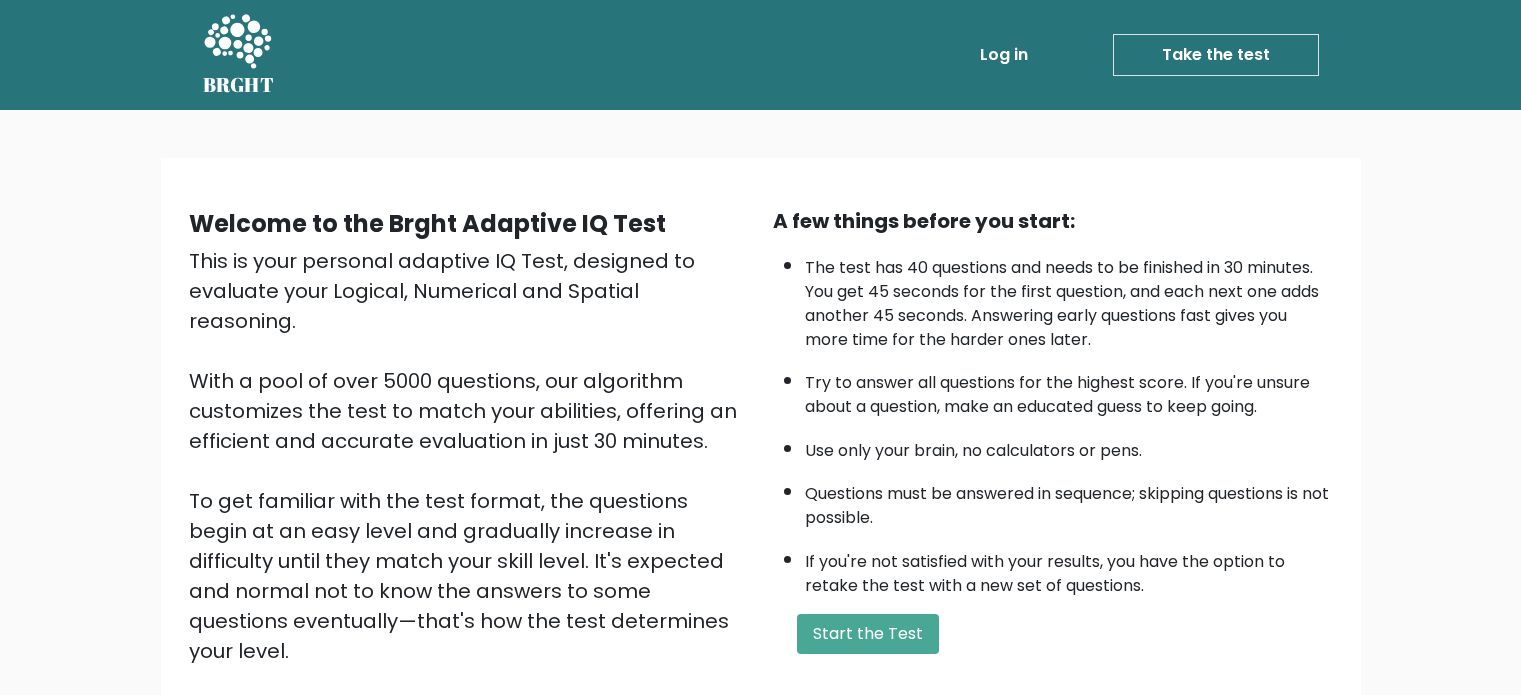 scroll, scrollTop: 0, scrollLeft: 0, axis: both 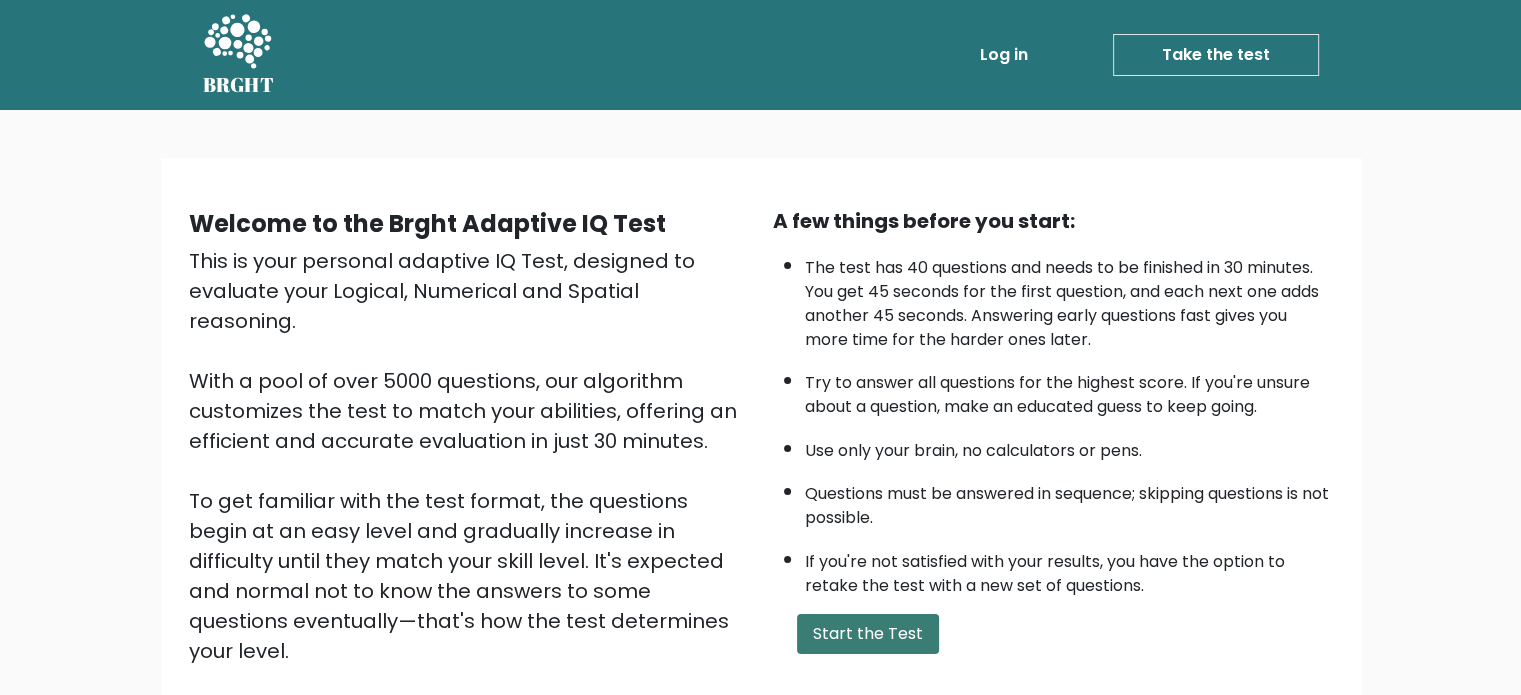 click on "Start the Test" at bounding box center [868, 634] 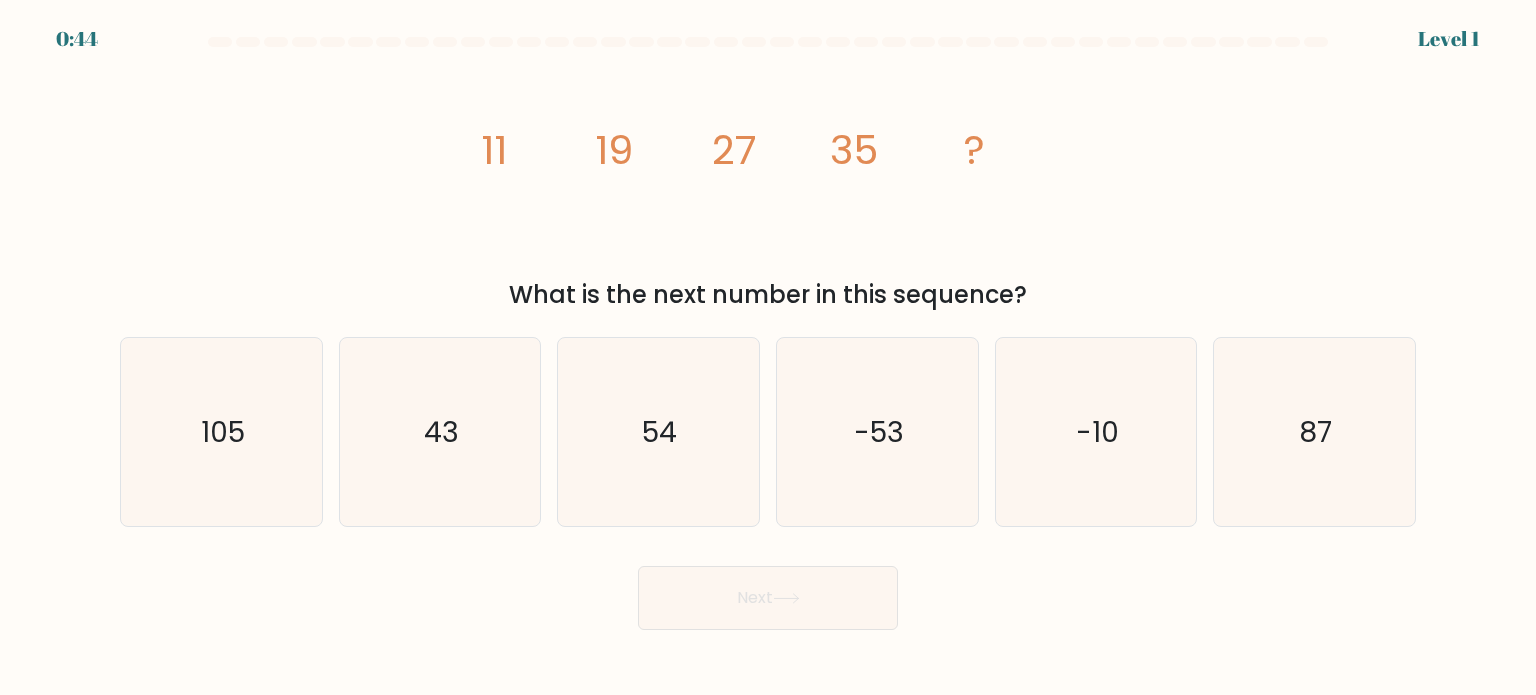 scroll, scrollTop: 0, scrollLeft: 0, axis: both 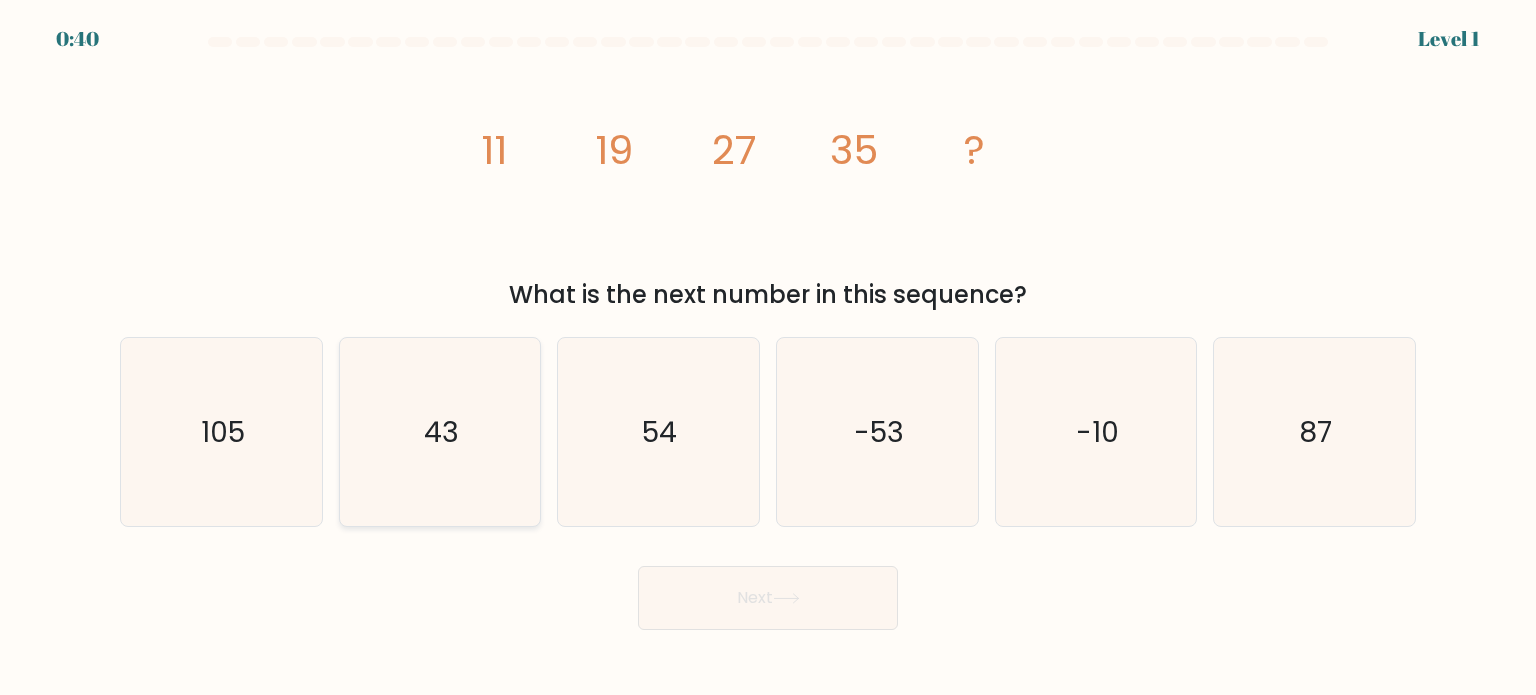 click on "43" 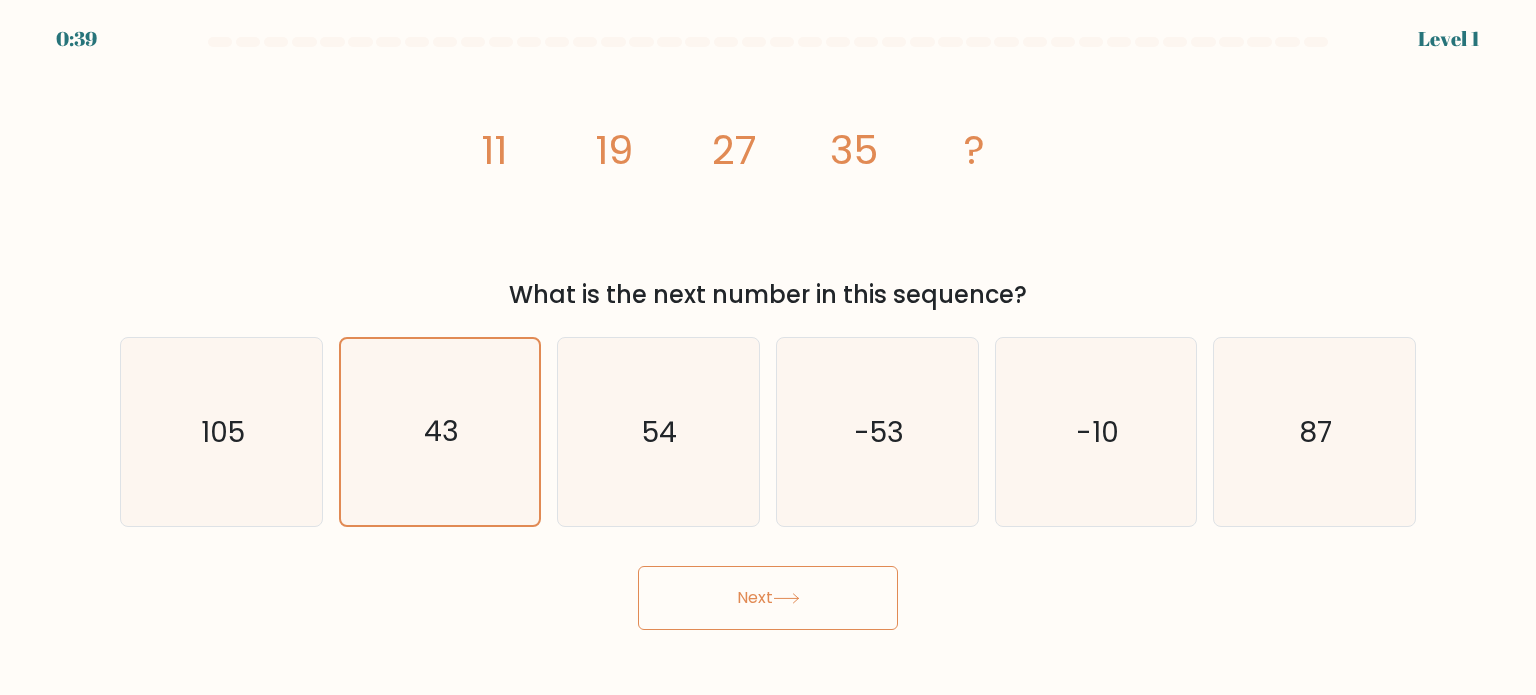 click on "Next" at bounding box center (768, 598) 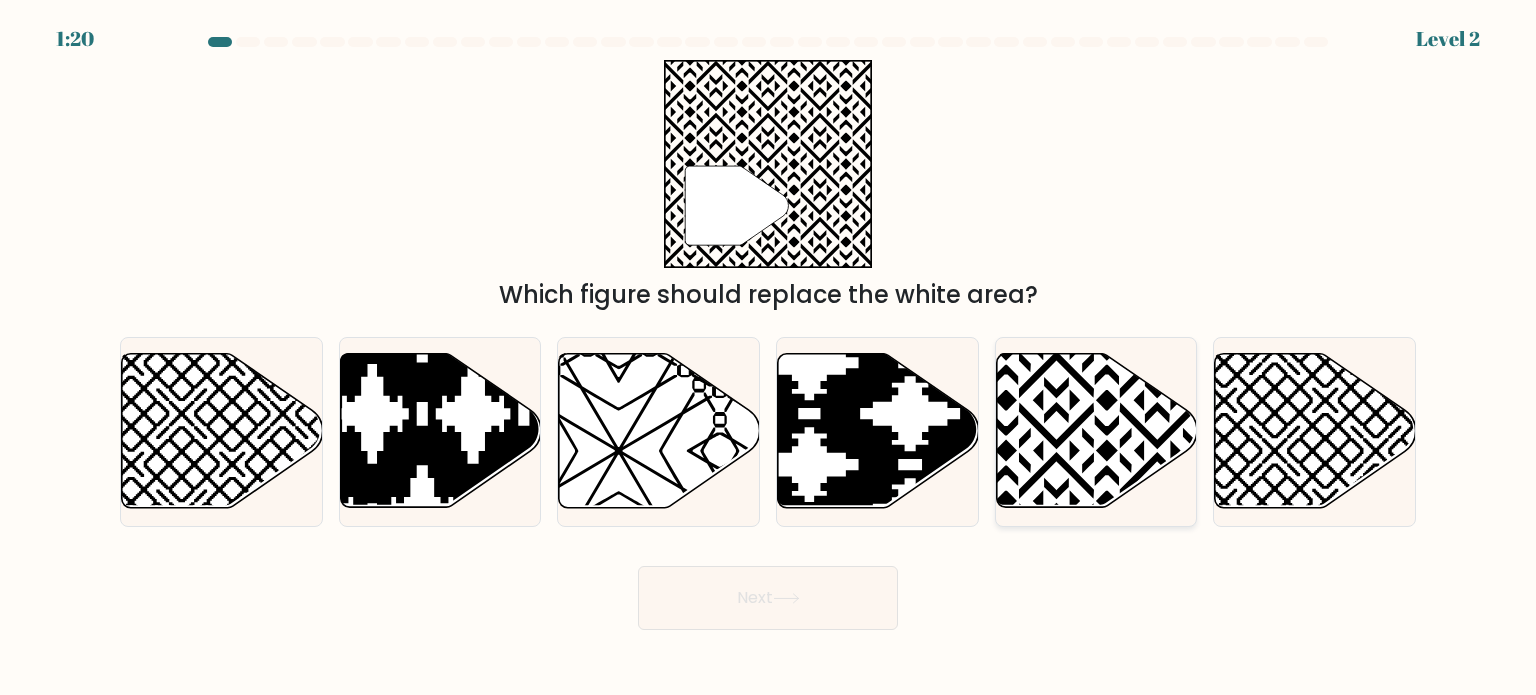 click 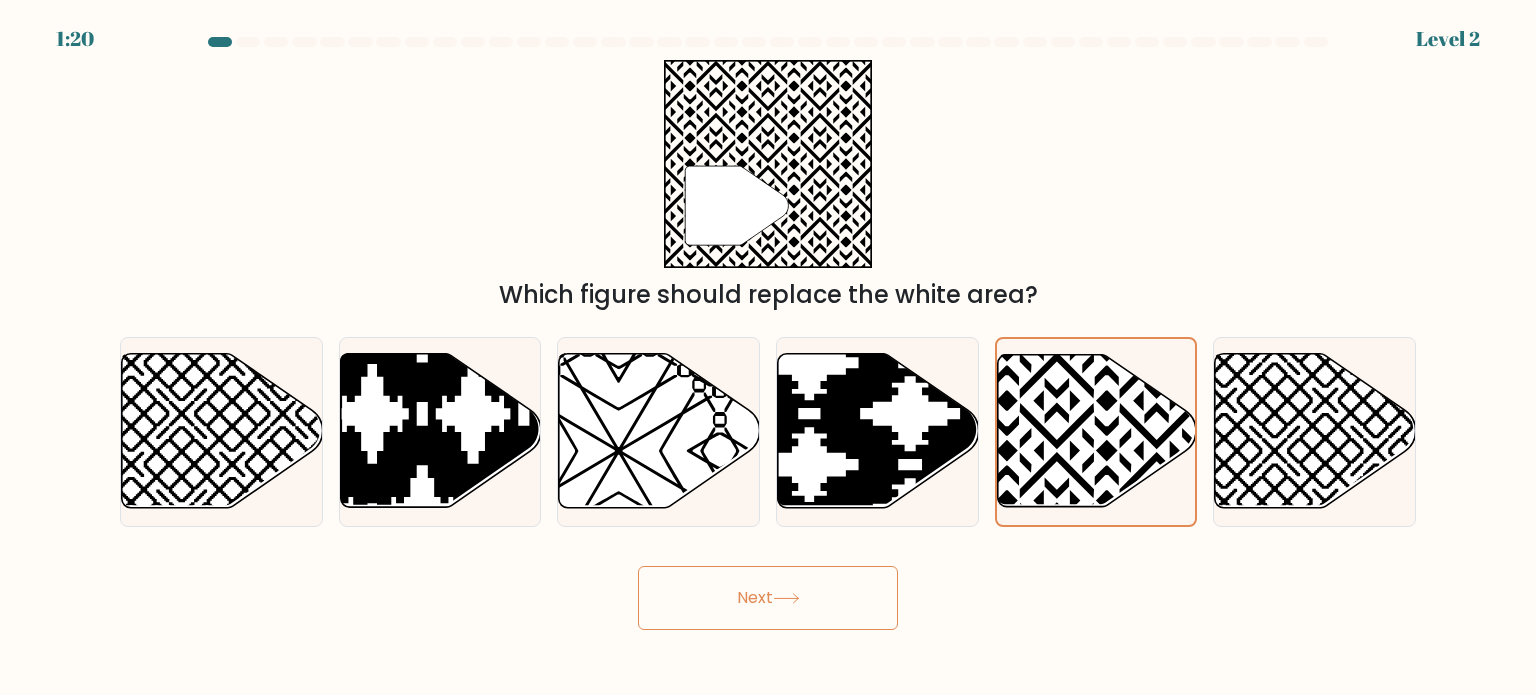 click on "Next" at bounding box center [768, 598] 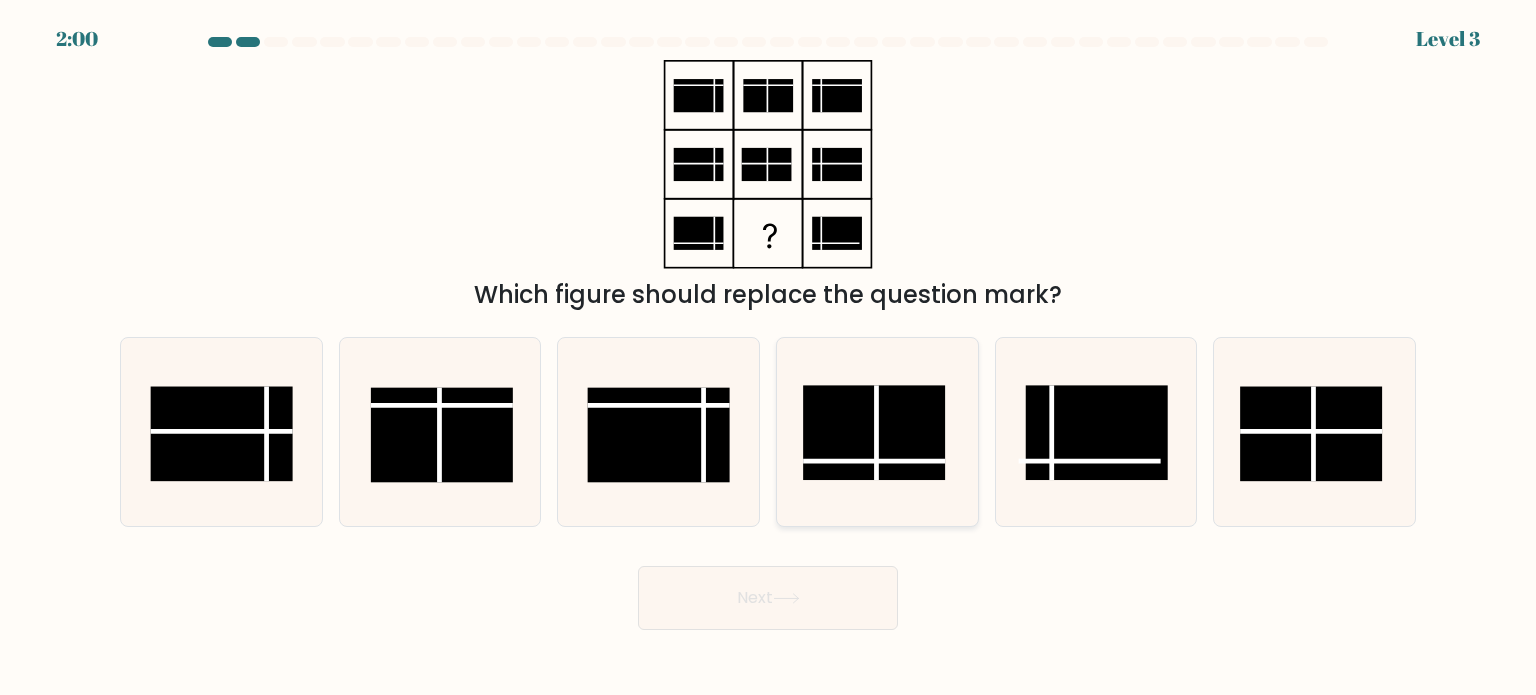 click 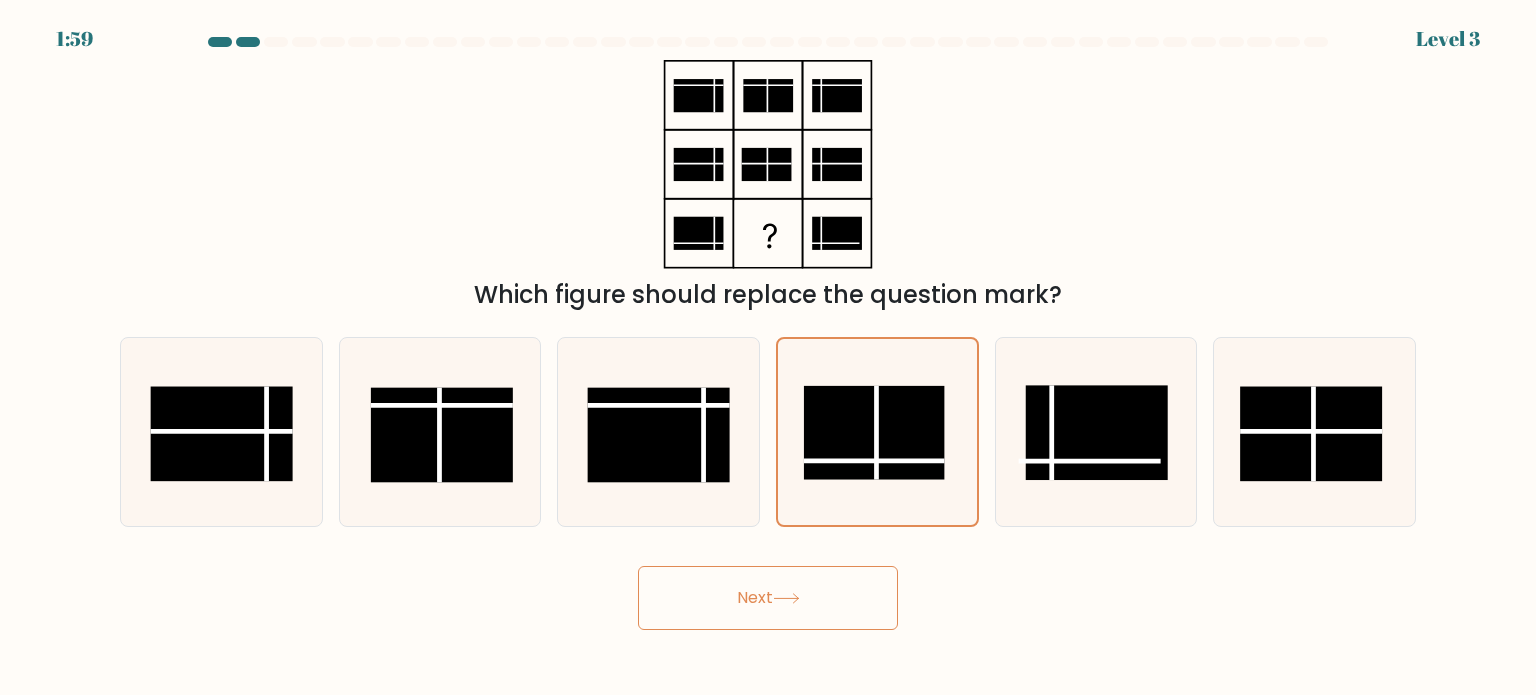 click 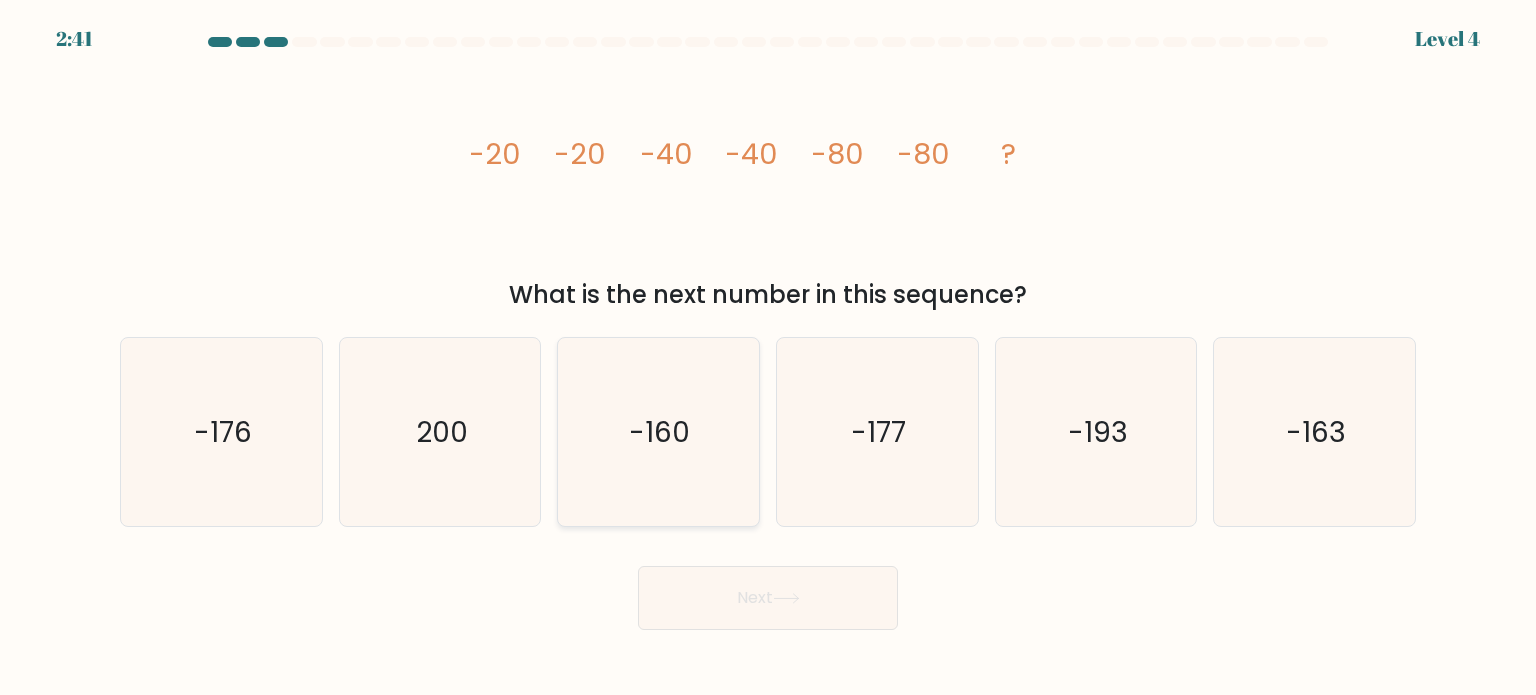 click on "-160" 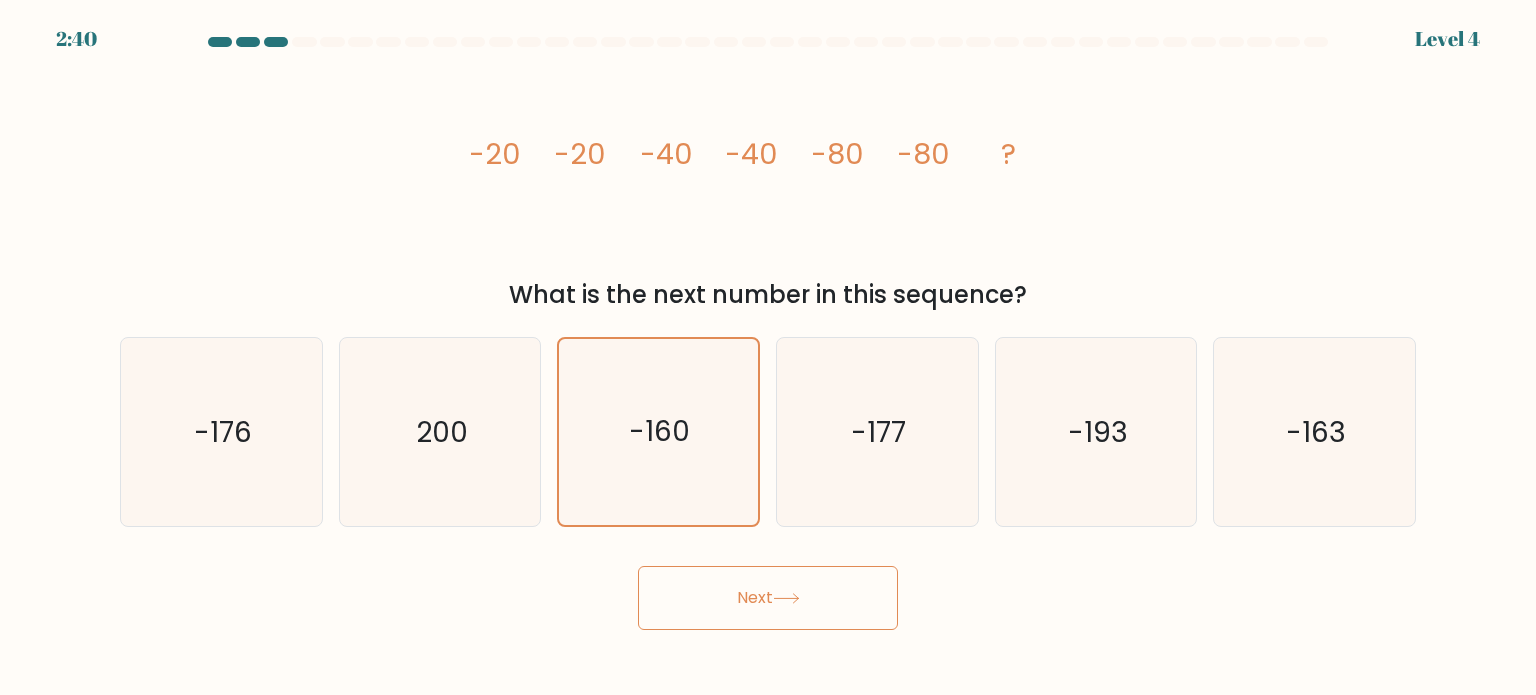 click 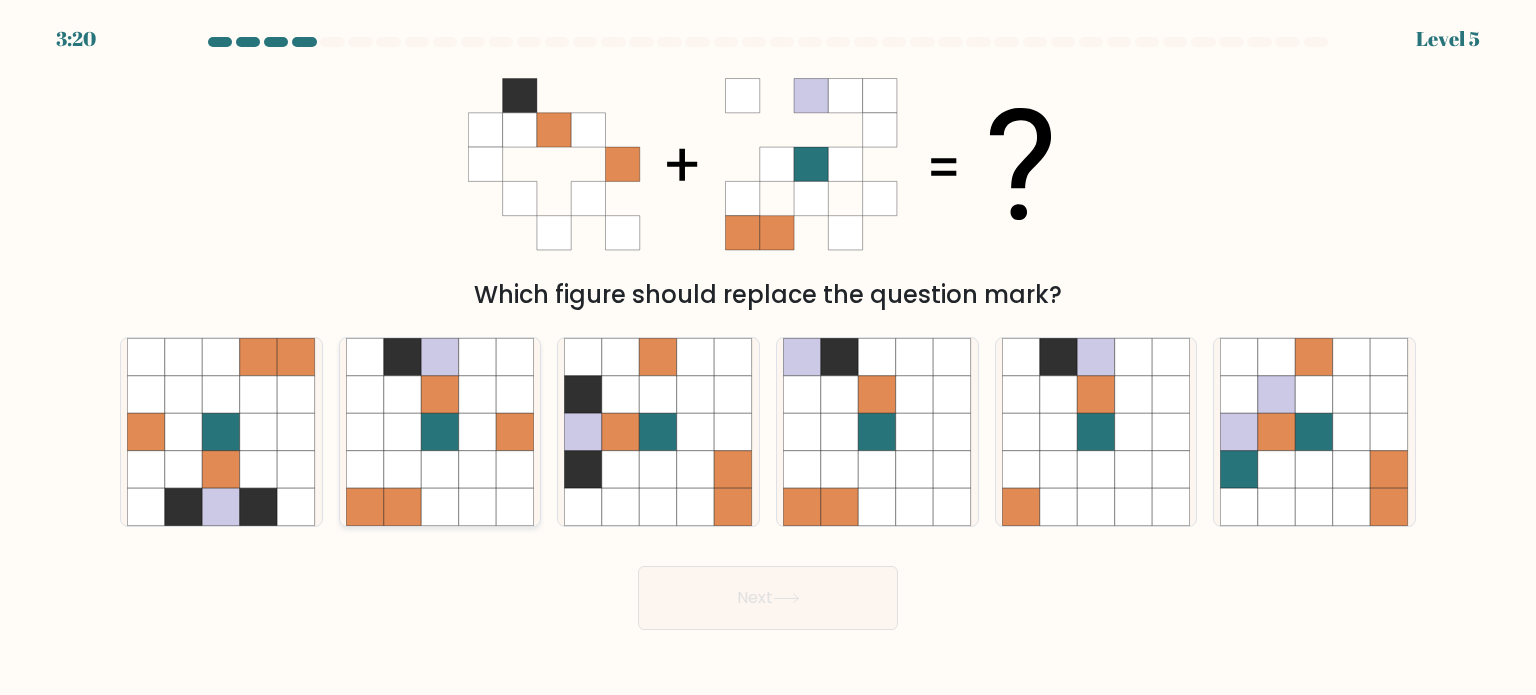 click 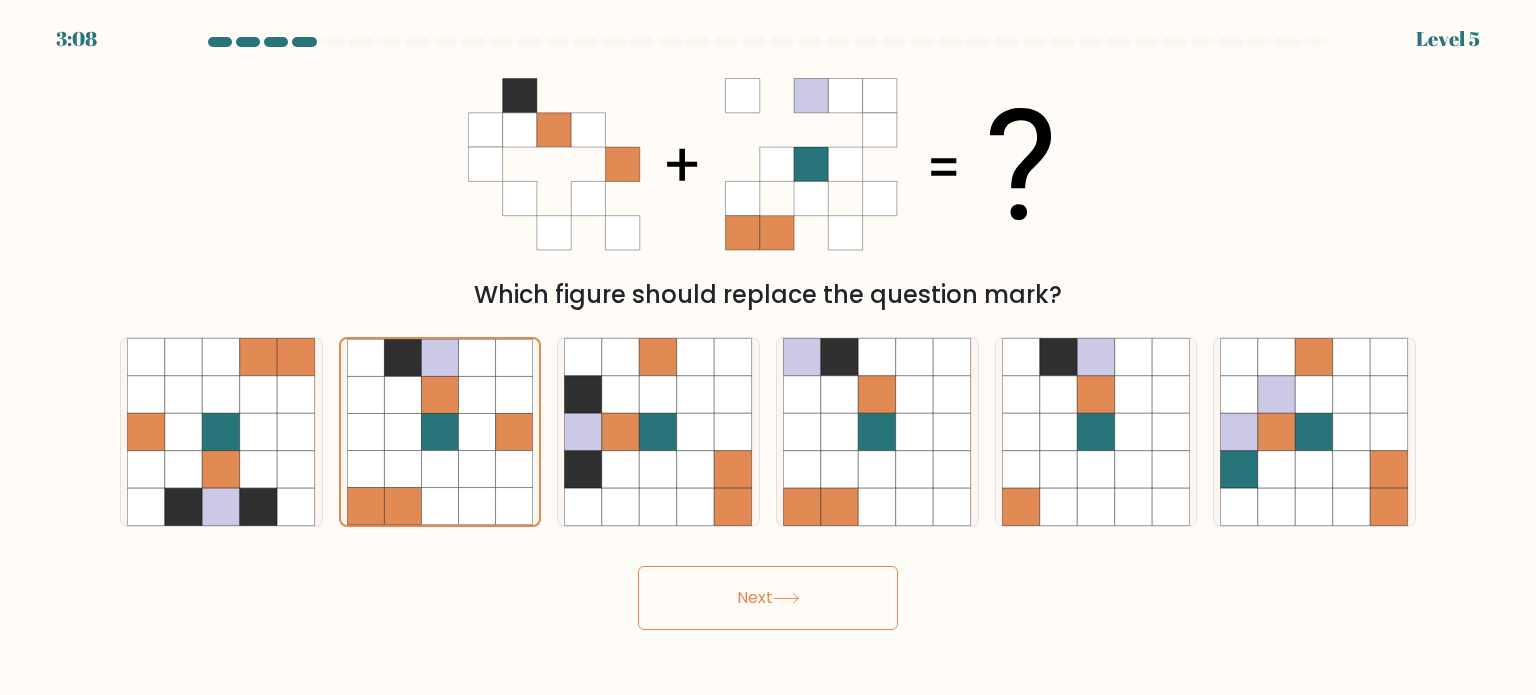 click on "Next" at bounding box center [768, 598] 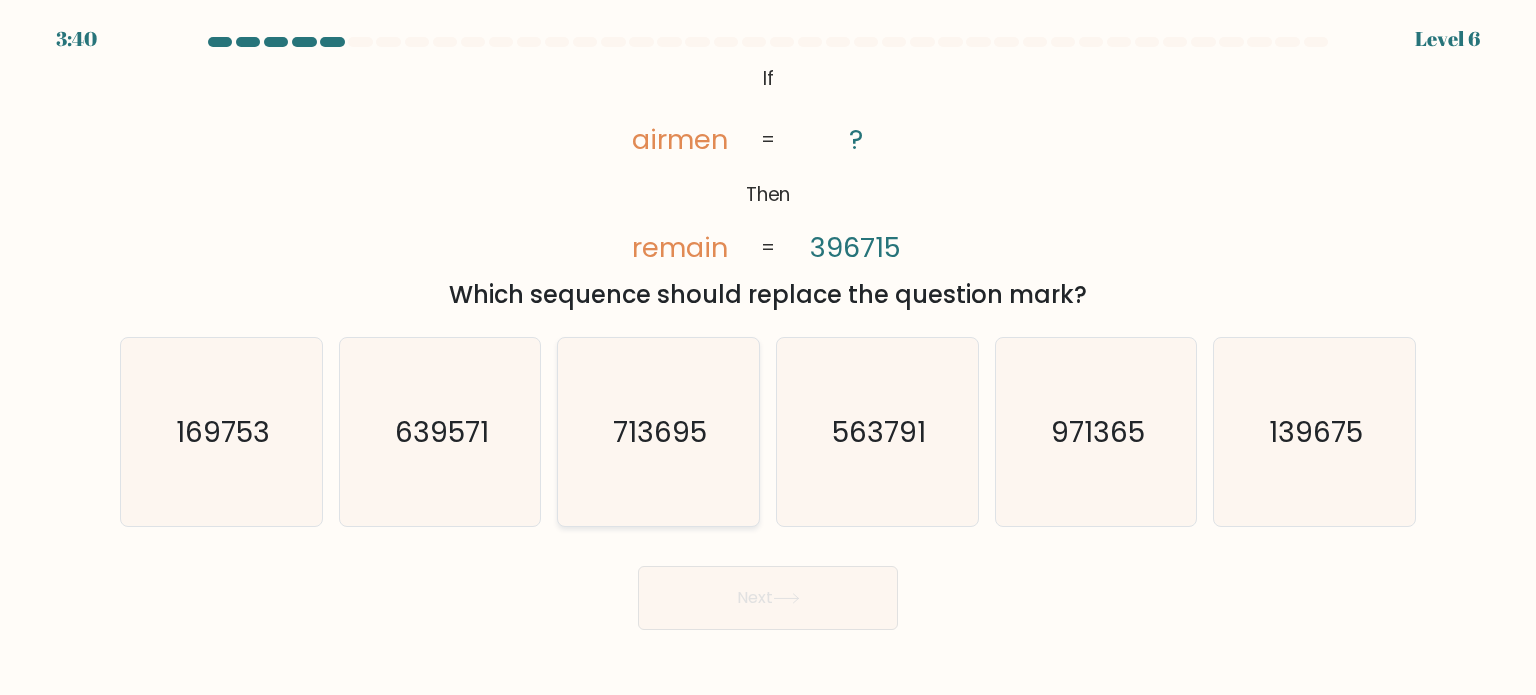 click on "713695" 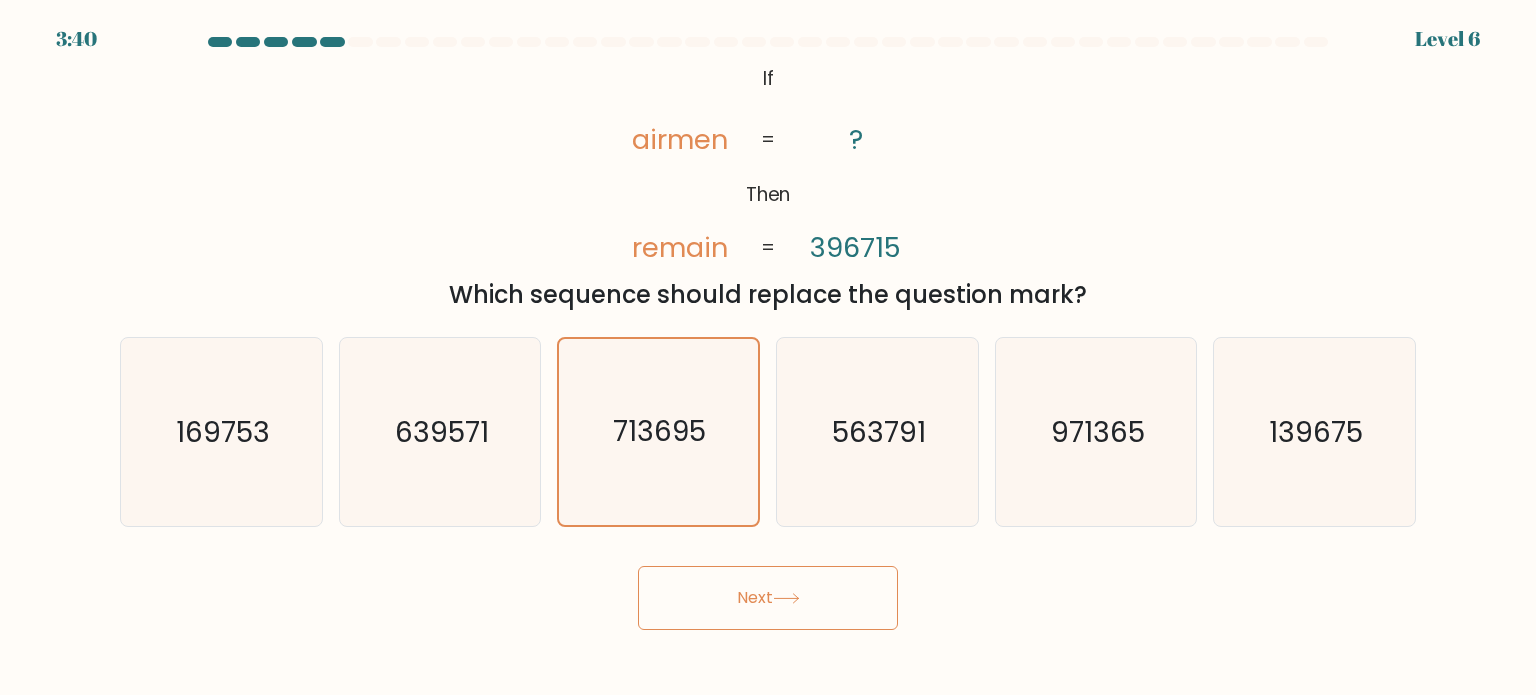 click on "Next" at bounding box center (768, 598) 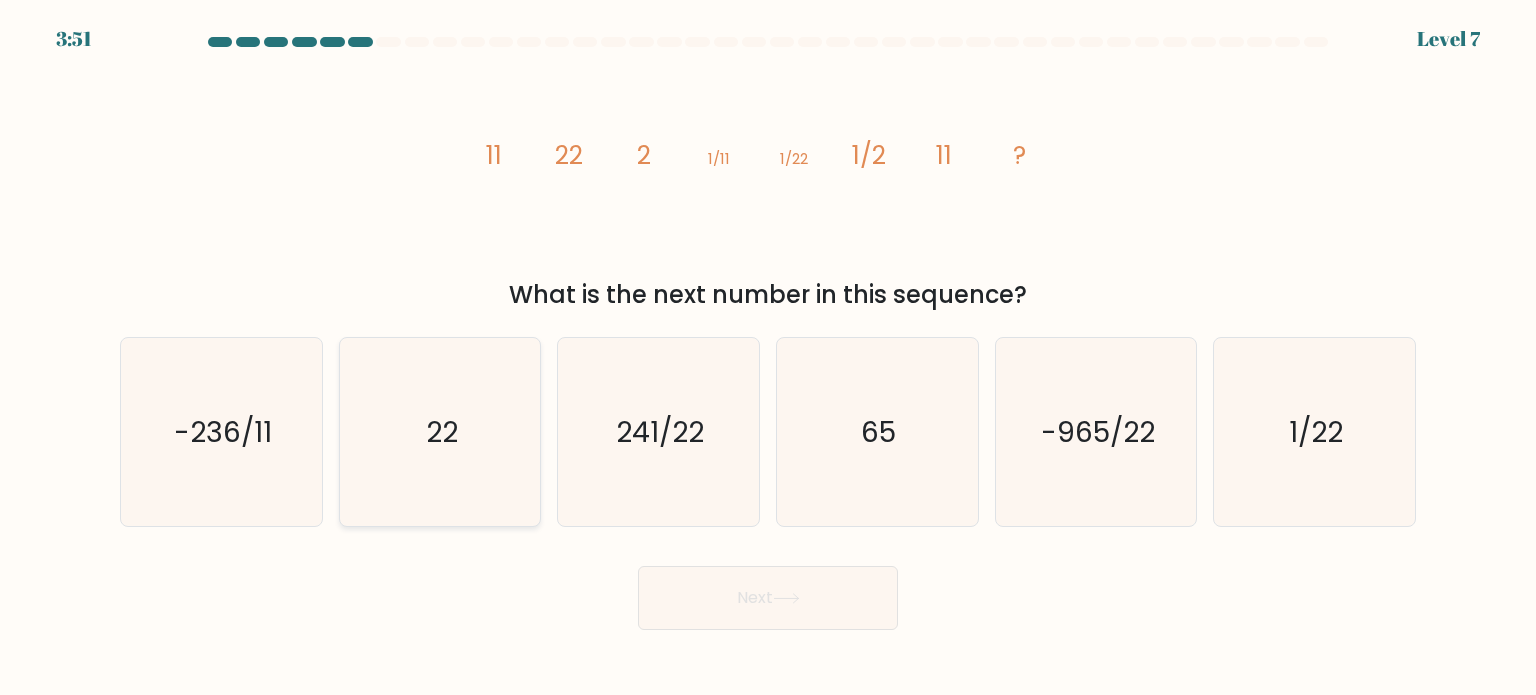 click on "22" 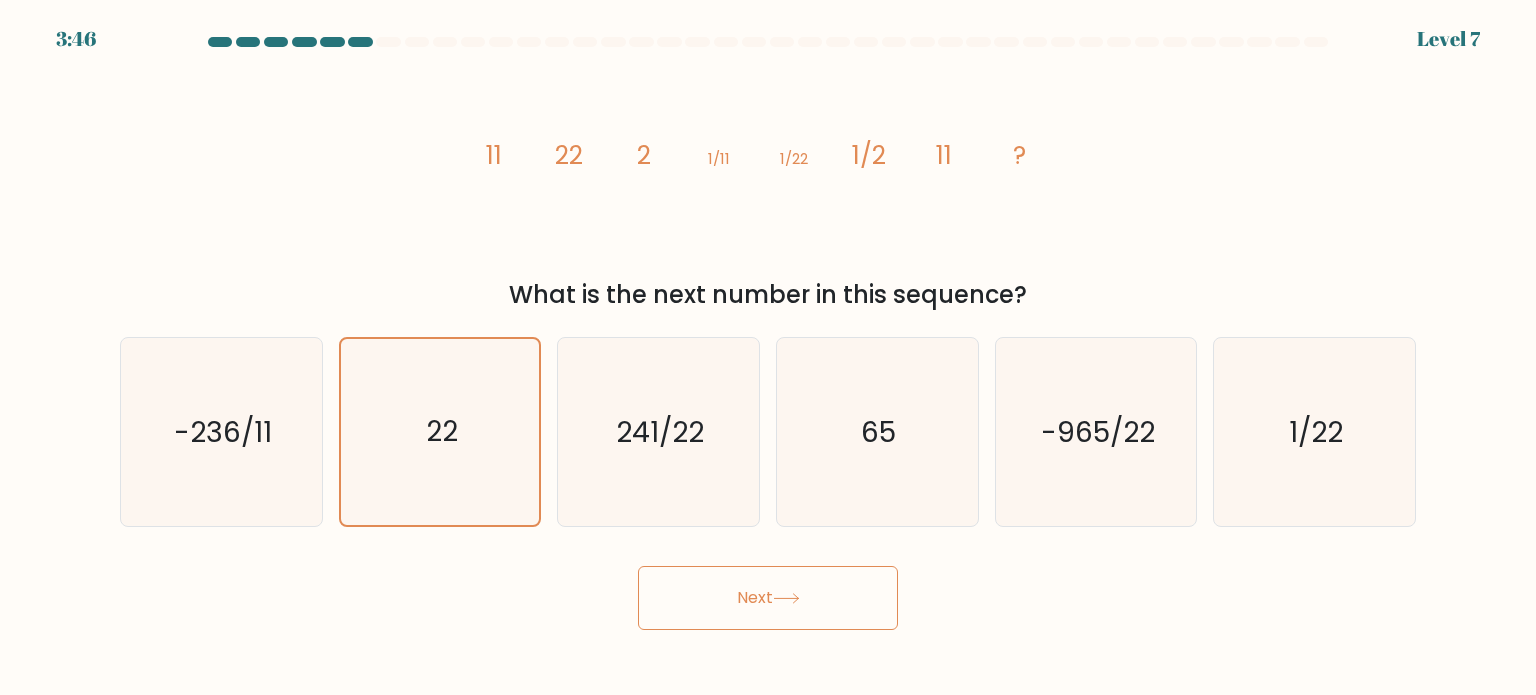 click on "Next" at bounding box center (768, 598) 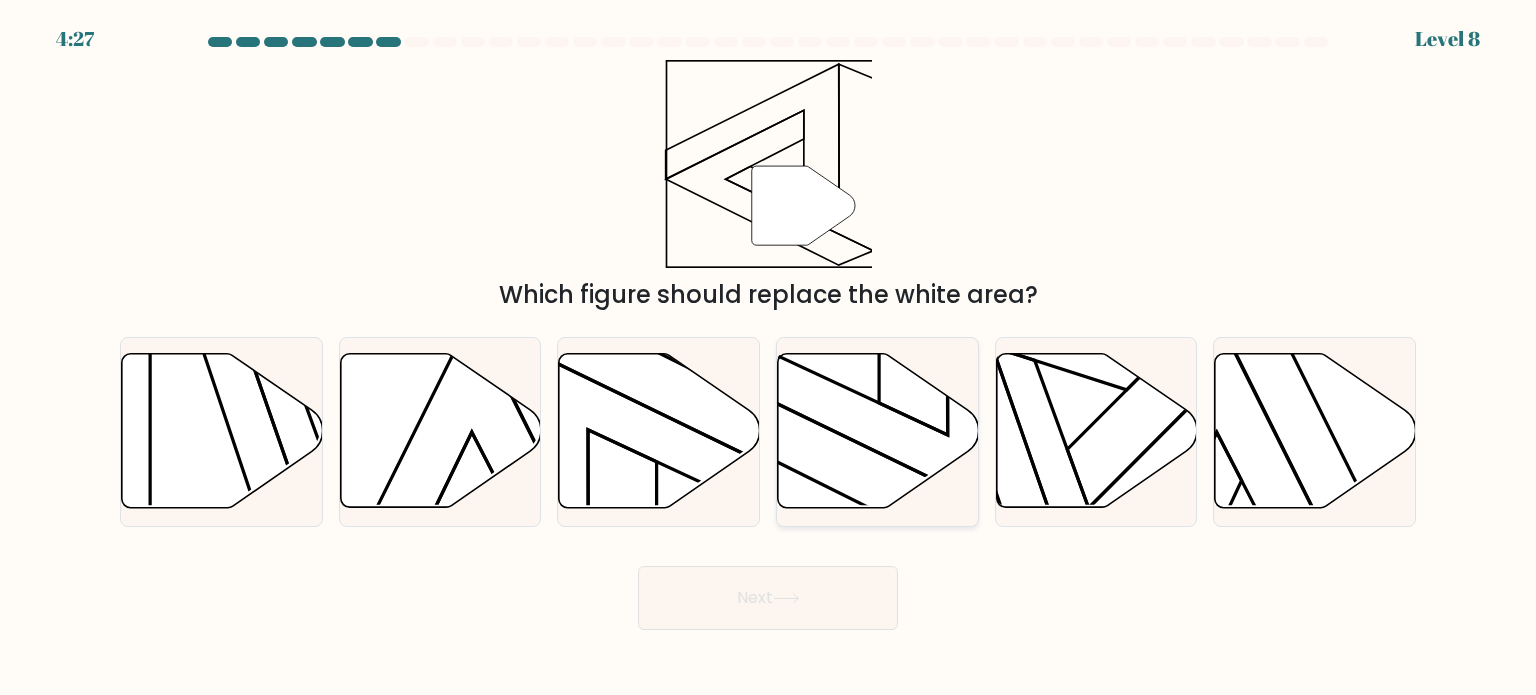 click 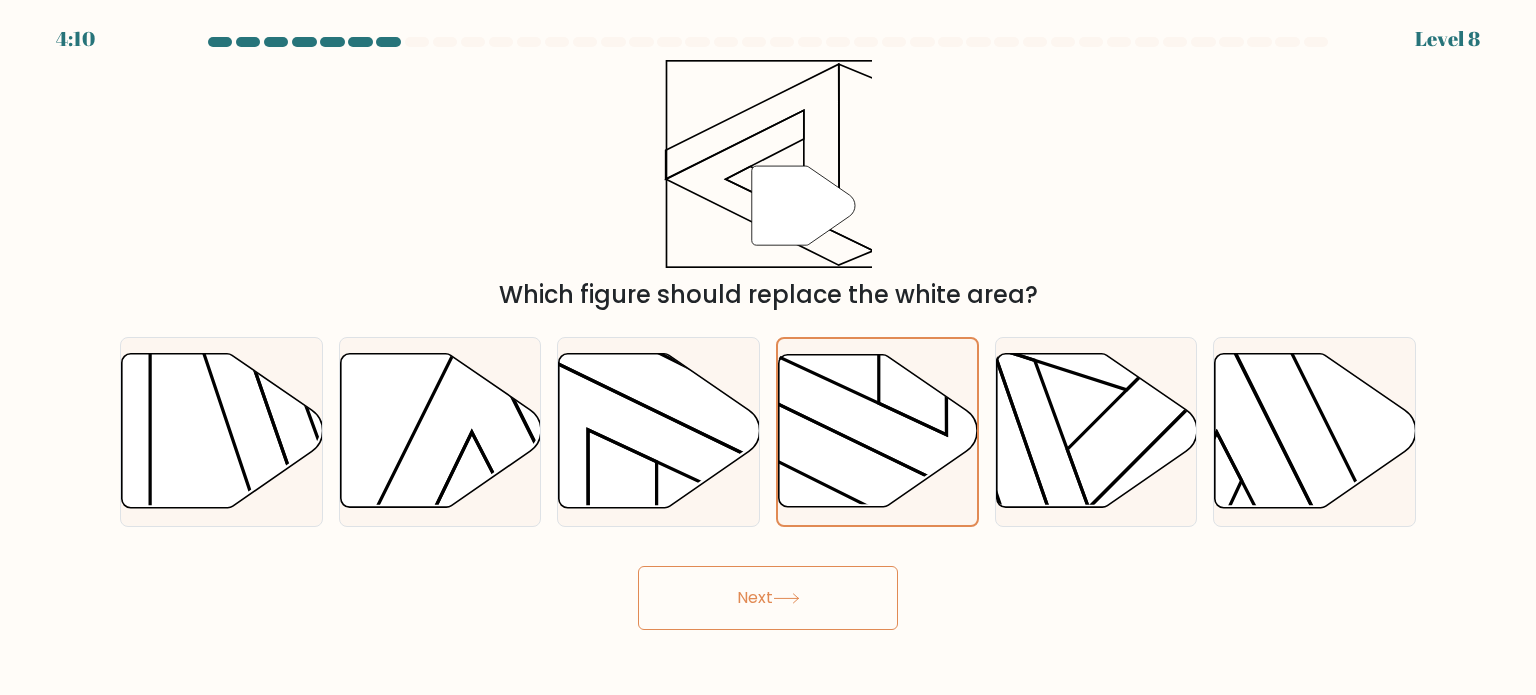 click on "Next" at bounding box center [768, 598] 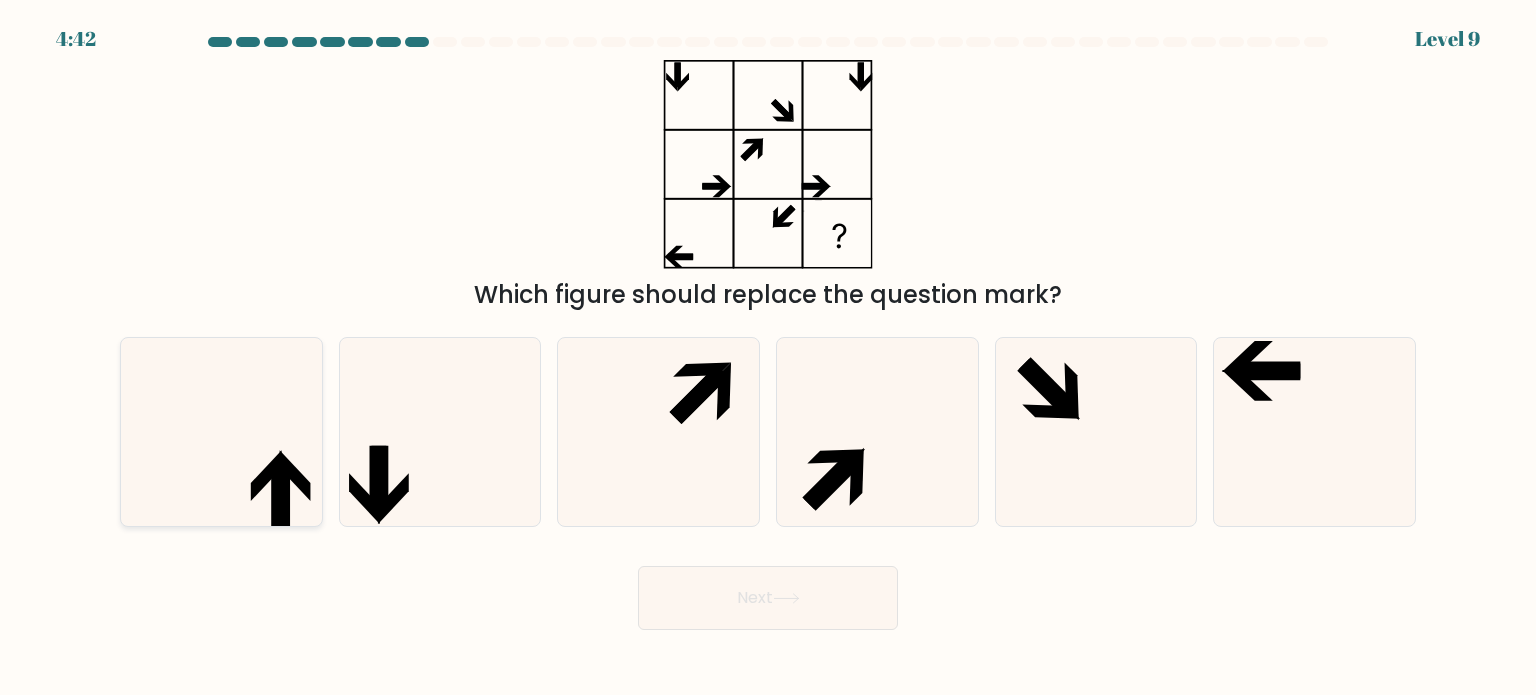 click 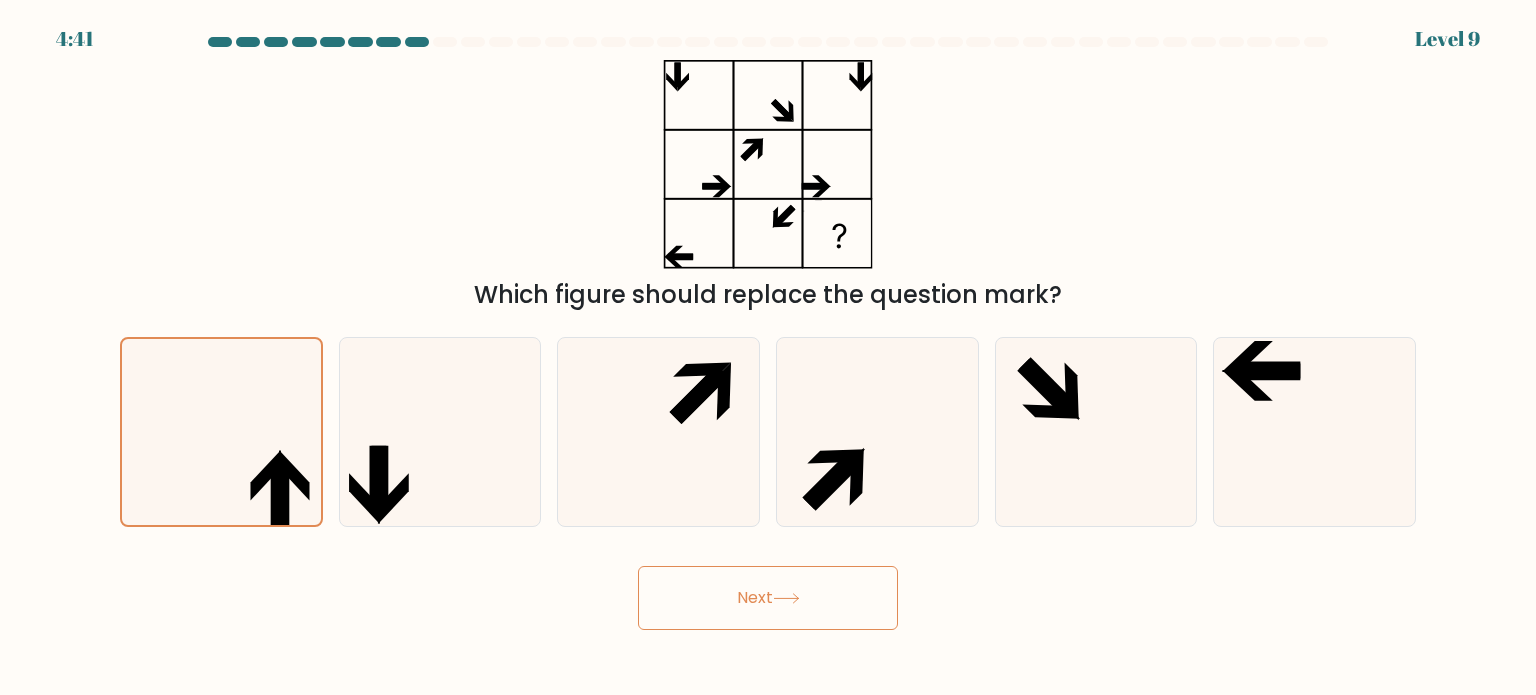 click on "Next" at bounding box center (768, 598) 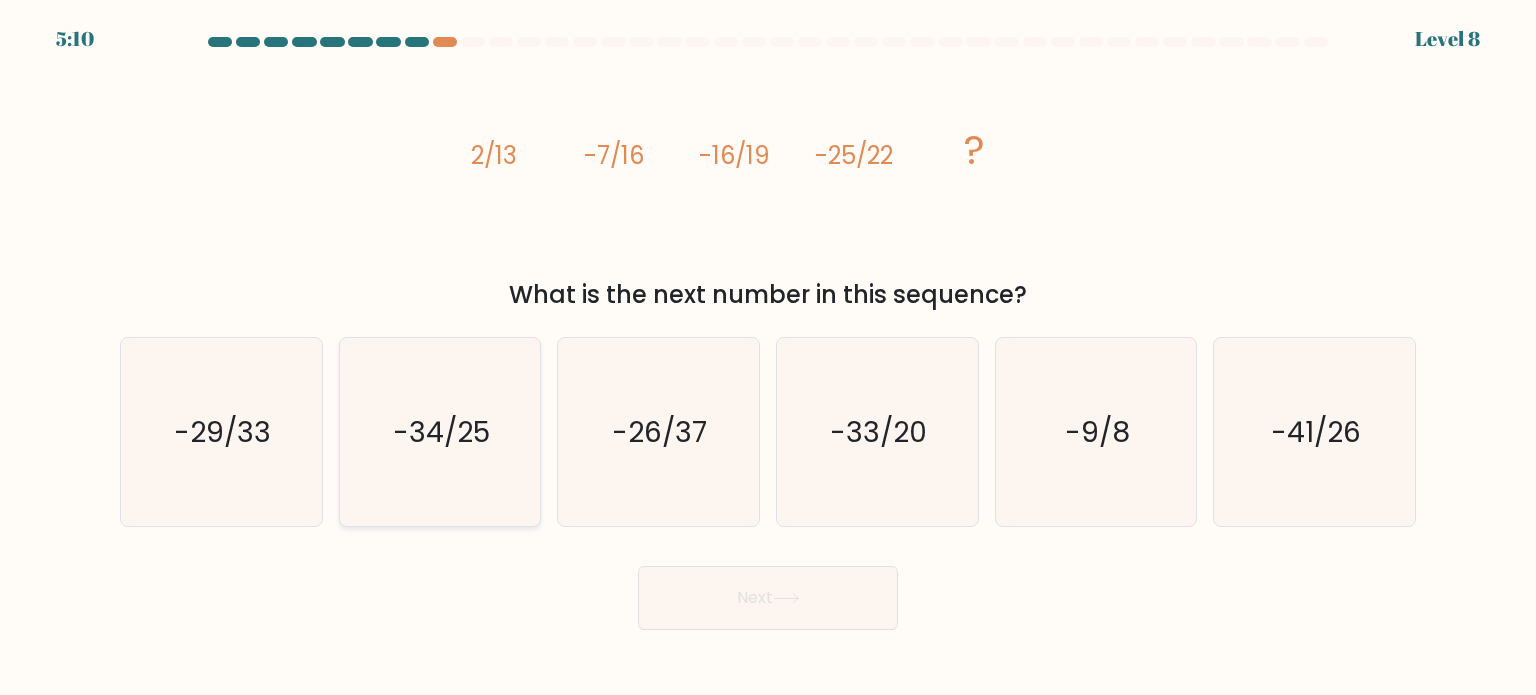 click on "-34/25" 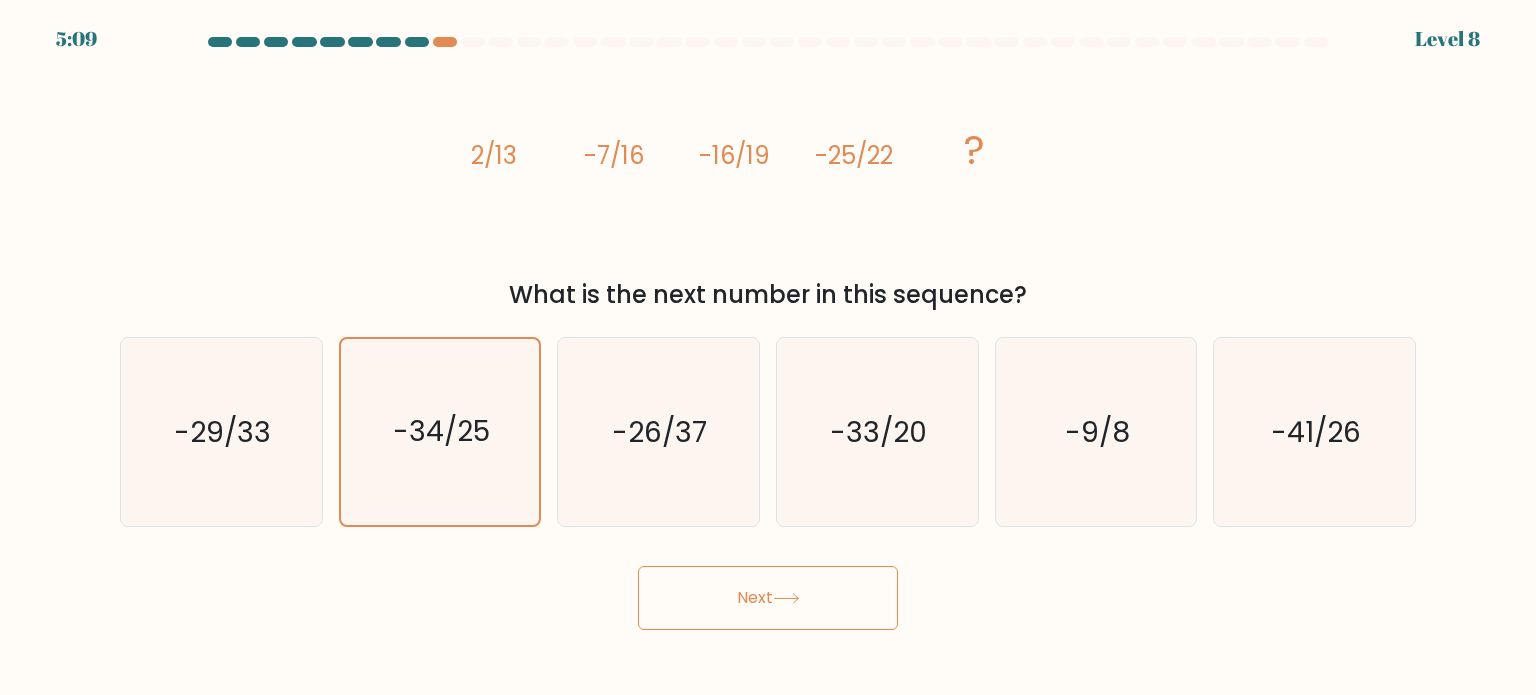 click on "Next" at bounding box center (768, 598) 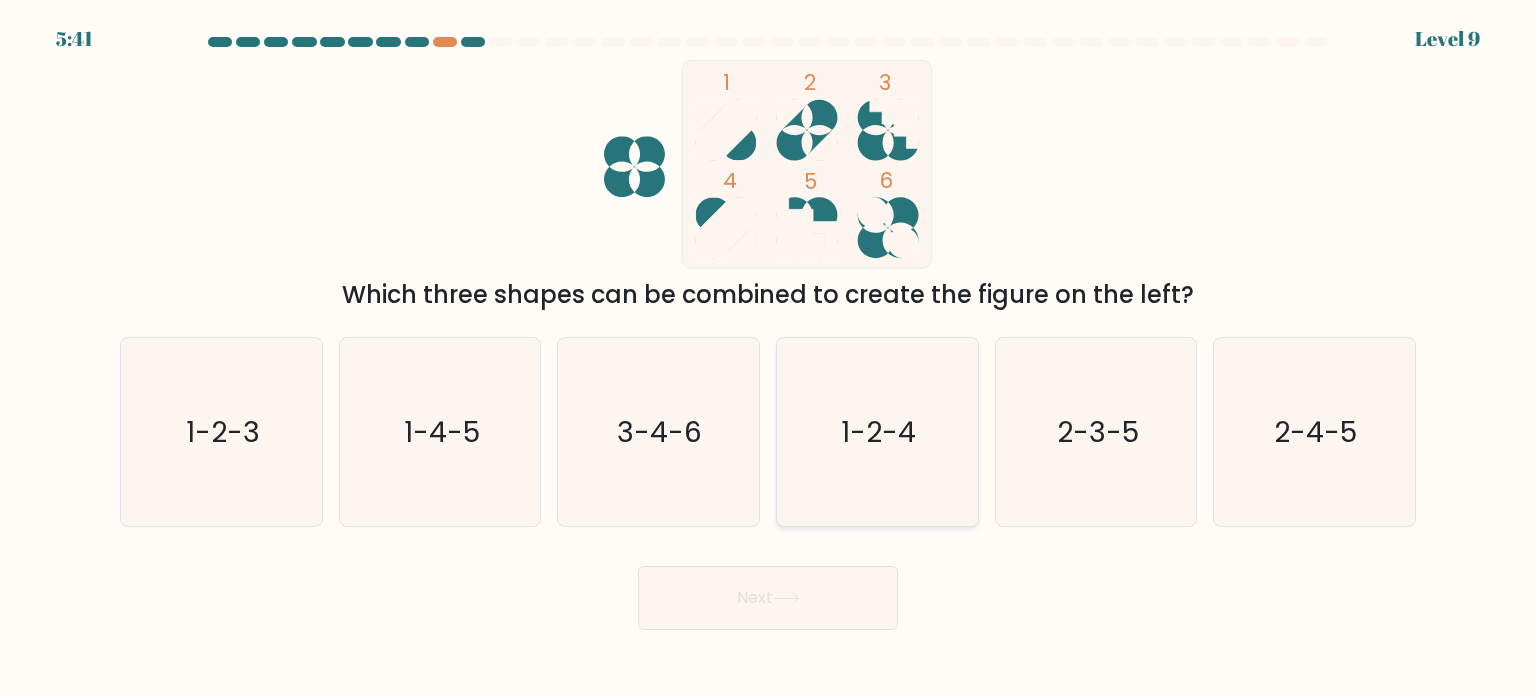 click on "1-2-4" 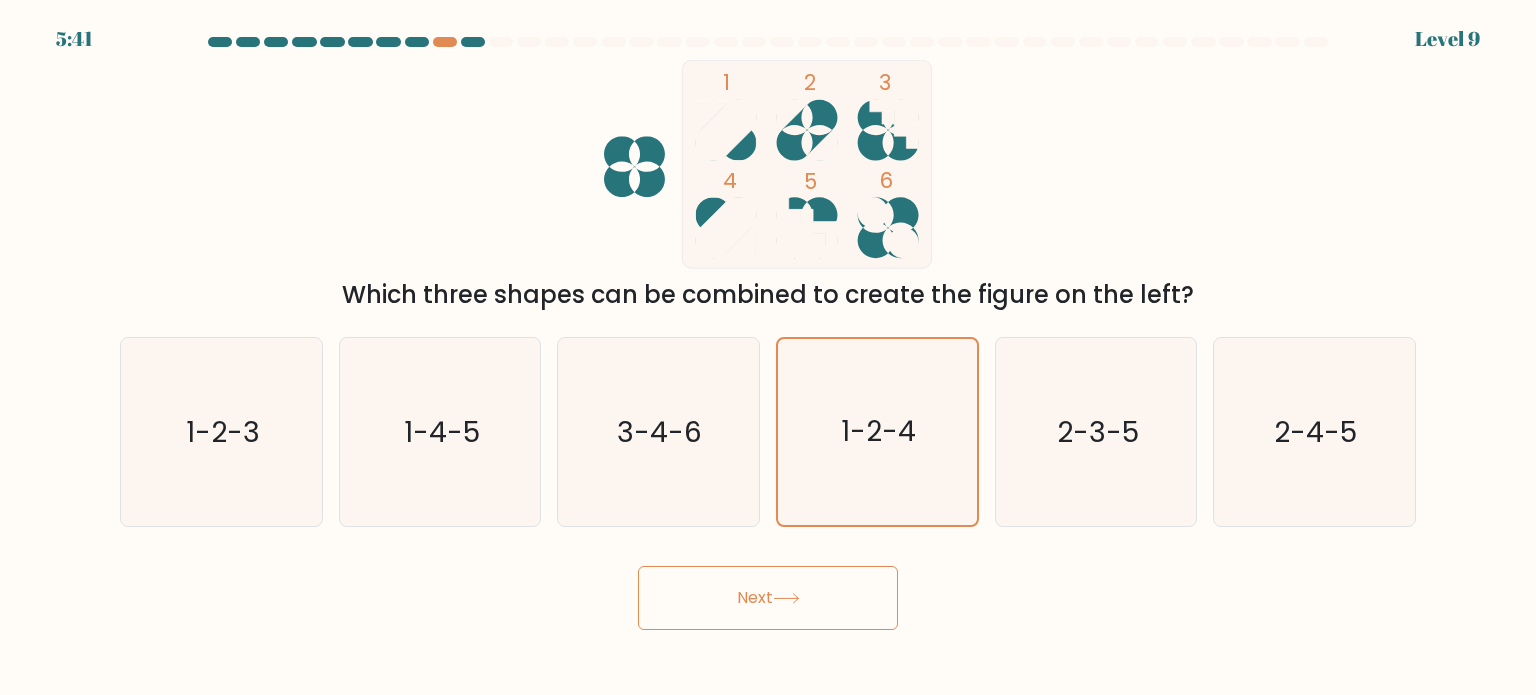 click 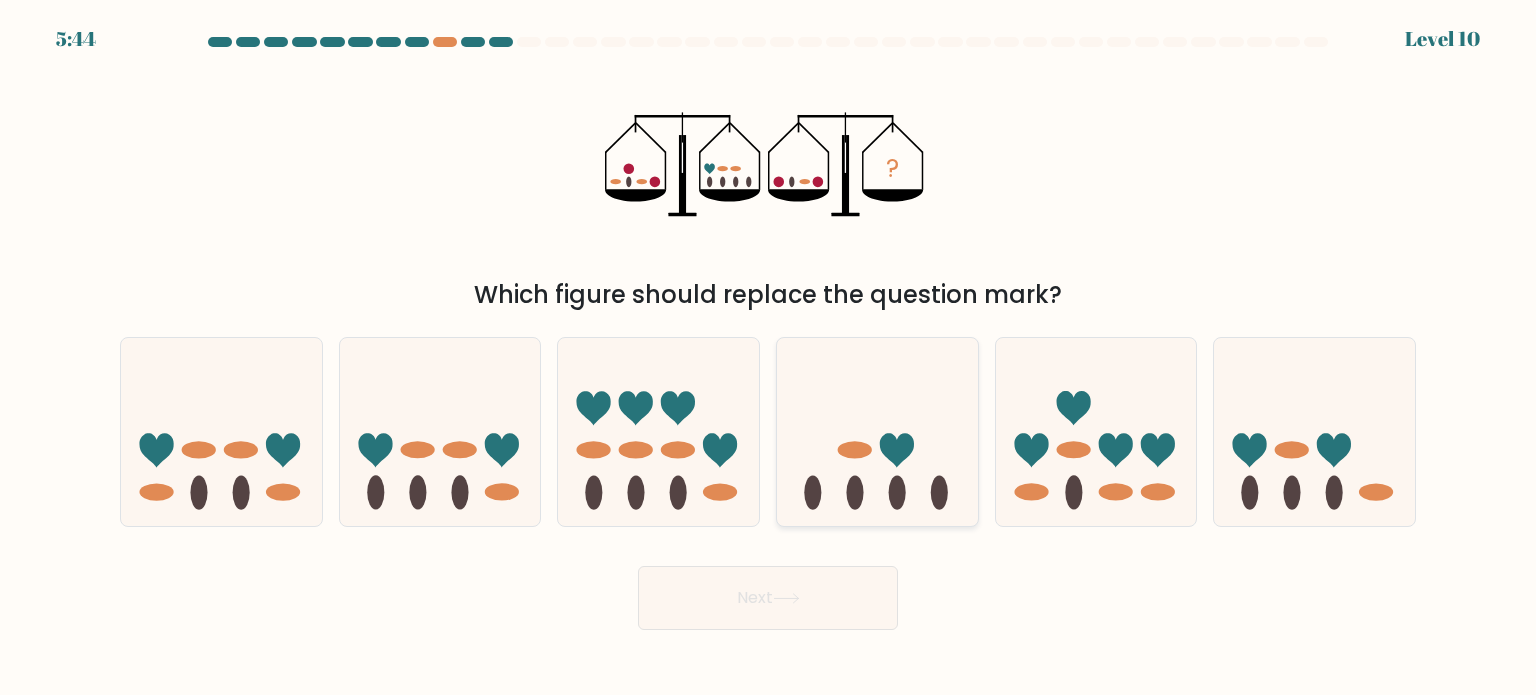 click 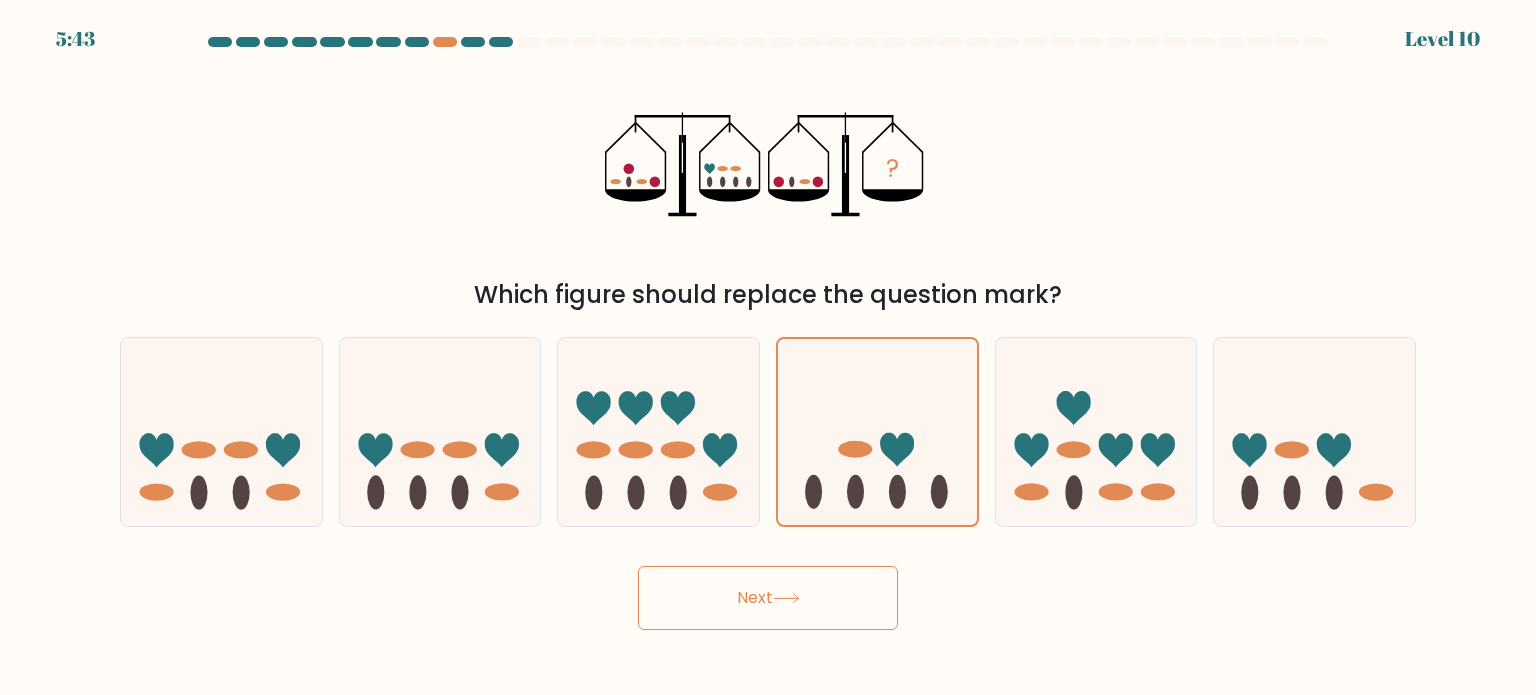 click on "Next" at bounding box center [768, 598] 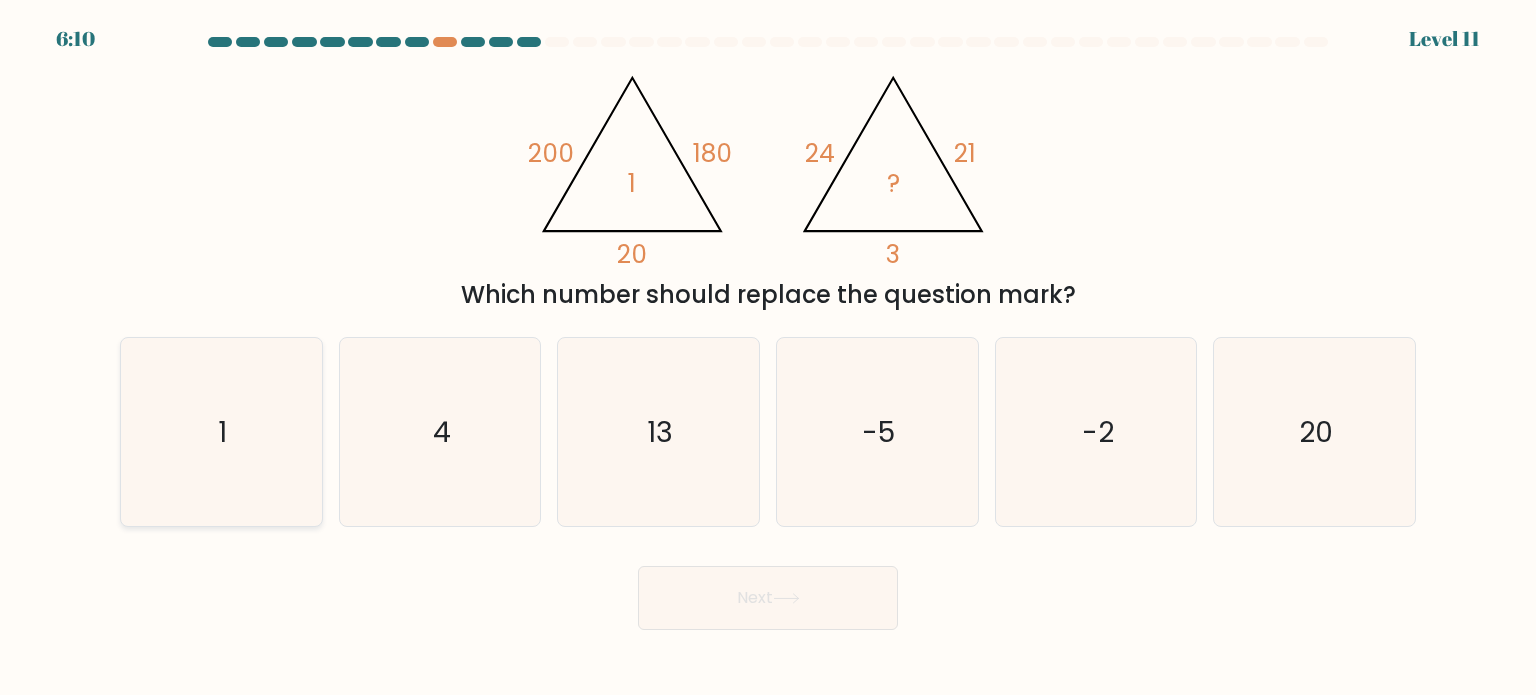 click on "1" 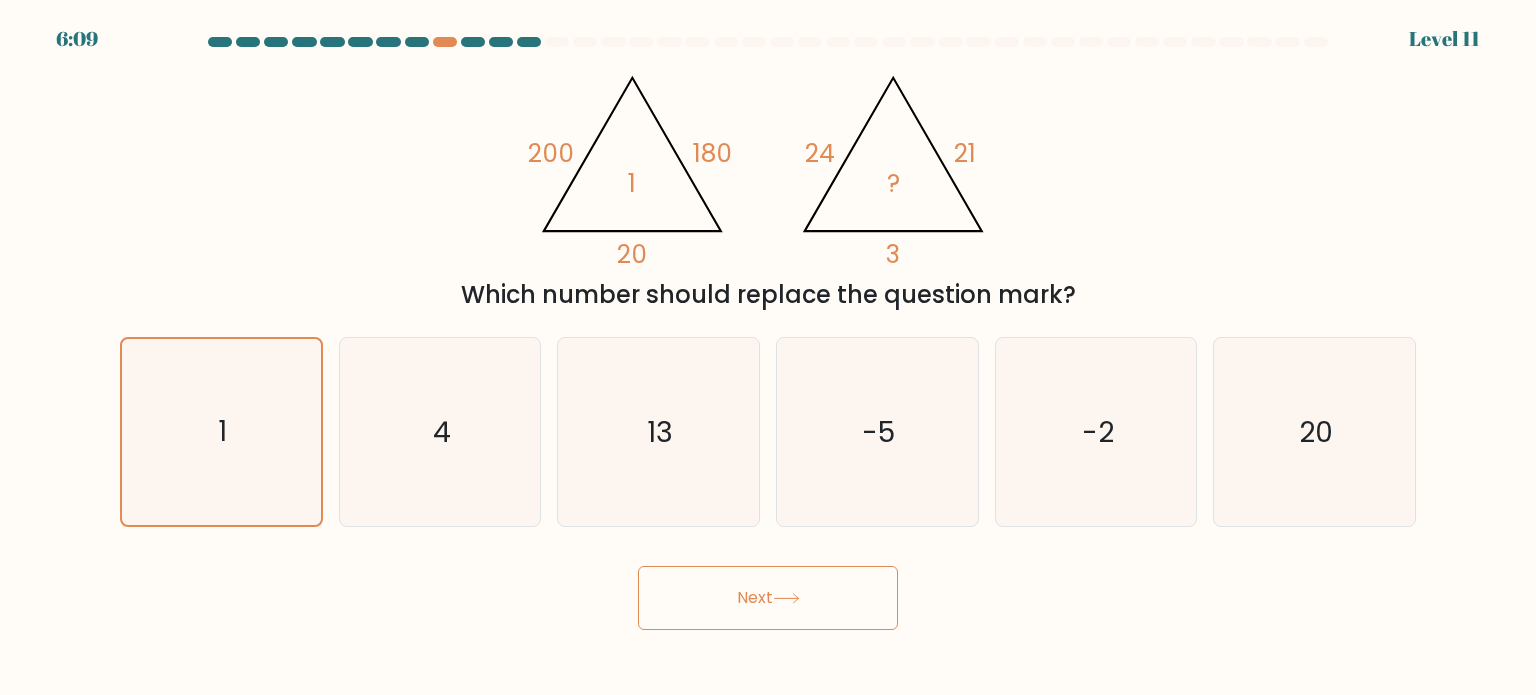 click on "Next" at bounding box center [768, 598] 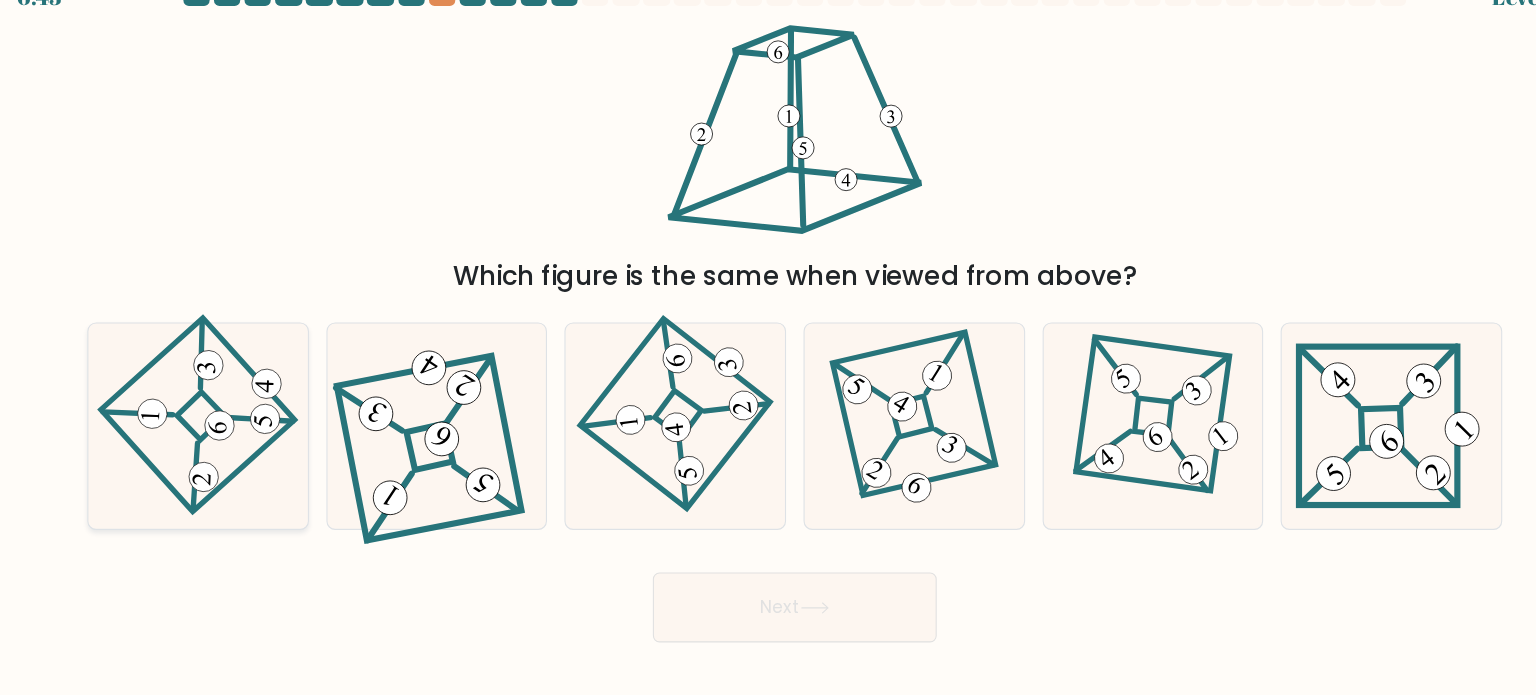 click 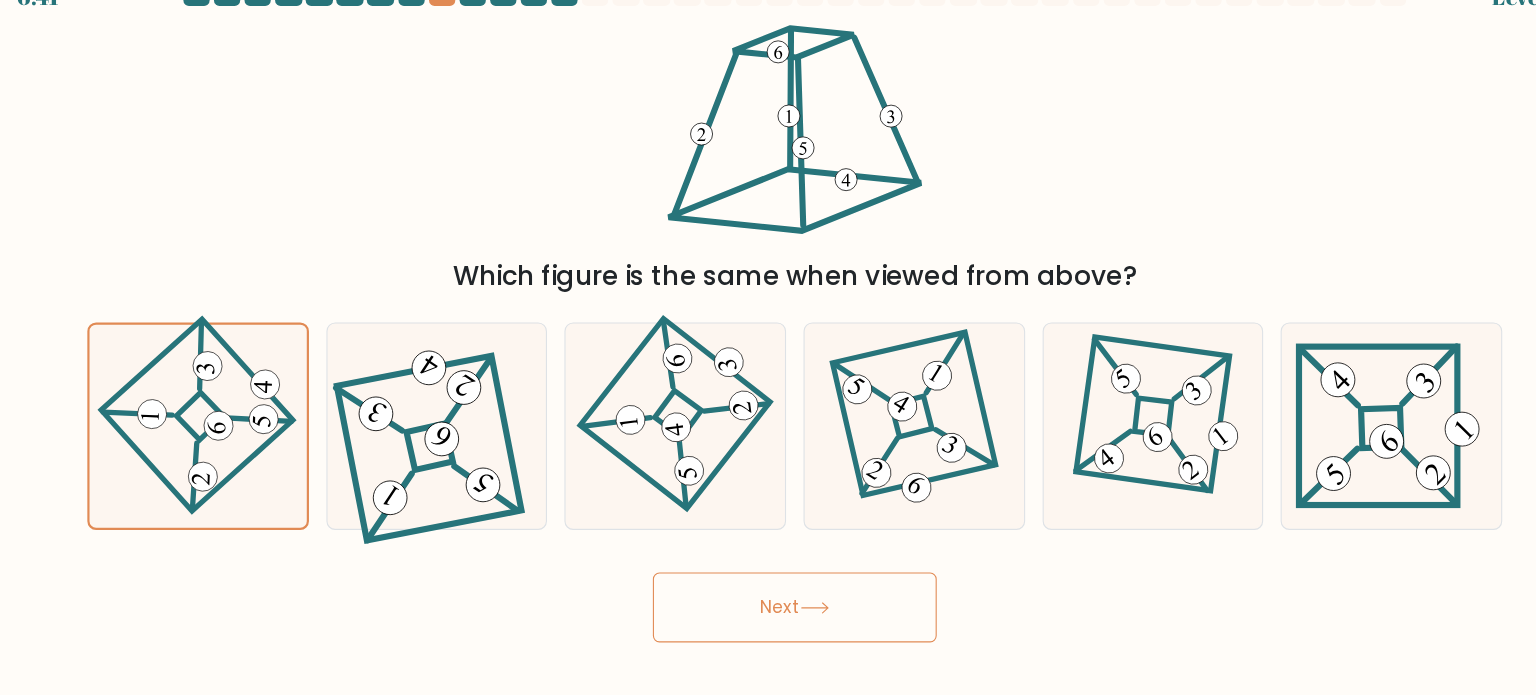 click on "Next" at bounding box center [768, 598] 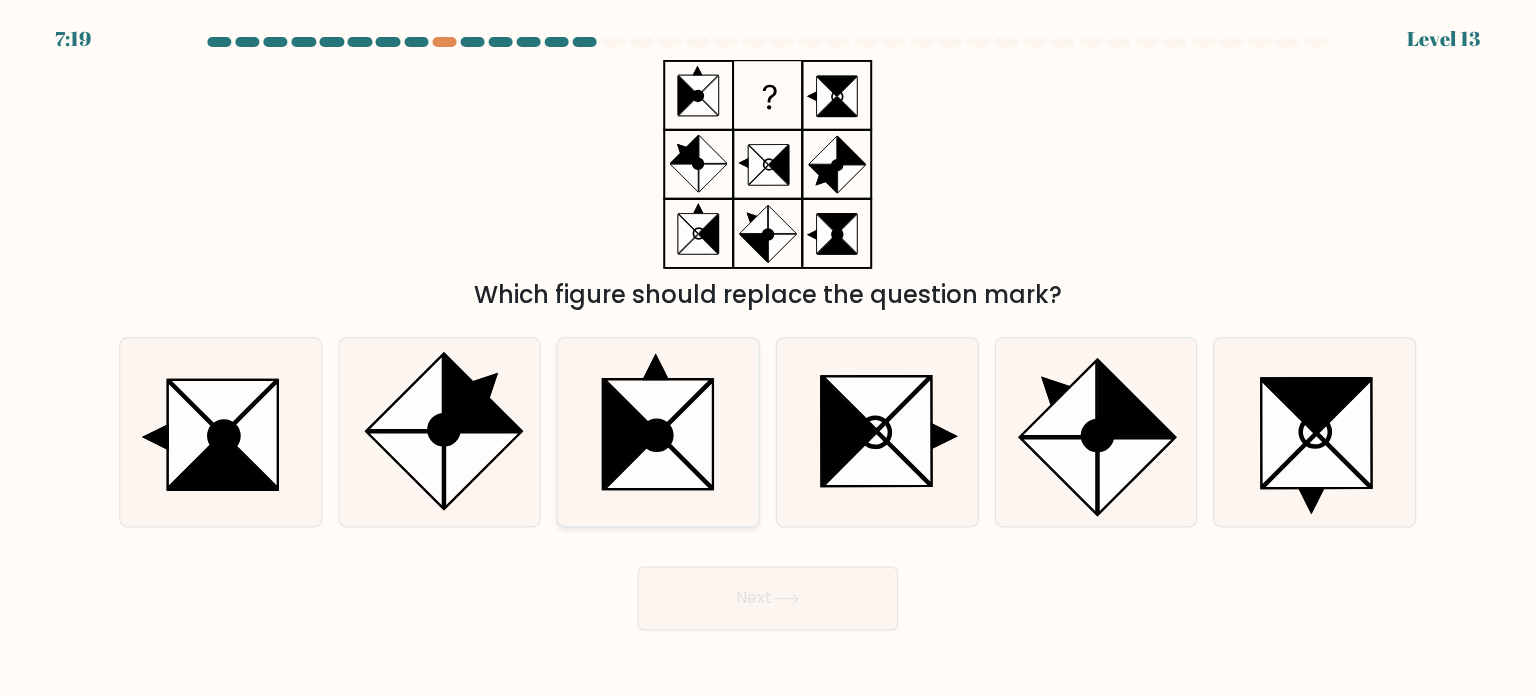 scroll, scrollTop: 0, scrollLeft: 0, axis: both 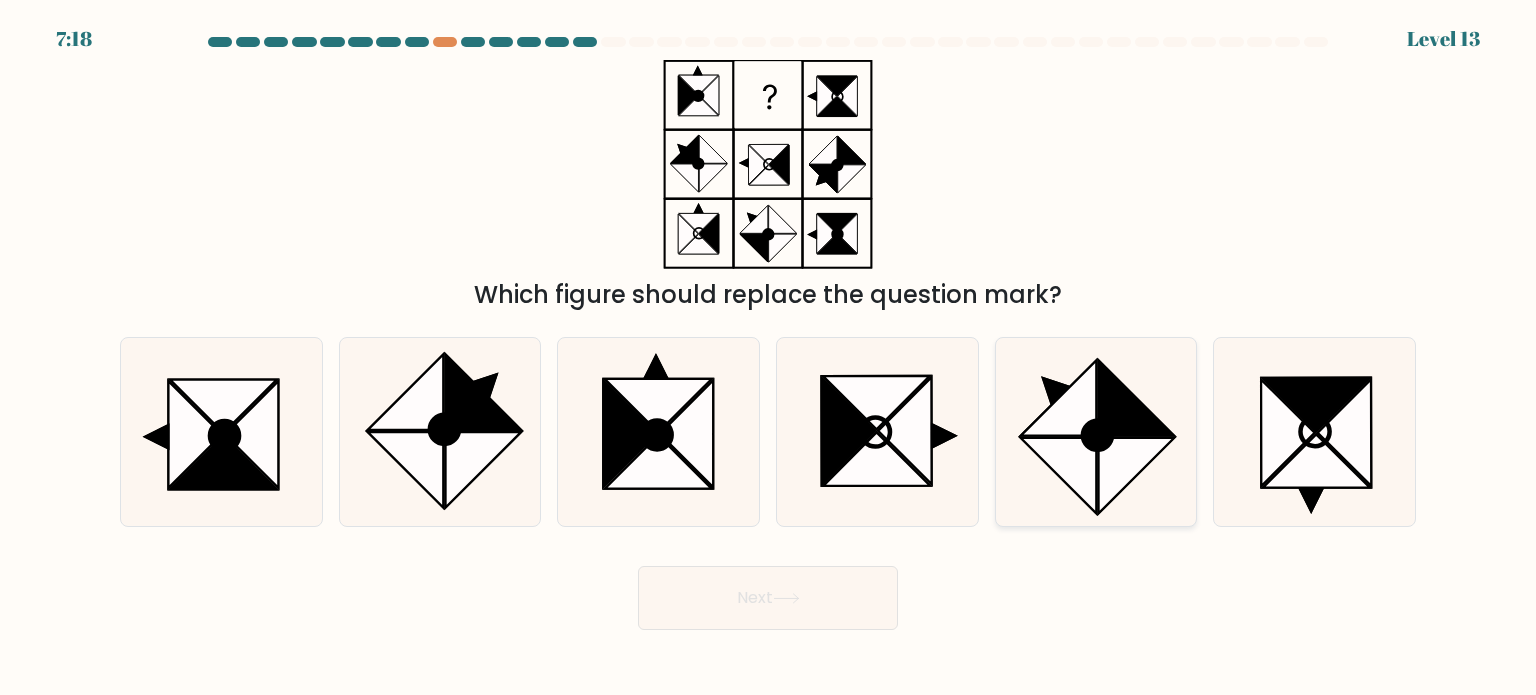 click 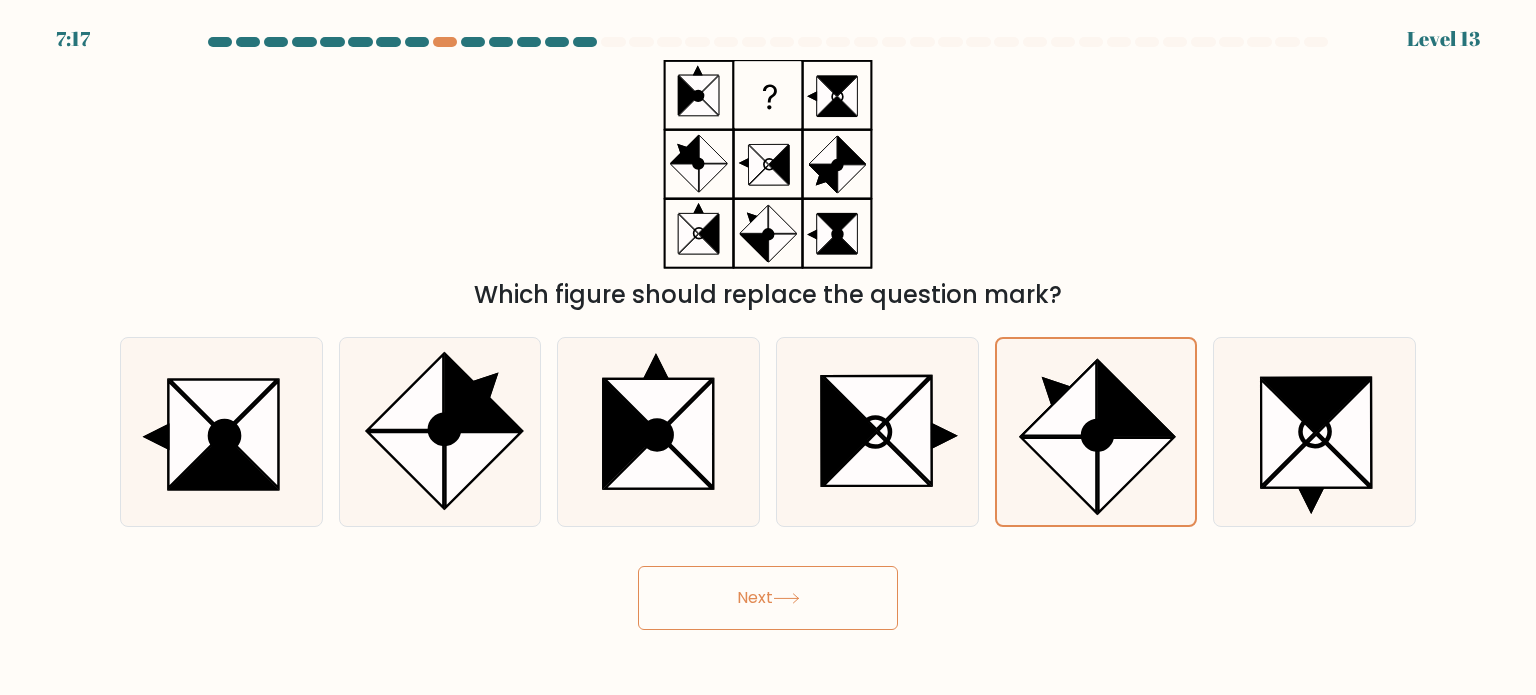 click on "Next" at bounding box center (768, 598) 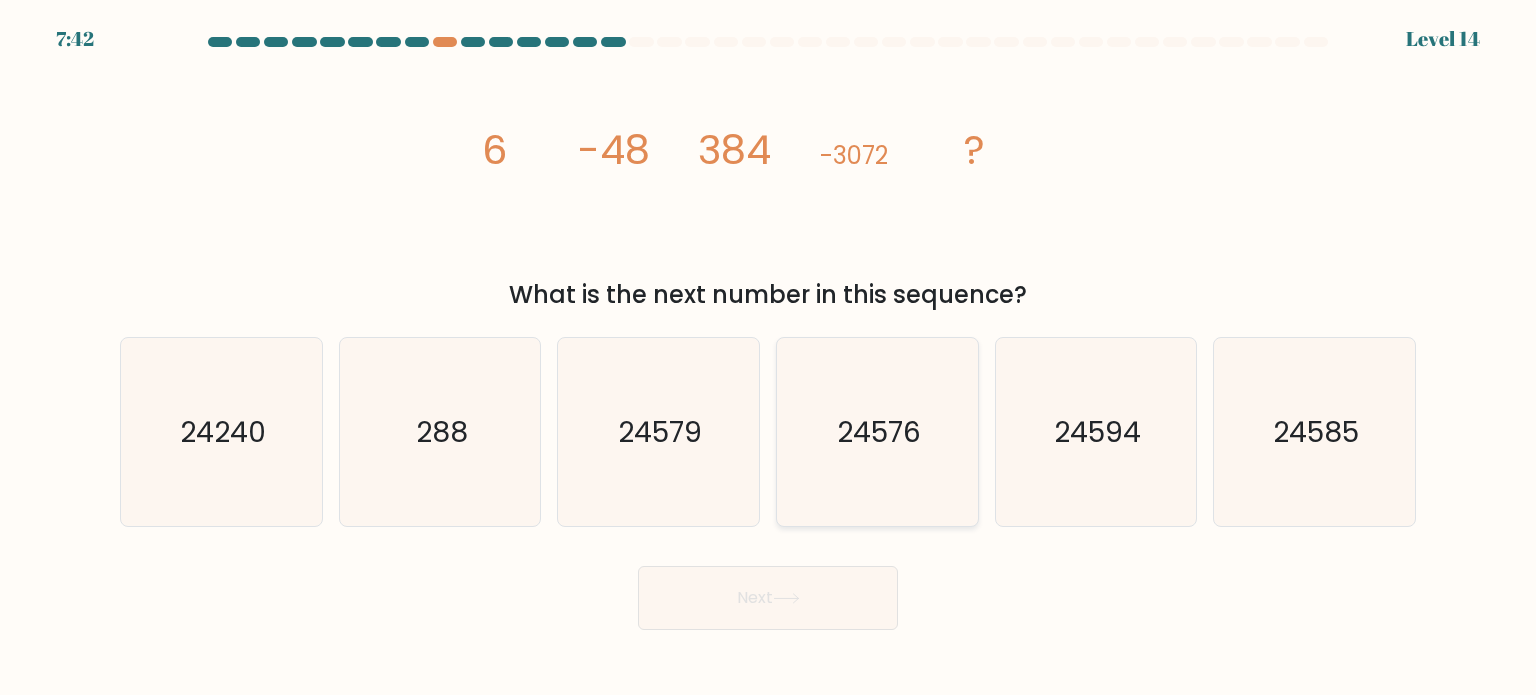 click on "24576" 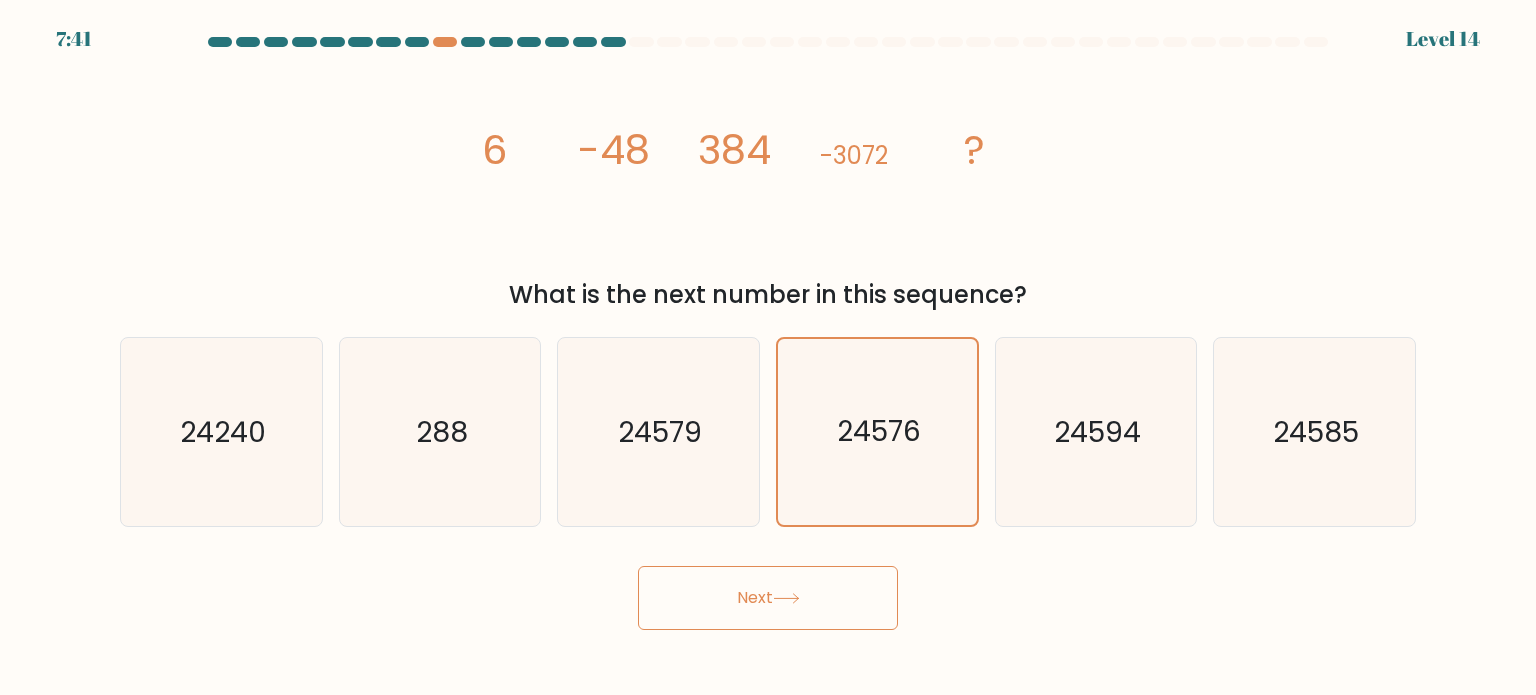 click on "Next" at bounding box center [768, 598] 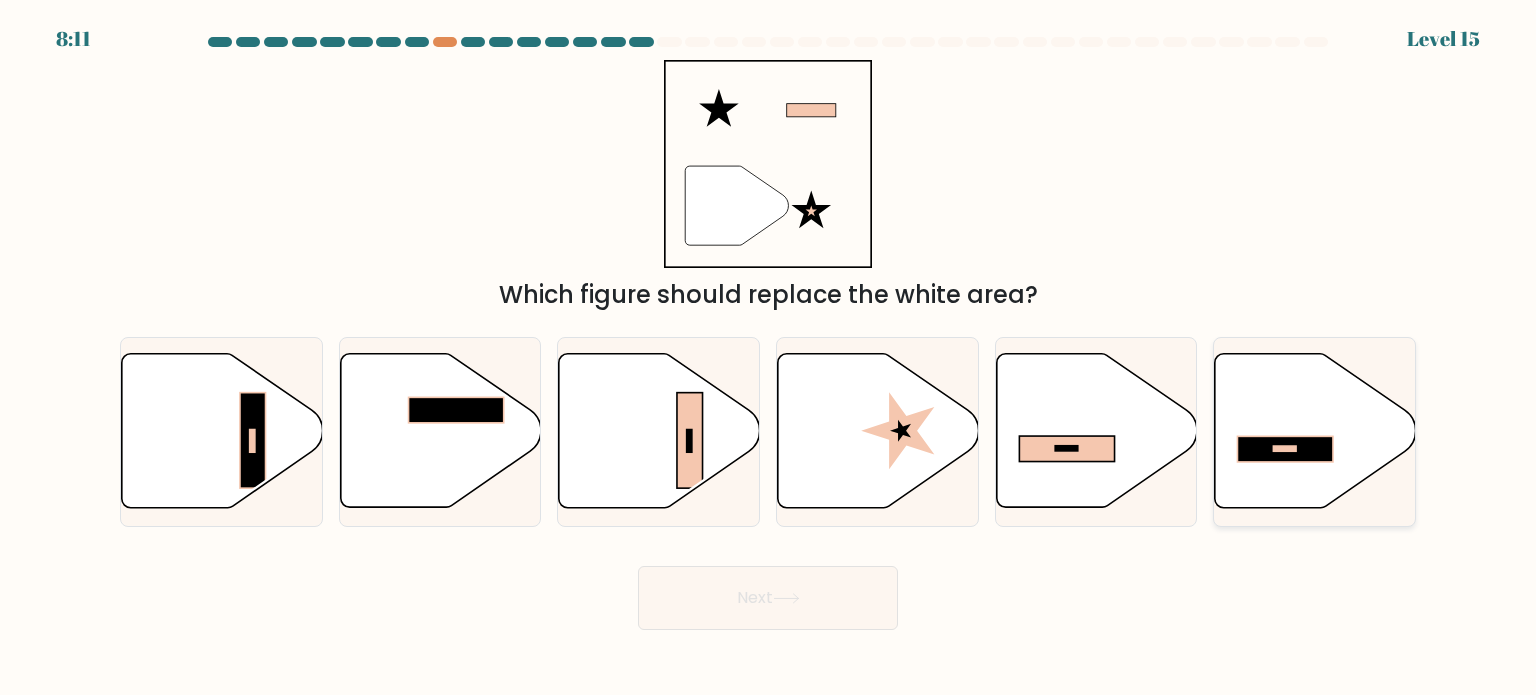 click 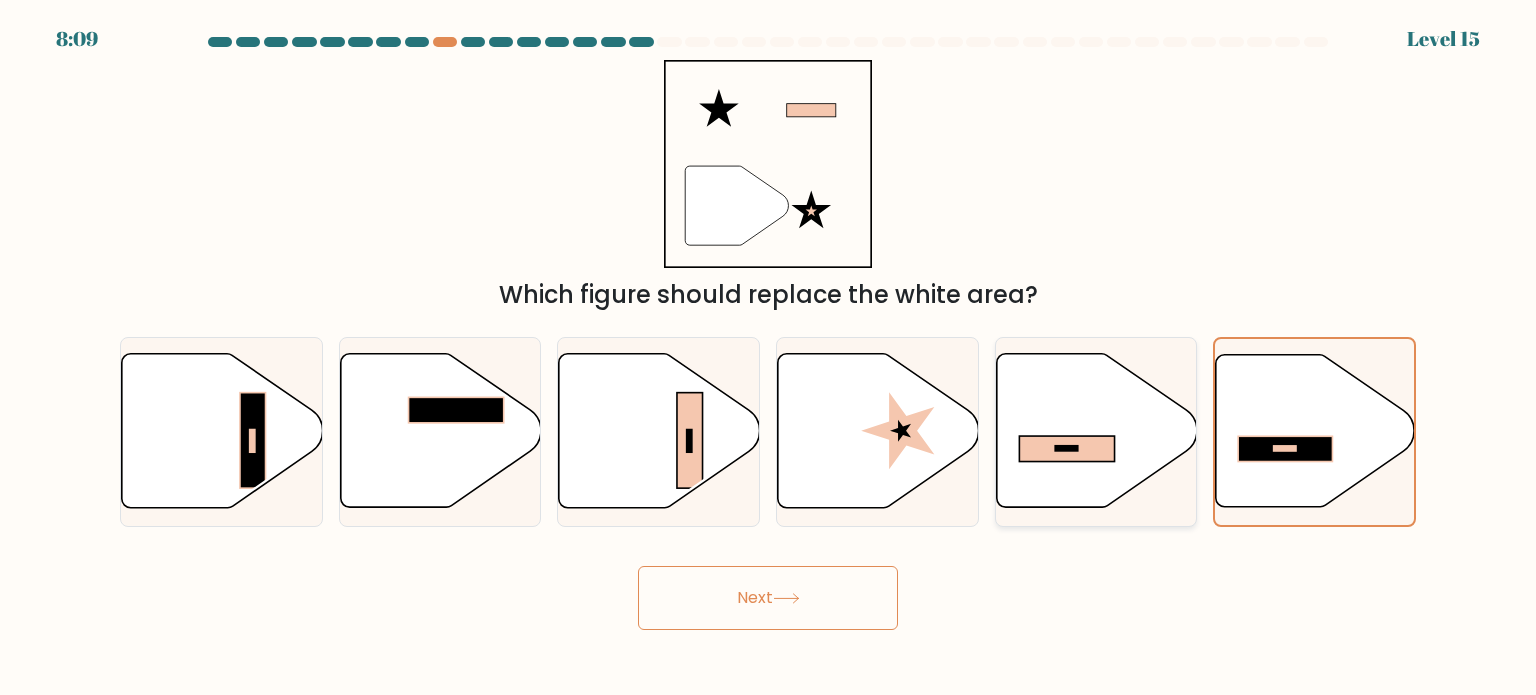 click 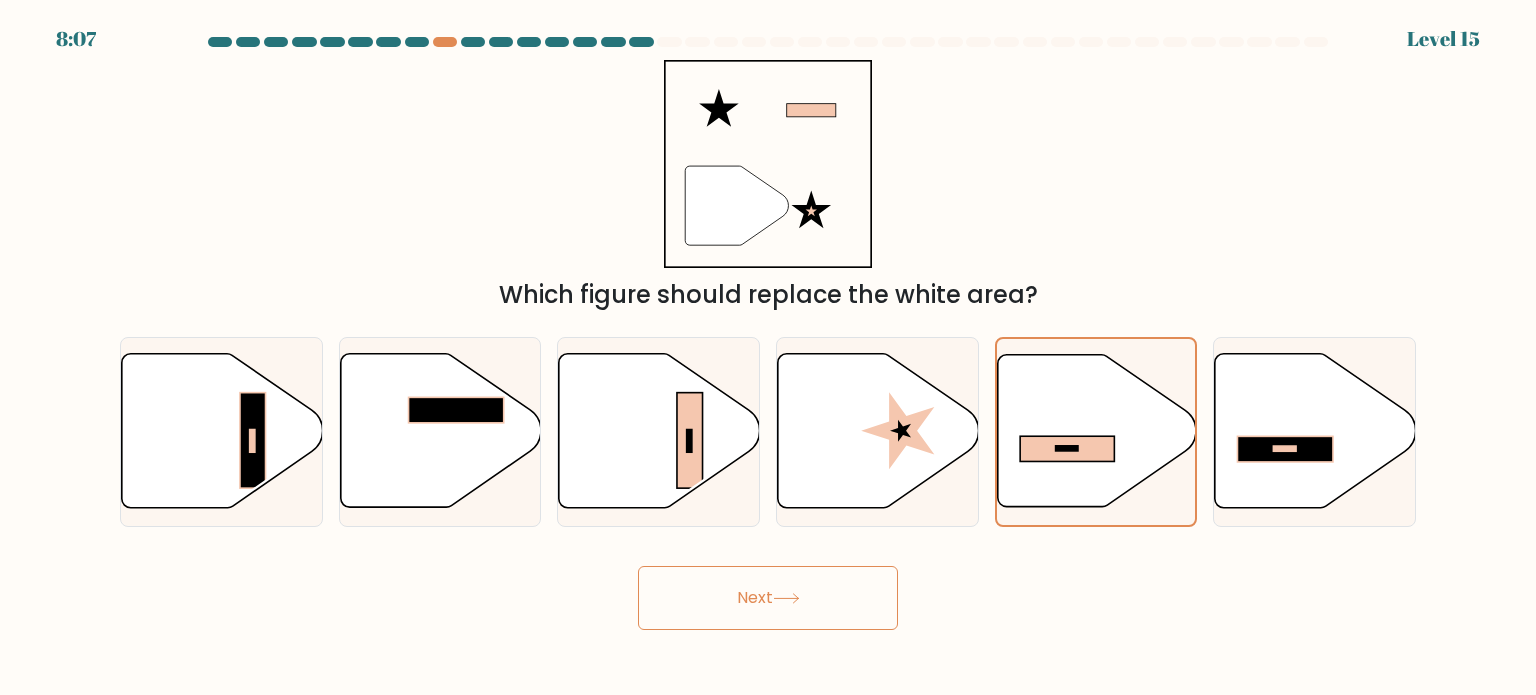 click on "Next" at bounding box center [768, 598] 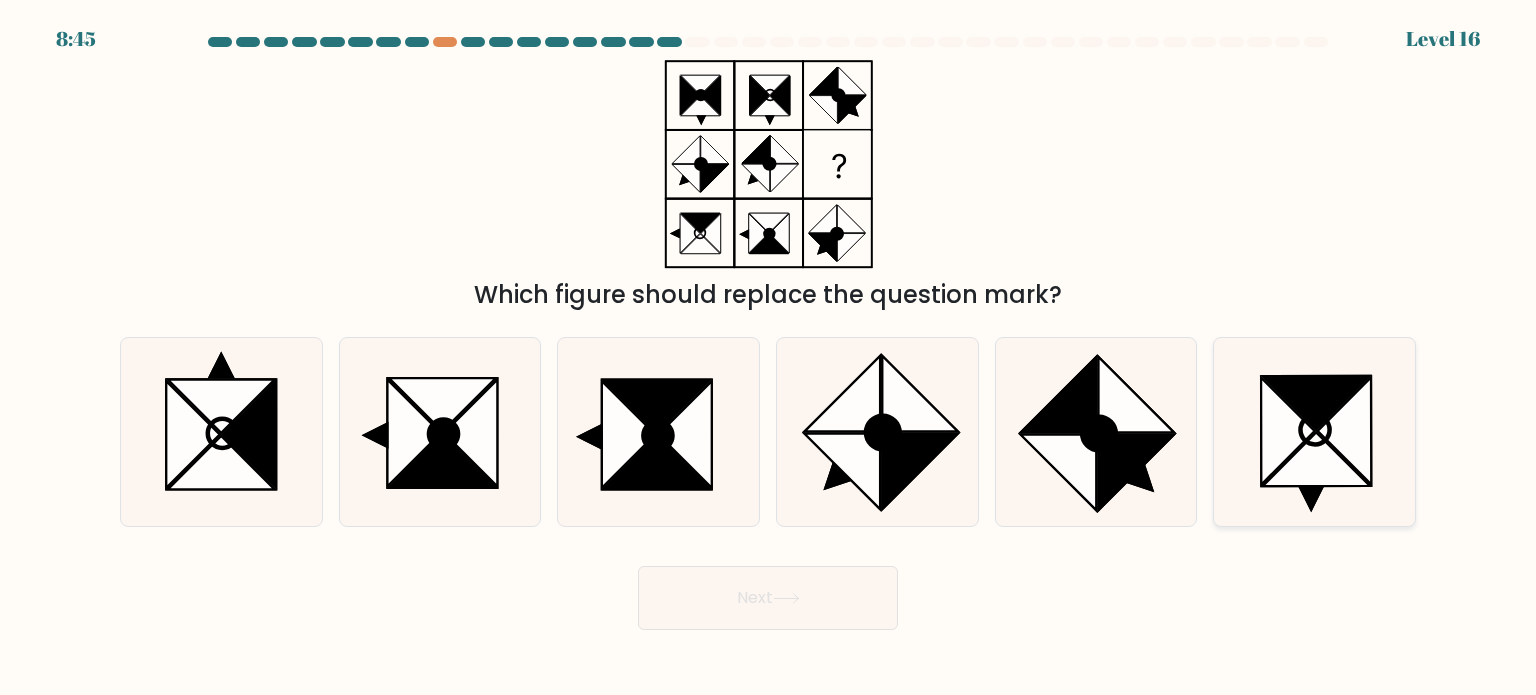click 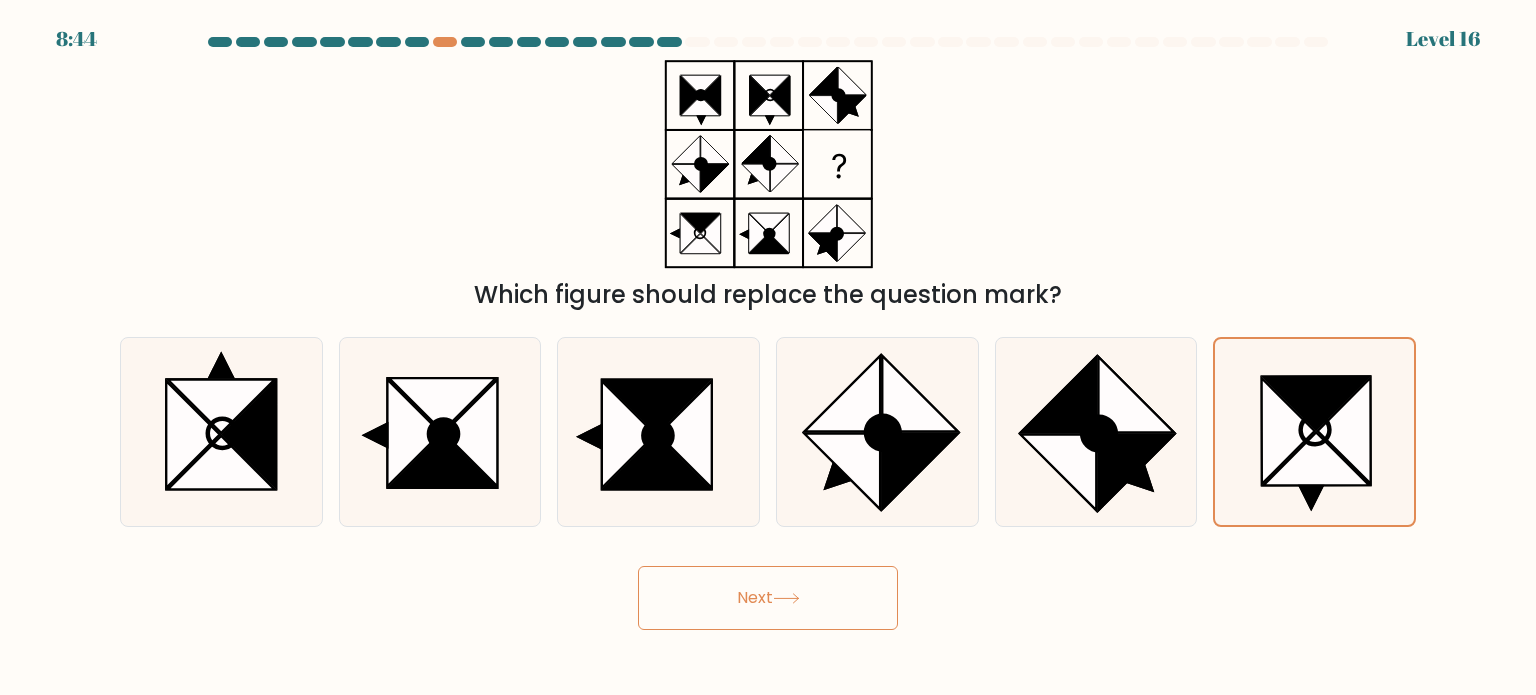 click on "Next" at bounding box center (768, 598) 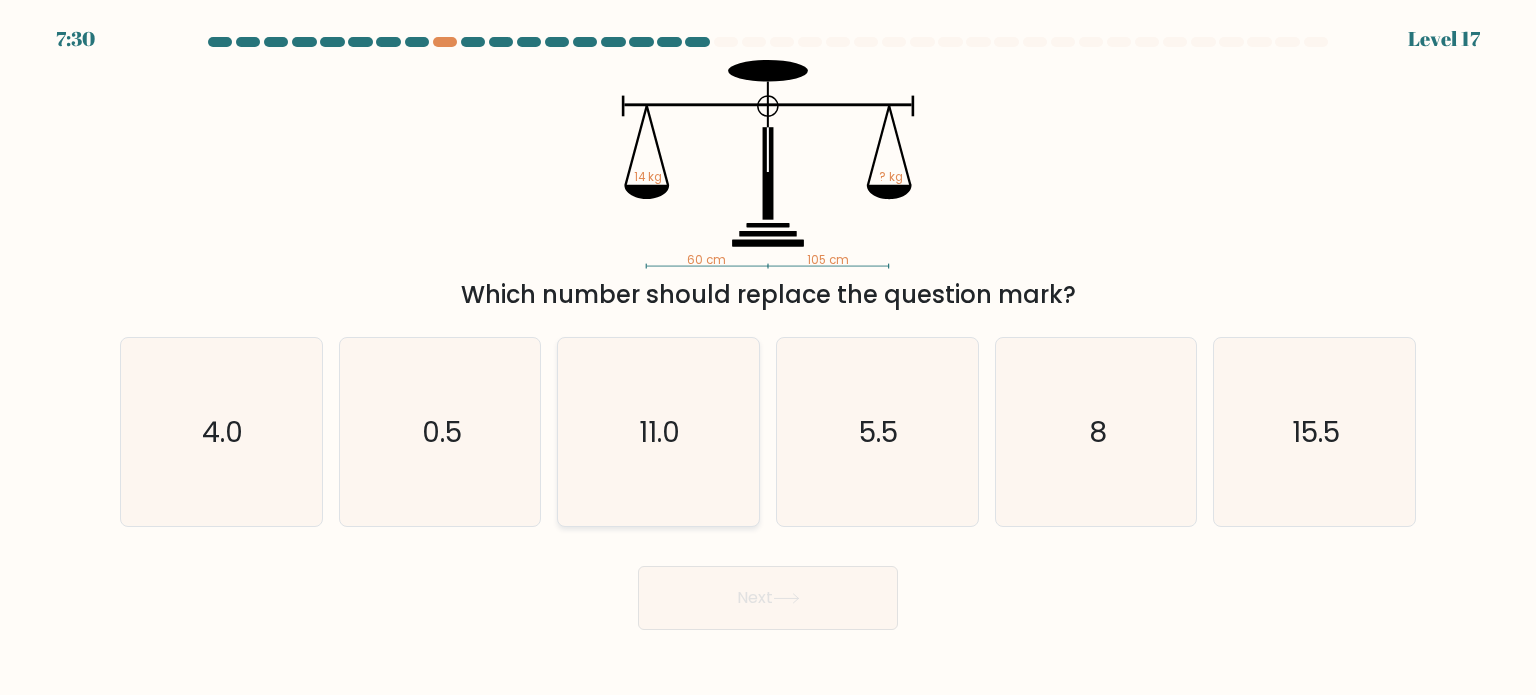 click on "11.0" 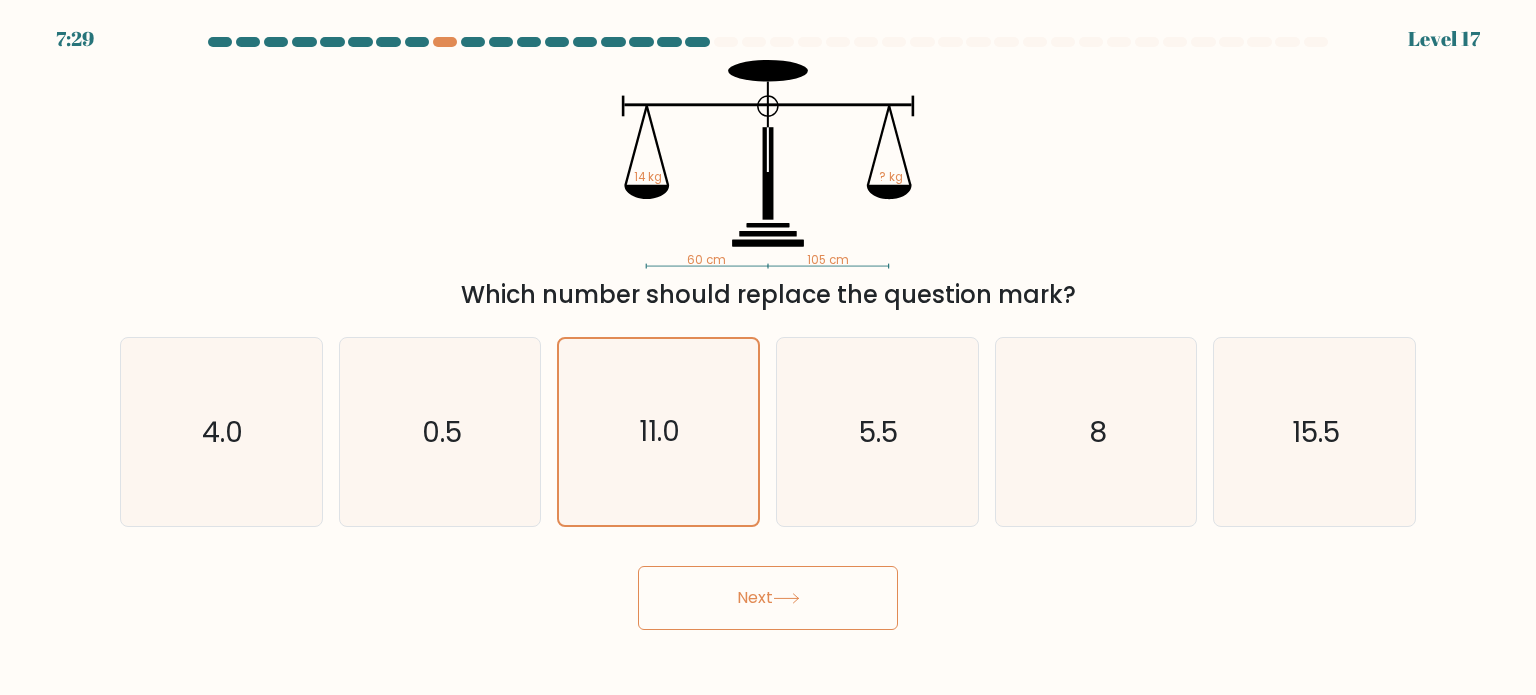 click on "Next" at bounding box center [768, 598] 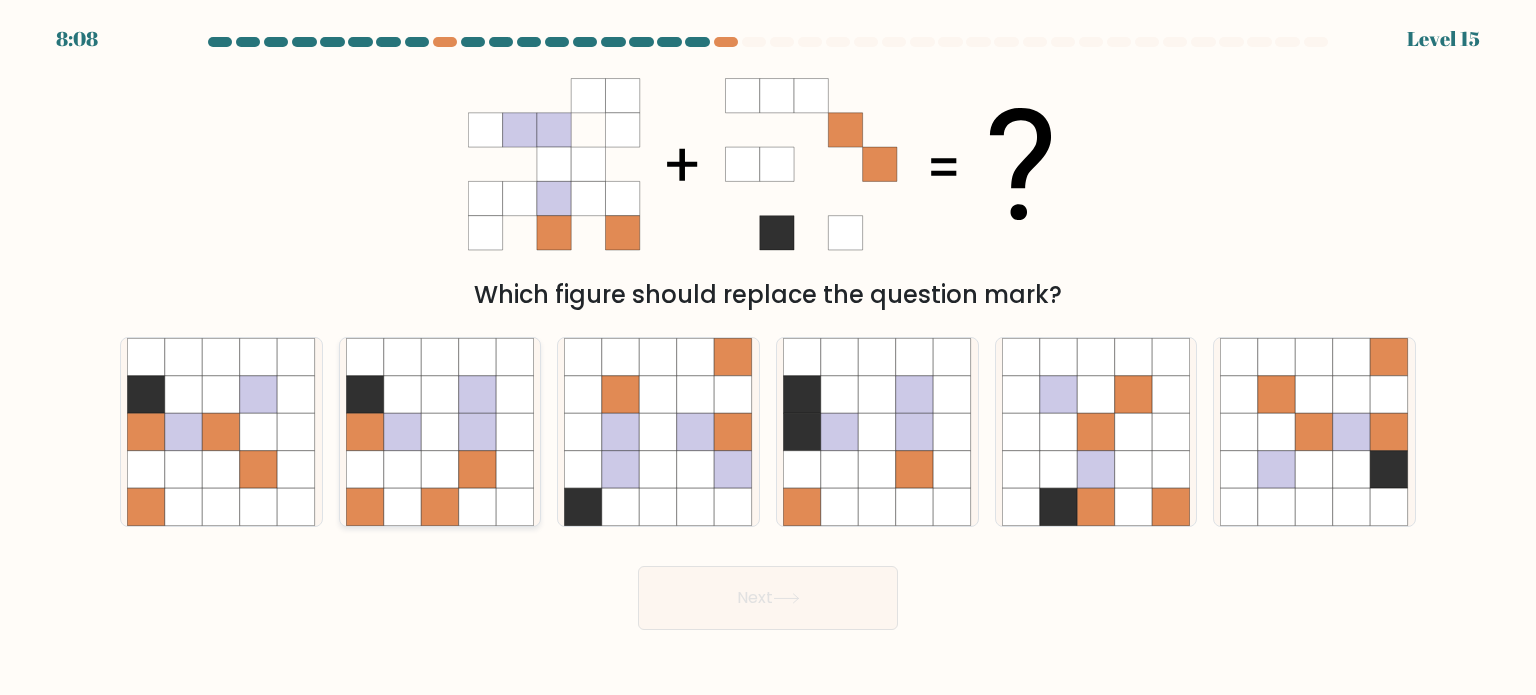 click 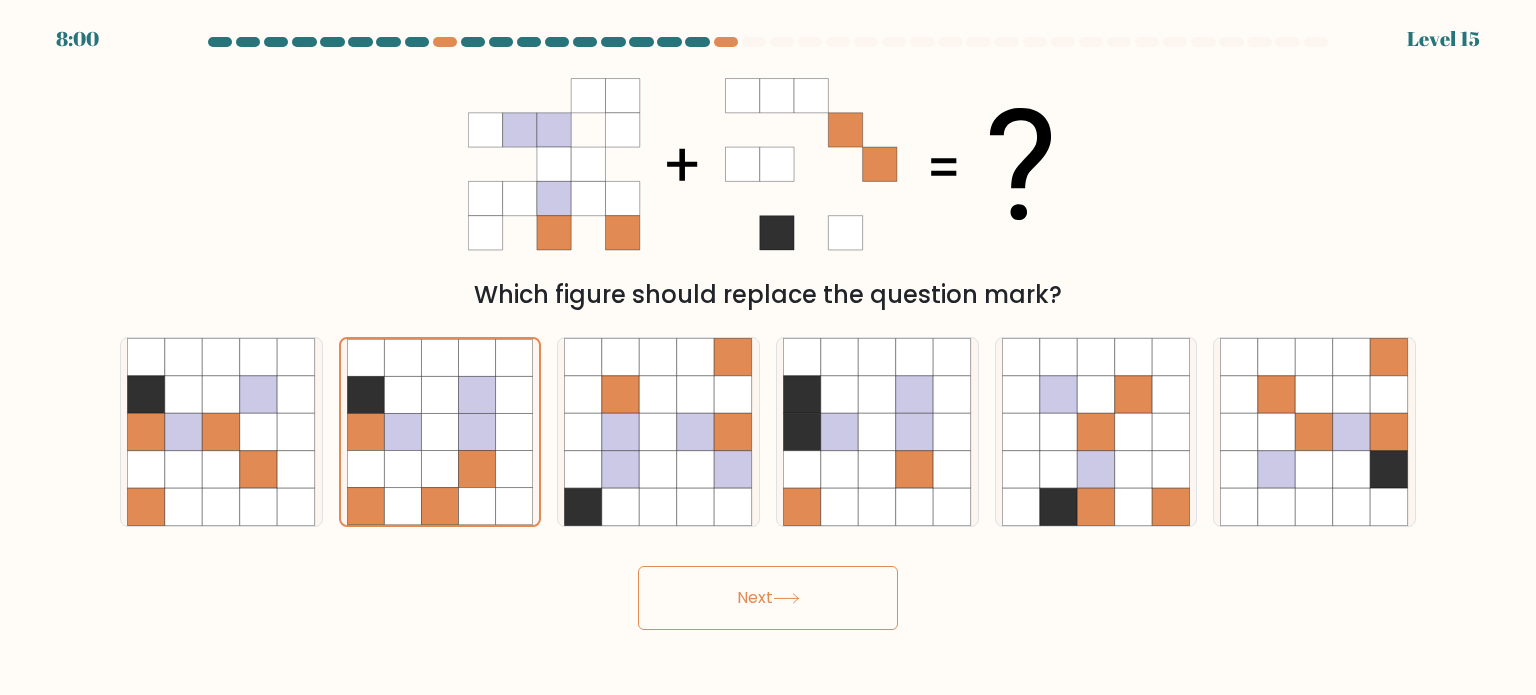 click on "Next" at bounding box center (768, 598) 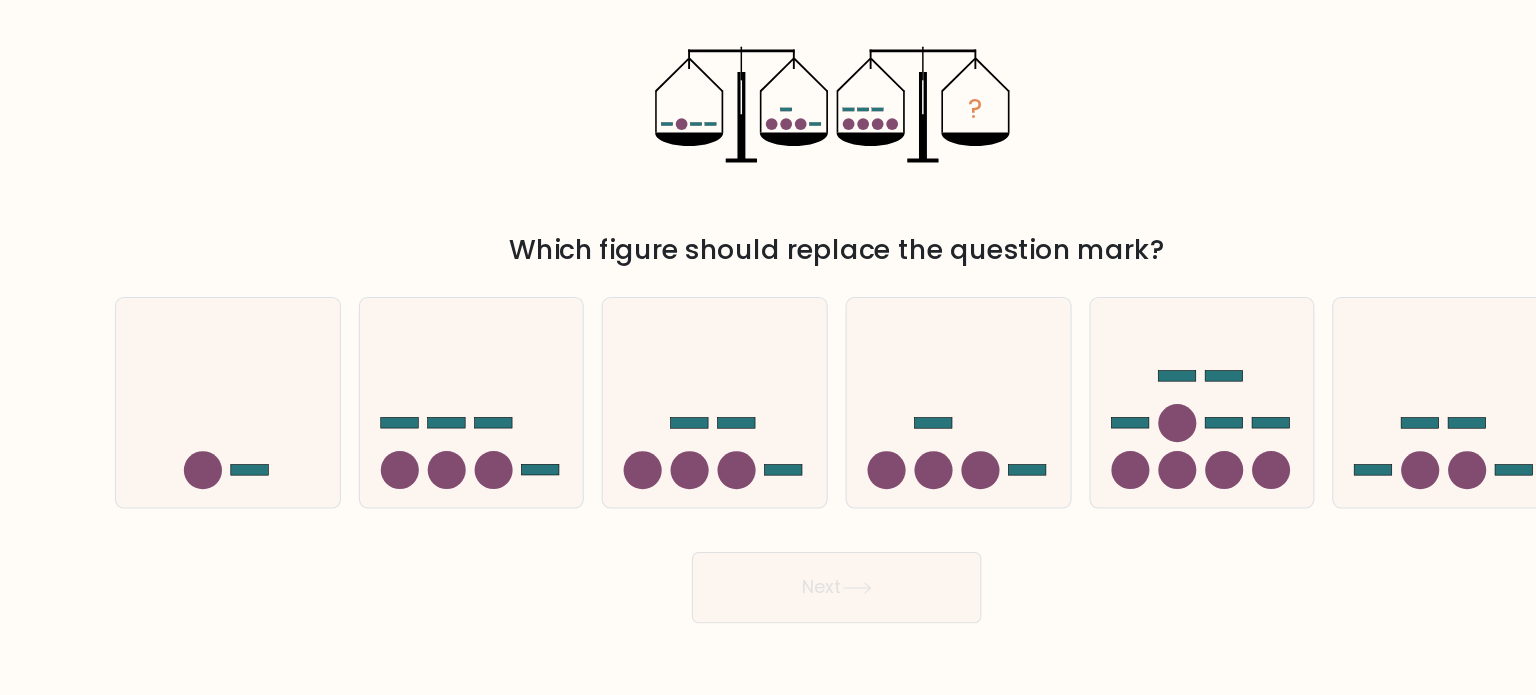 scroll, scrollTop: 0, scrollLeft: 0, axis: both 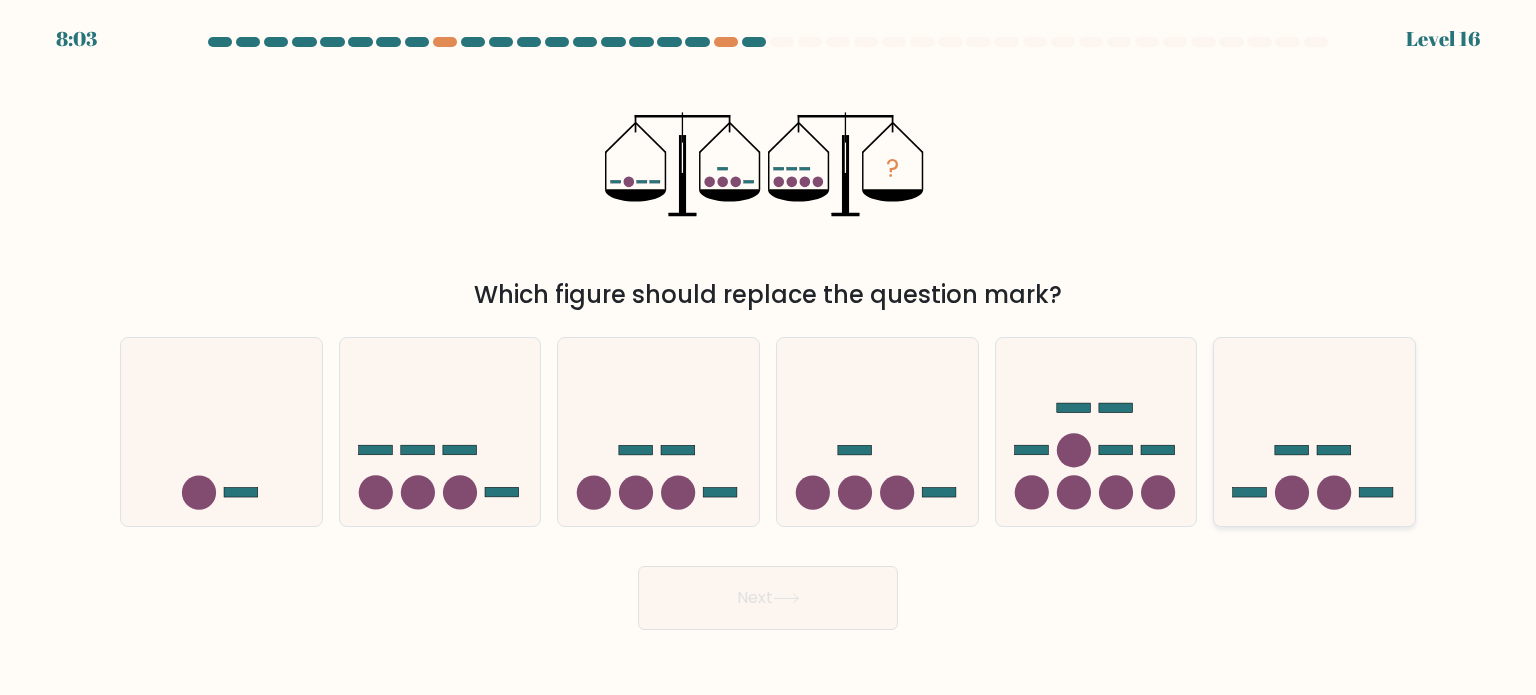 click 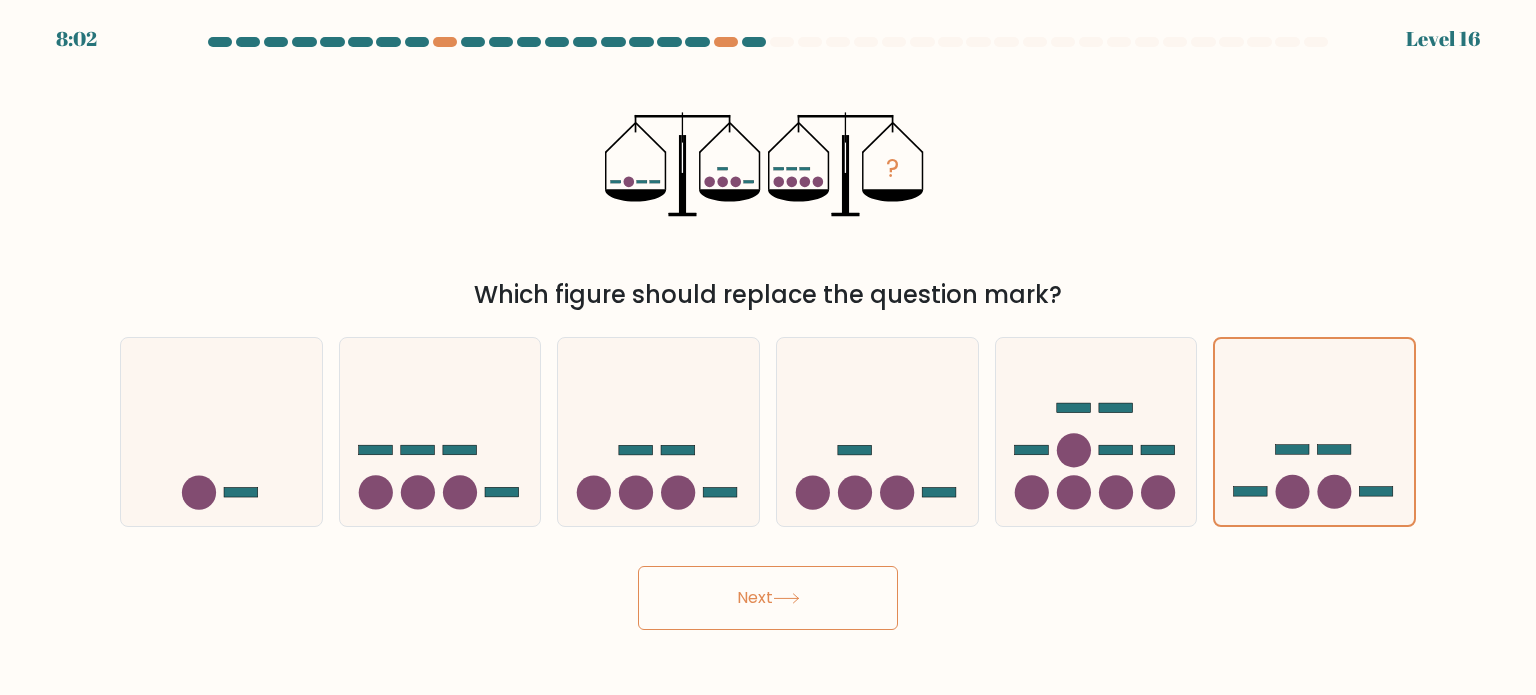 click on "Next" at bounding box center (768, 598) 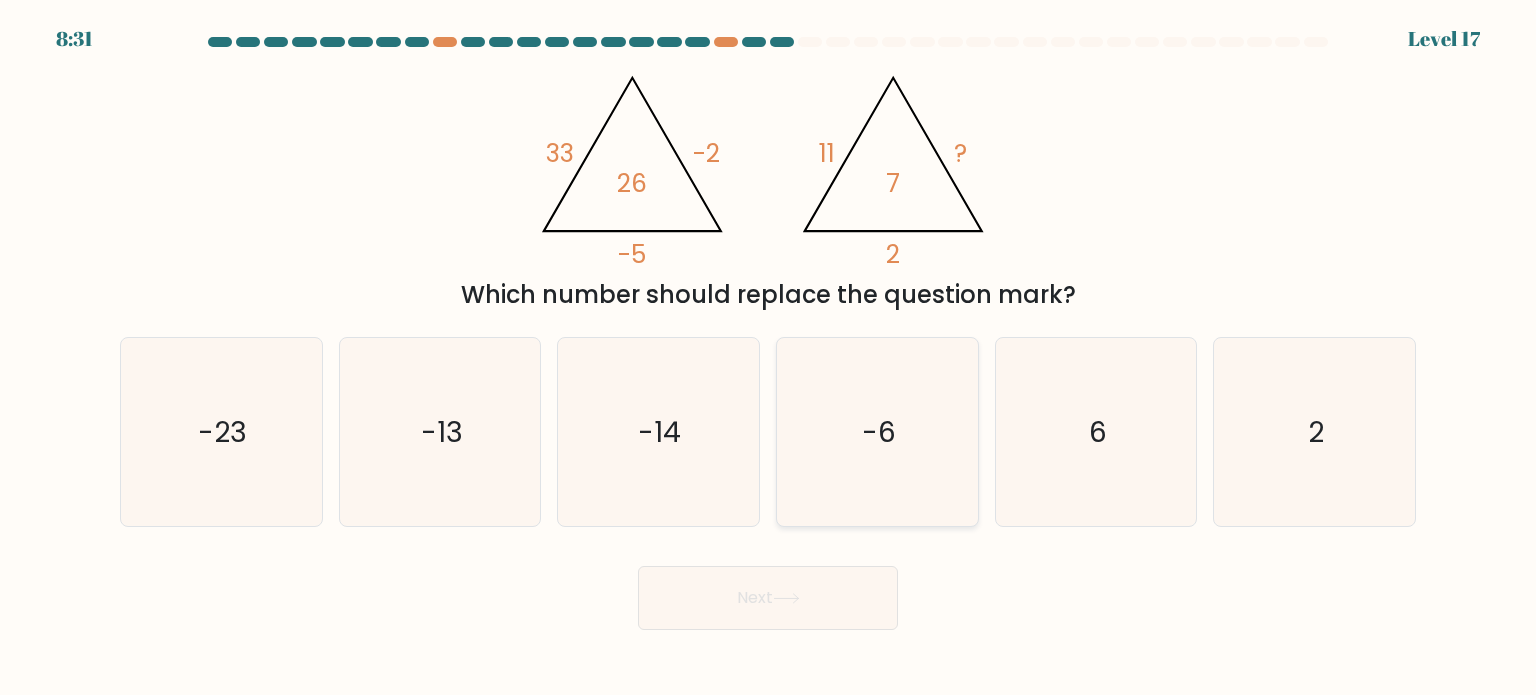 click on "-6" 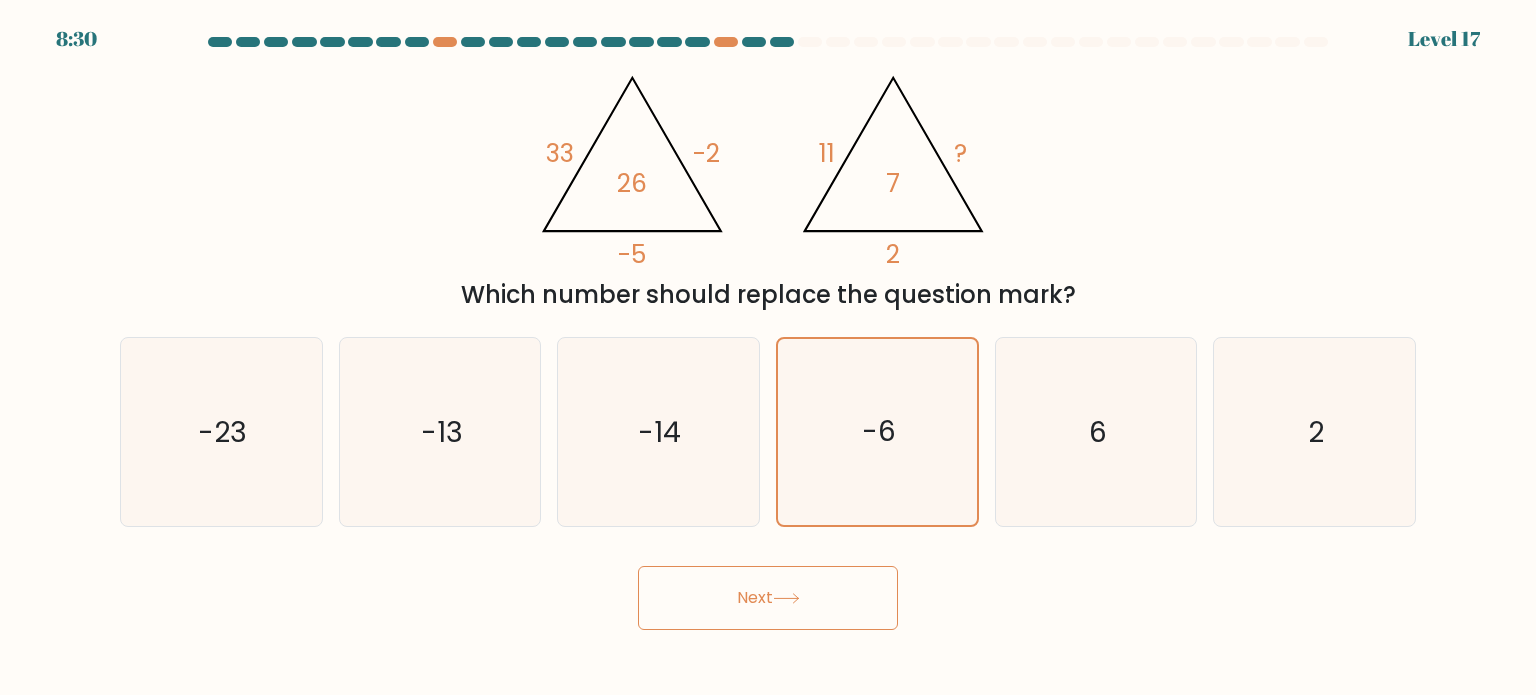 click 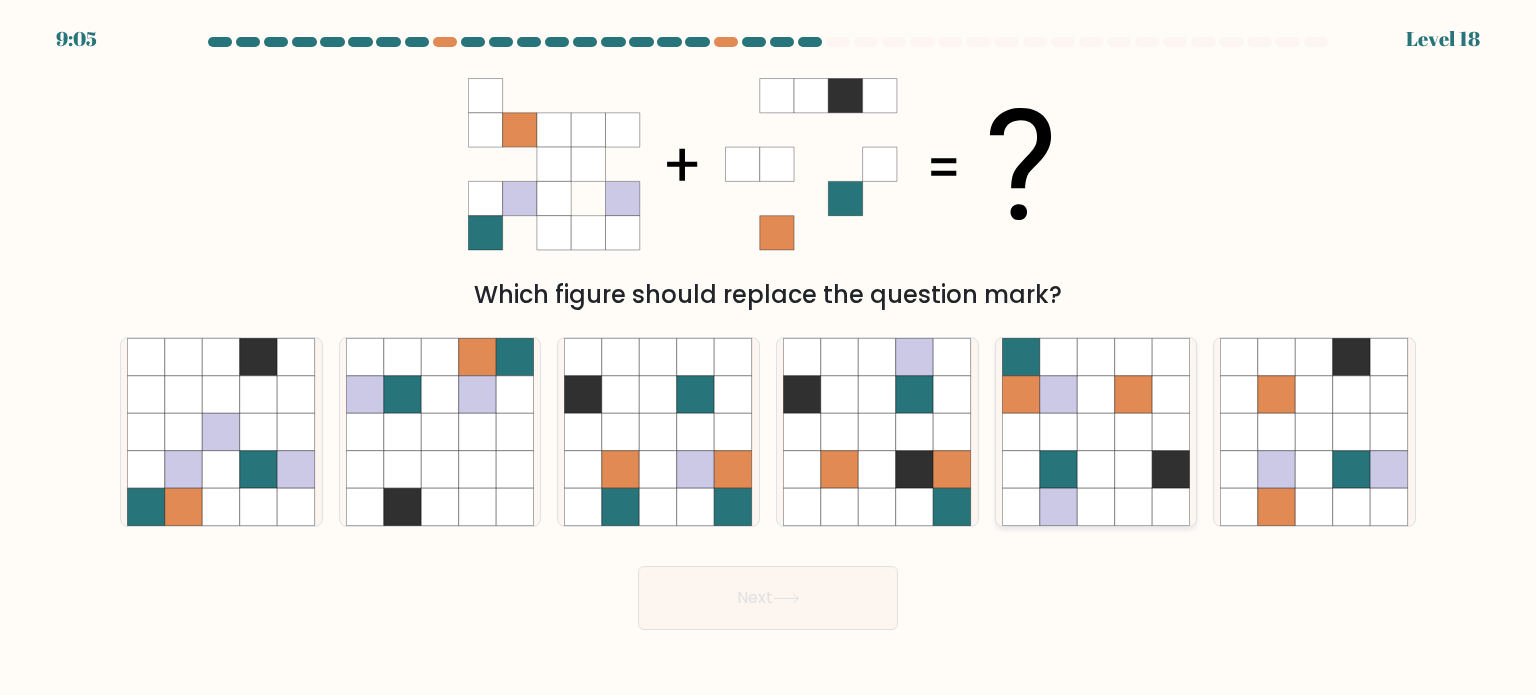 click 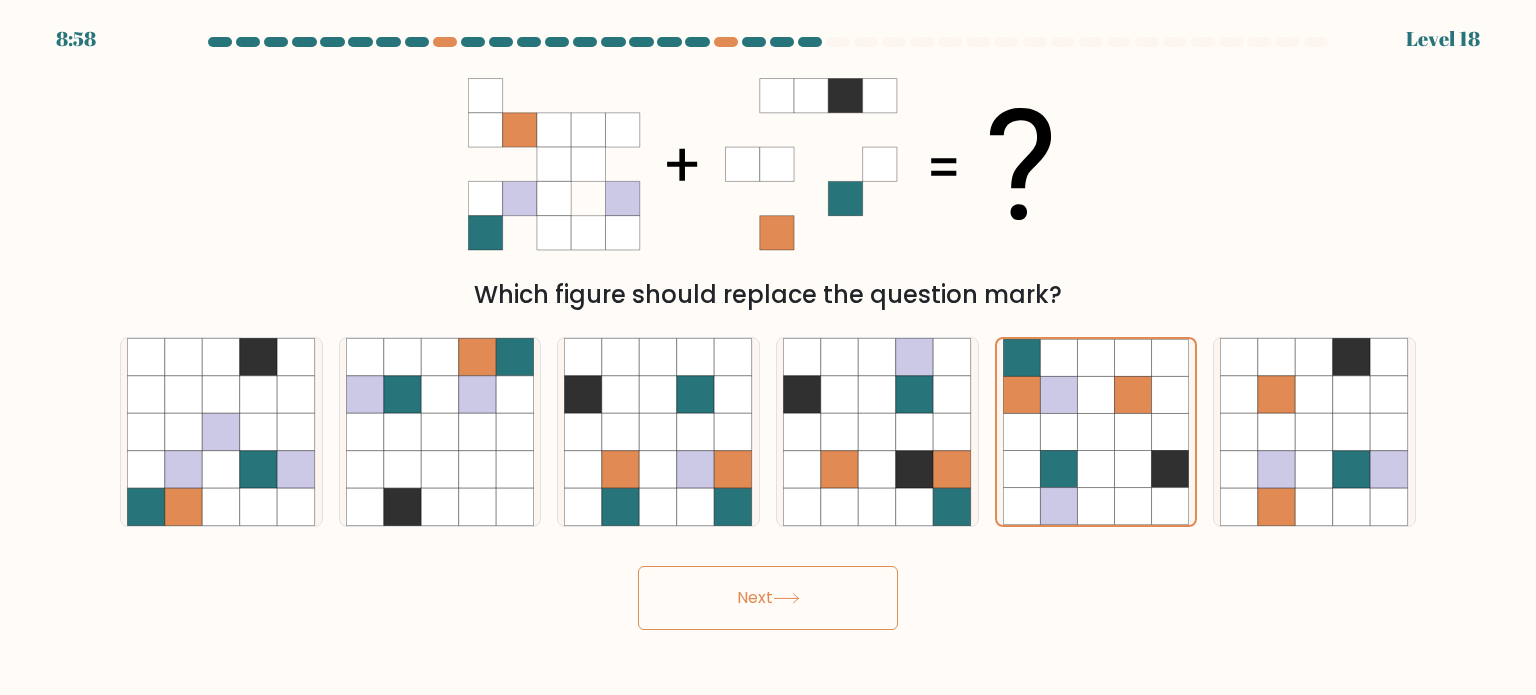 click on "Next" at bounding box center [768, 598] 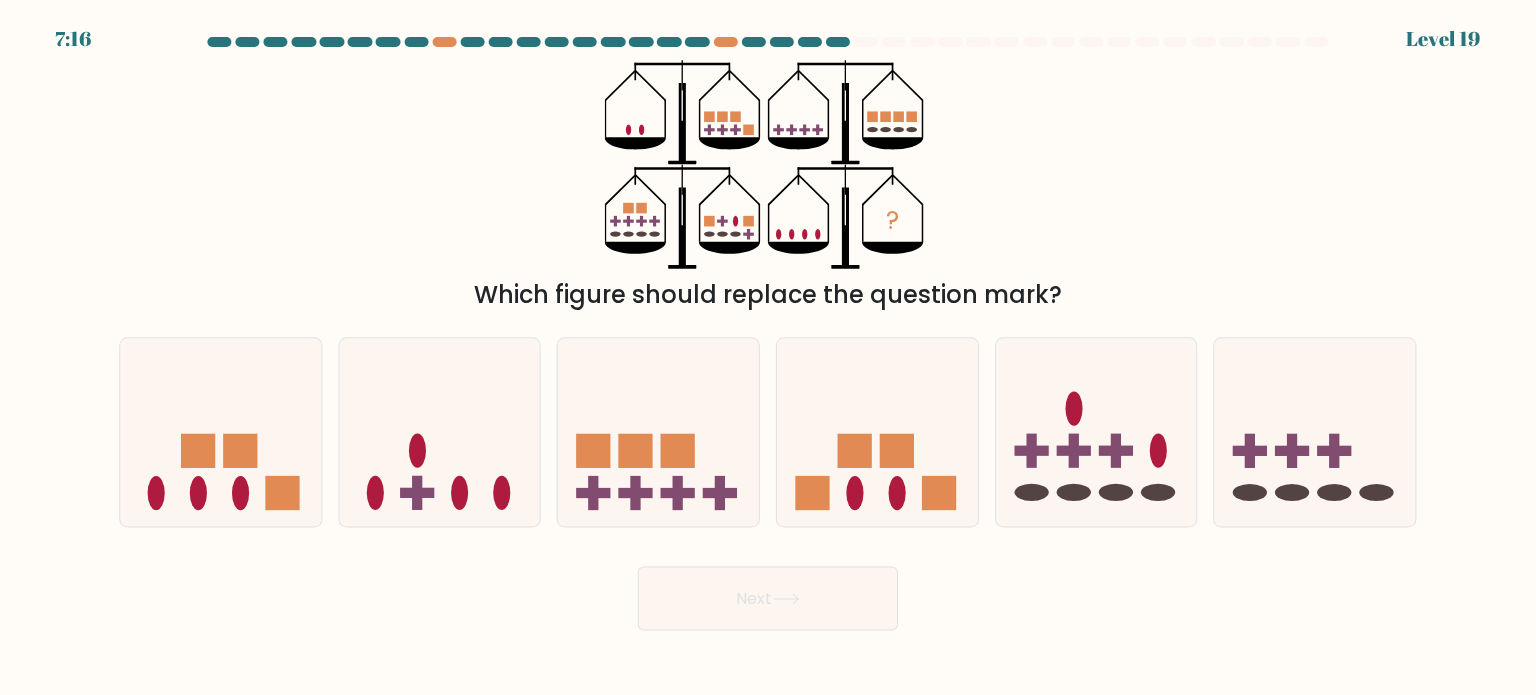 scroll, scrollTop: 0, scrollLeft: 0, axis: both 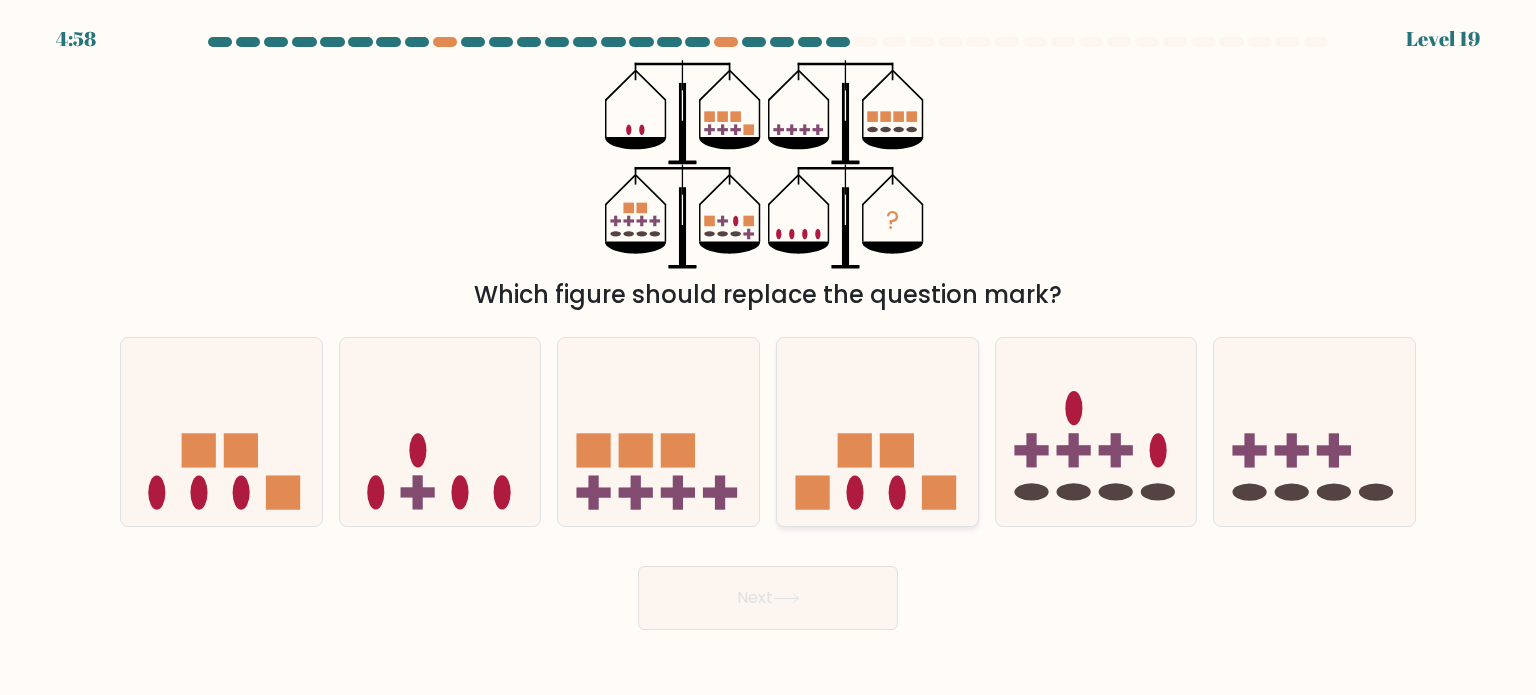 click 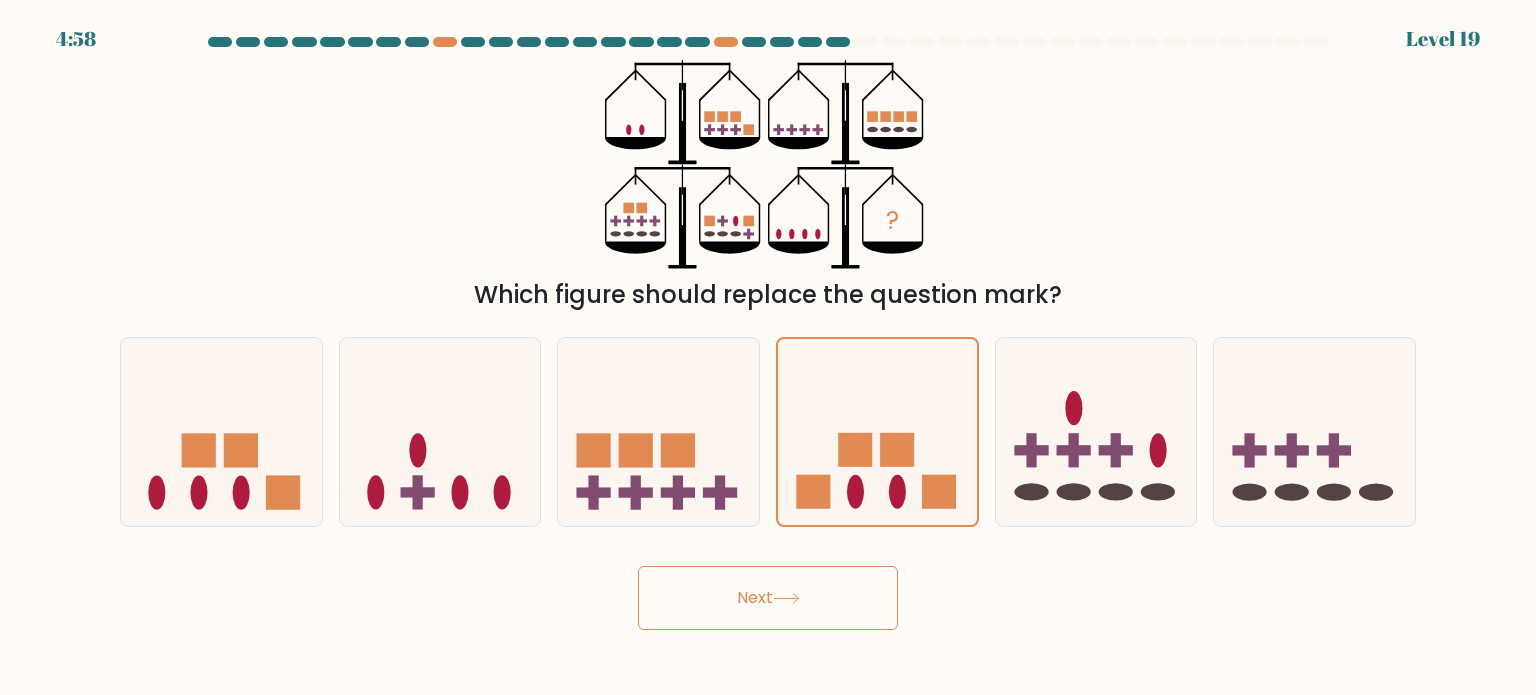 click on "Next" at bounding box center (768, 598) 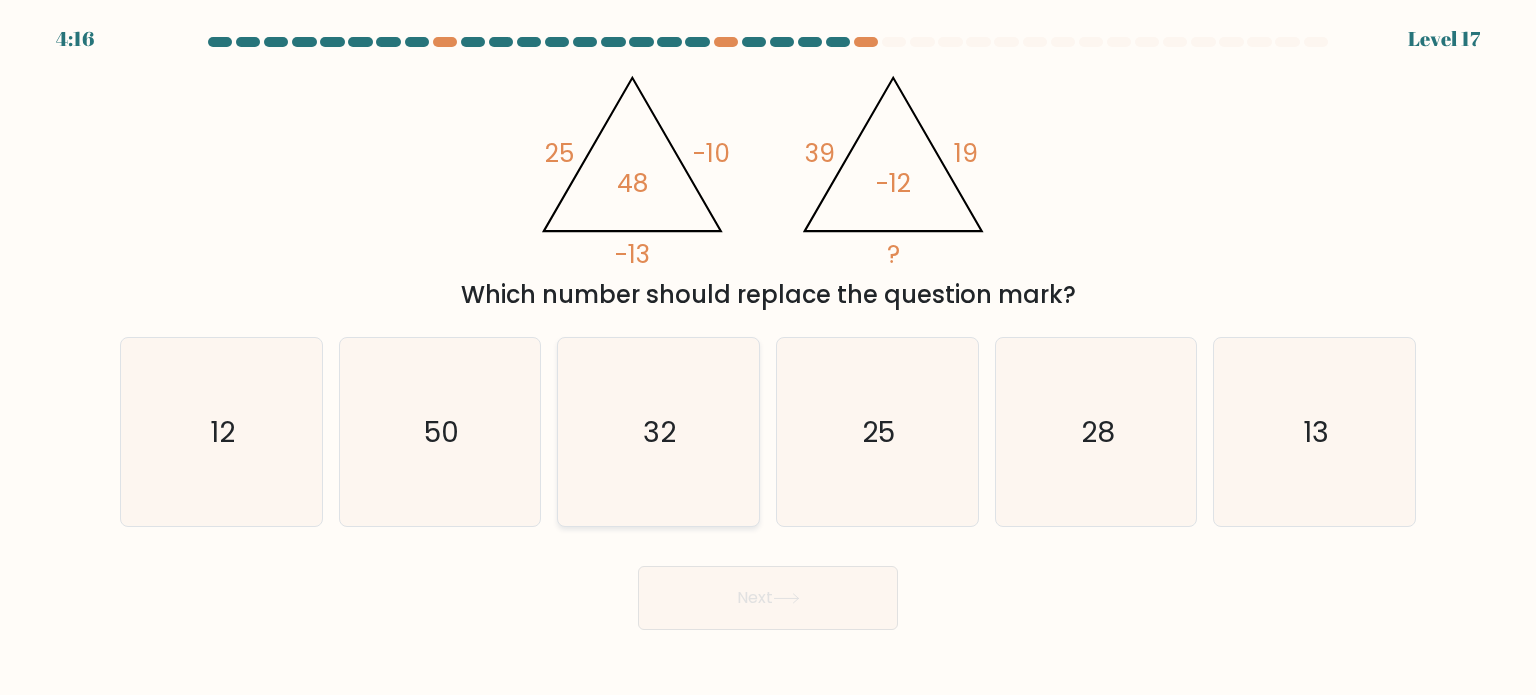 click on "32" 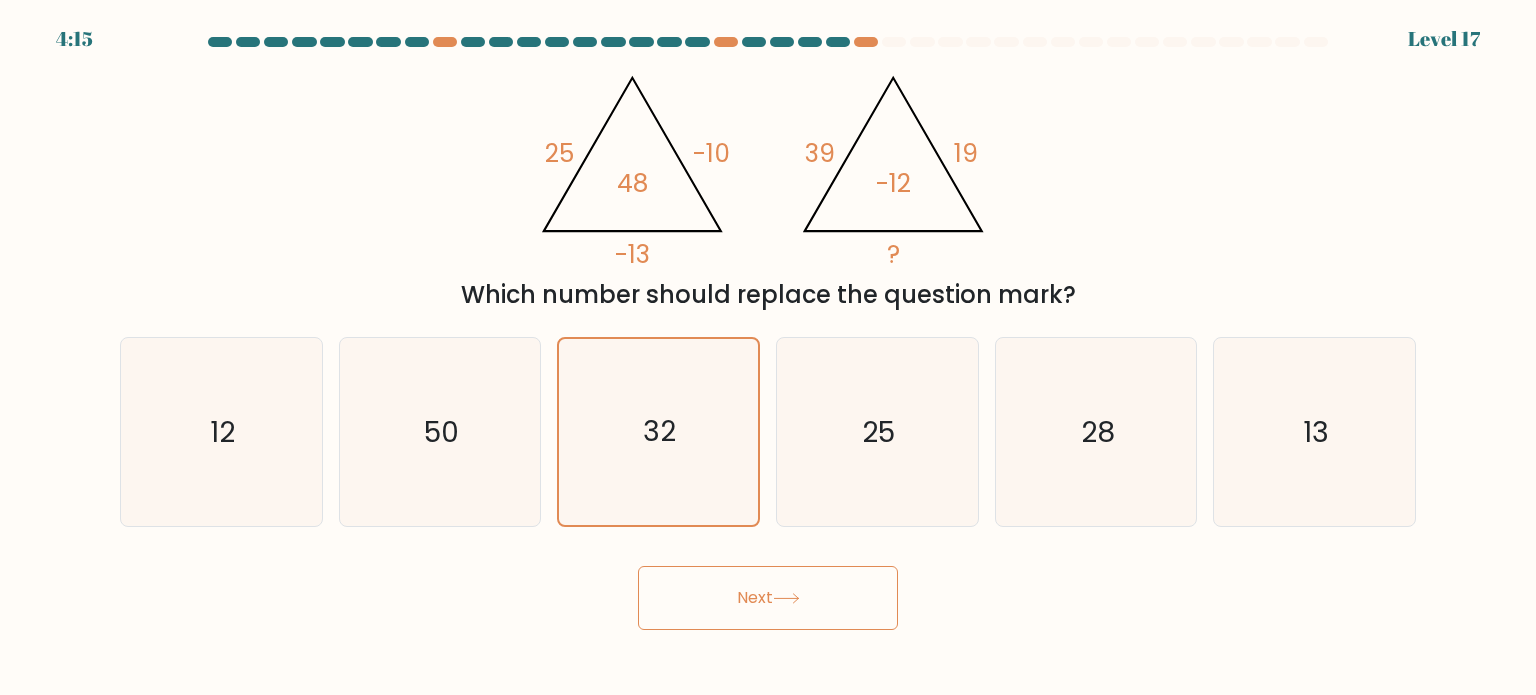 click on "Next" at bounding box center [768, 598] 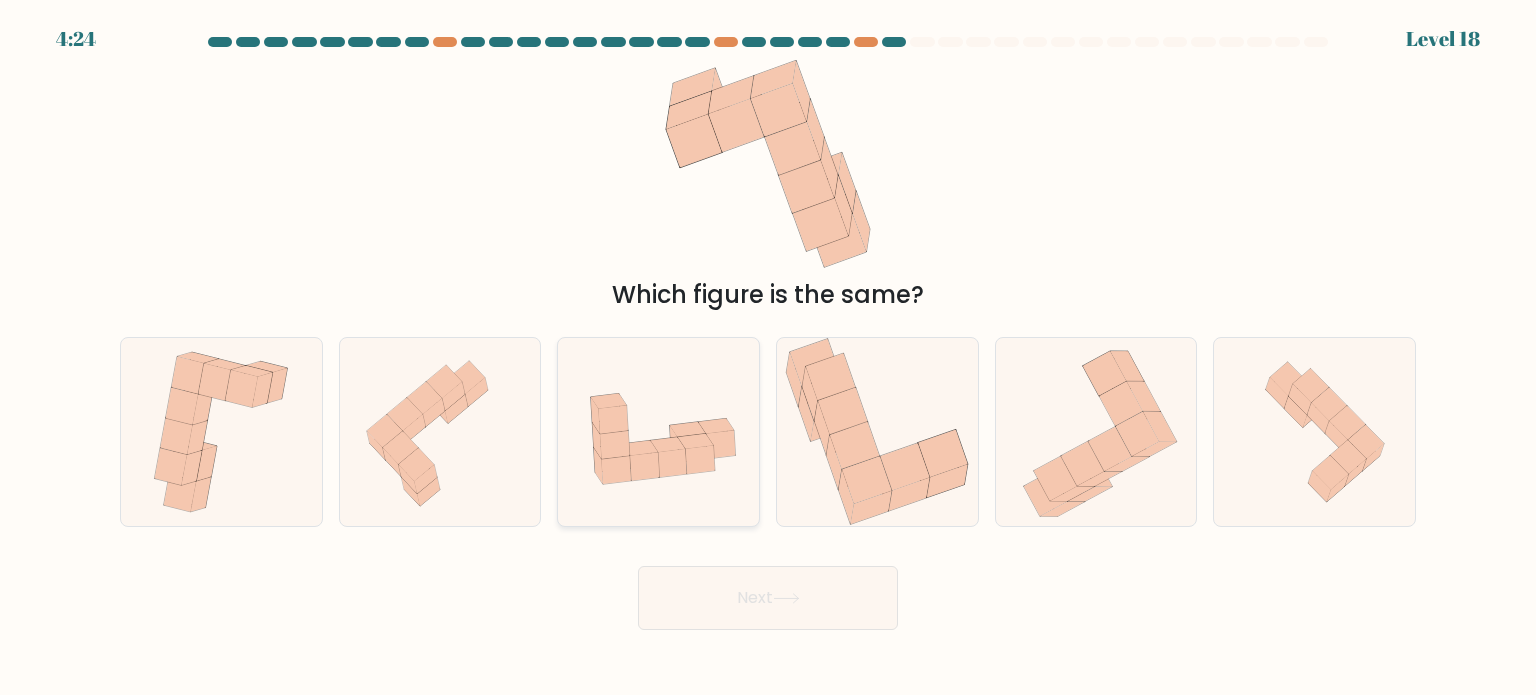 click 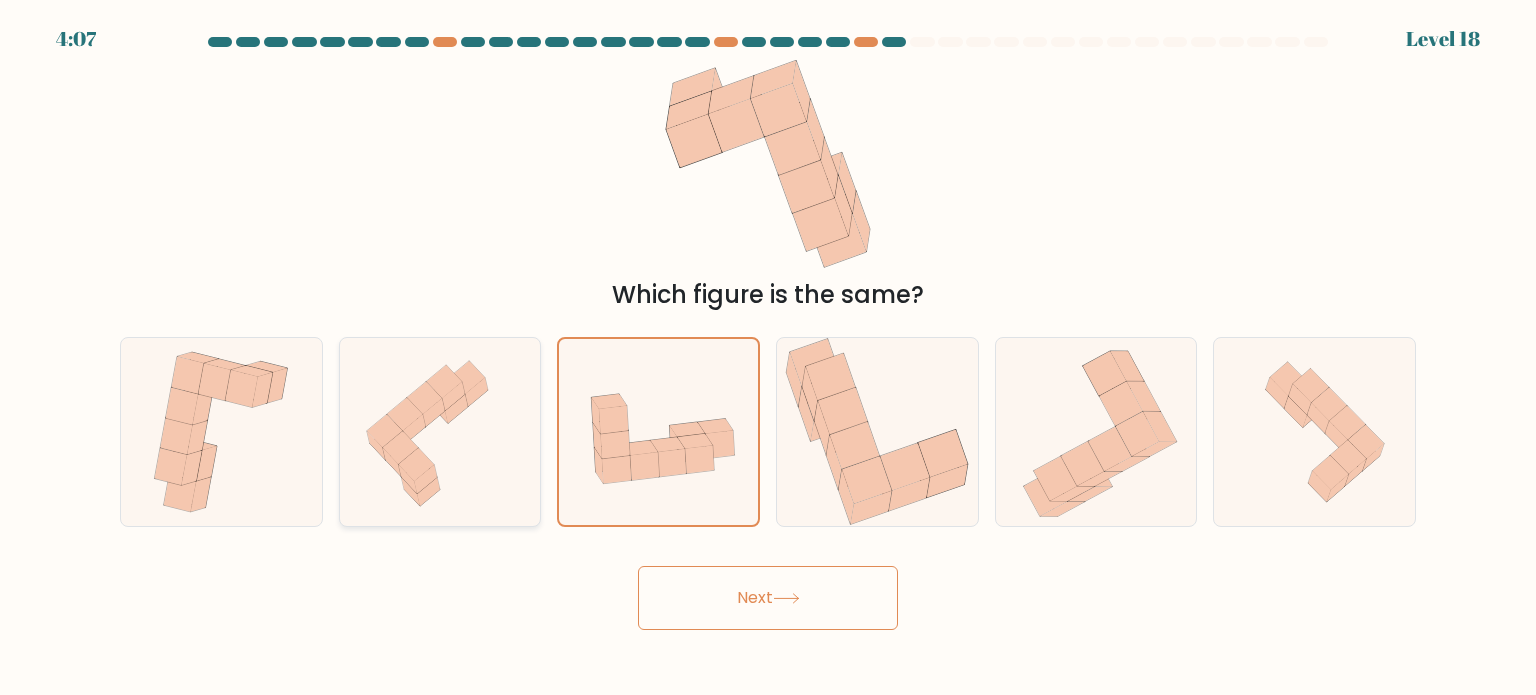 click 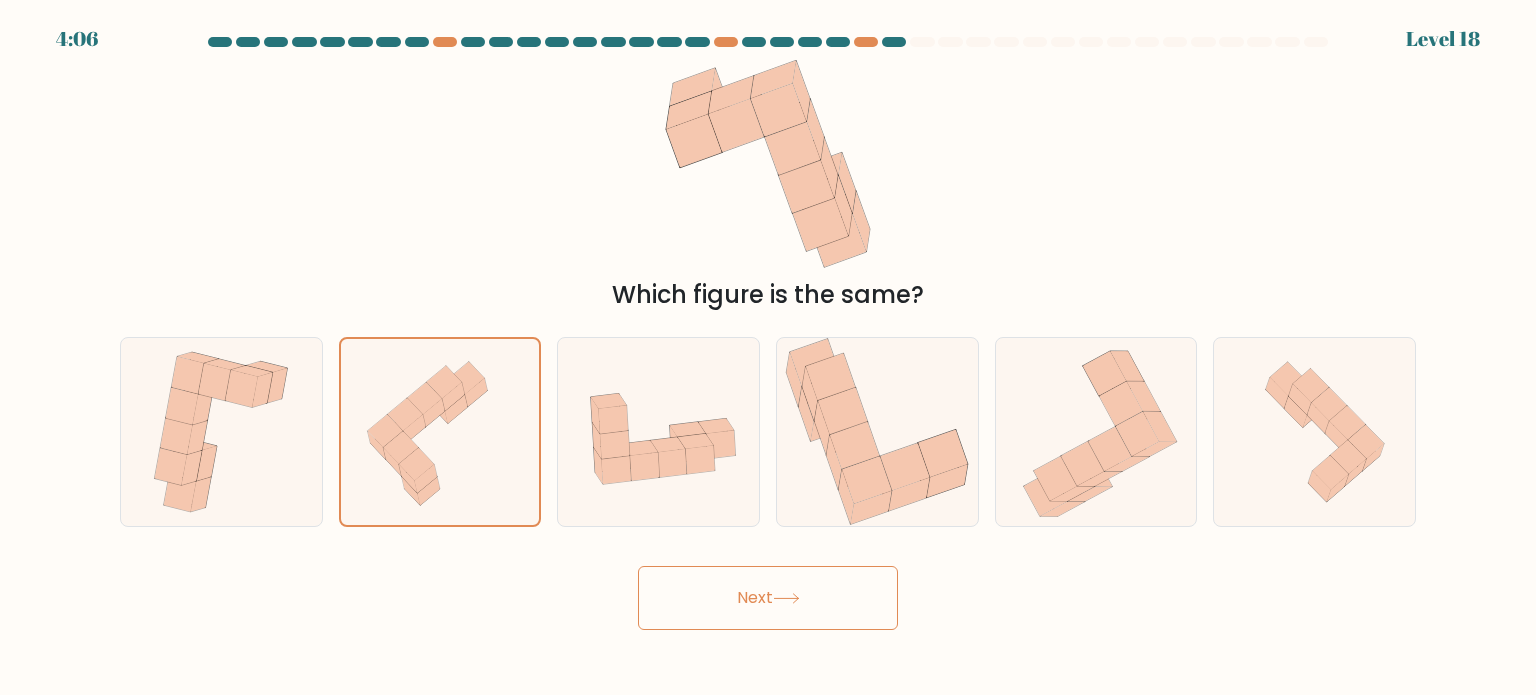 click on "Next" at bounding box center [768, 598] 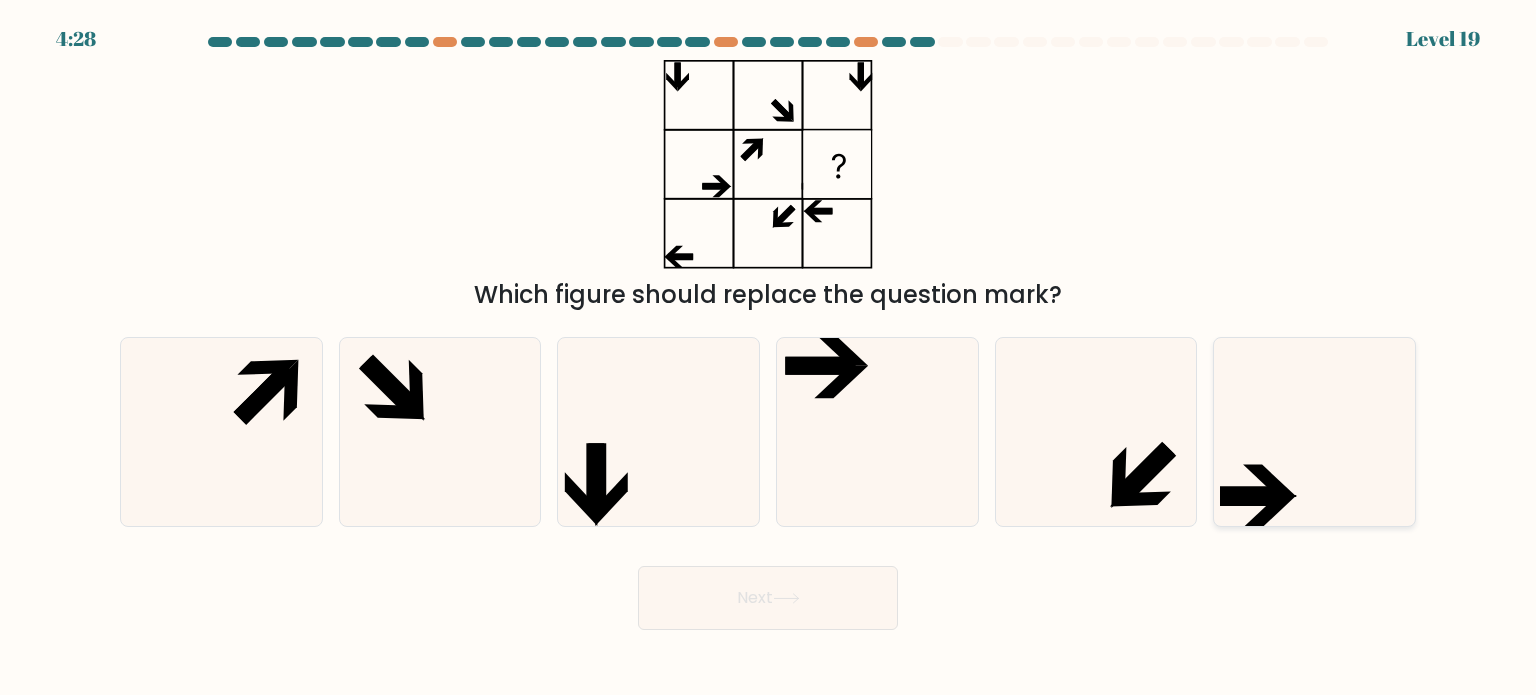 click 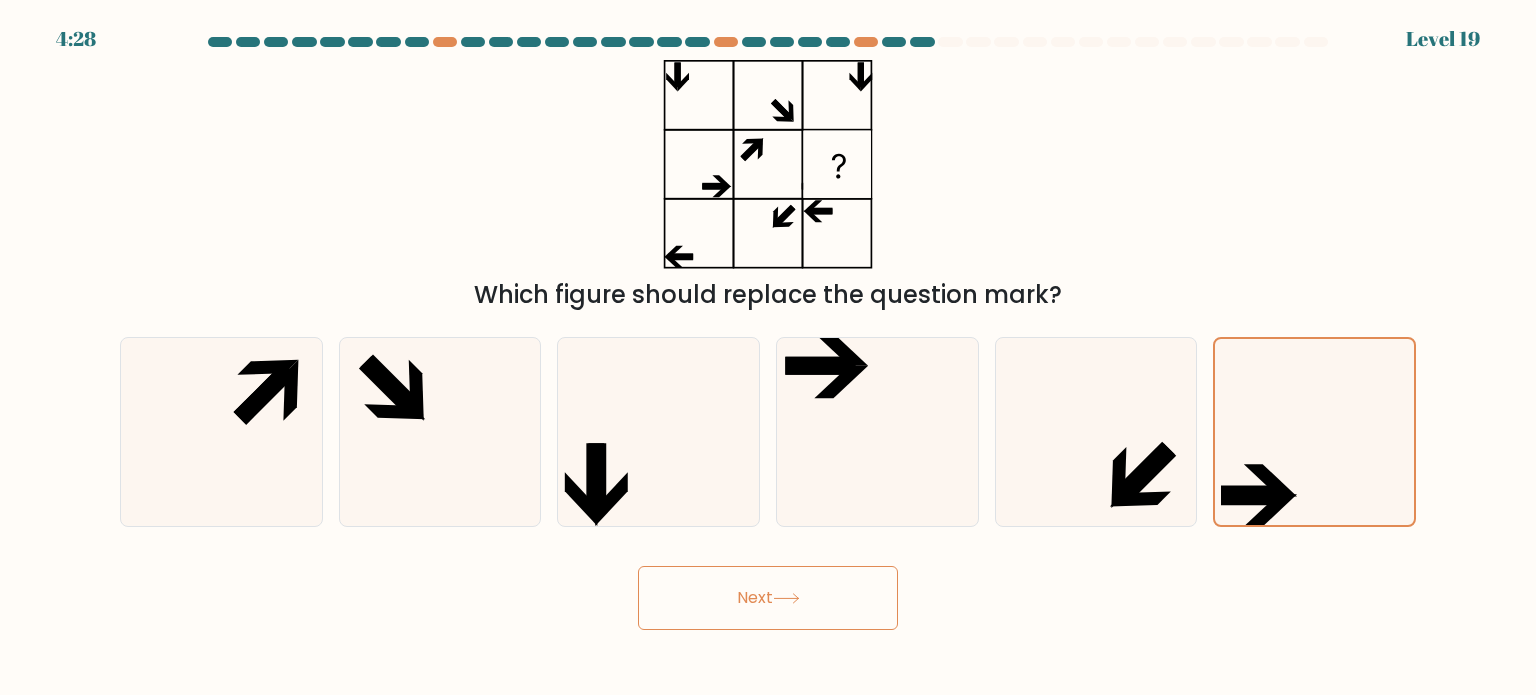click on "Next" at bounding box center (768, 598) 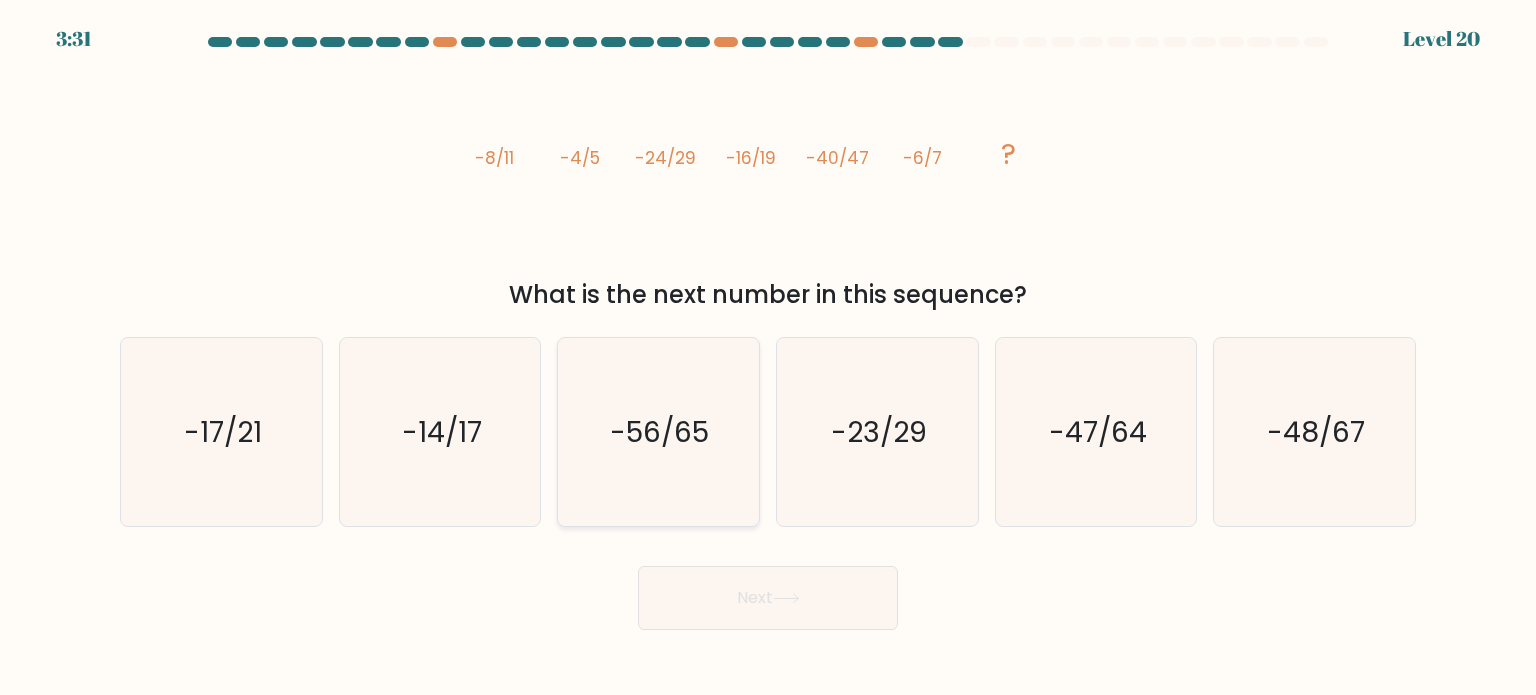 click on "-56/65" 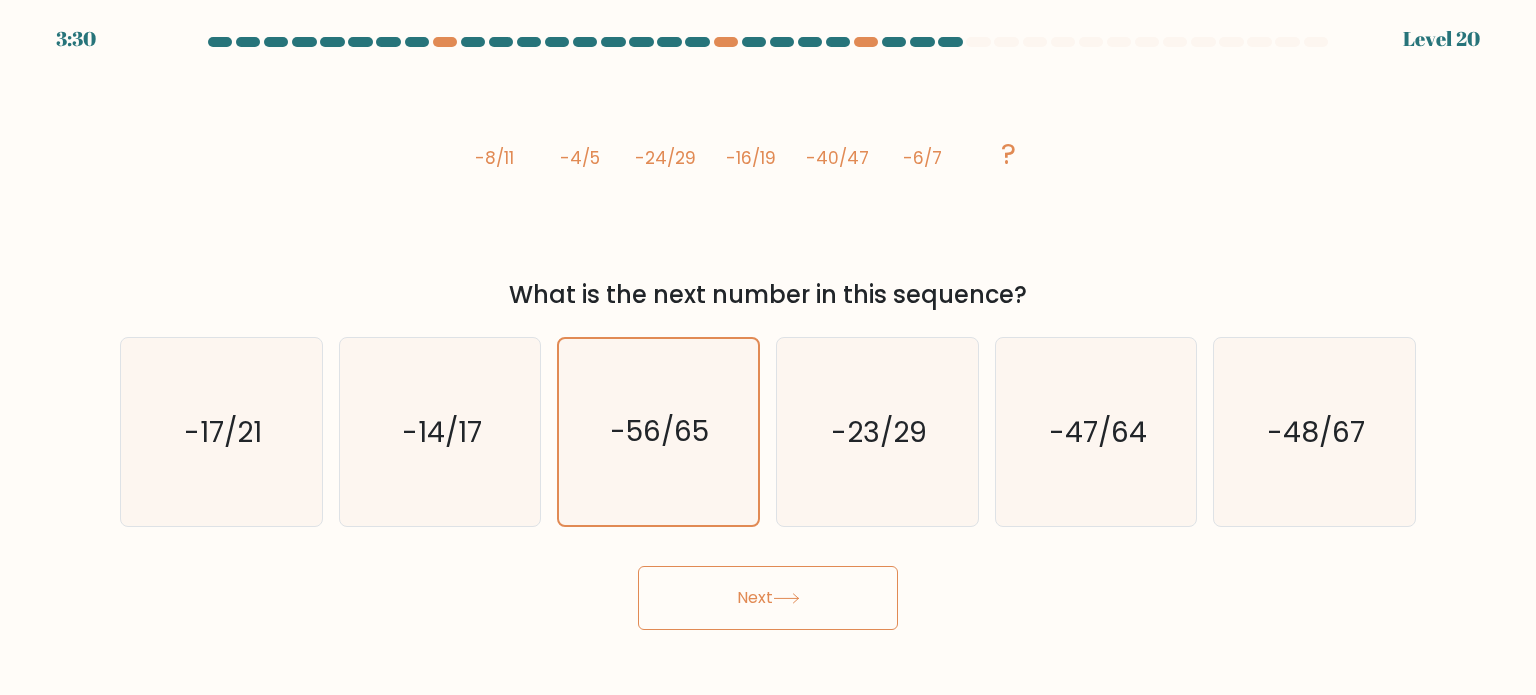 click on "Next" at bounding box center [768, 598] 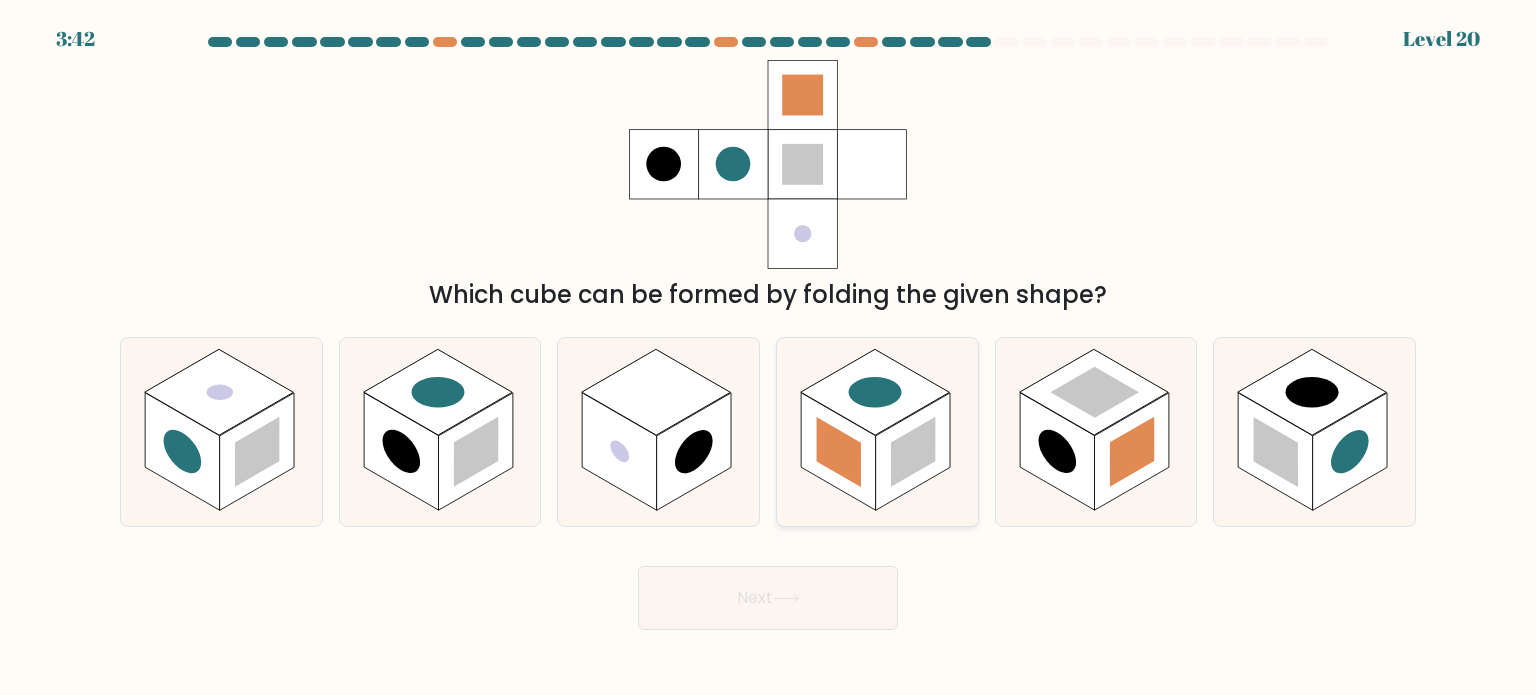 click 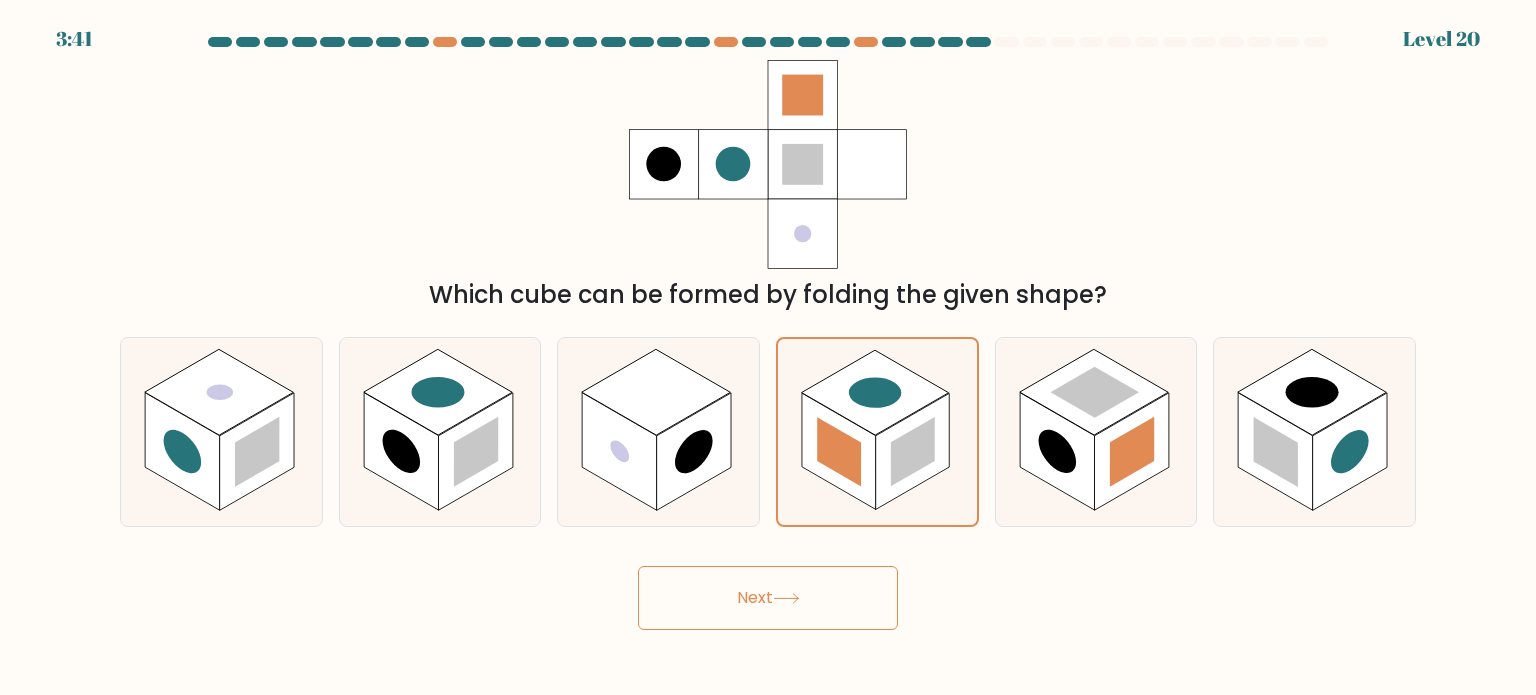 click on "Next" at bounding box center (768, 598) 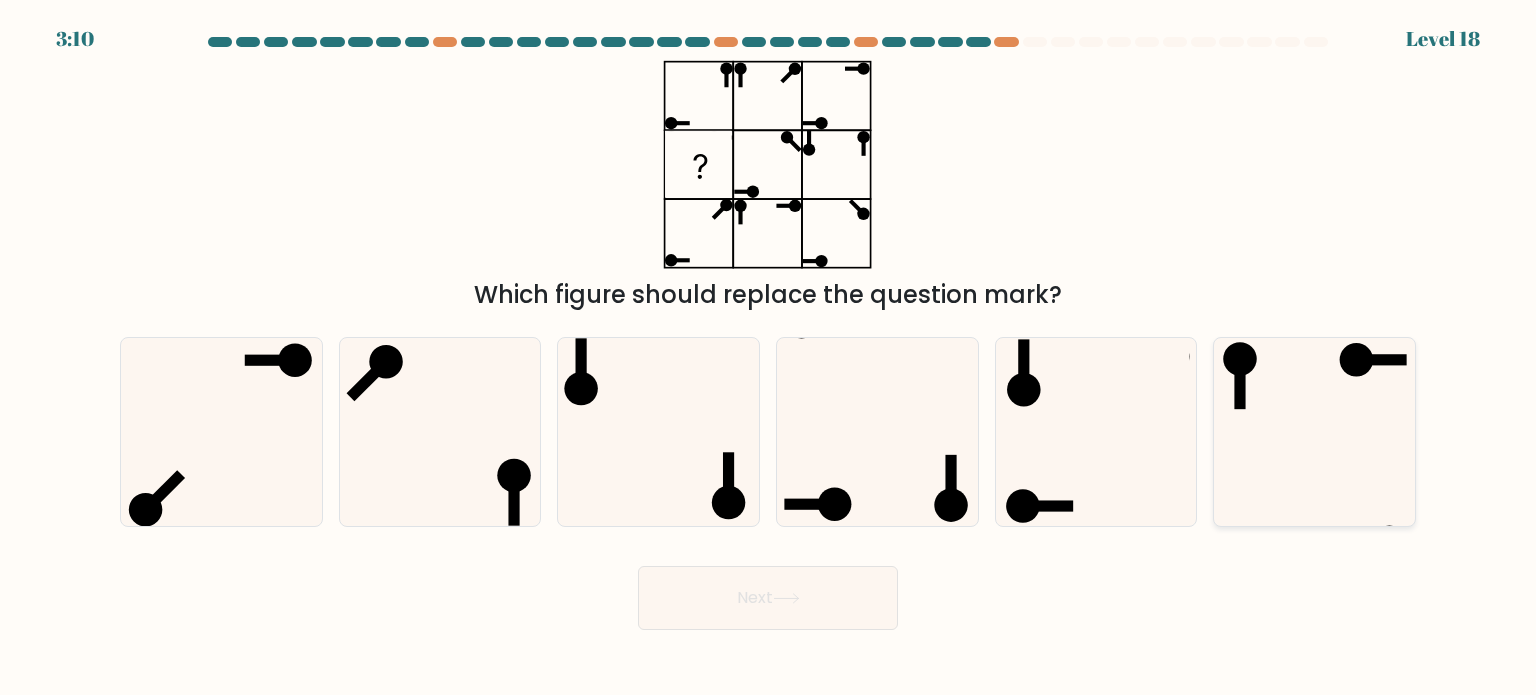 click 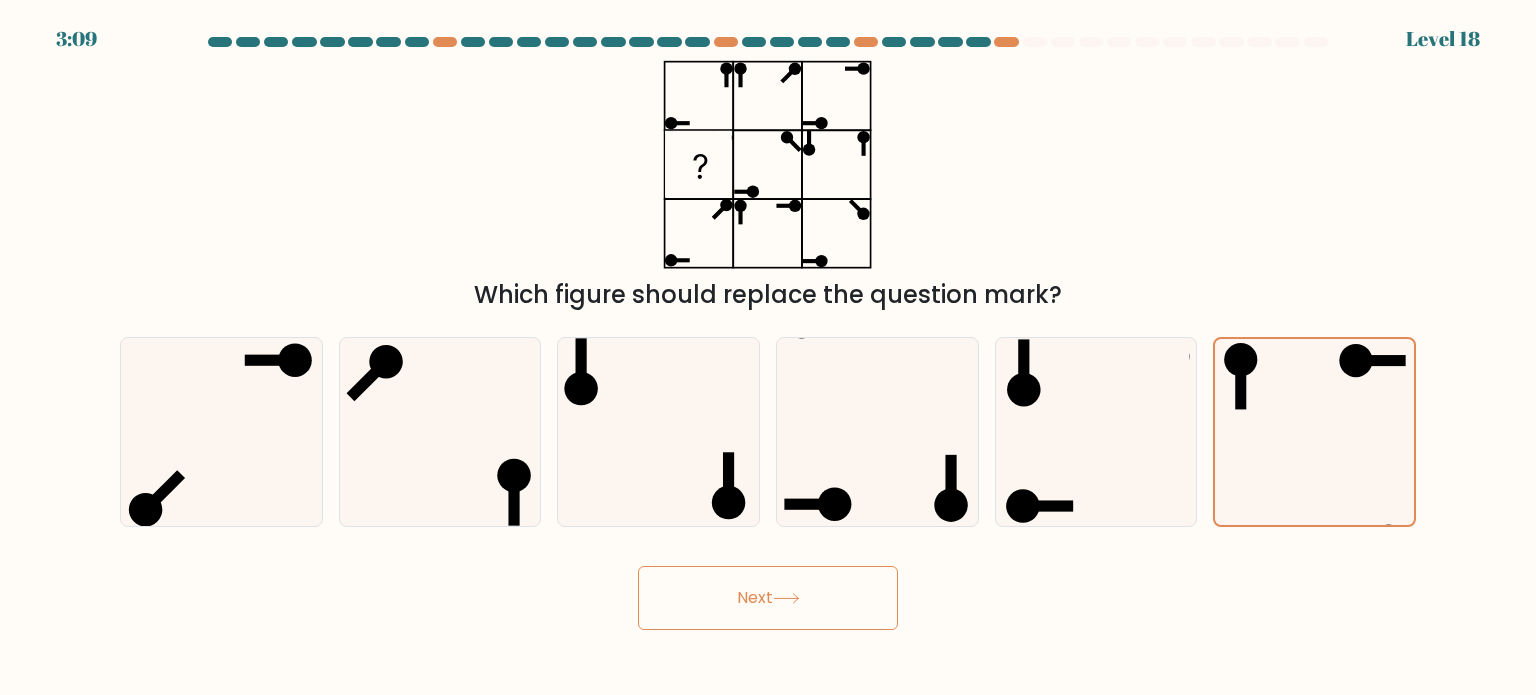 click on "Next" at bounding box center [768, 598] 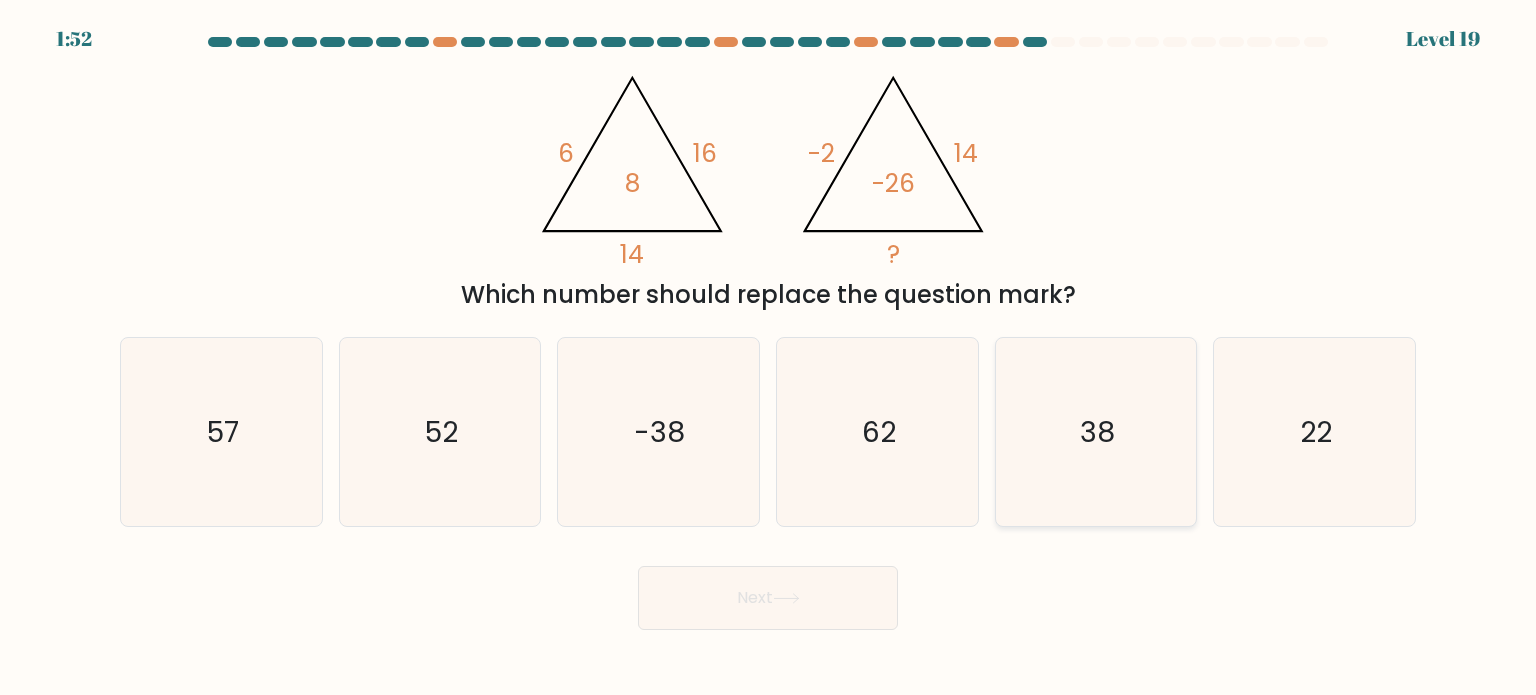 click on "38" 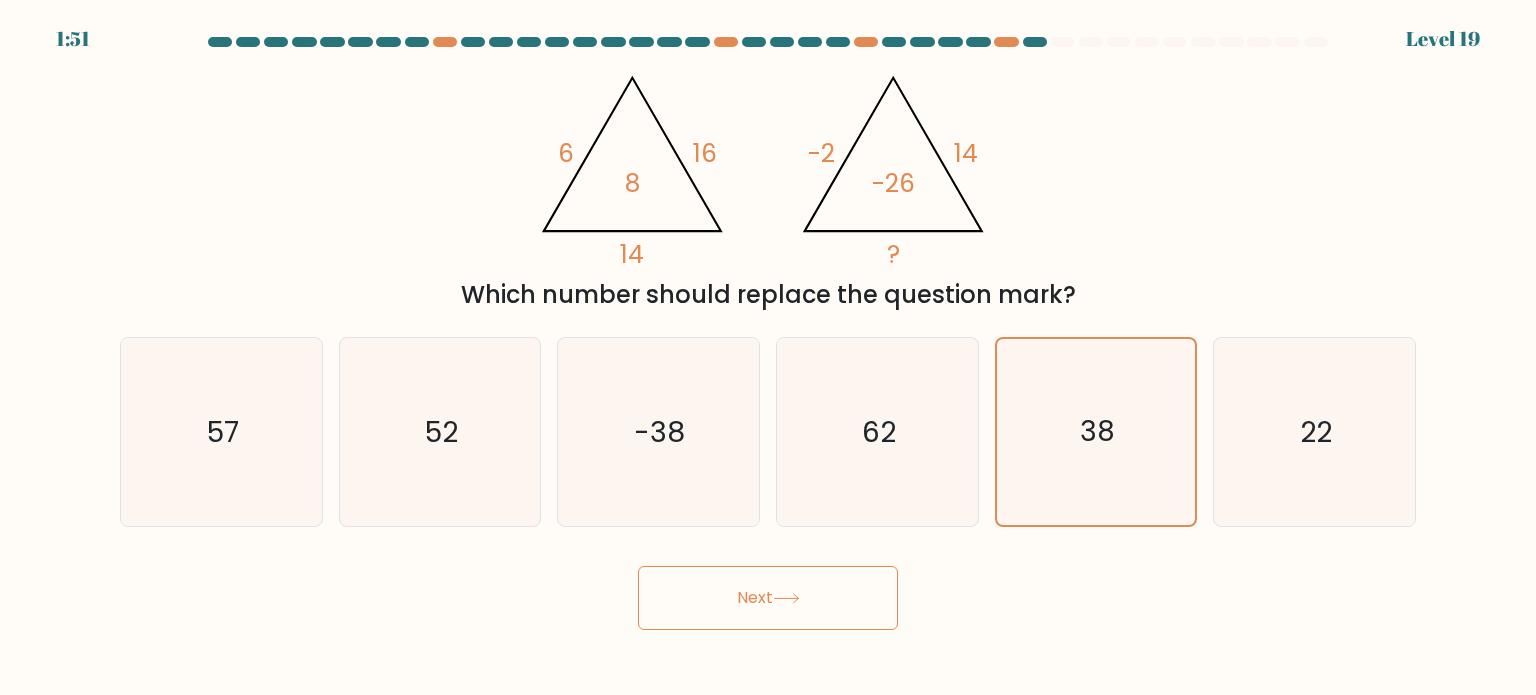 click on "Next" at bounding box center (768, 598) 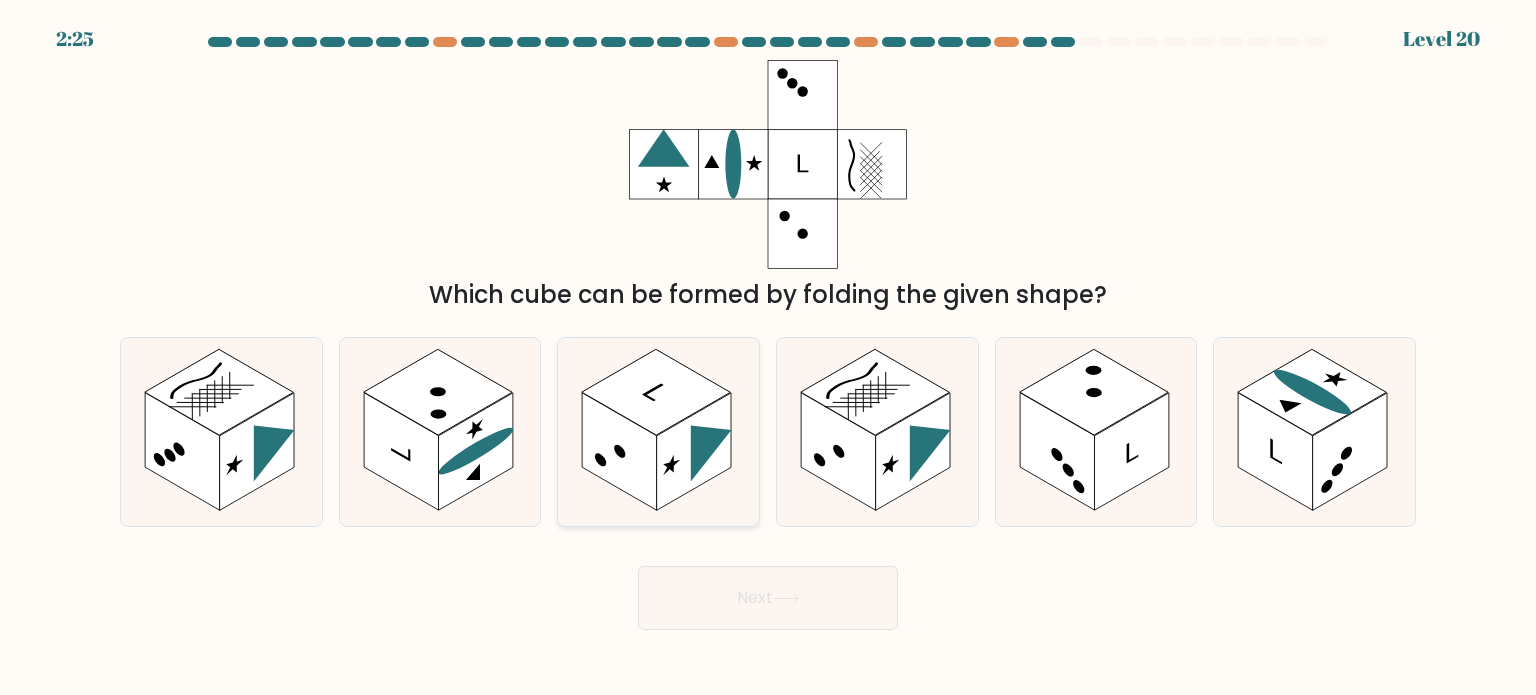 click 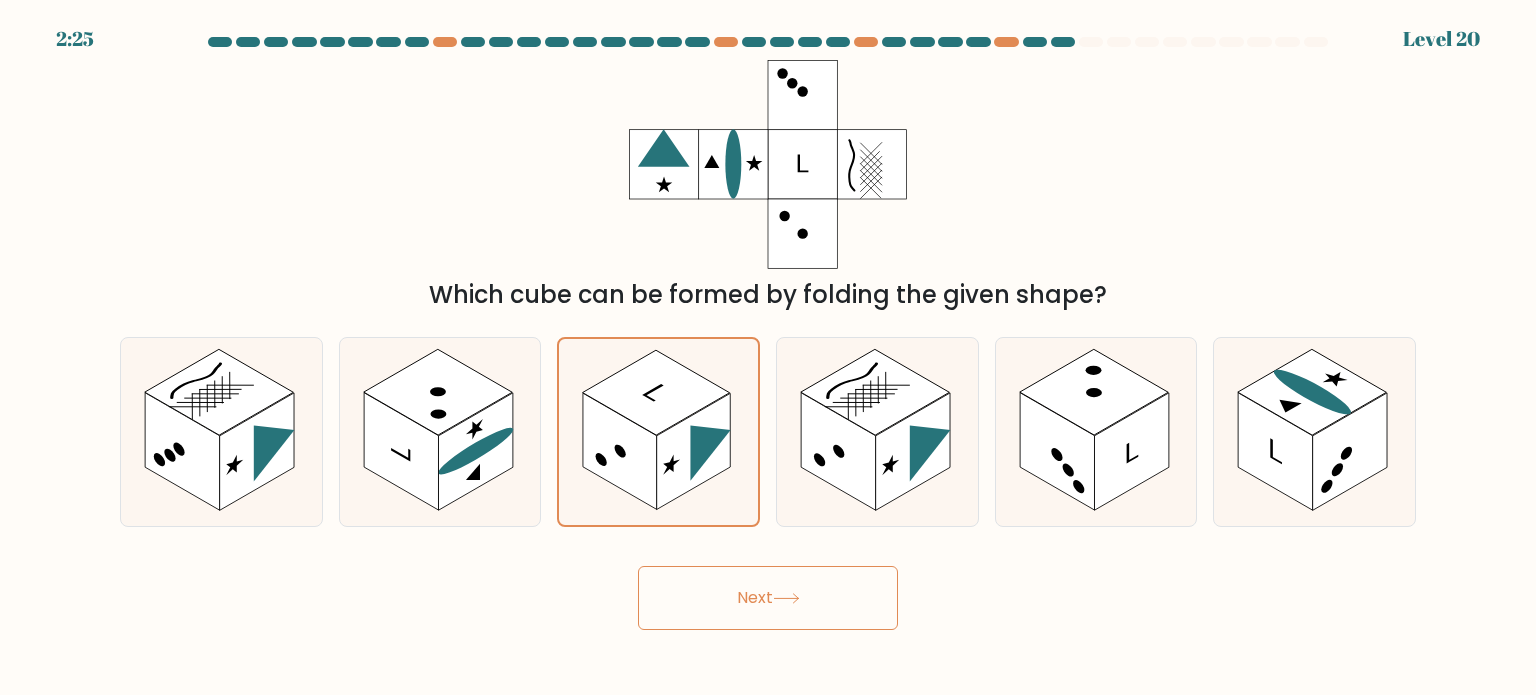 click on "Next" at bounding box center [768, 598] 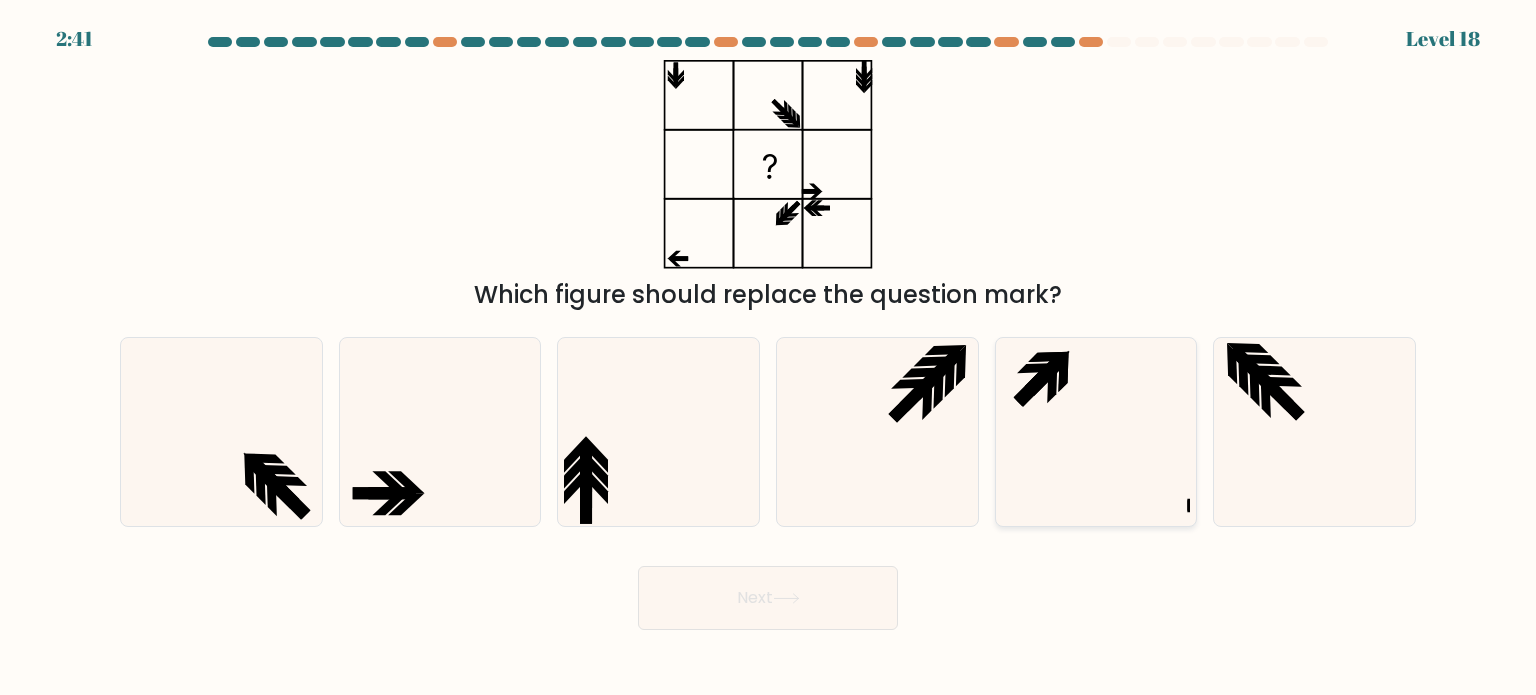 click 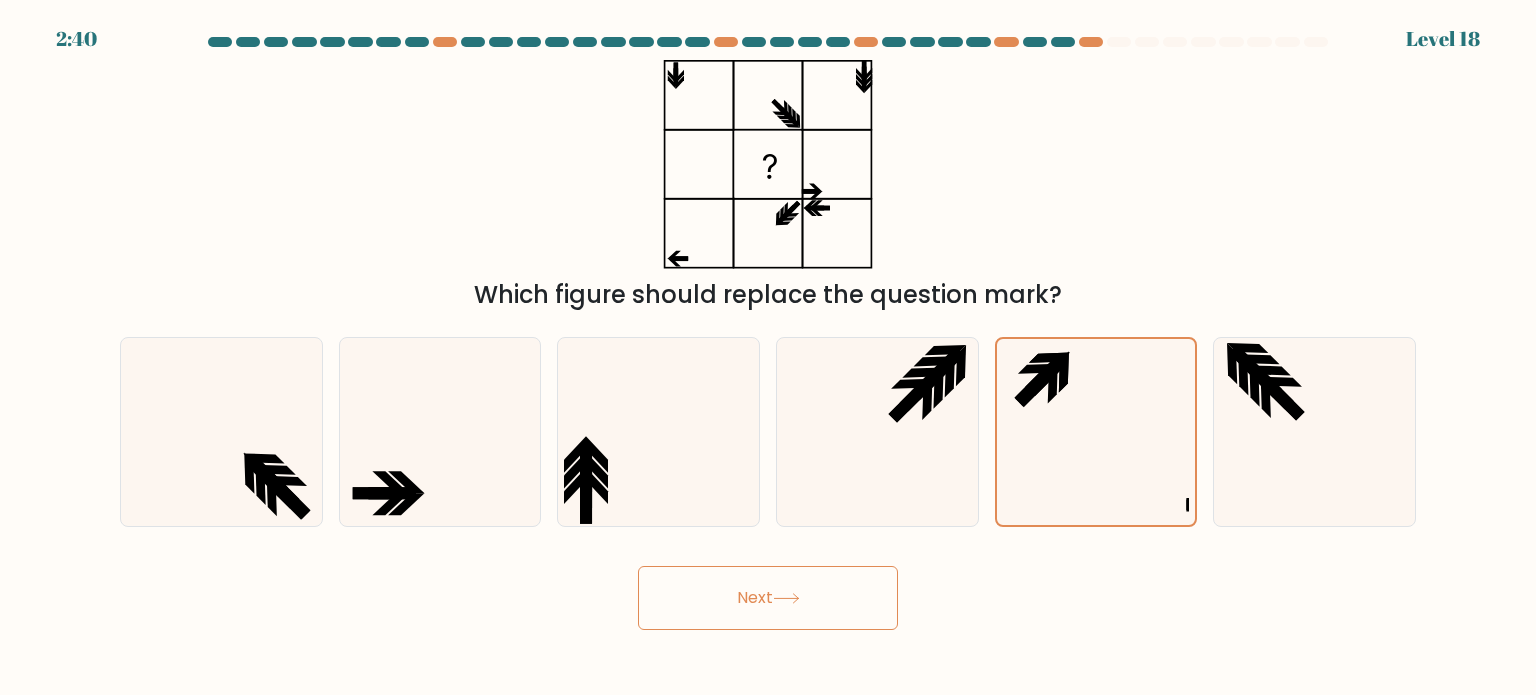 click on "Next" at bounding box center [768, 598] 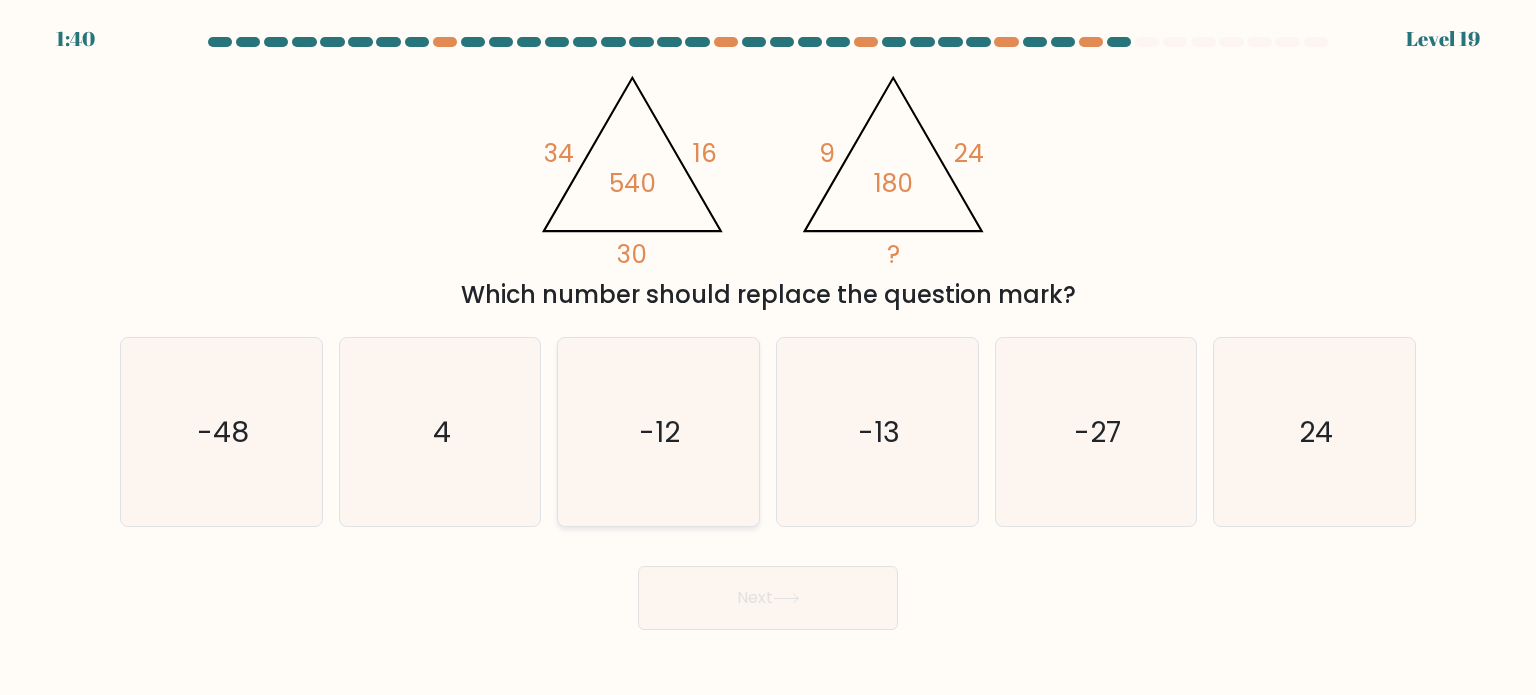 click on "-12" 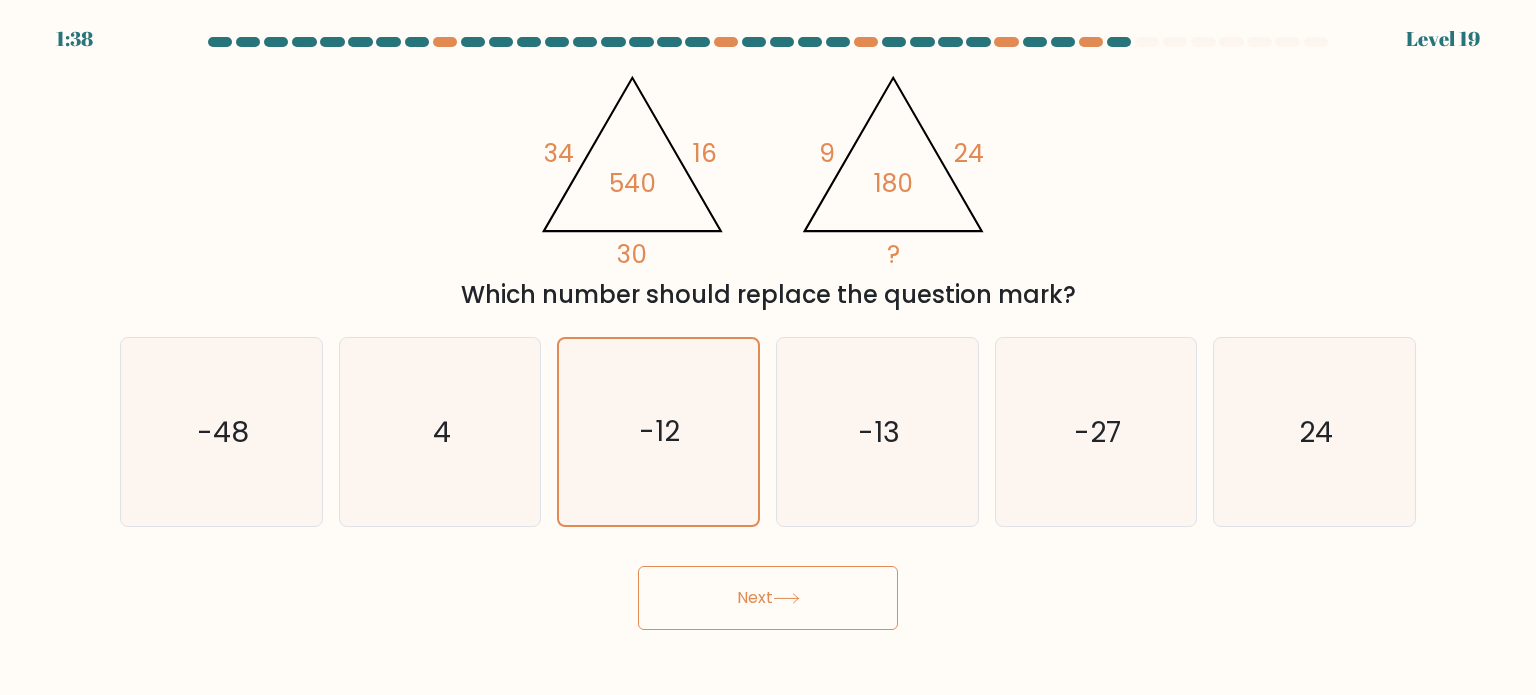 click on "Next" at bounding box center [768, 598] 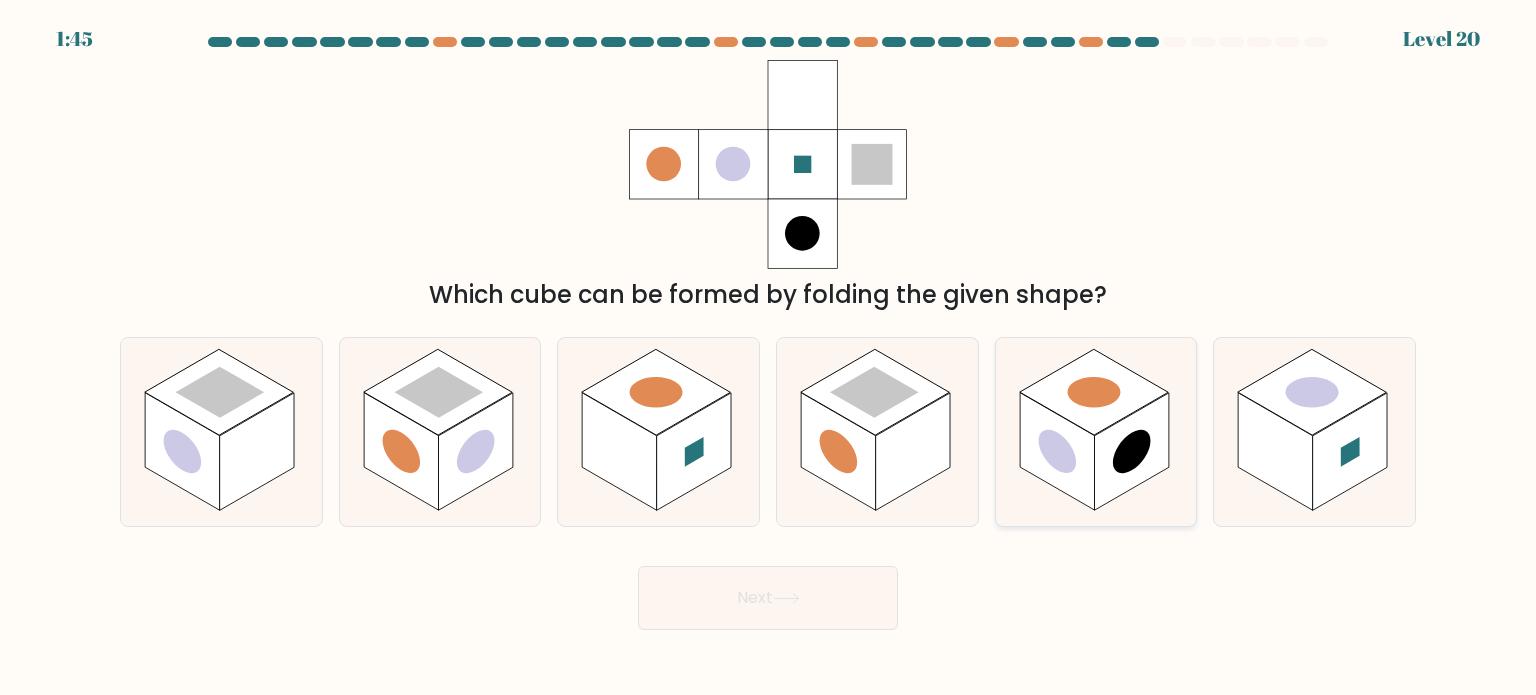 click 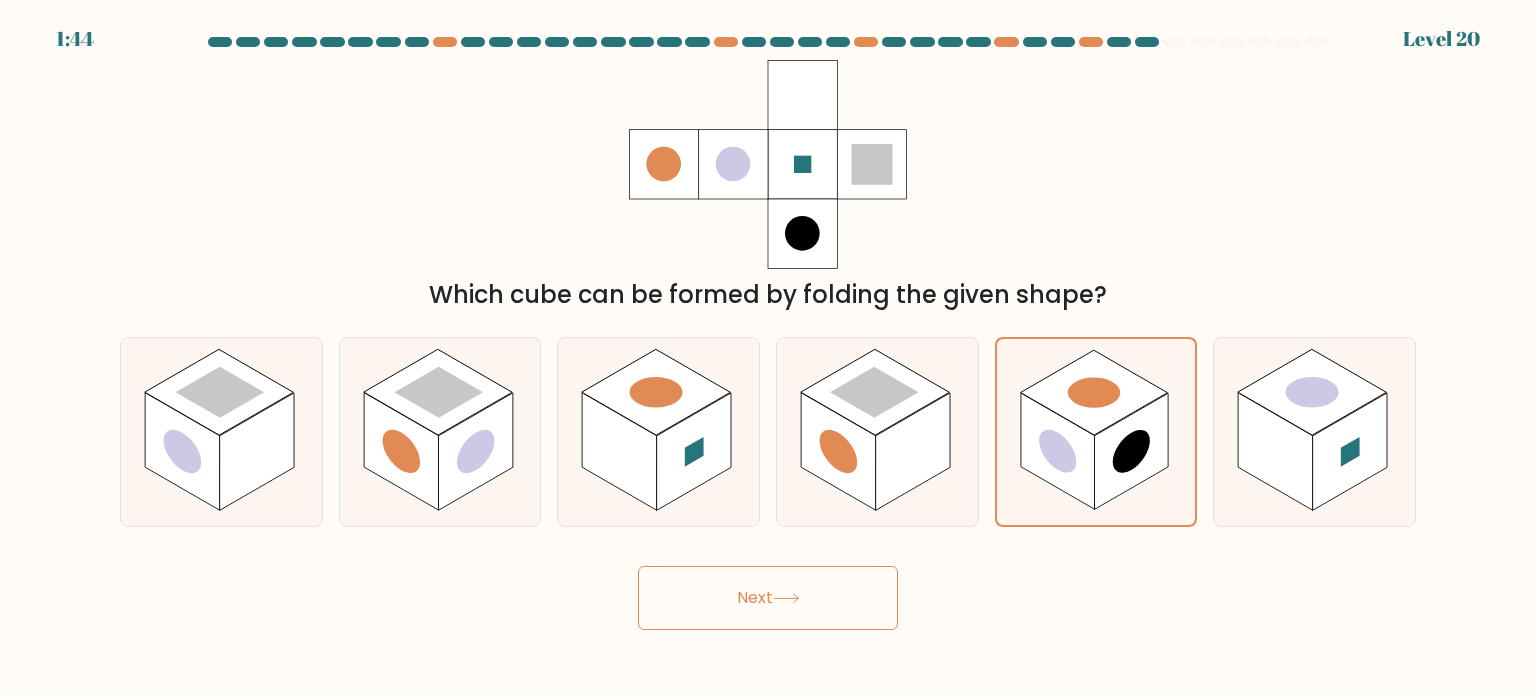 click on "Next" at bounding box center [768, 598] 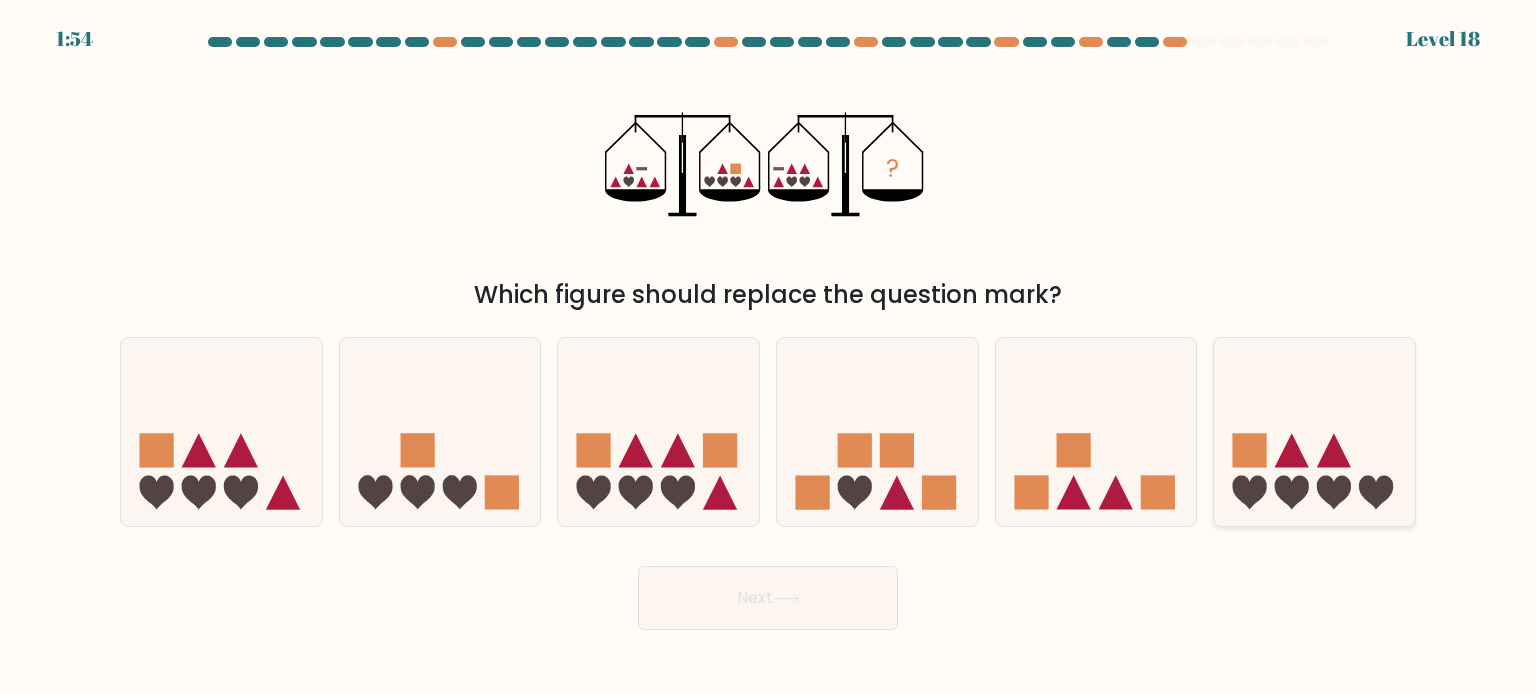click 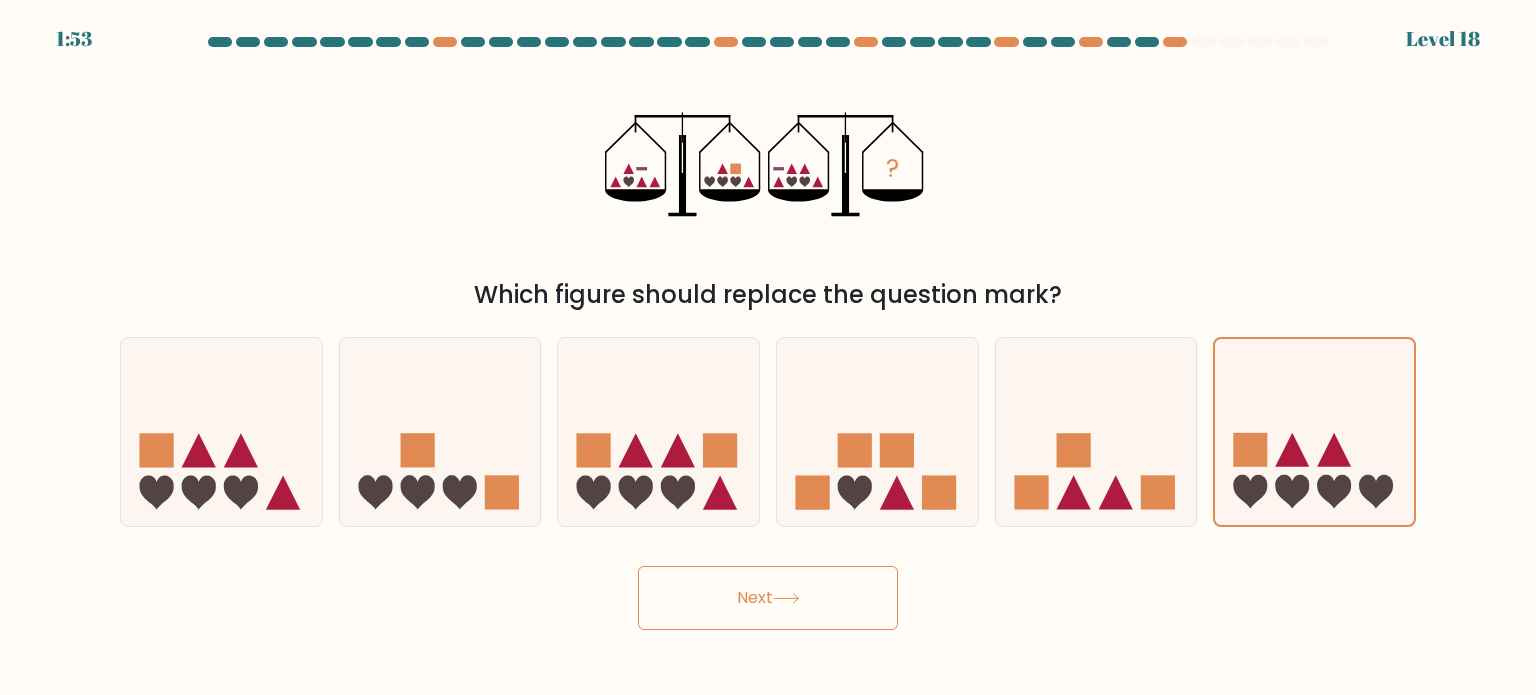 click on "Next" at bounding box center (768, 598) 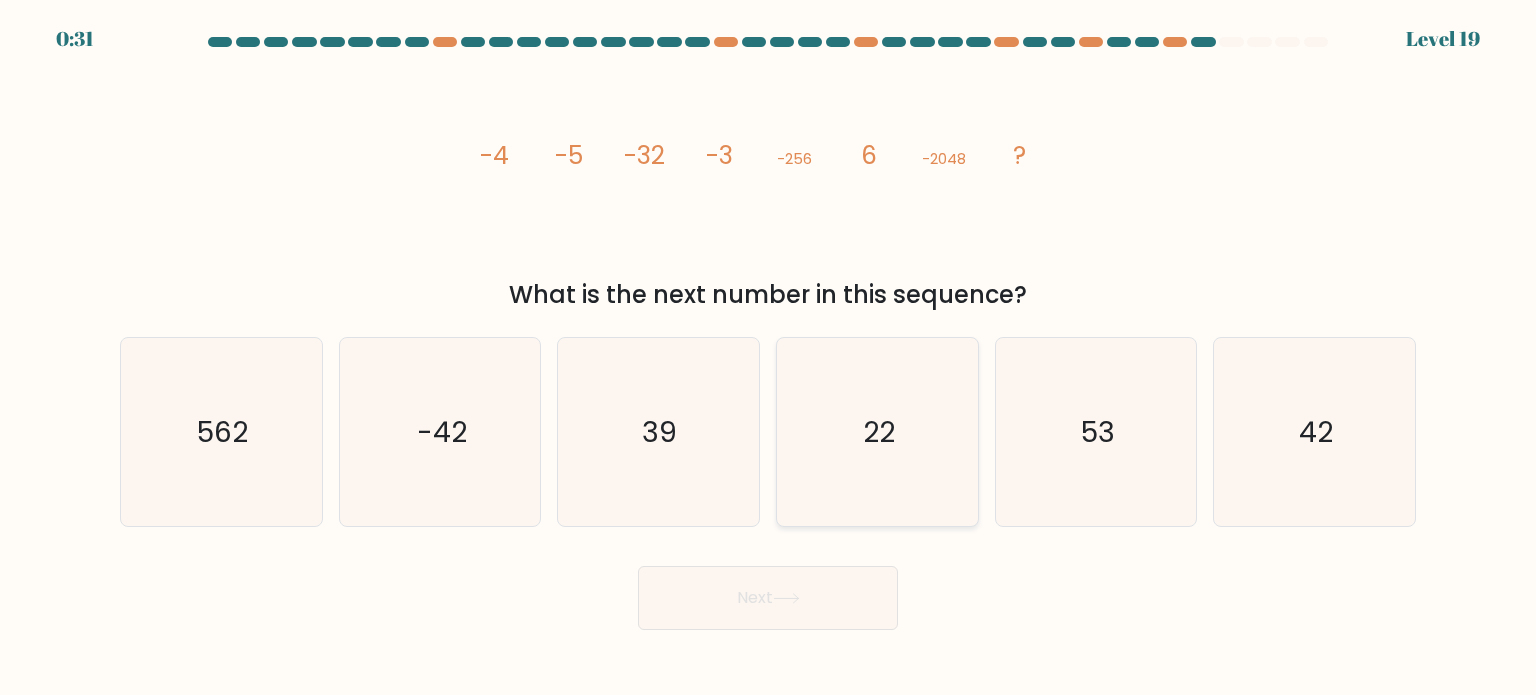 click on "22" 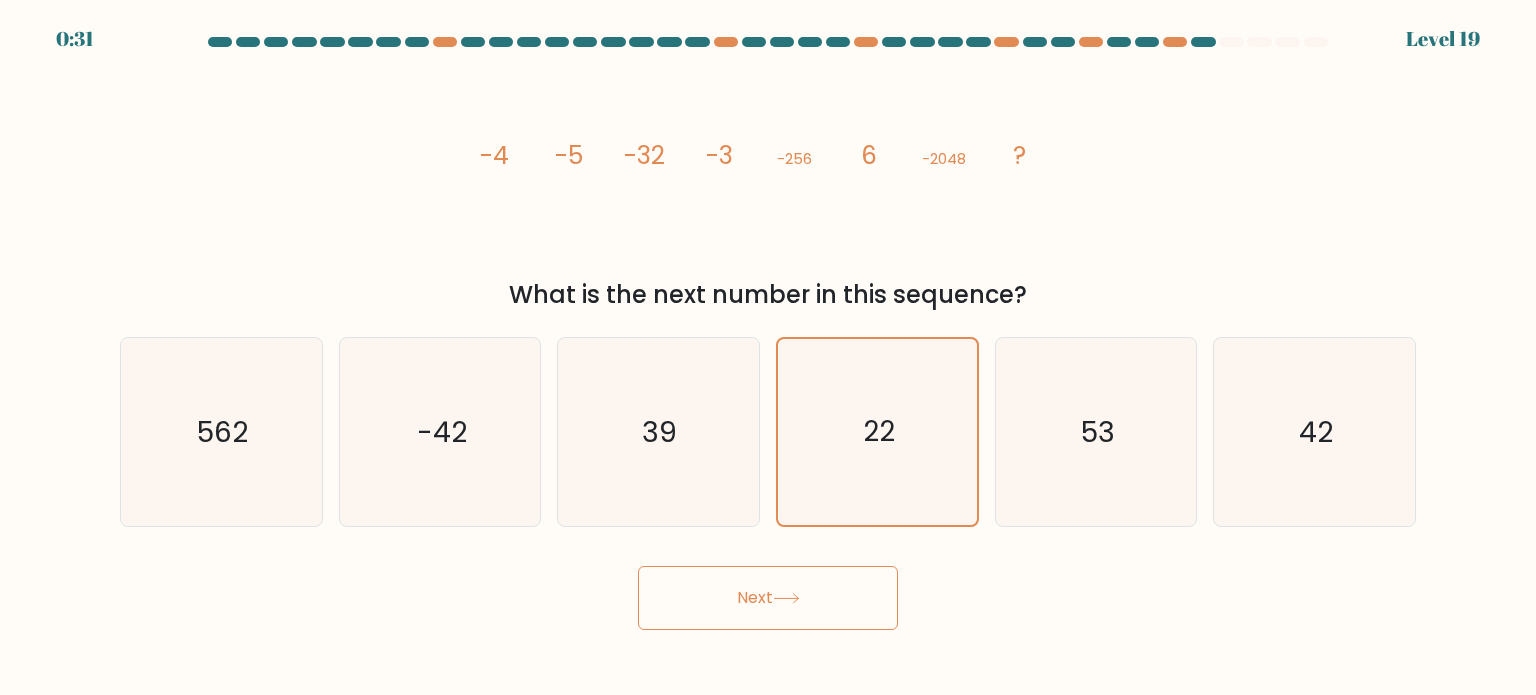 click on "Next" at bounding box center [768, 598] 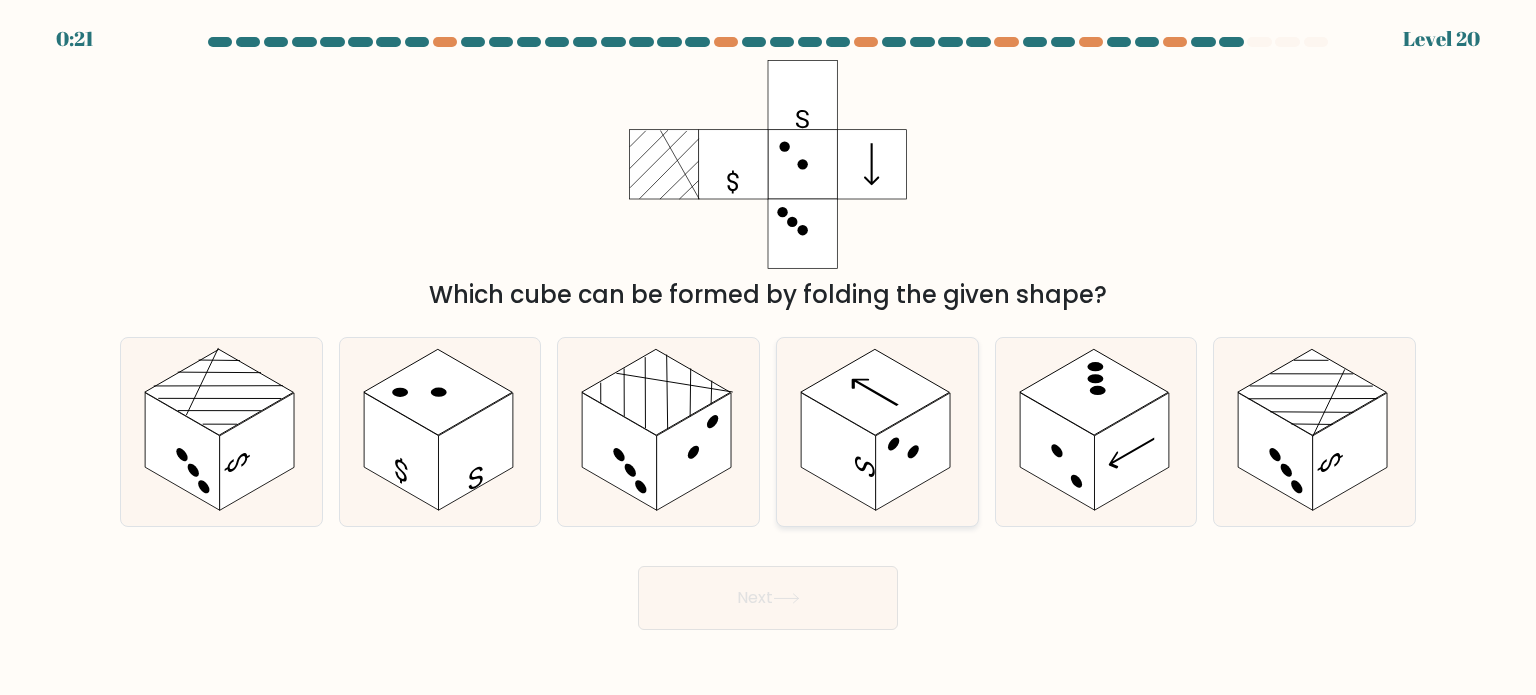 click 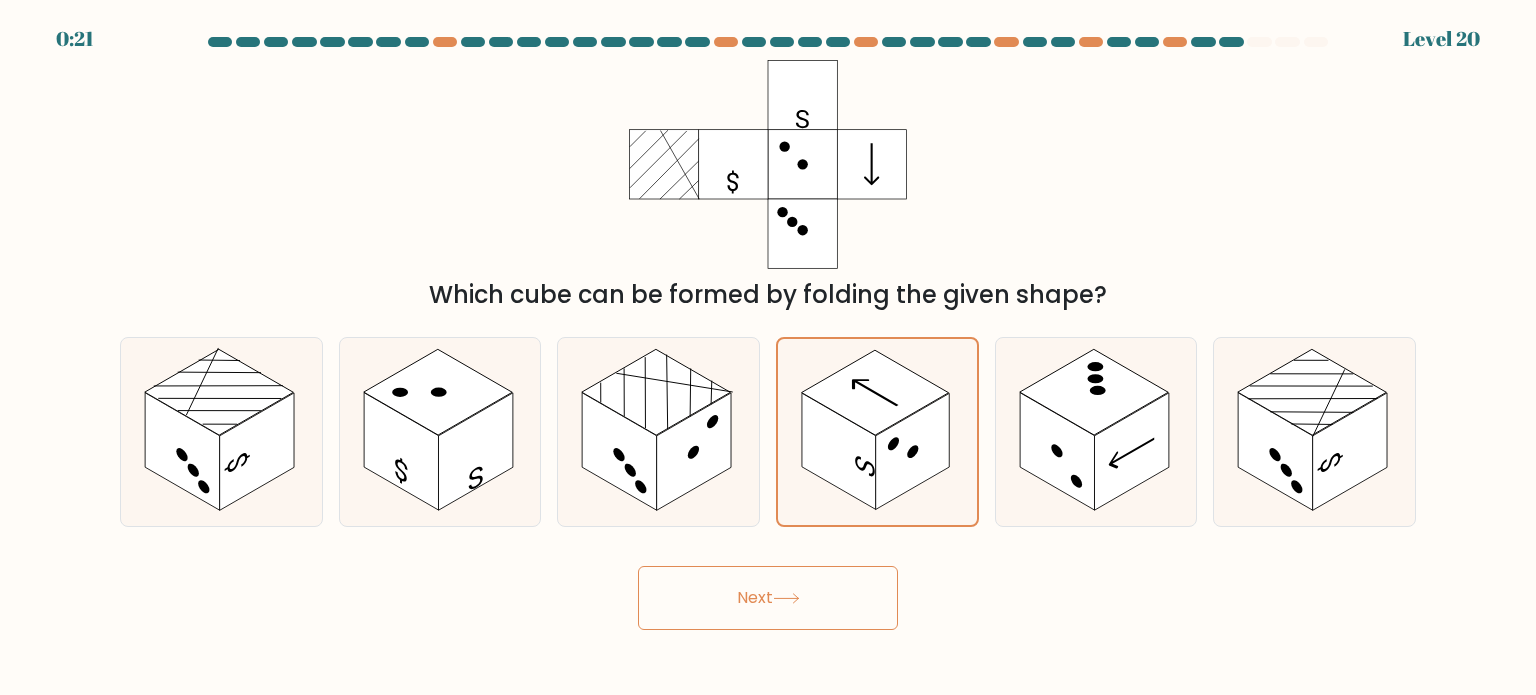 click on "Next" at bounding box center [768, 598] 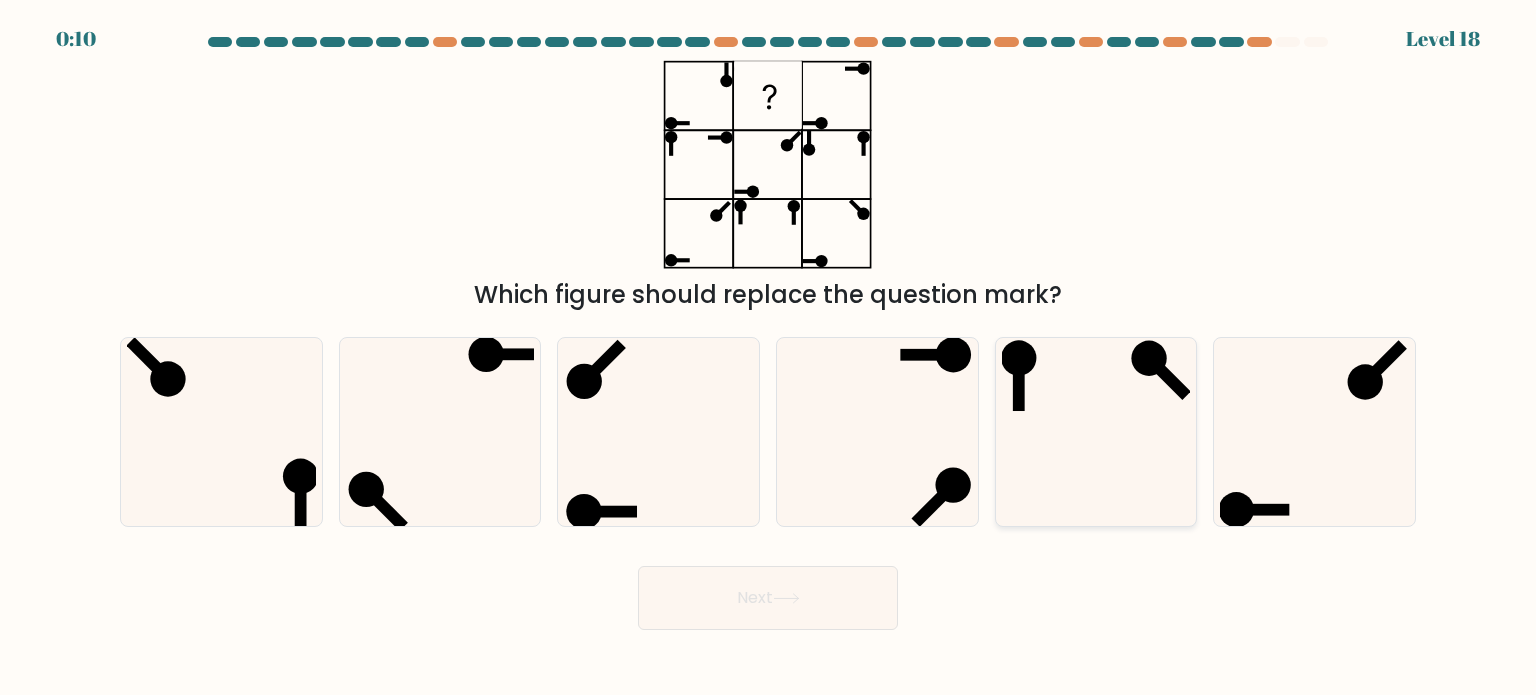 click 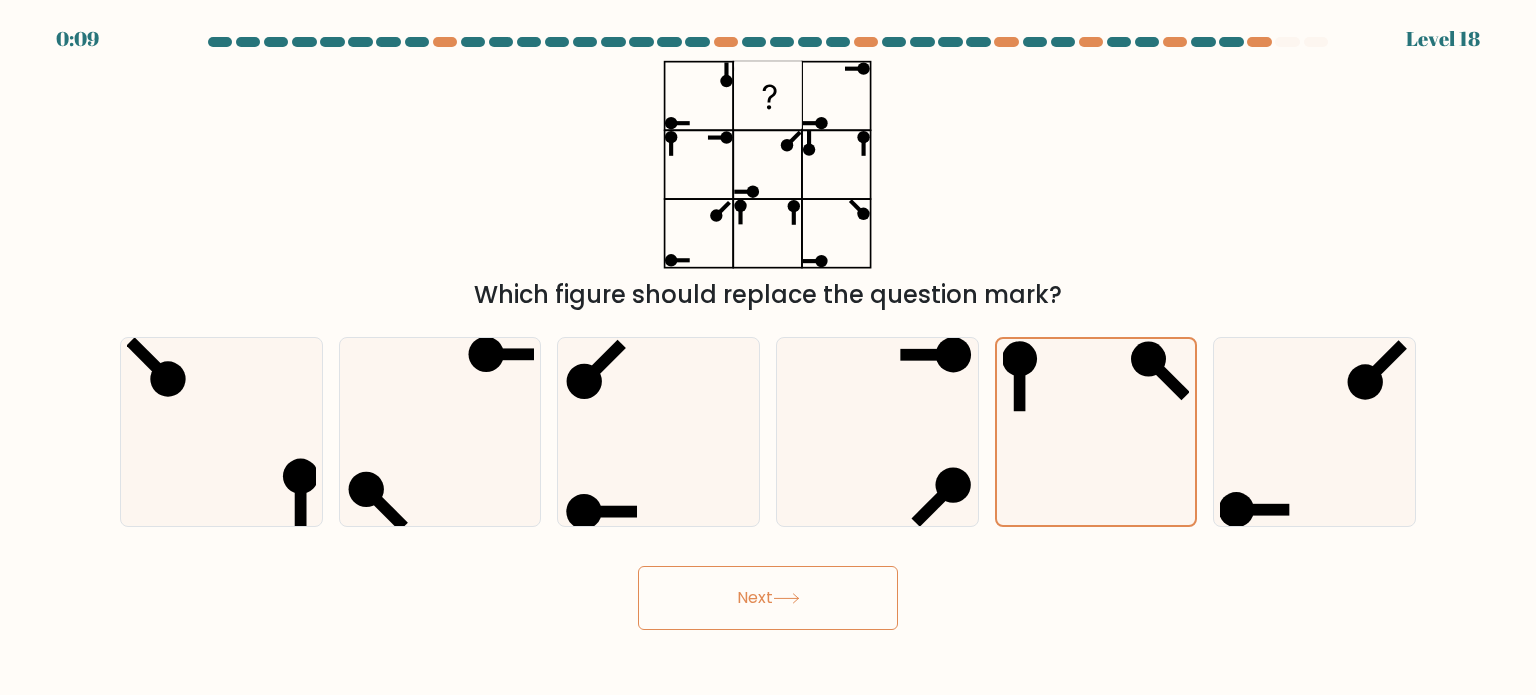 click on "Next" at bounding box center [768, 598] 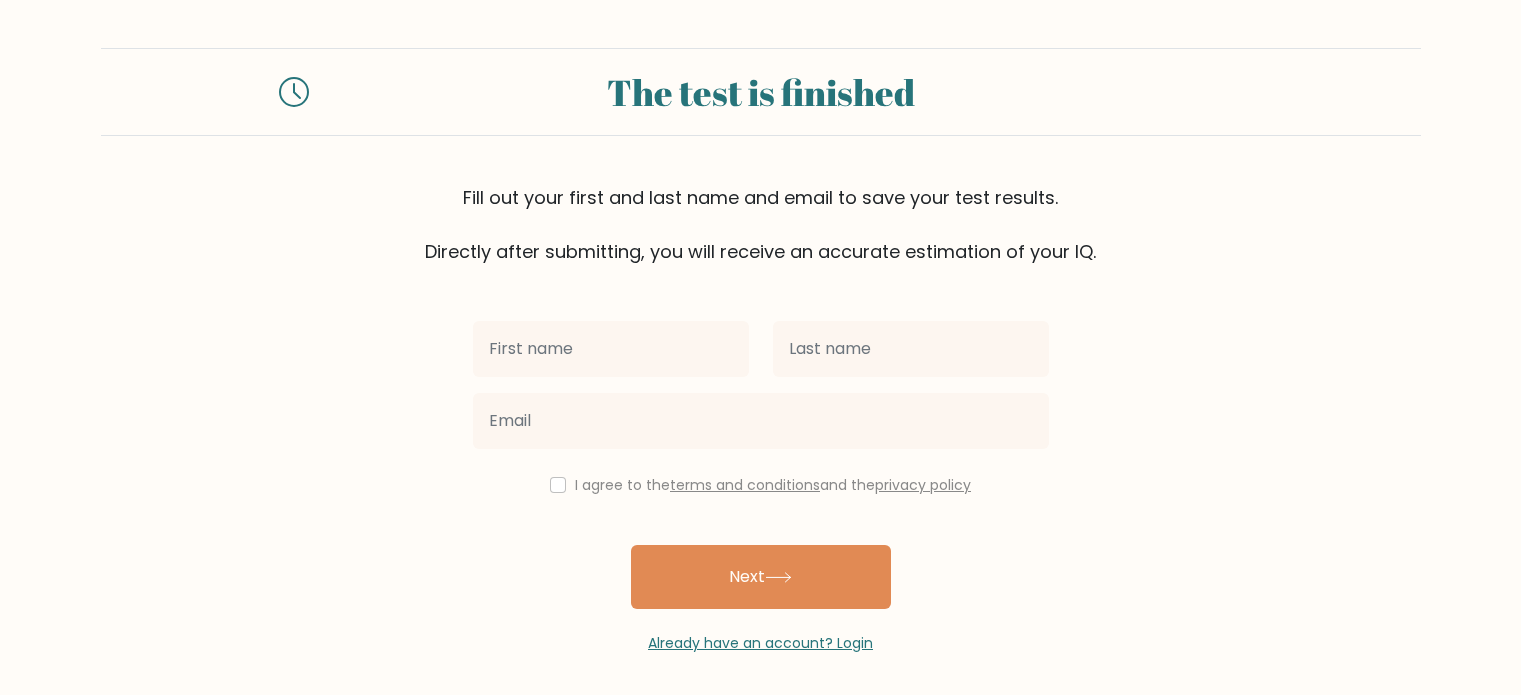 scroll, scrollTop: 0, scrollLeft: 0, axis: both 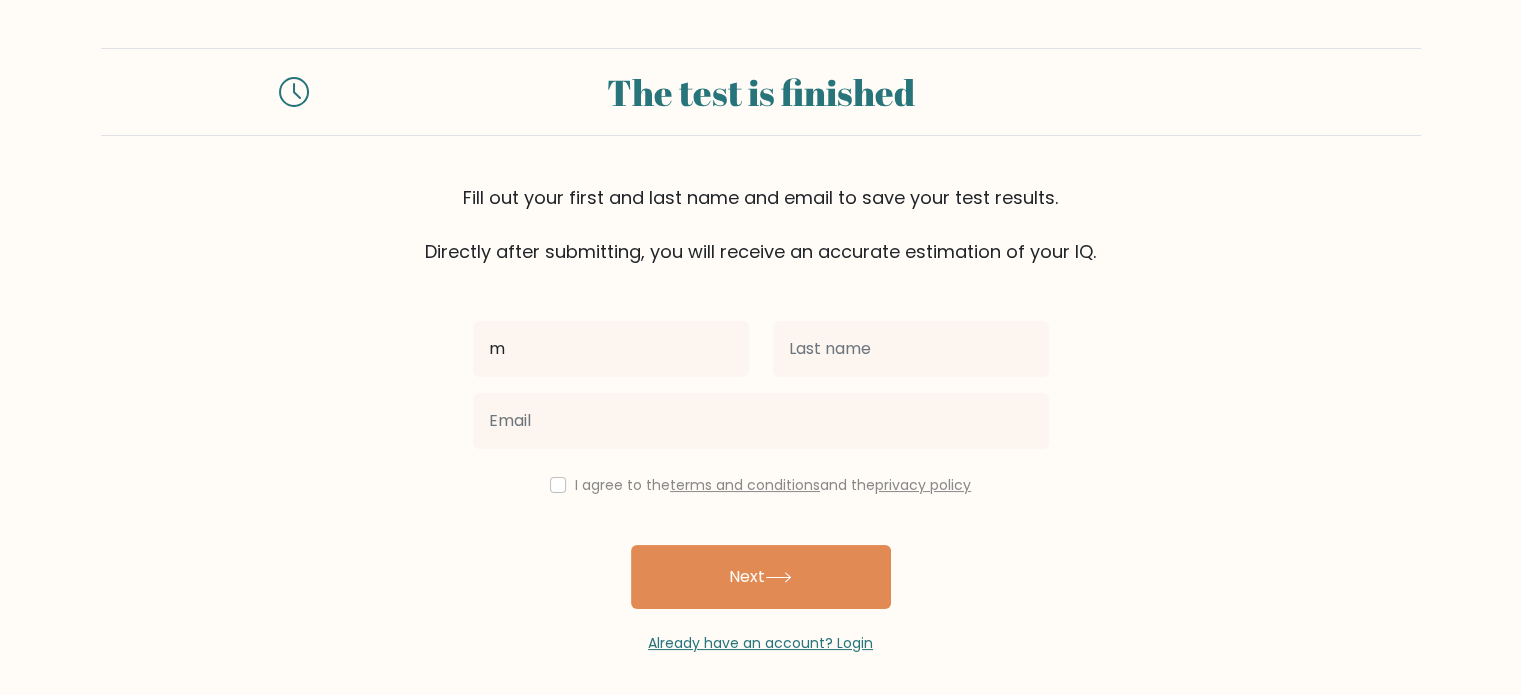 type on "marti" 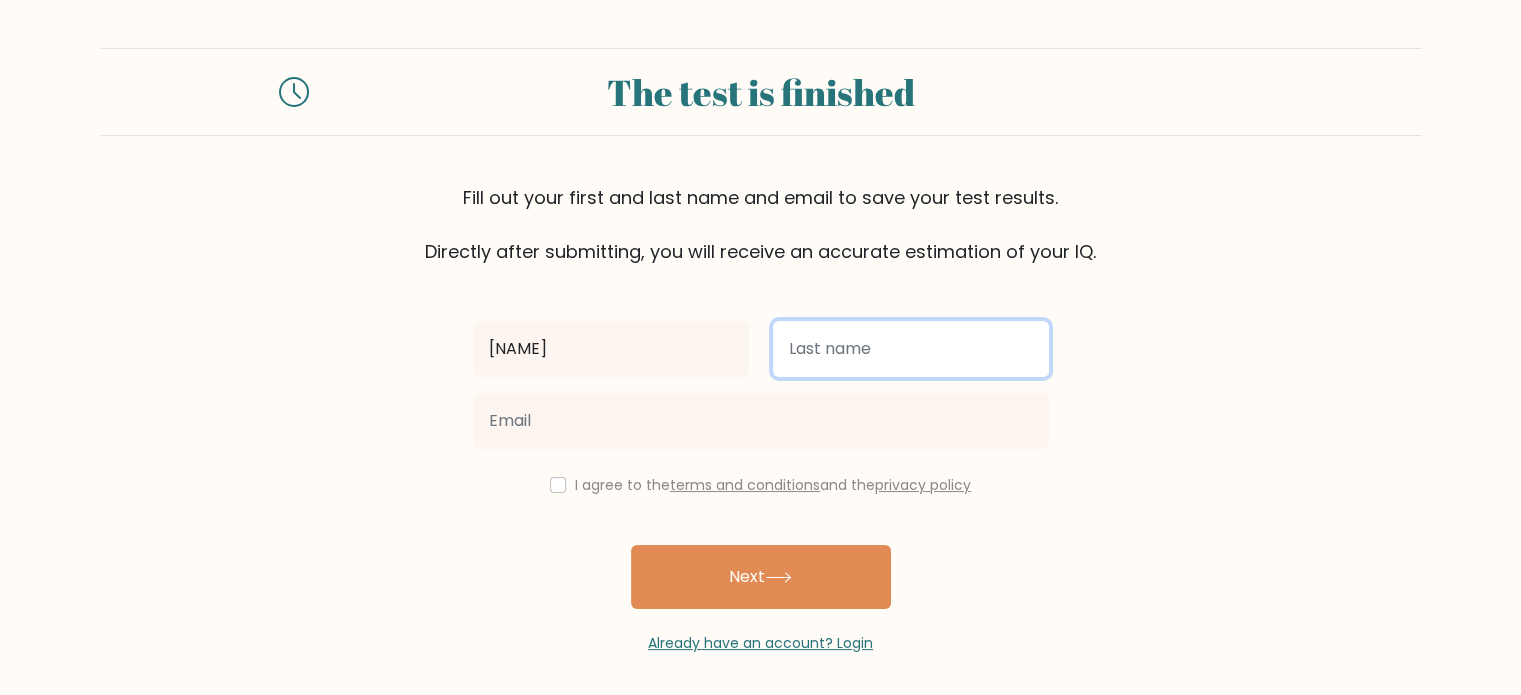 click at bounding box center [911, 349] 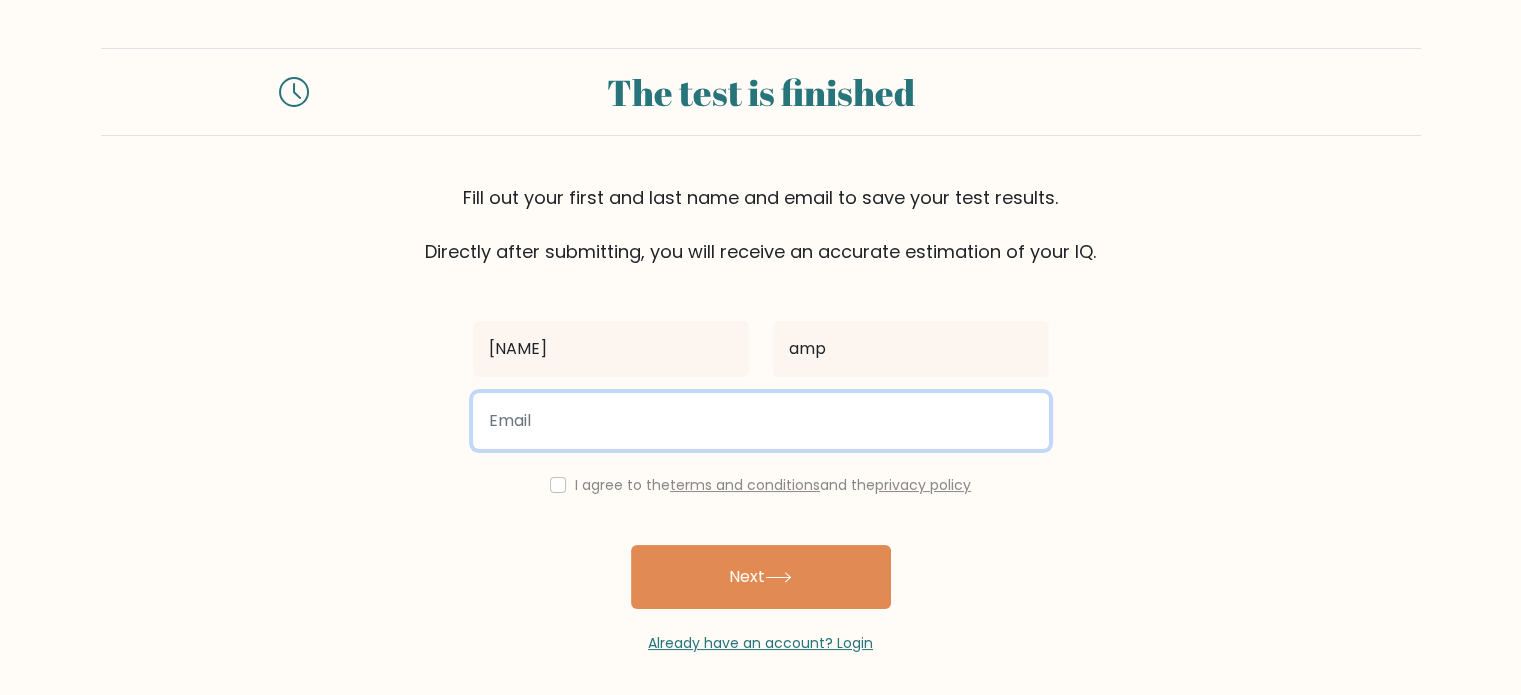 click at bounding box center (761, 421) 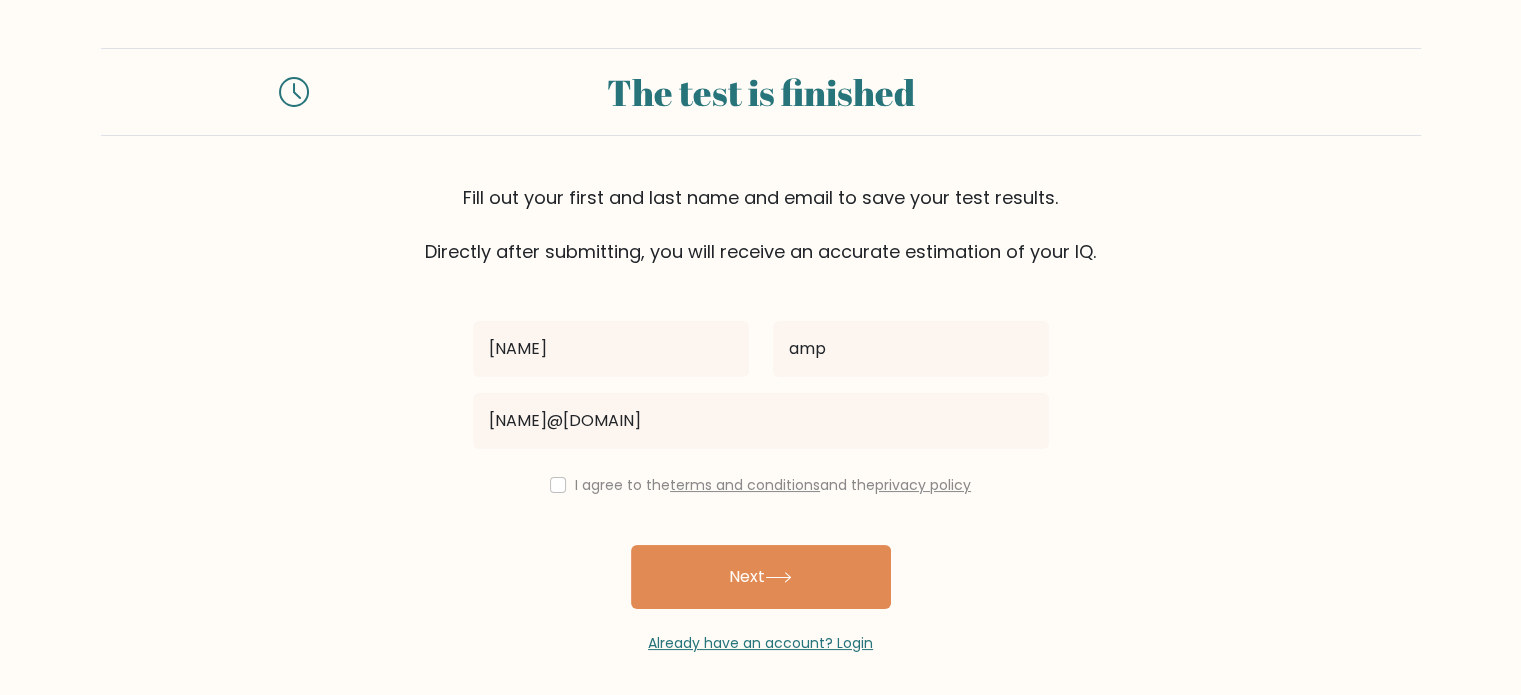 click on "I agree to the  terms and conditions  and the  privacy policy" at bounding box center [773, 485] 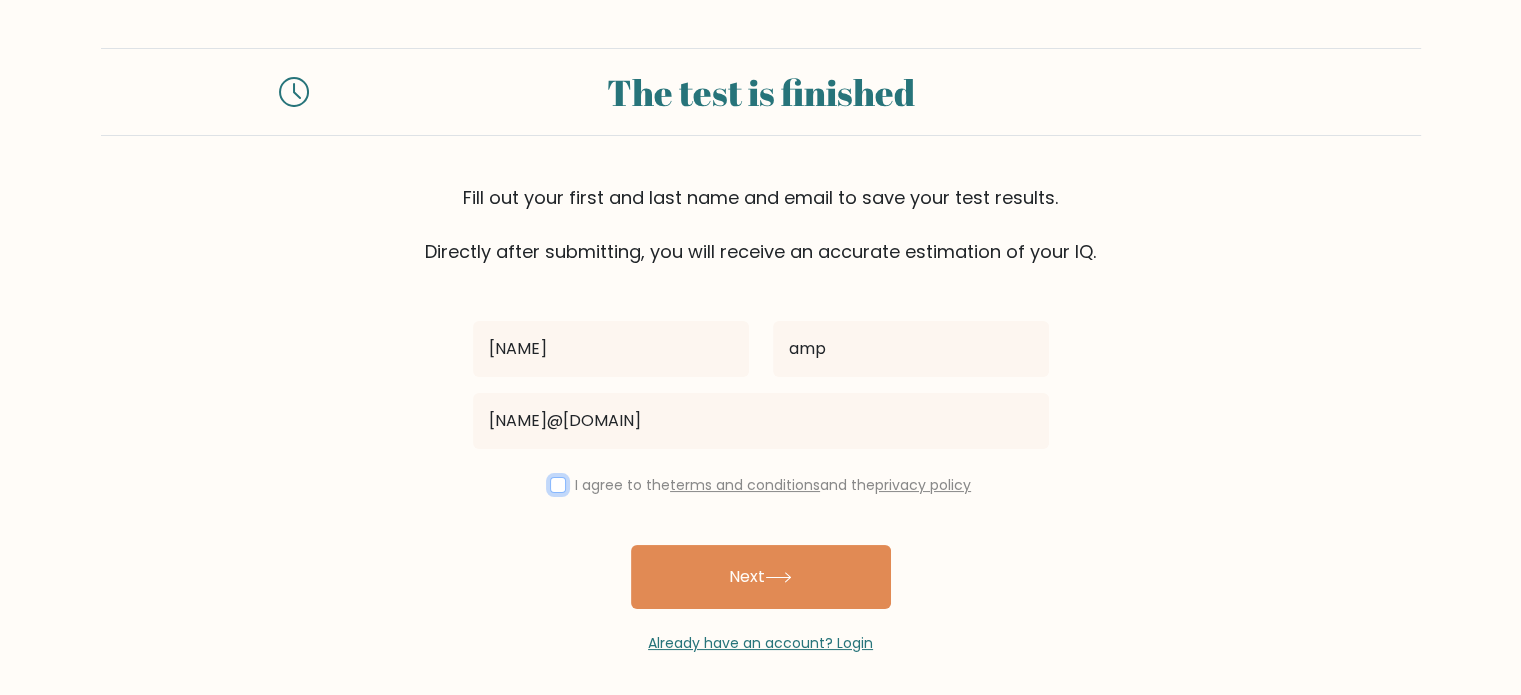 click at bounding box center [558, 485] 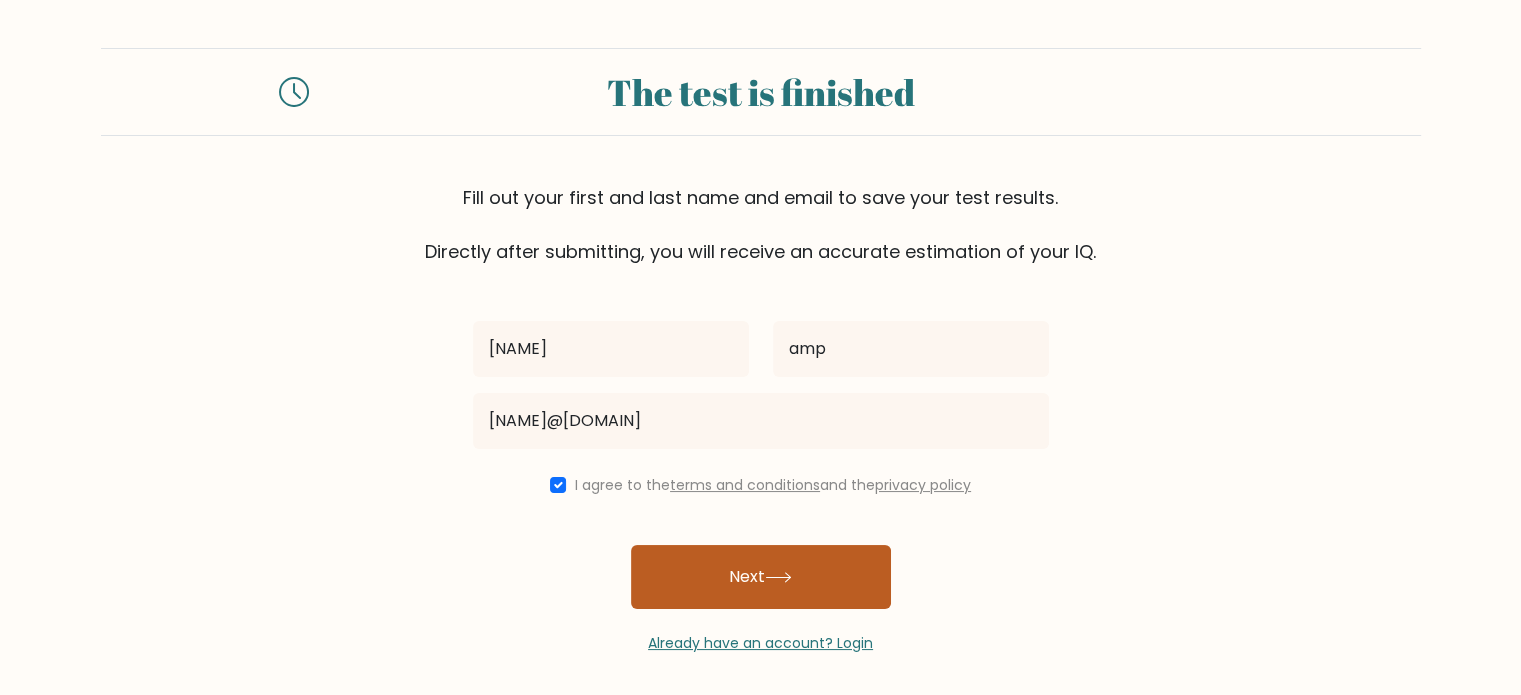 click on "Next" at bounding box center (761, 577) 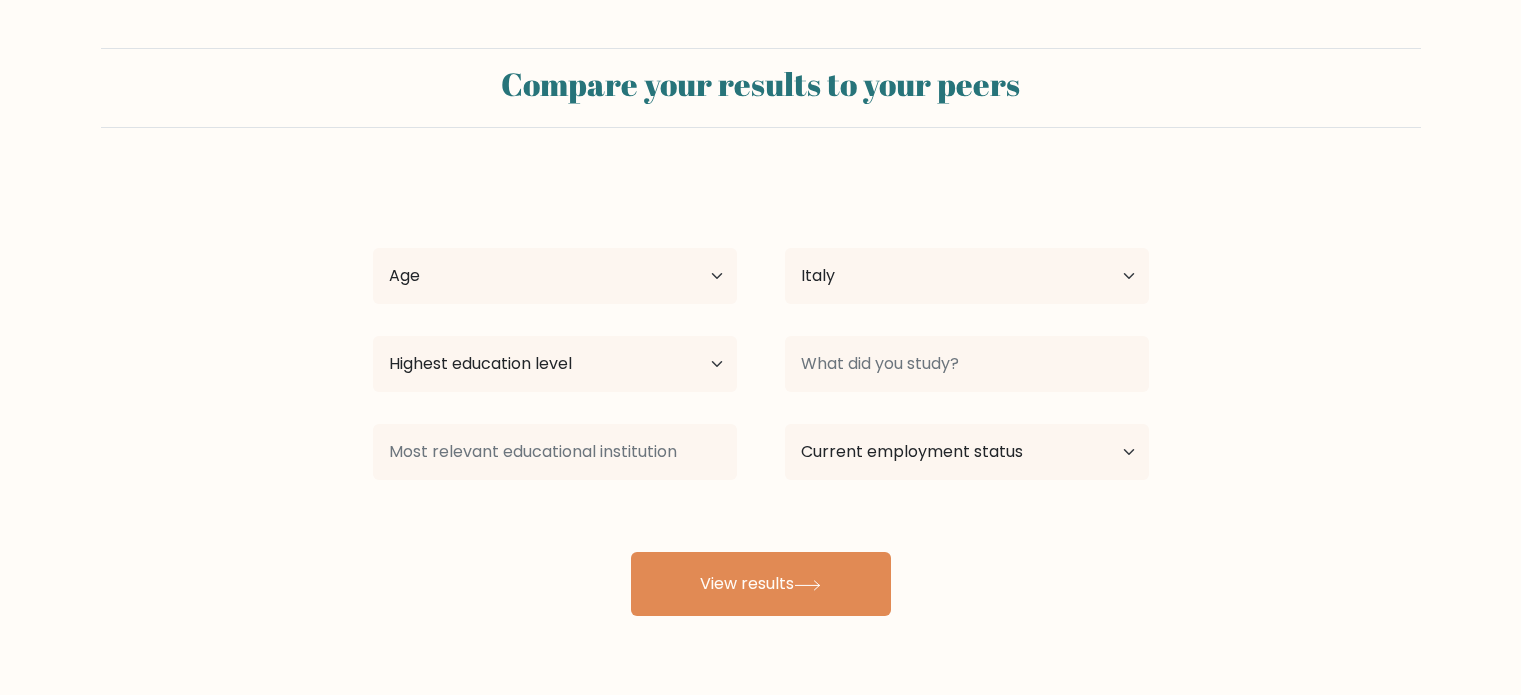 select on "IT" 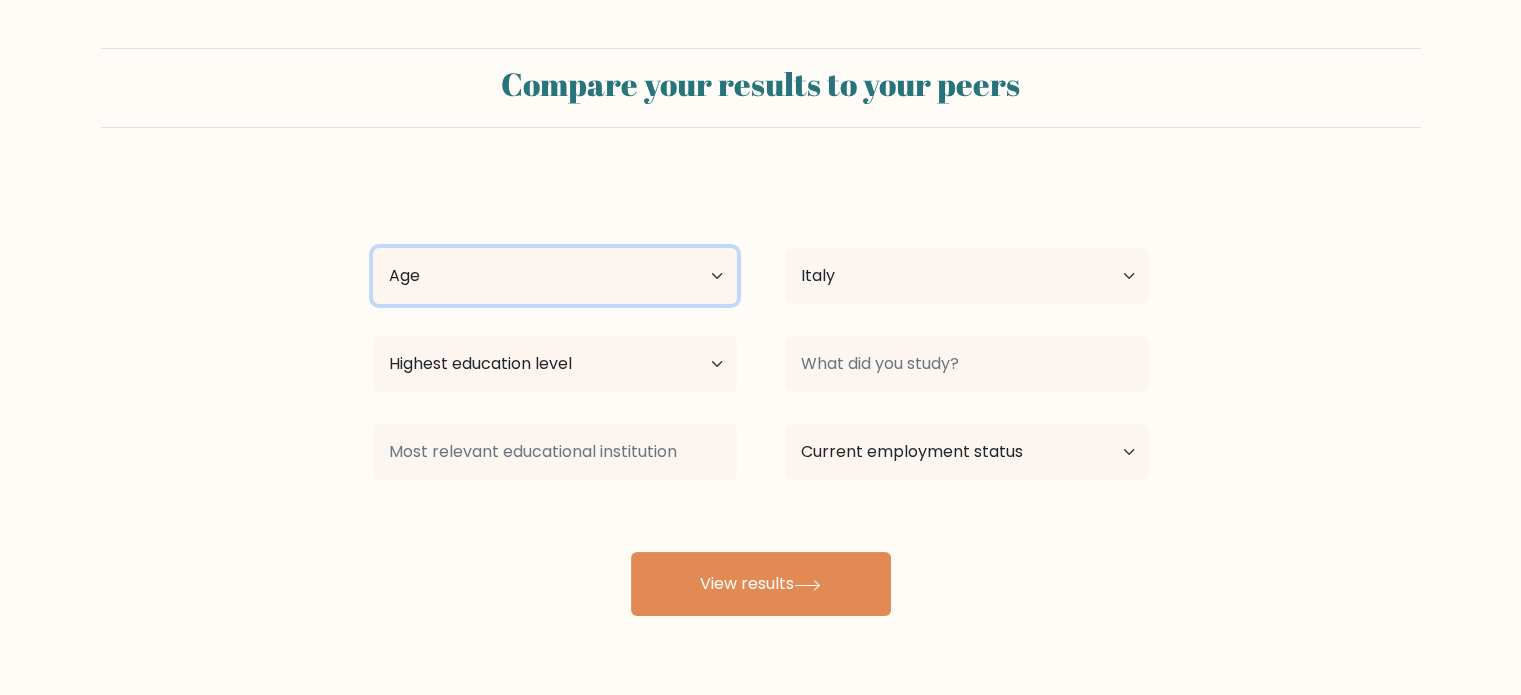 click on "Age
Under 18 years old
18-24 years old
25-34 years old
35-44 years old
45-54 years old
55-64 years old
65 years old and above" at bounding box center [555, 276] 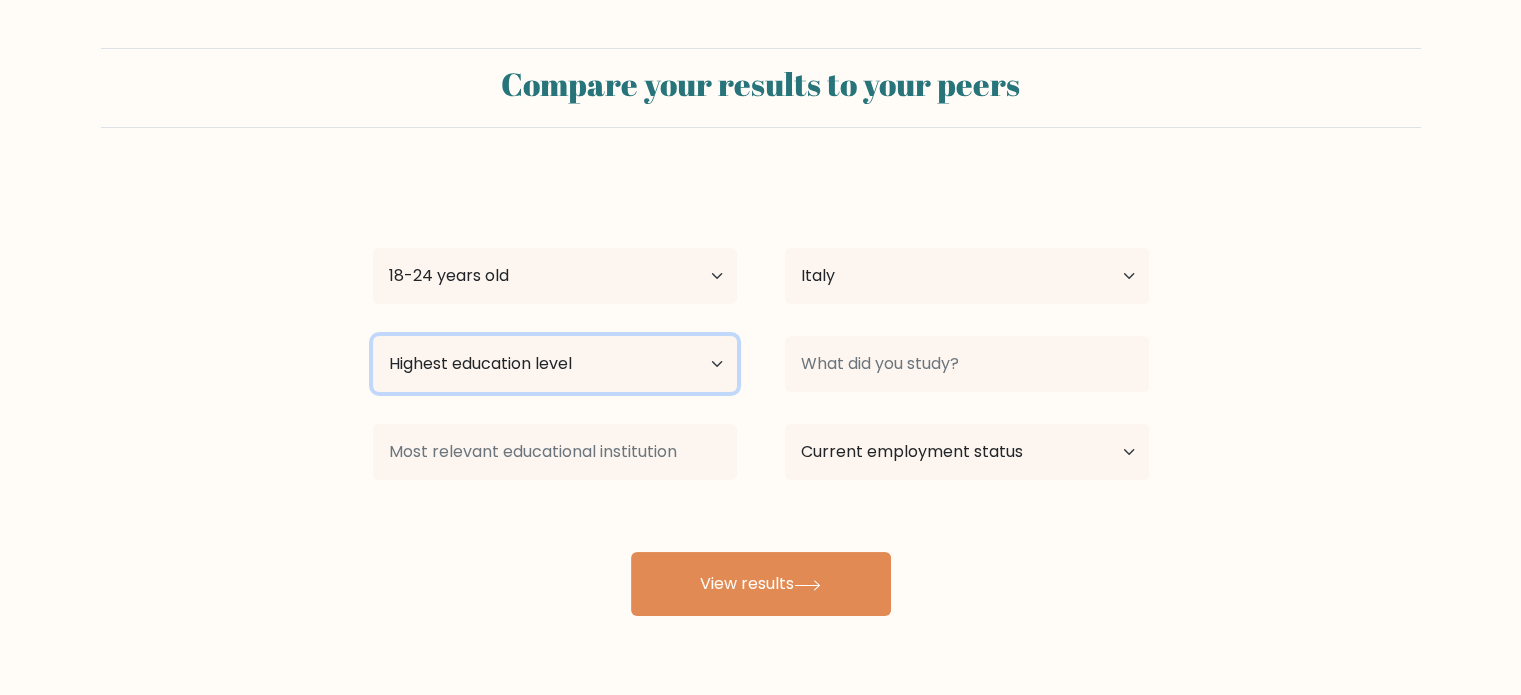 click on "Highest education level
No schooling
Primary
Lower Secondary
Upper Secondary
Occupation Specific
Bachelor's degree
Master's degree
Doctoral degree" at bounding box center [555, 364] 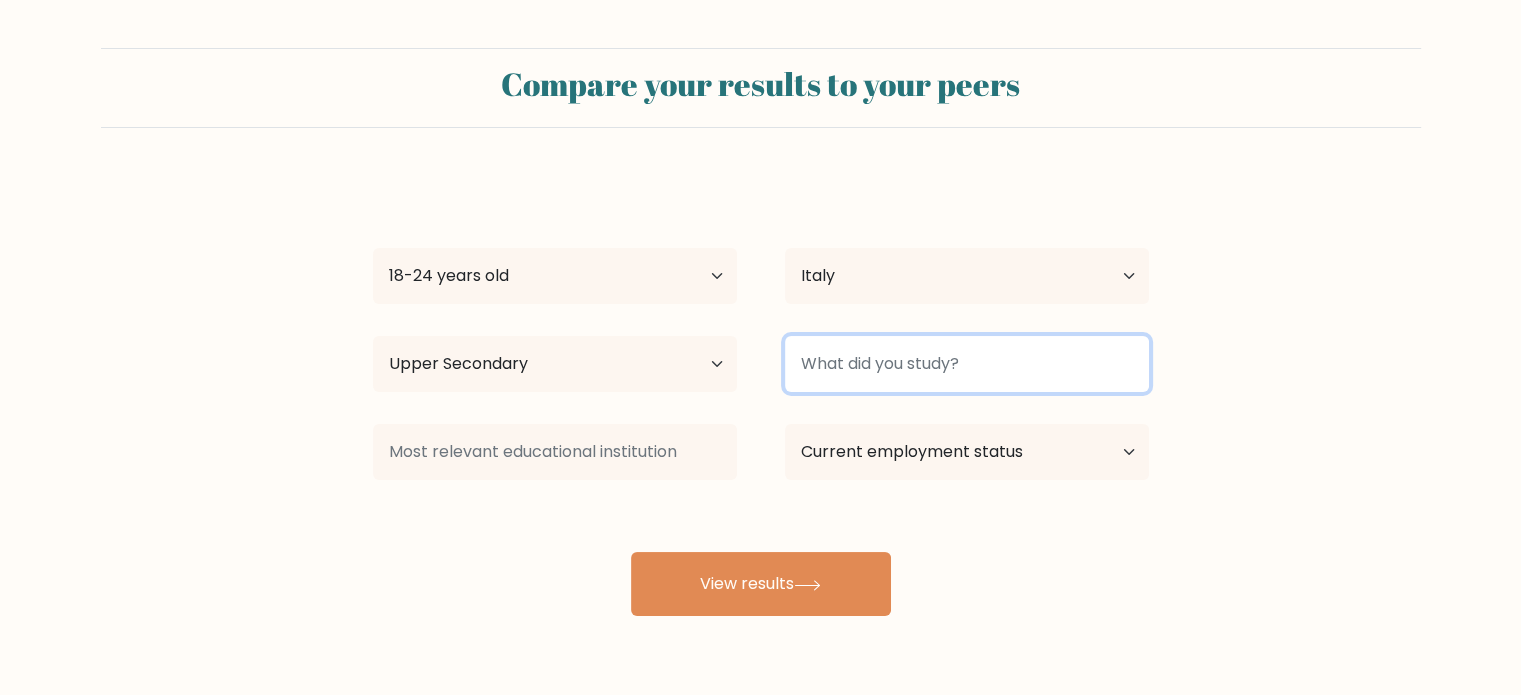 click at bounding box center [967, 364] 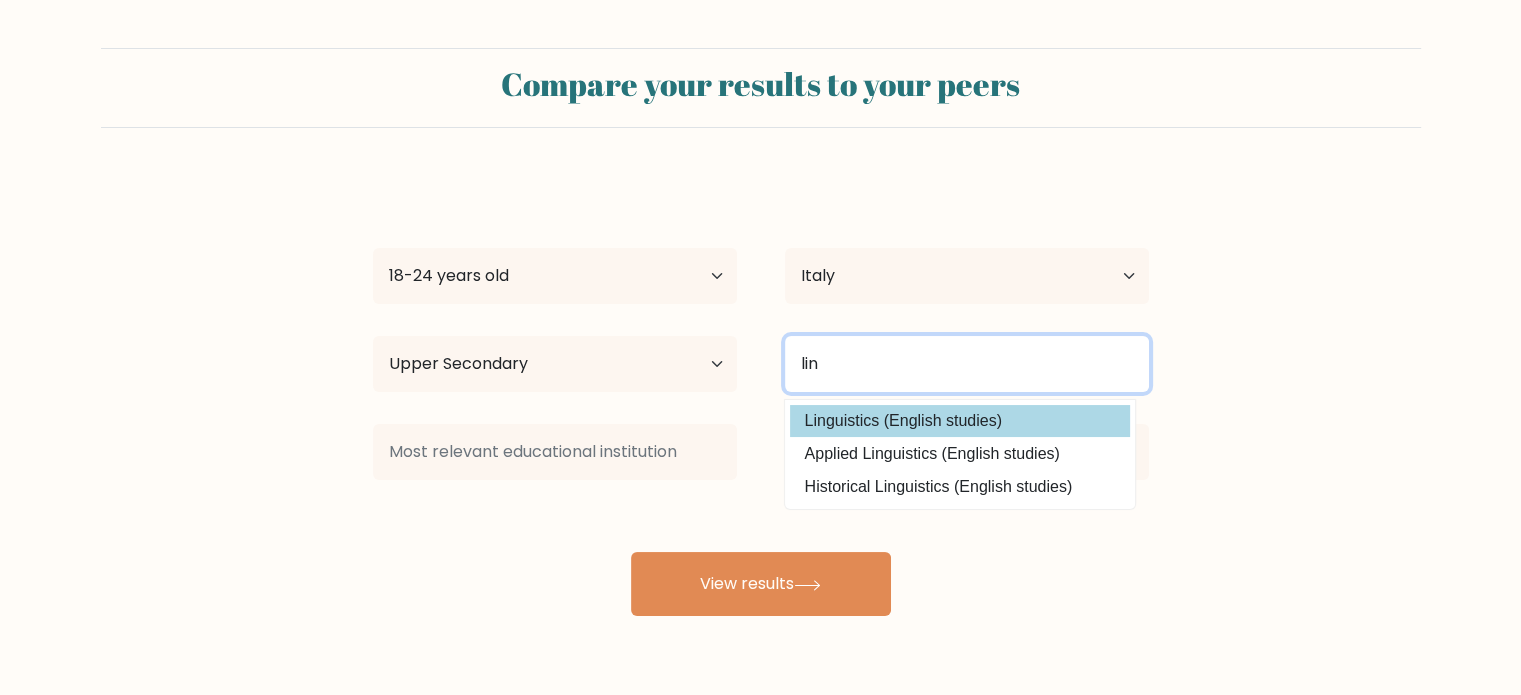 type on "lin" 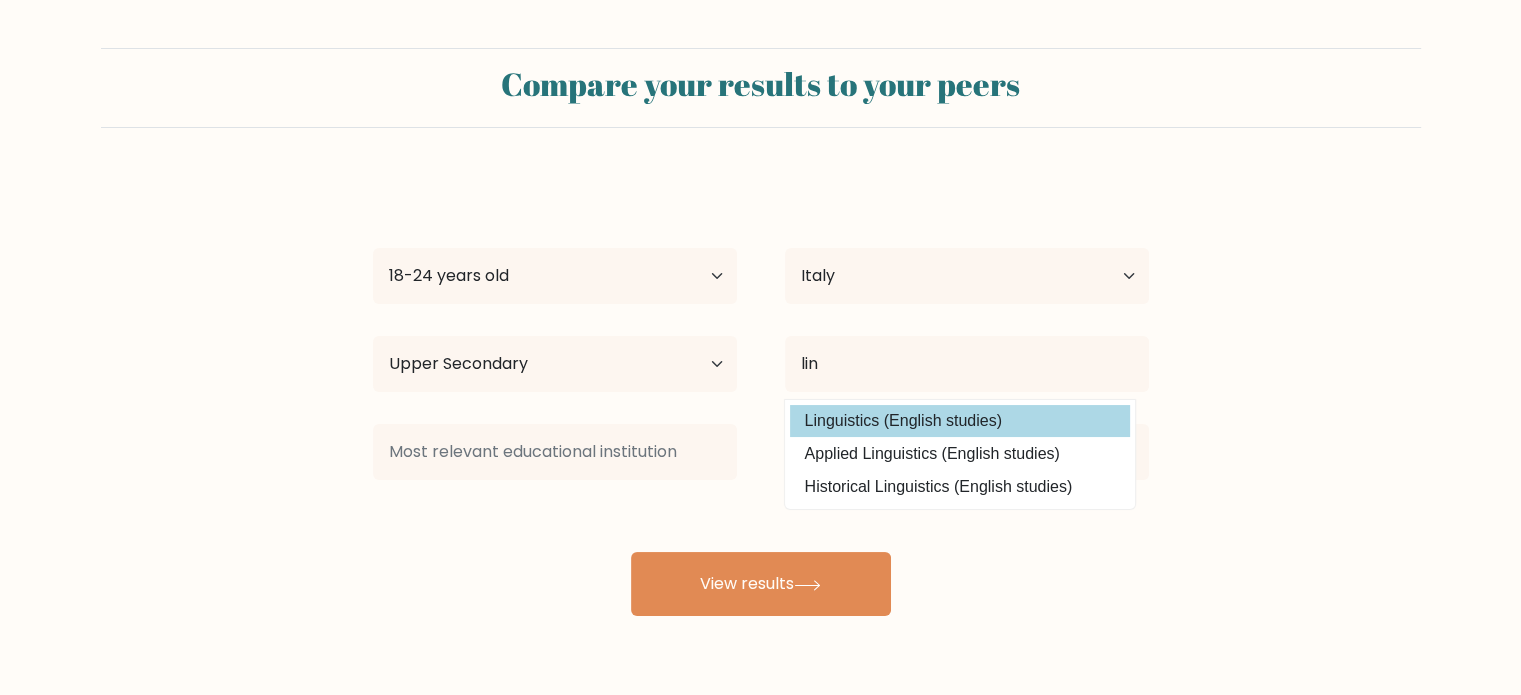 click on "marti
amp
Age
Under 18 years old
18-24 years old
25-34 years old
35-44 years old
45-54 years old
55-64 years old
65 years old and above
Country
Afghanistan
Albania
Algeria
American Samoa
Andorra
Angola
Anguilla
Antarctica
Antigua and Barbuda
Argentina
Armenia
Aruba
Australia
Austria
Azerbaijan
Bahamas
Bahrain
Bangladesh
Barbados
Belarus
Belgium
Belize
Benin
Bermuda
Bhutan
Bolivia
Bonaire, Sint Eustatius and Saba
Bosnia and Herzegovina
Botswana
Bouvet Island
Brazil
Brunei" at bounding box center (761, 396) 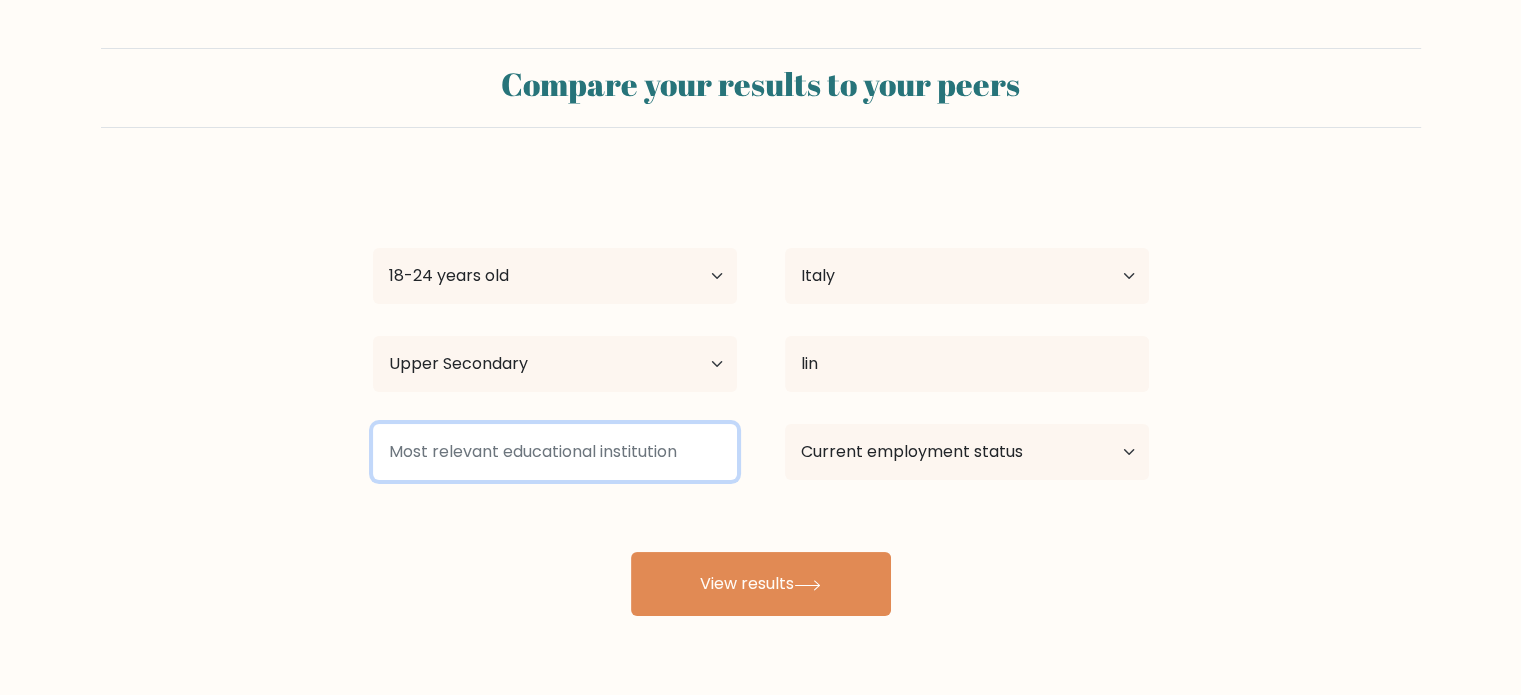 click at bounding box center [555, 452] 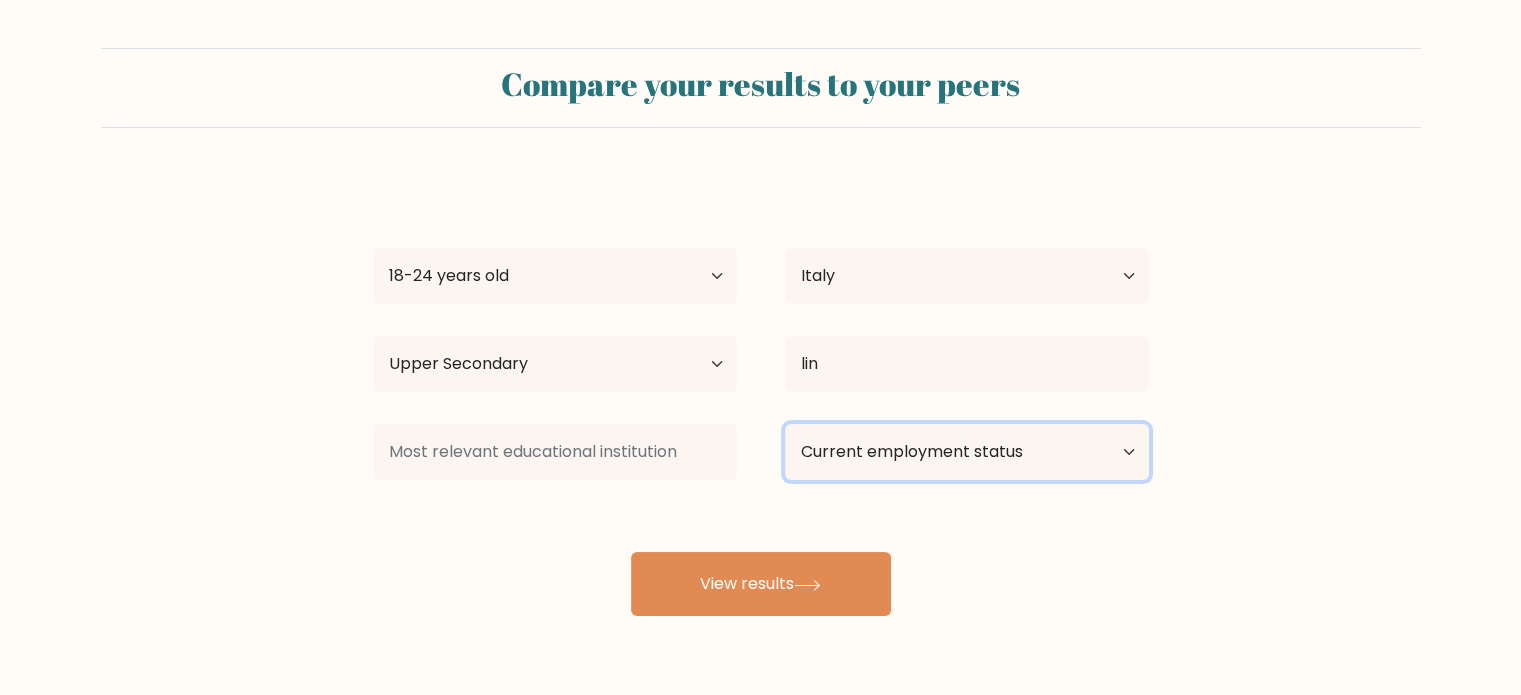 click on "Current employment status
Employed
Student
Retired
Other / prefer not to answer" at bounding box center (967, 452) 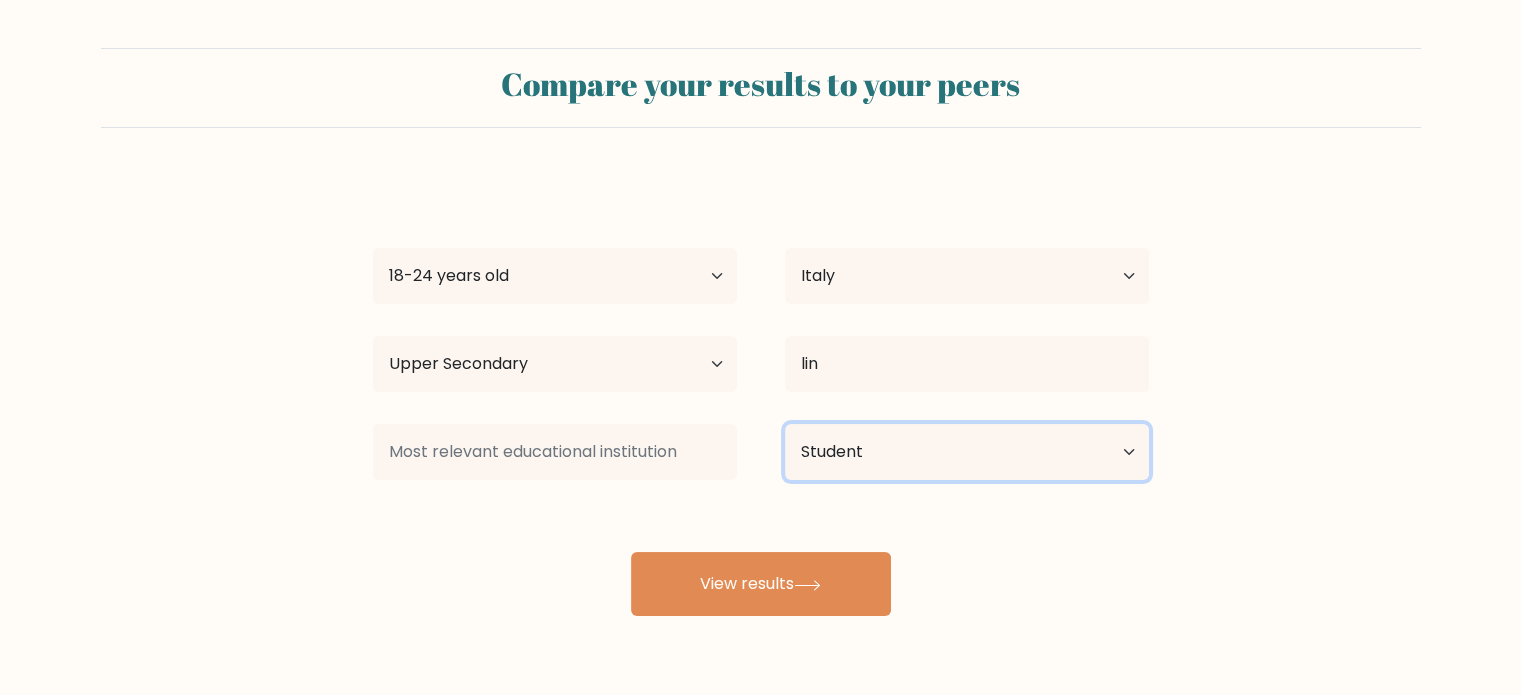 click on "Current employment status
Employed
Student
Retired
Other / prefer not to answer" at bounding box center [967, 452] 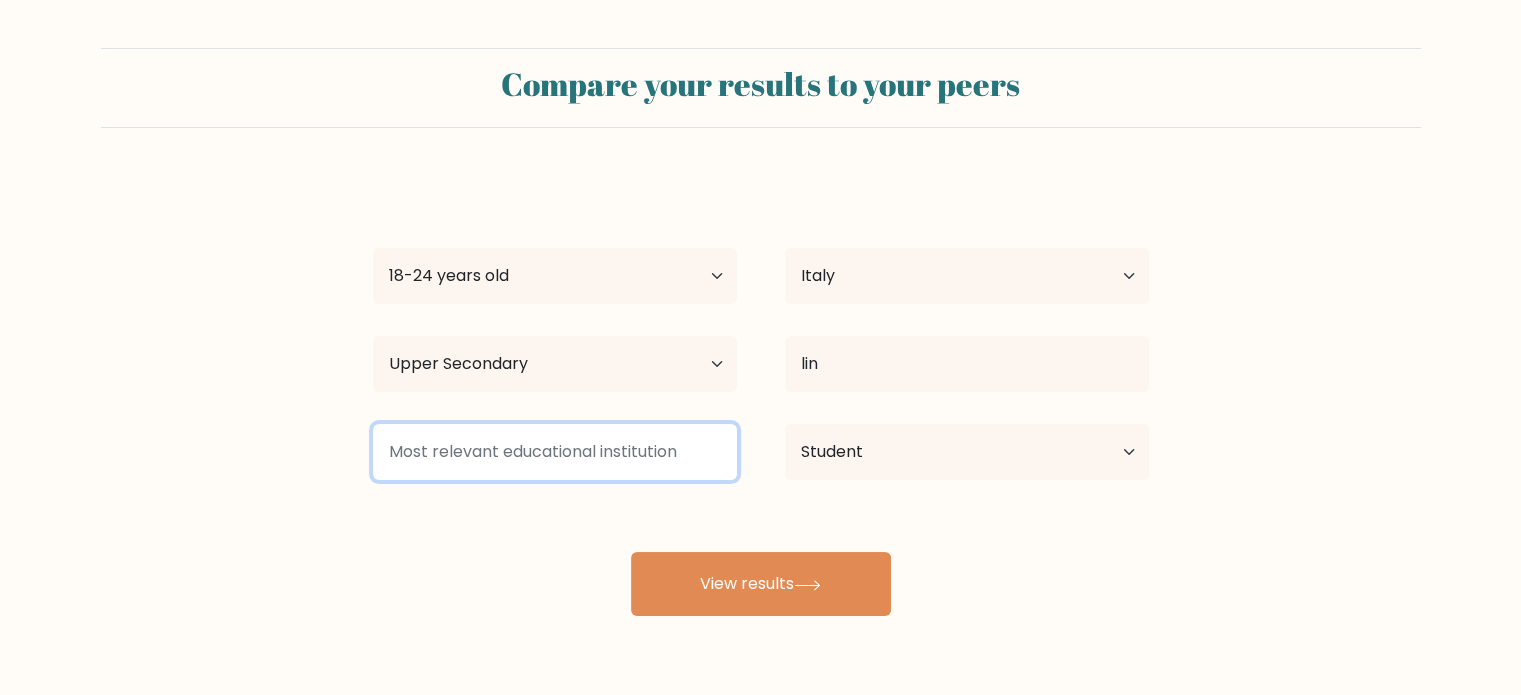 click at bounding box center (555, 452) 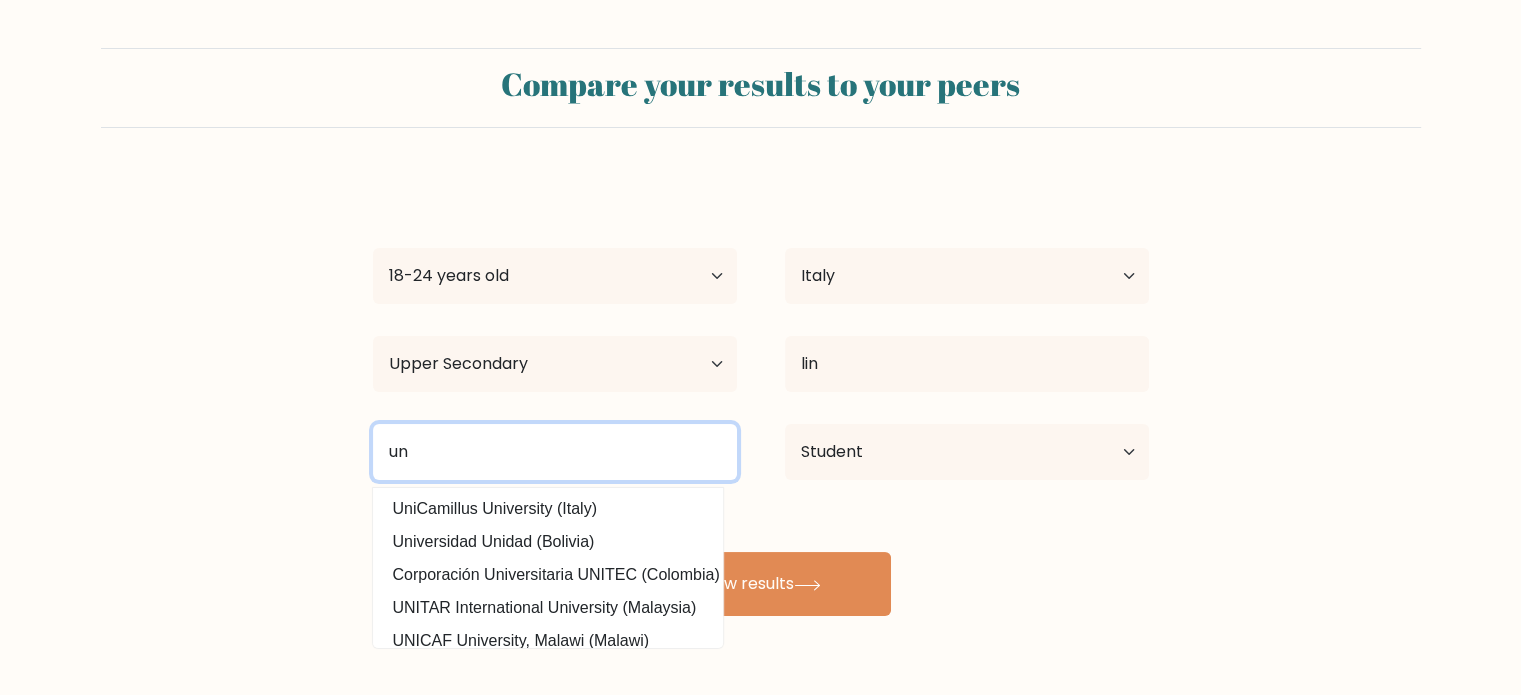 type on "u" 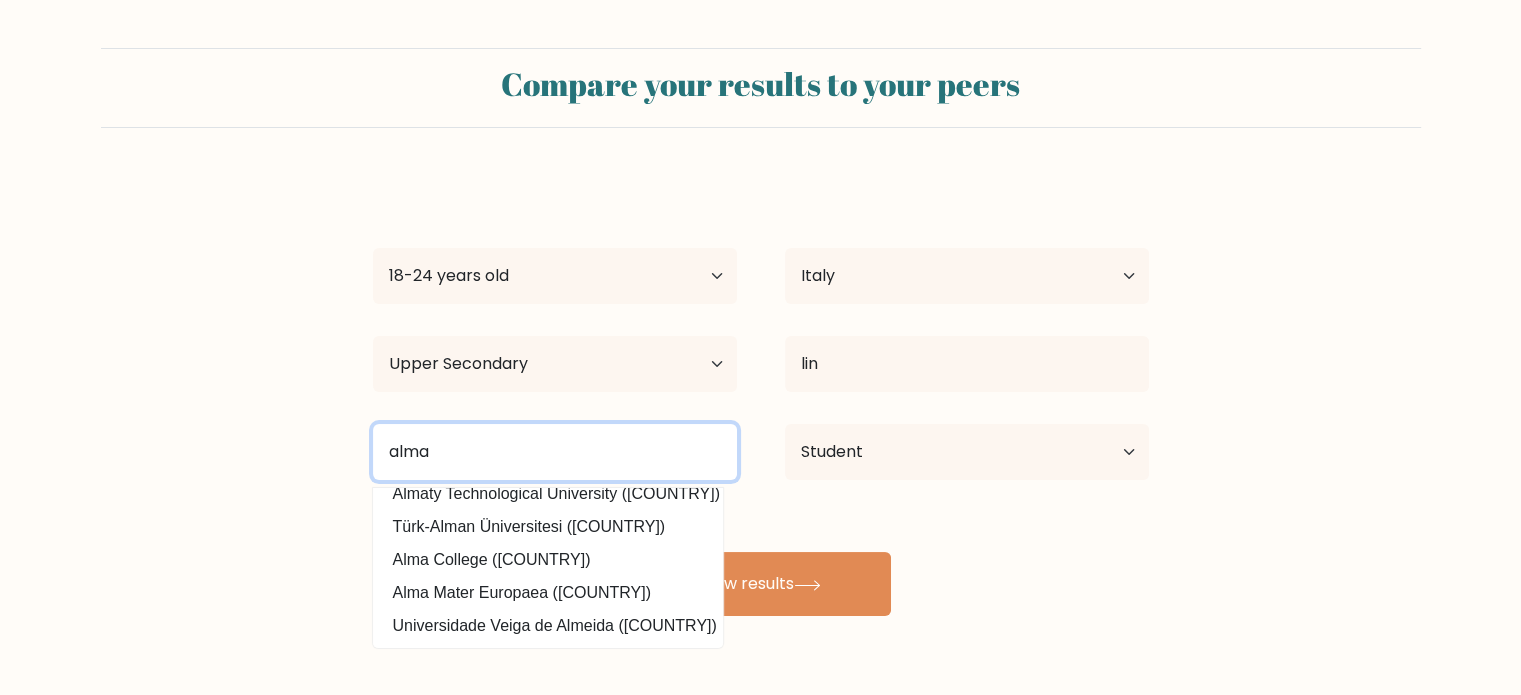 scroll, scrollTop: 193, scrollLeft: 0, axis: vertical 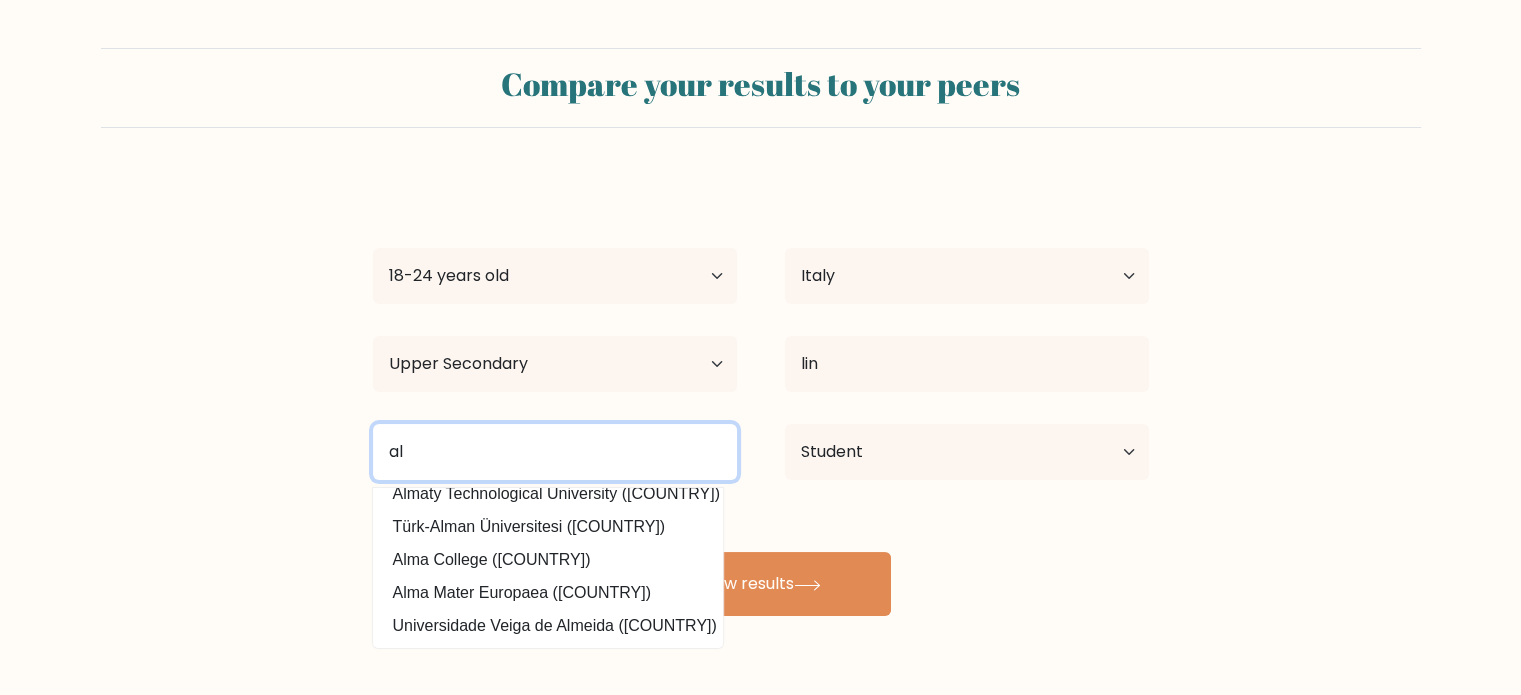 type on "a" 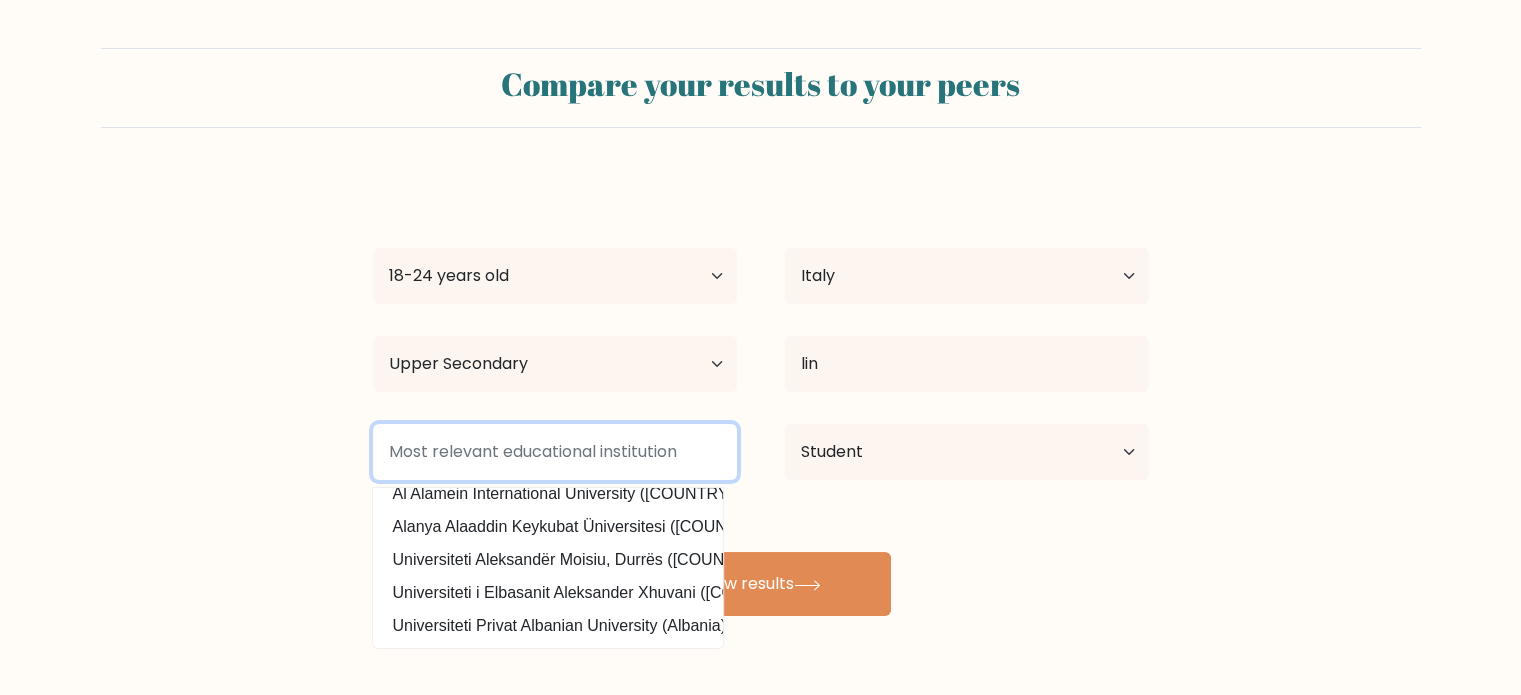 scroll, scrollTop: 0, scrollLeft: 0, axis: both 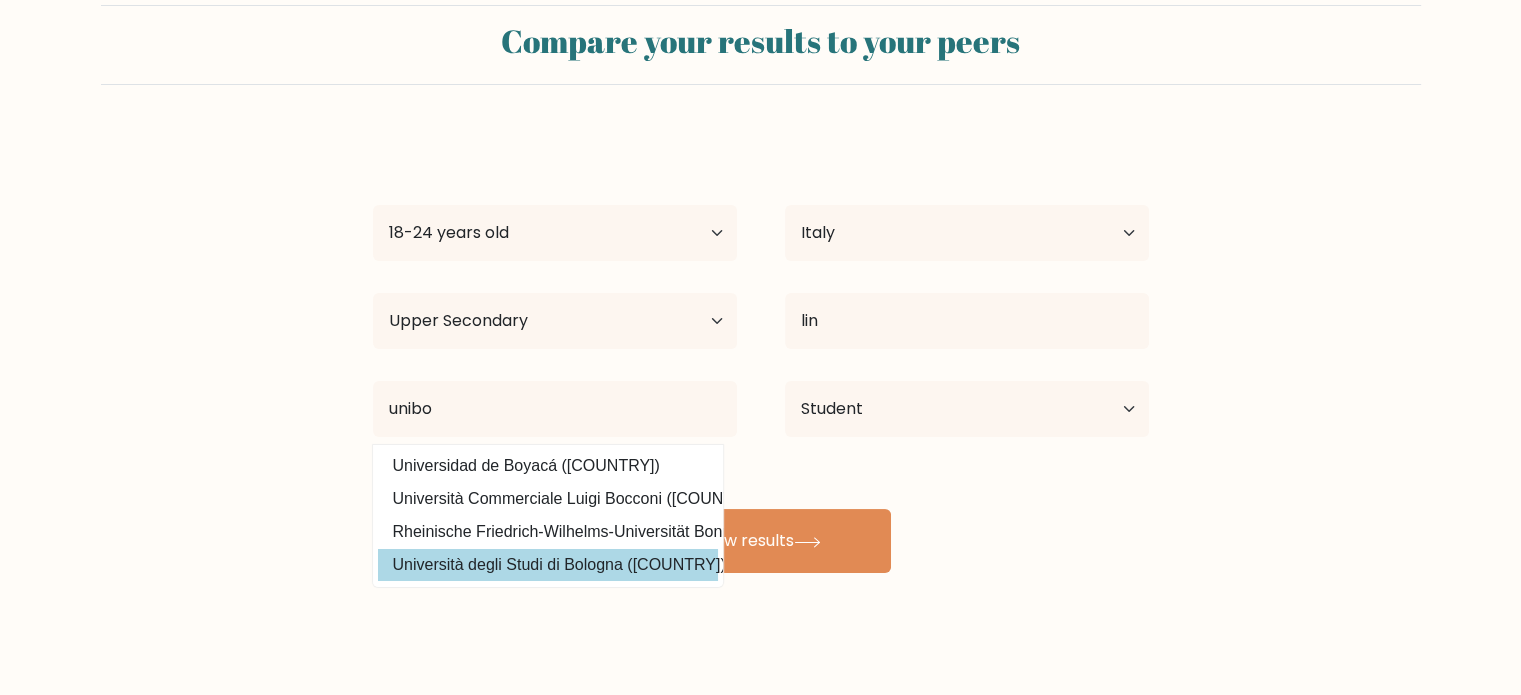 click on "Università degli Studi di Bologna (Italy)" at bounding box center (548, 565) 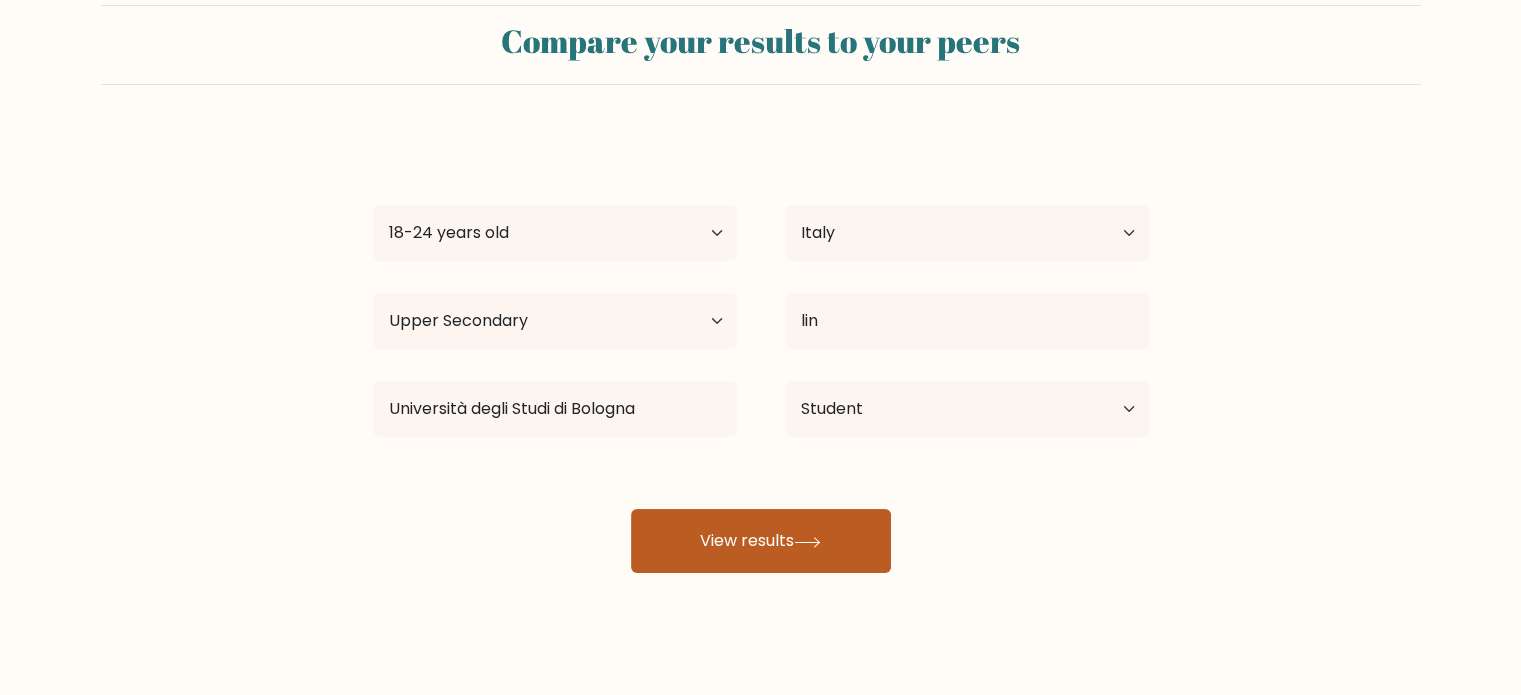 click on "View results" at bounding box center (761, 541) 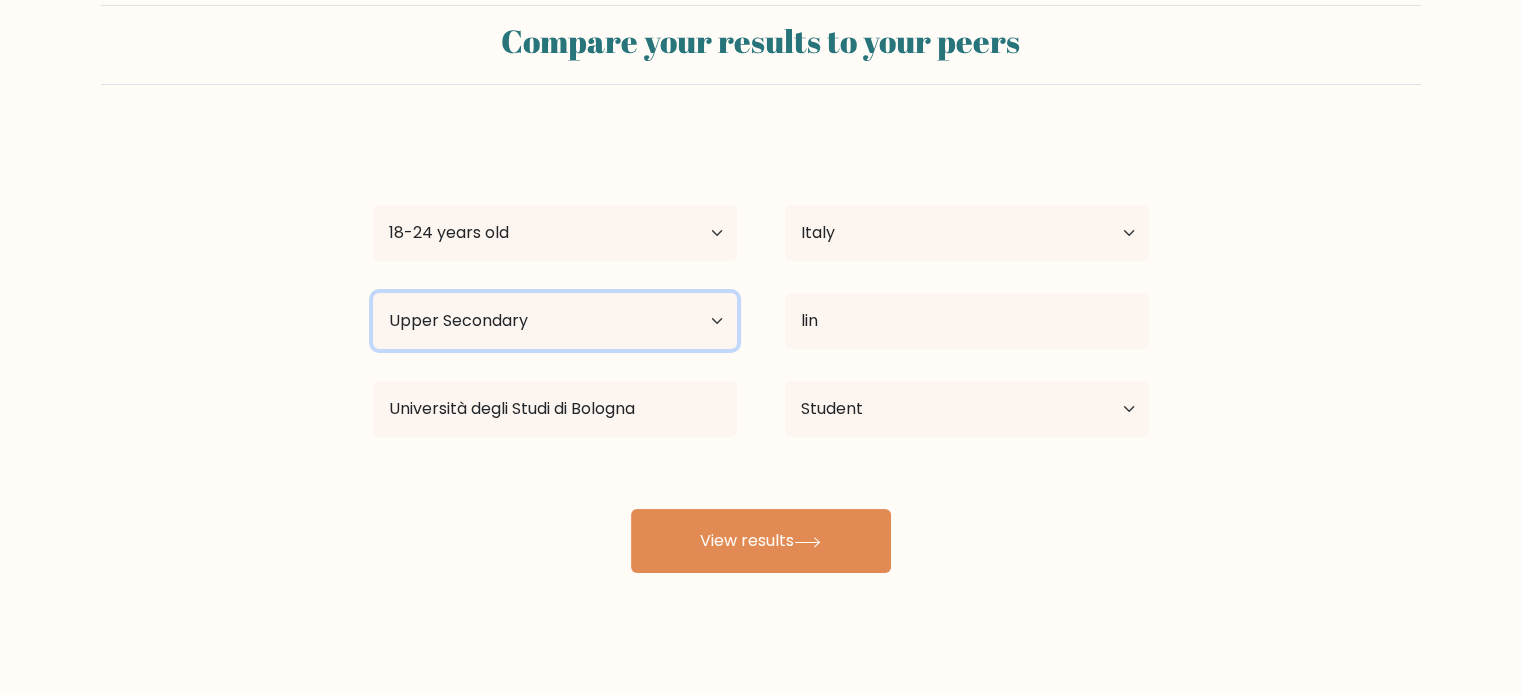 click on "Highest education level
No schooling
Primary
Lower Secondary
Upper Secondary
Occupation Specific
Bachelor's degree
Master's degree
Doctoral degree" at bounding box center (555, 321) 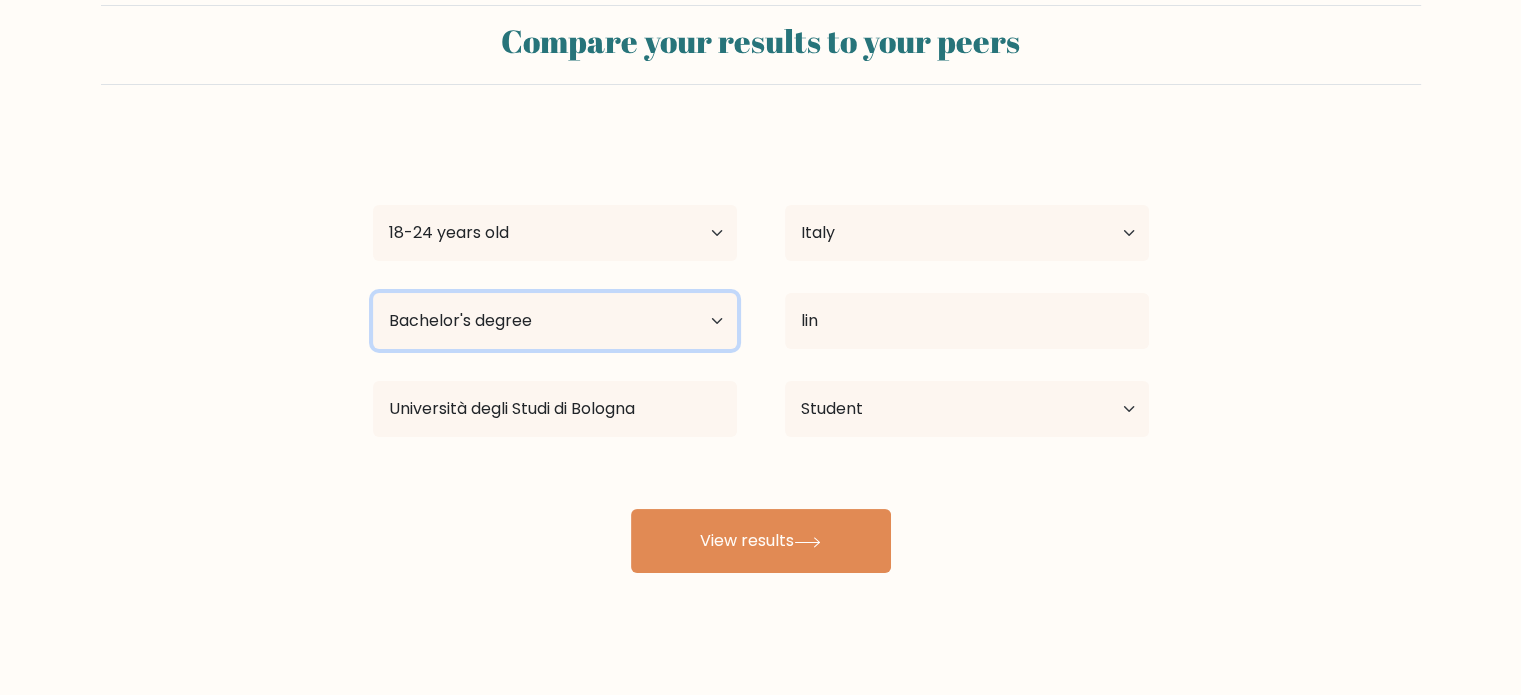 click on "Highest education level
No schooling
Primary
Lower Secondary
Upper Secondary
Occupation Specific
Bachelor's degree
Master's degree
Doctoral degree" at bounding box center (555, 321) 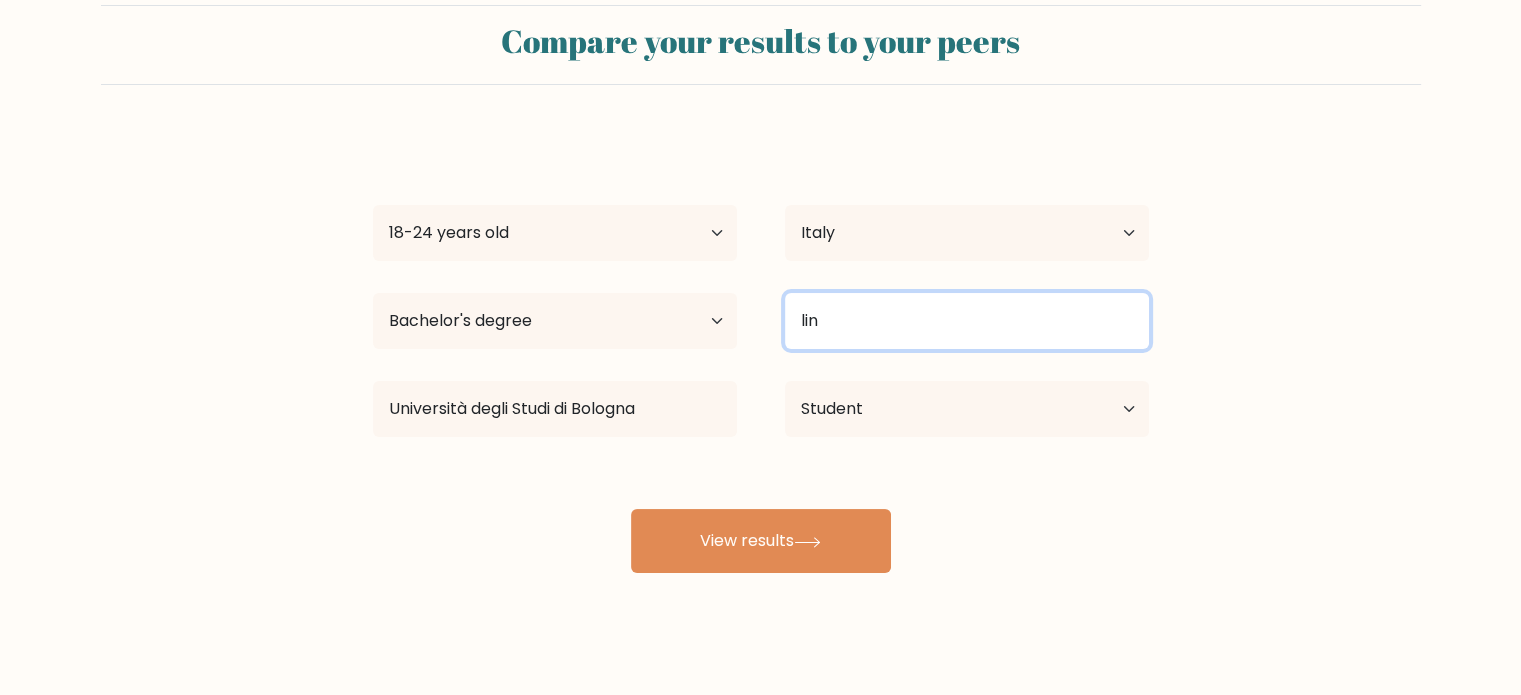 click on "lin" at bounding box center (967, 321) 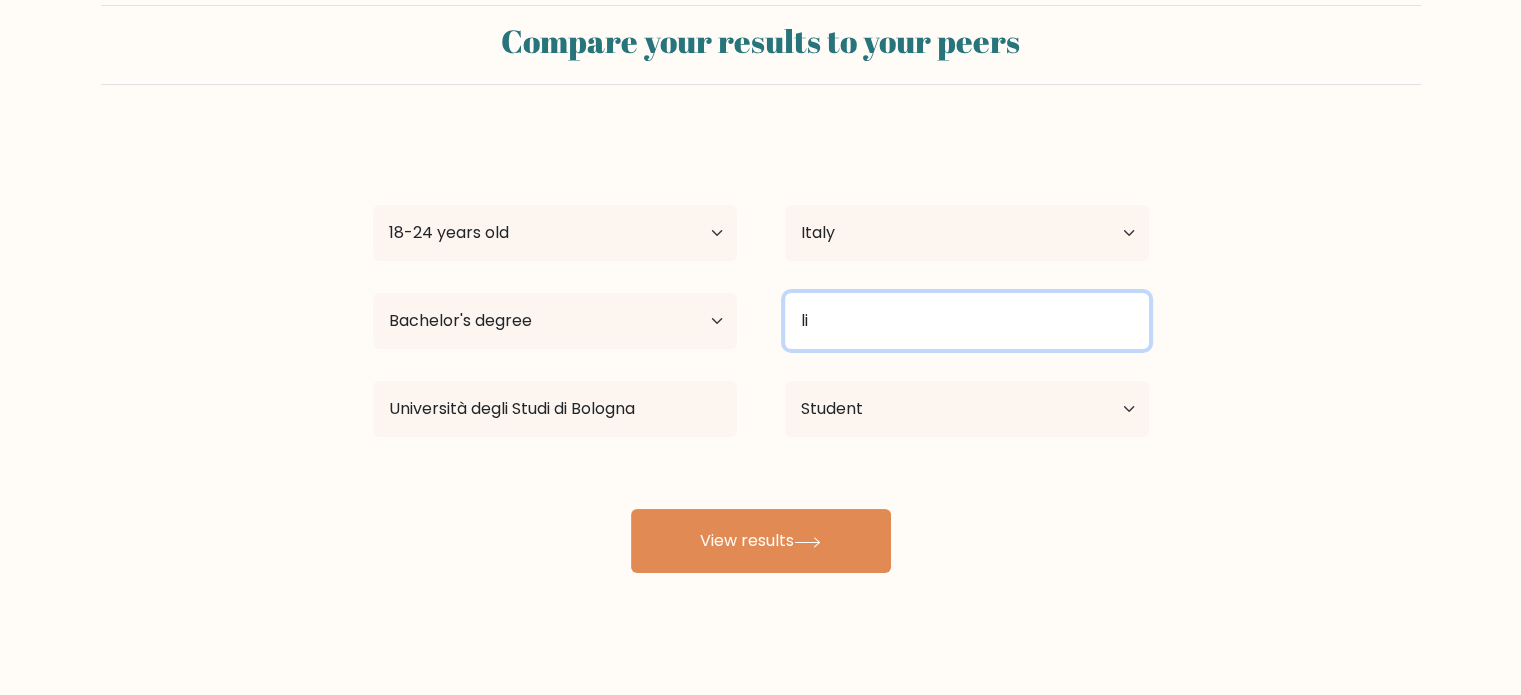 type on "l" 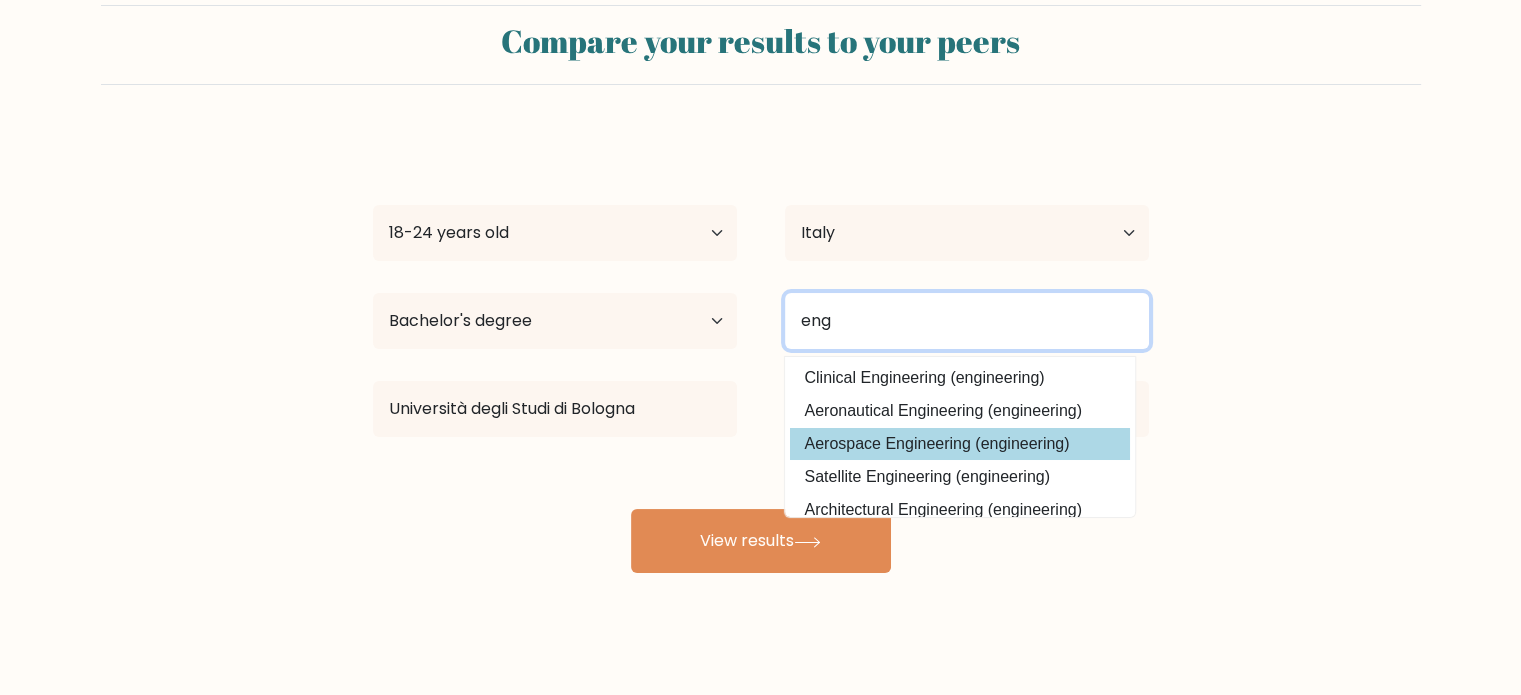 type on "eng" 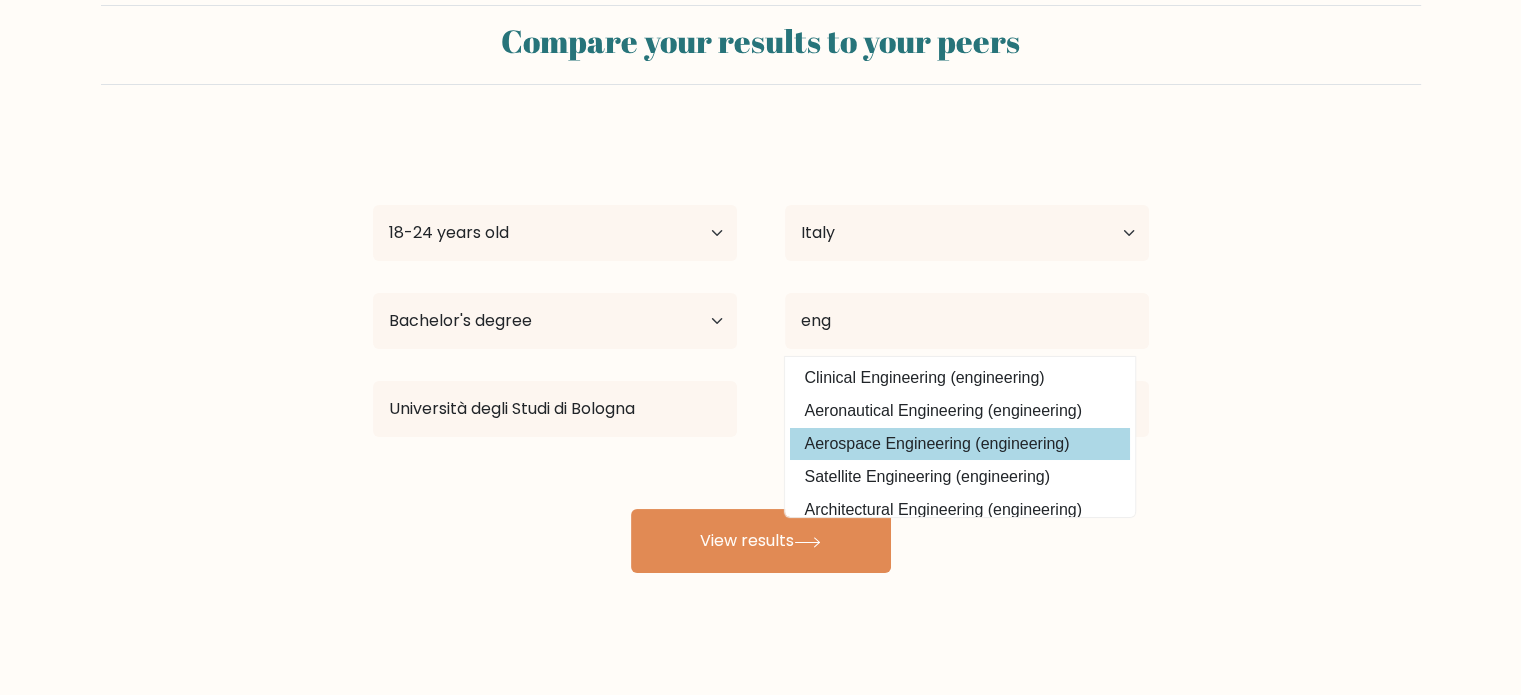 click on "marti
amp
Age
Under 18 years old
18-24 years old
25-34 years old
35-44 years old
45-54 years old
55-64 years old
65 years old and above
Country
Afghanistan
Albania
Algeria
American Samoa
Andorra
Angola
Anguilla
Antarctica
Antigua and Barbuda
Argentina
Armenia
Aruba
Australia
Austria
Azerbaijan
Bahamas
Bahrain
Bangladesh
Barbados
Belarus
Belgium
Belize
Benin
Bermuda
Bhutan
Bolivia
Bonaire, Sint Eustatius and Saba
Bosnia and Herzegovina
Botswana
Bouvet Island
Brazil
Brunei" at bounding box center (761, 353) 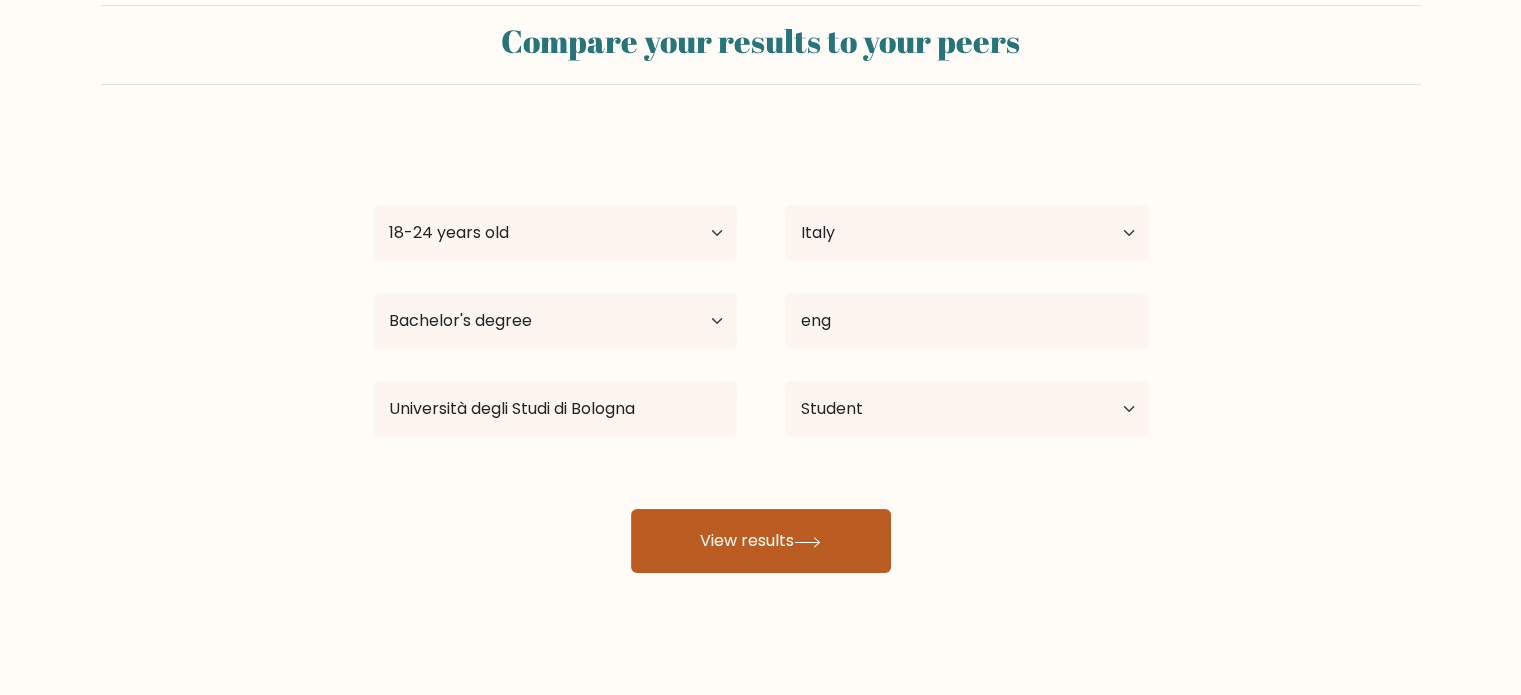 click on "View results" at bounding box center (761, 541) 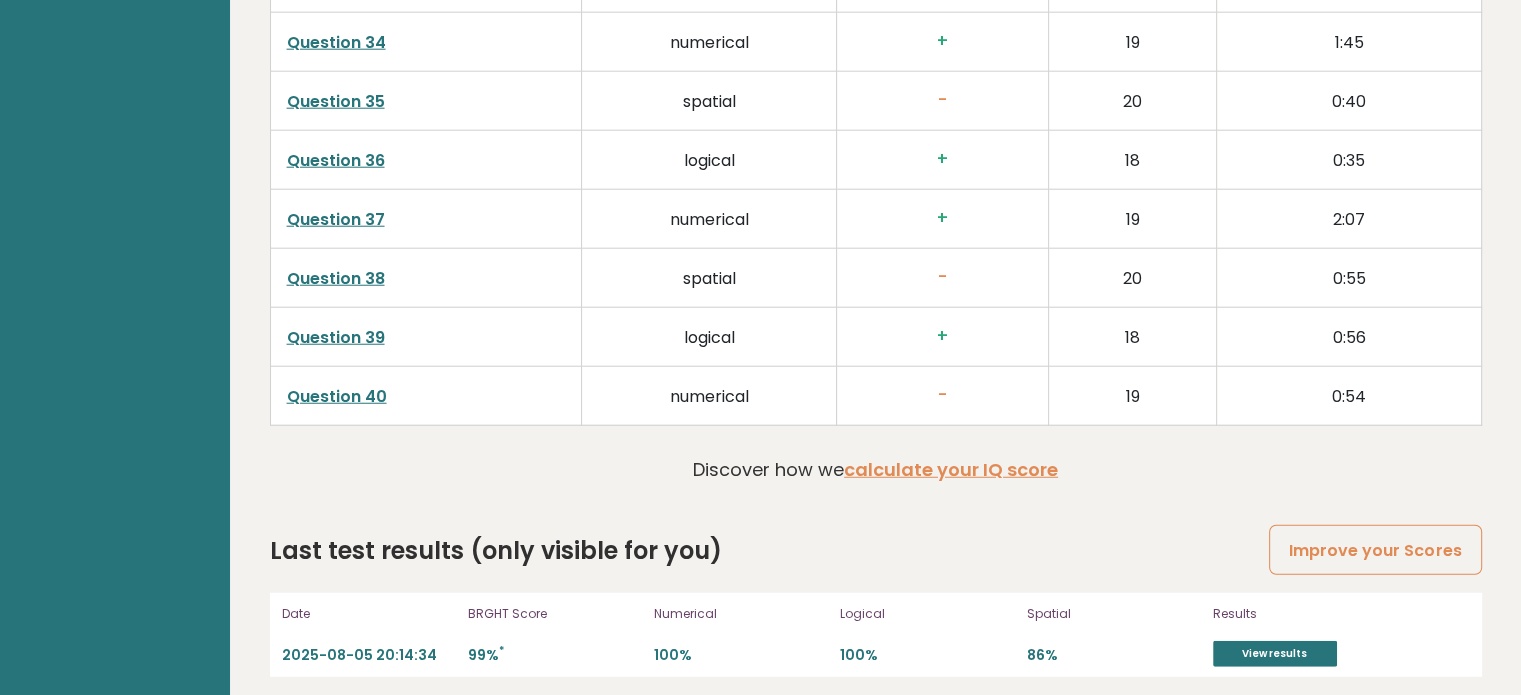 scroll, scrollTop: 5178, scrollLeft: 0, axis: vertical 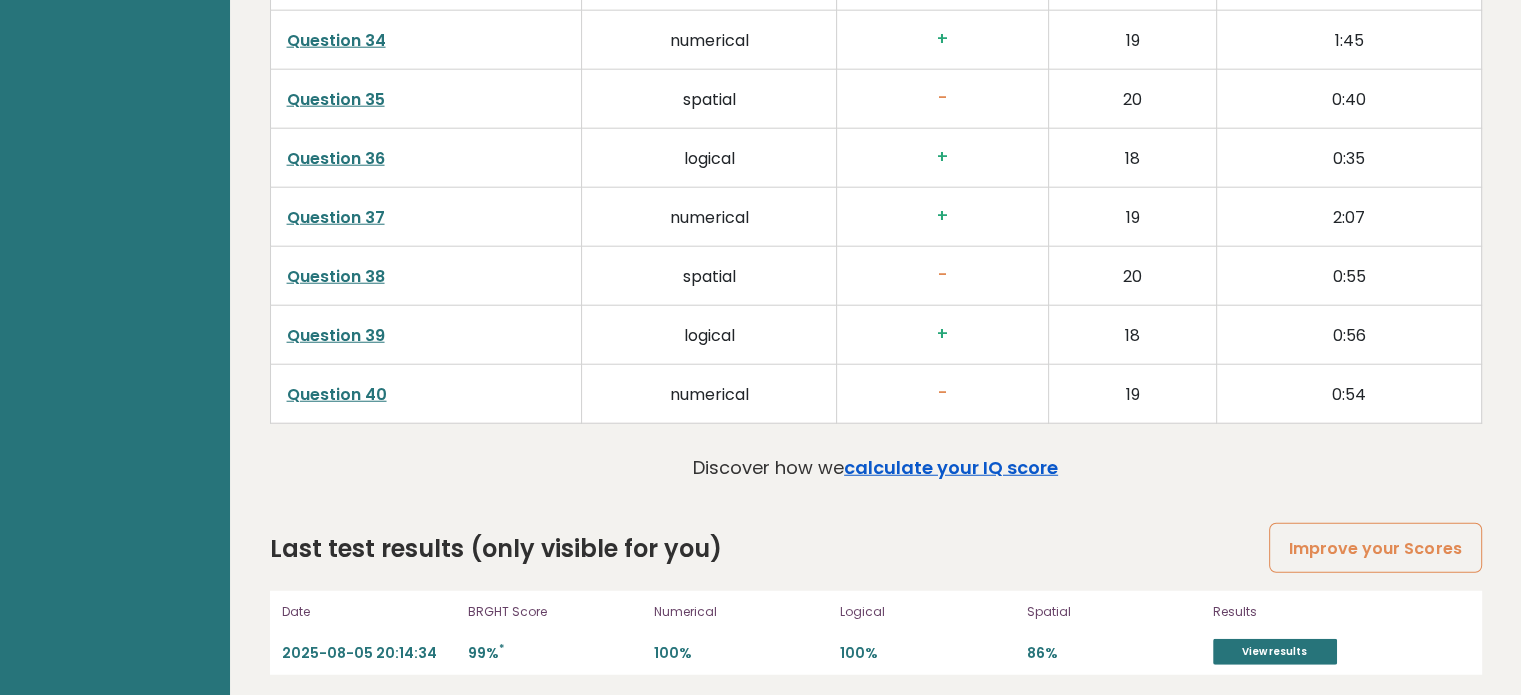 click on "calculate your IQ score" at bounding box center [951, 467] 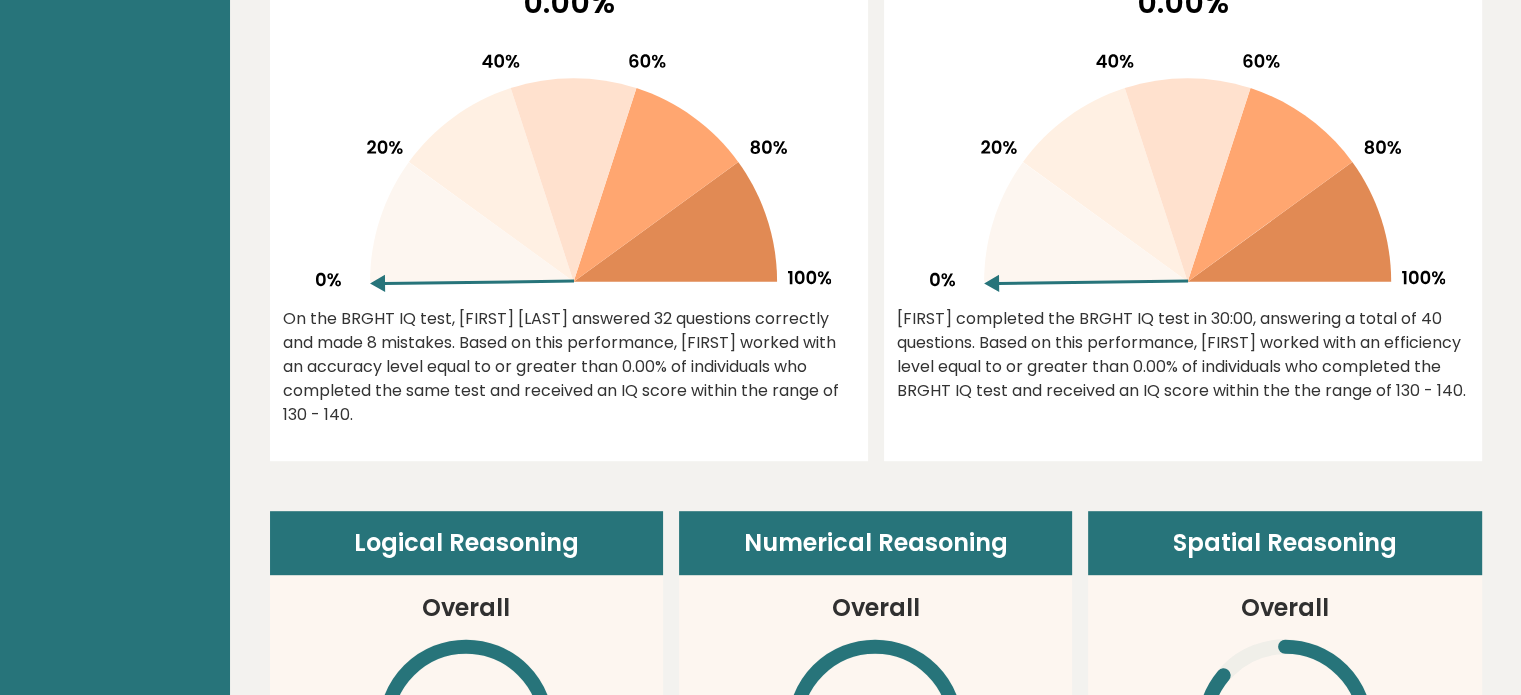 scroll, scrollTop: 956, scrollLeft: 0, axis: vertical 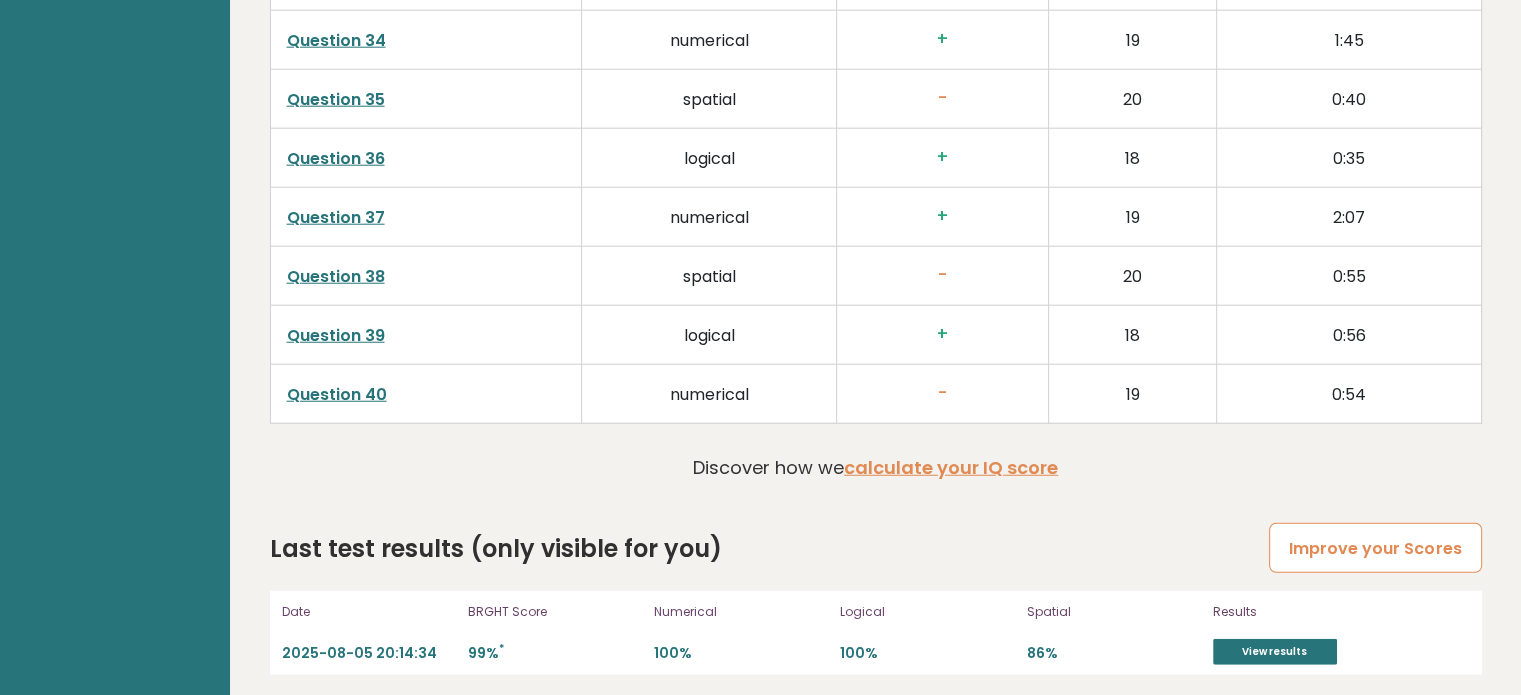click on "Improve your Scores" at bounding box center [1375, 548] 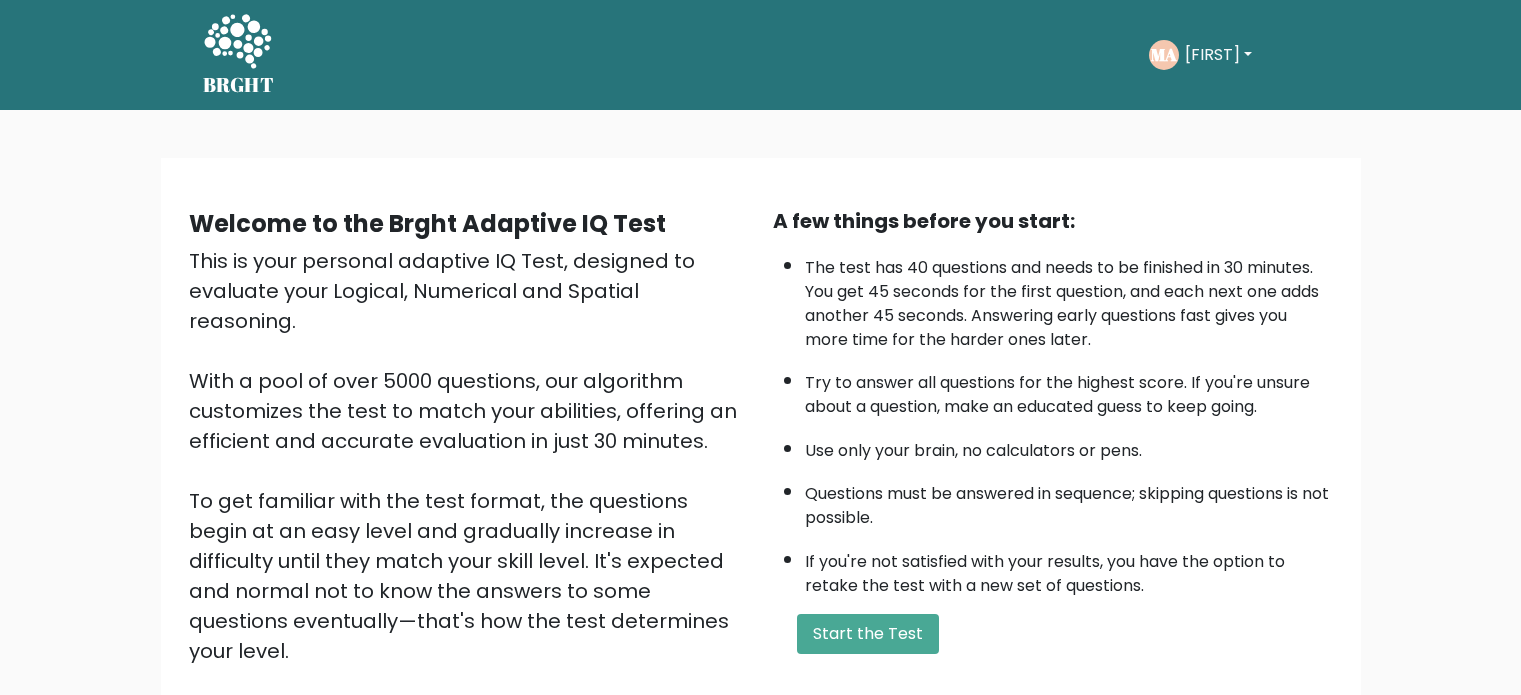 scroll, scrollTop: 0, scrollLeft: 0, axis: both 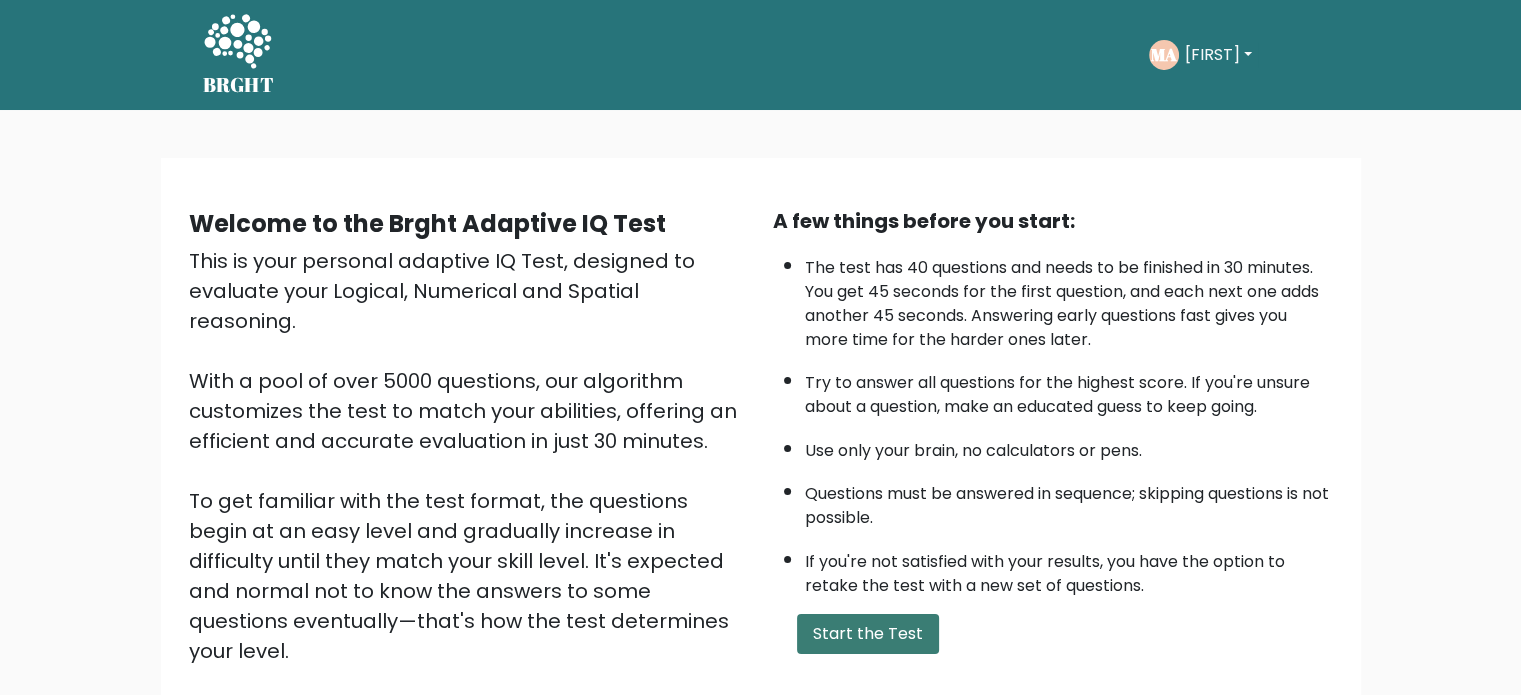 click on "Start the Test" at bounding box center (868, 634) 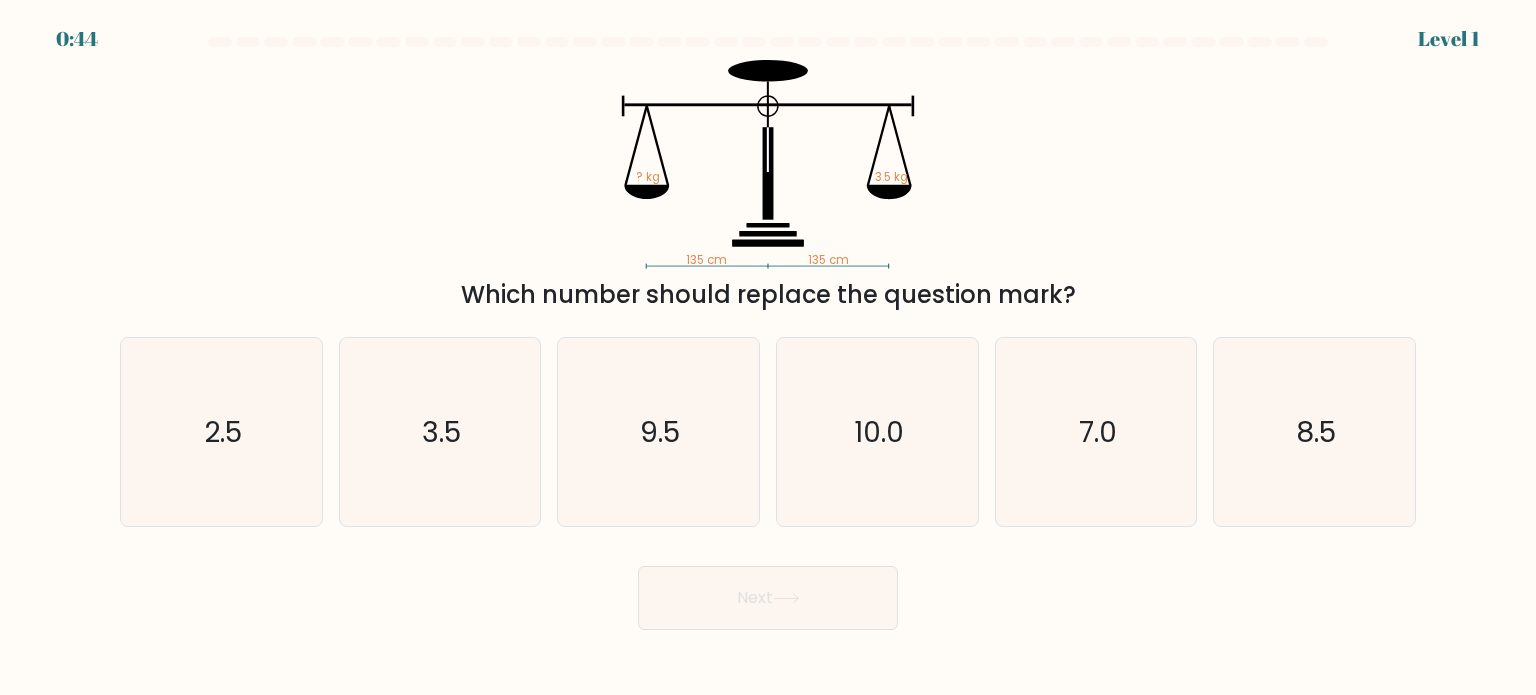 scroll, scrollTop: 0, scrollLeft: 0, axis: both 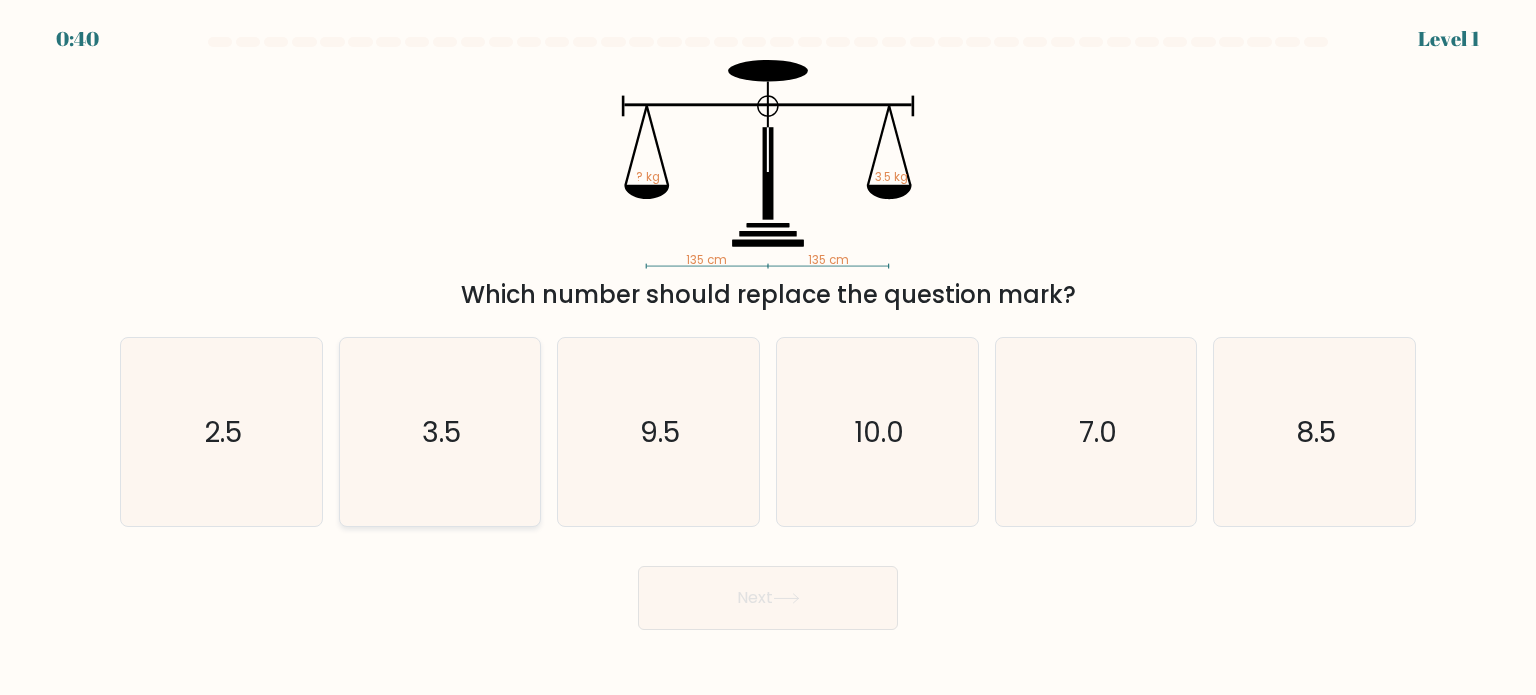 click on "3.5" 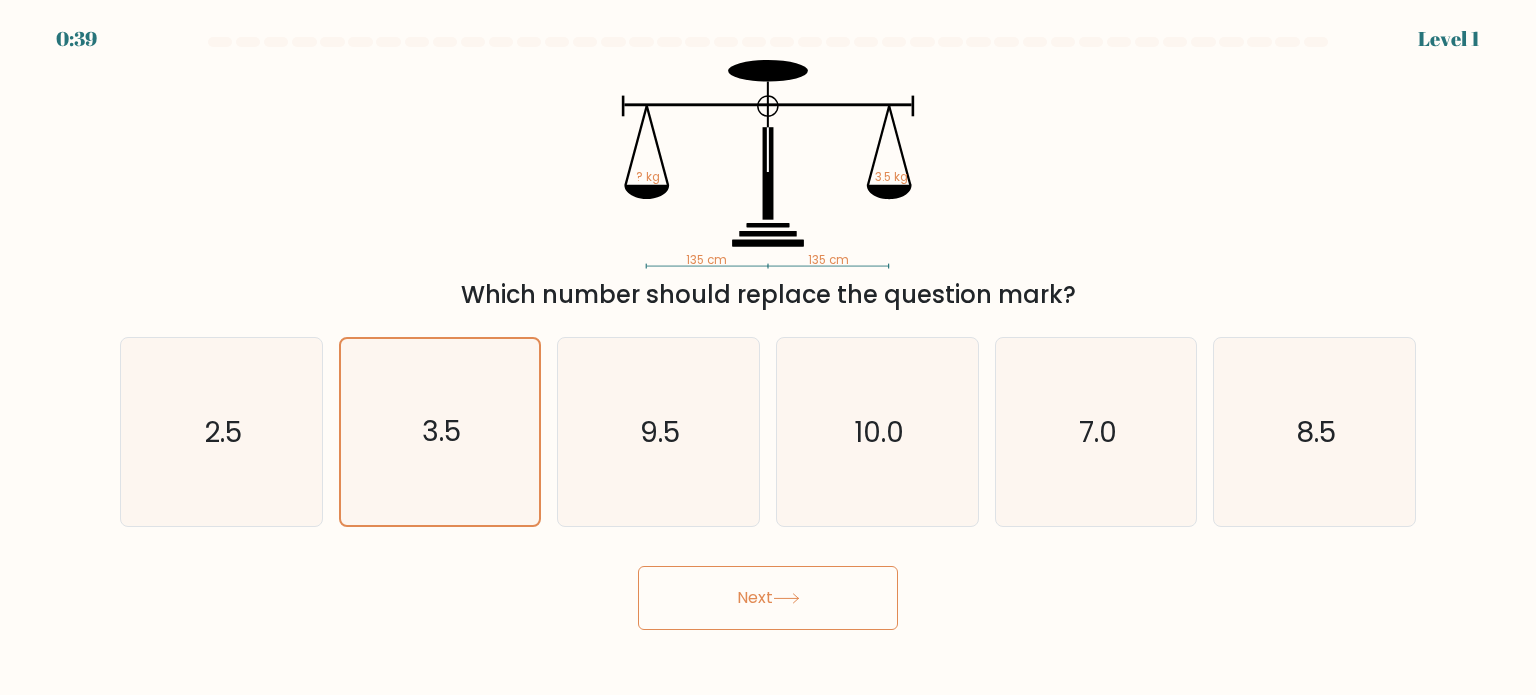 click on "Next" at bounding box center [768, 598] 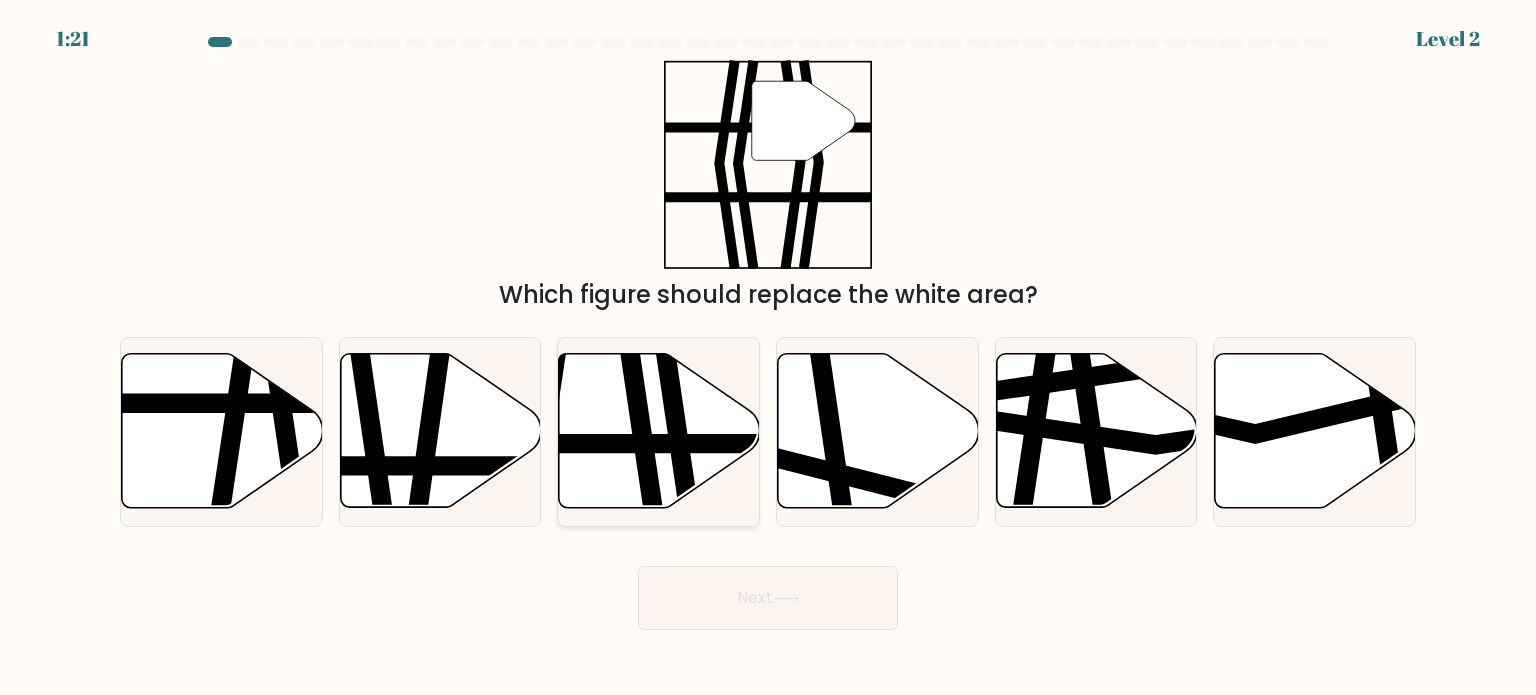 click 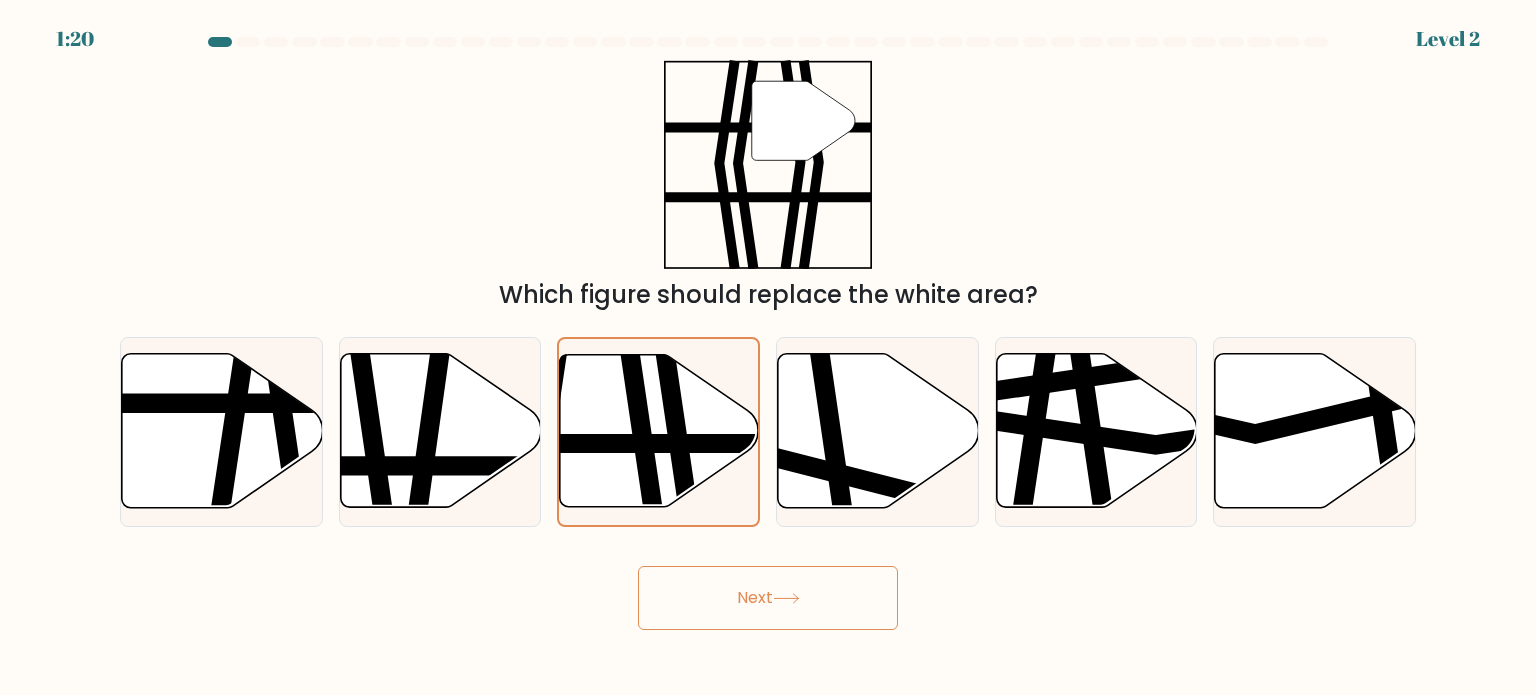 click on "Next" at bounding box center [768, 598] 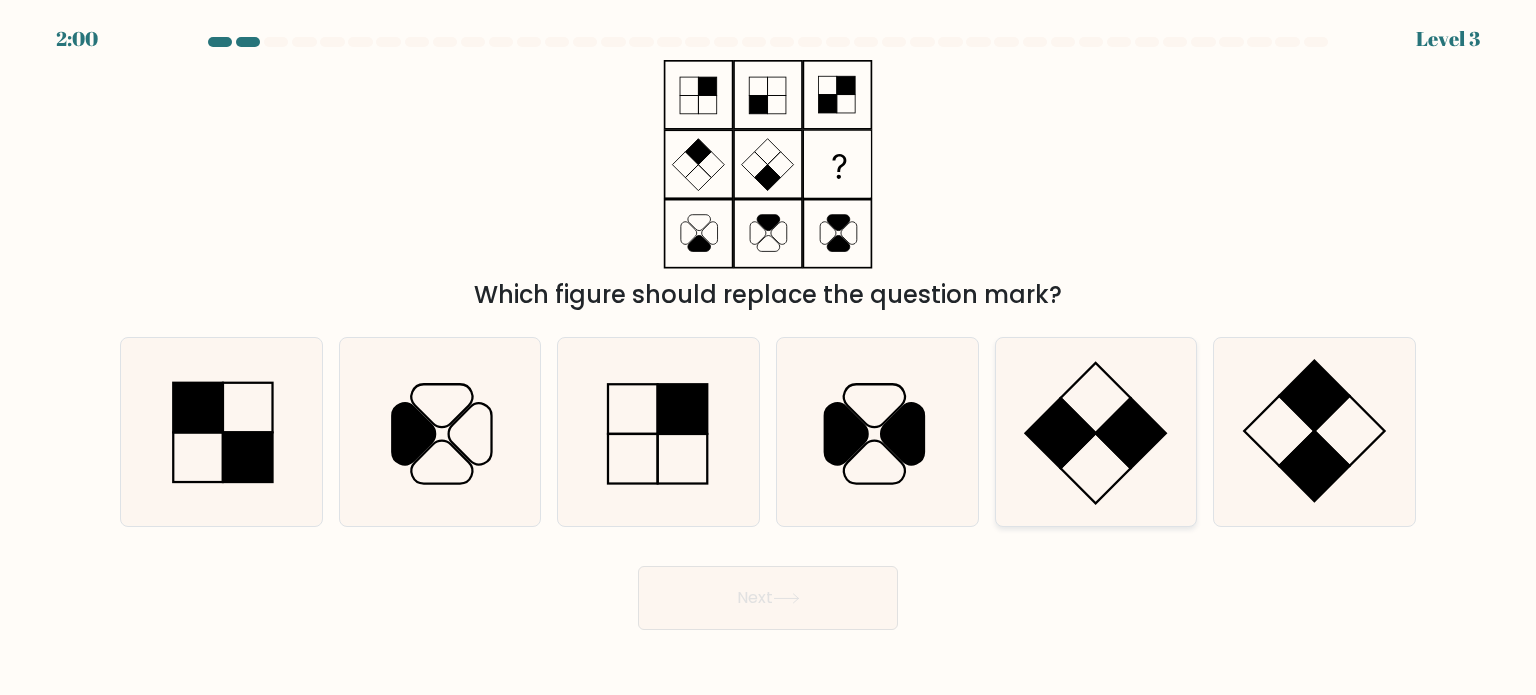 click 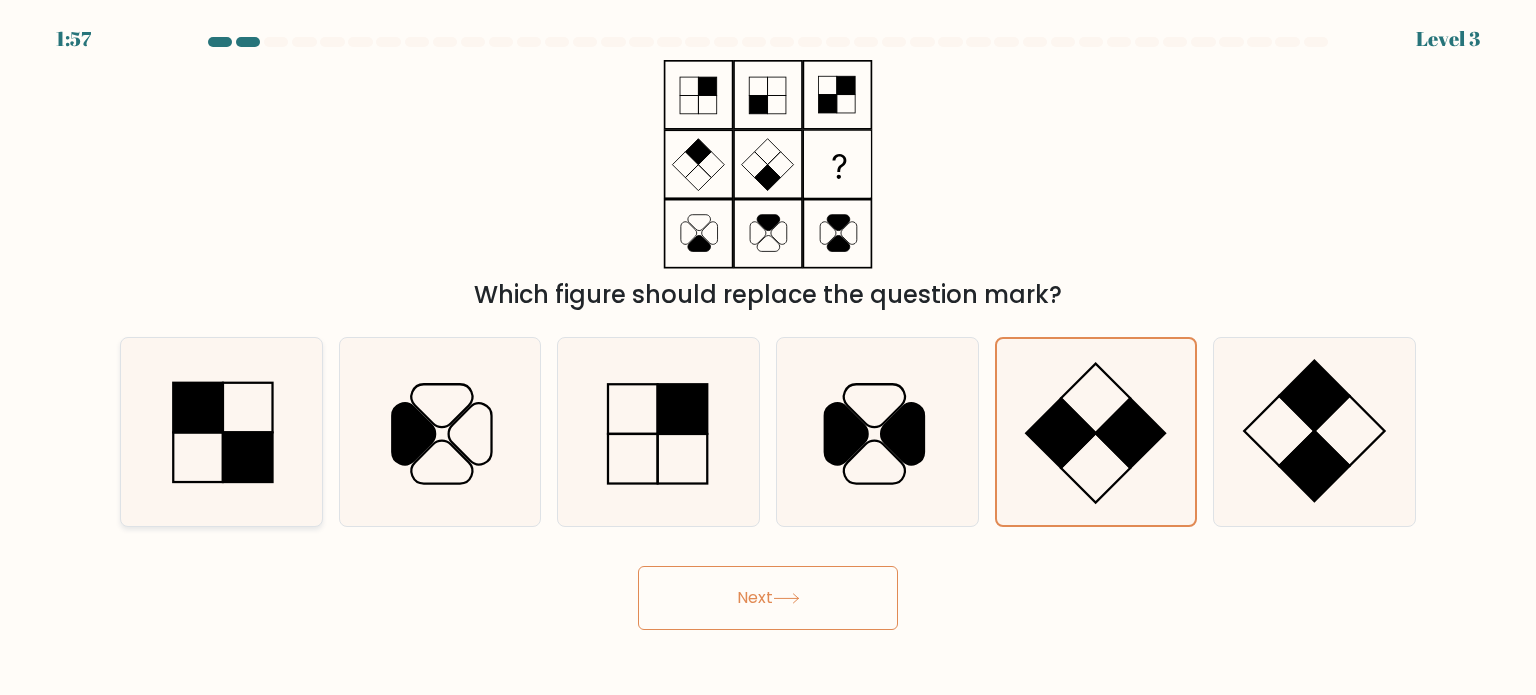 click 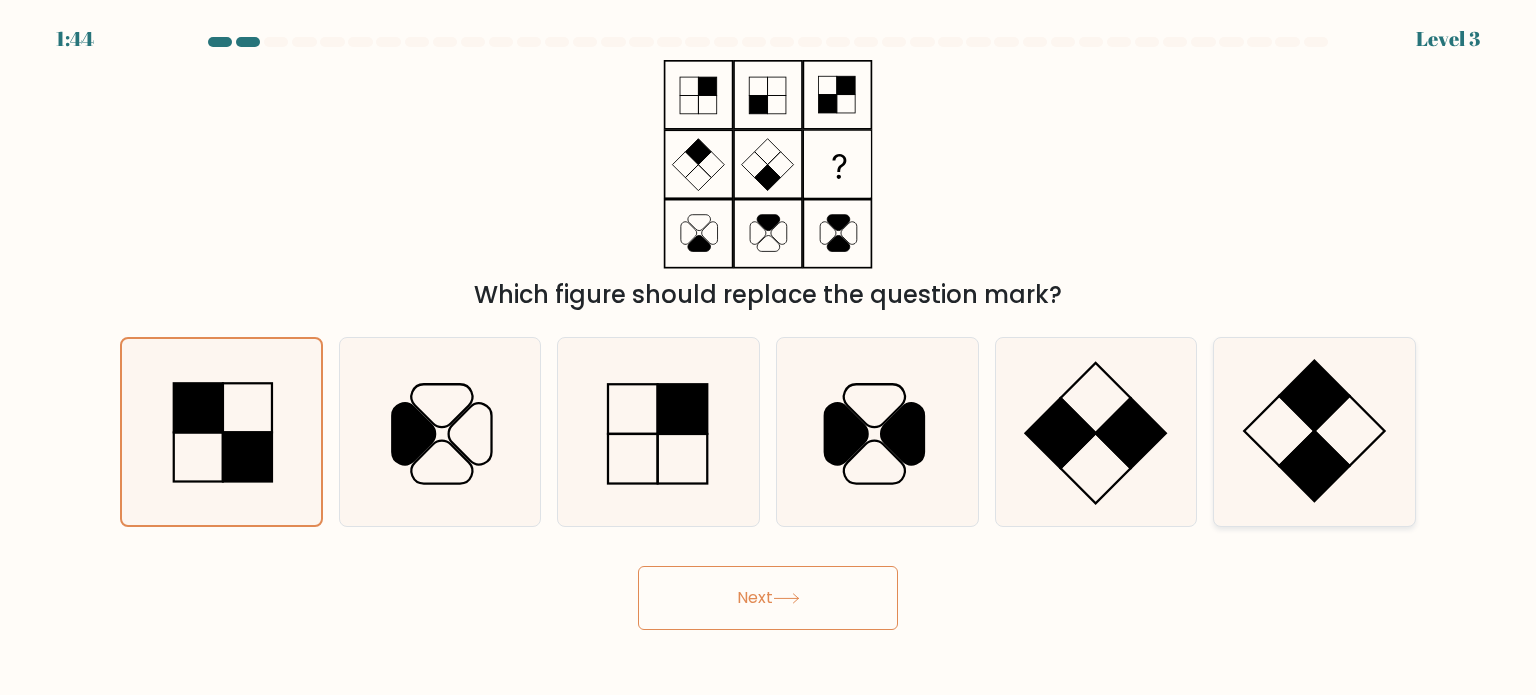 click 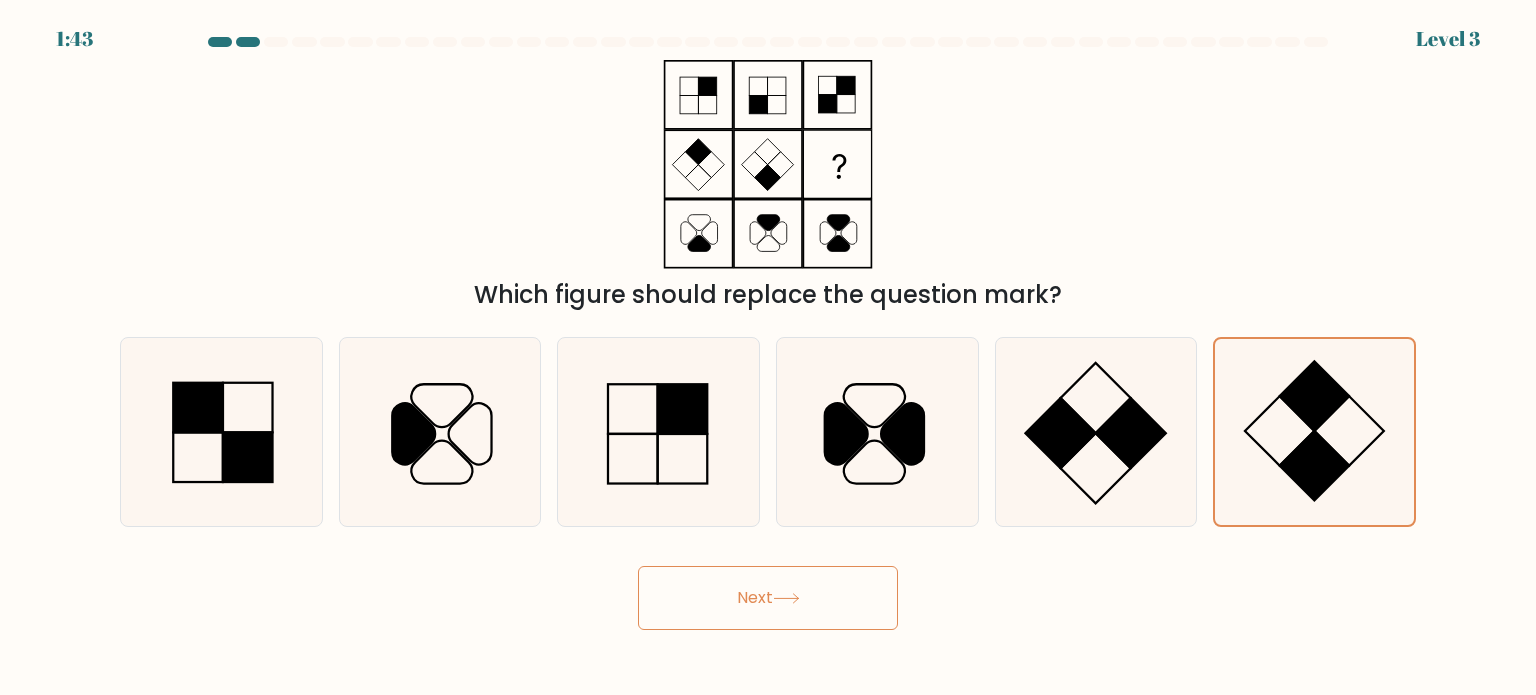 click on "Next" at bounding box center (768, 598) 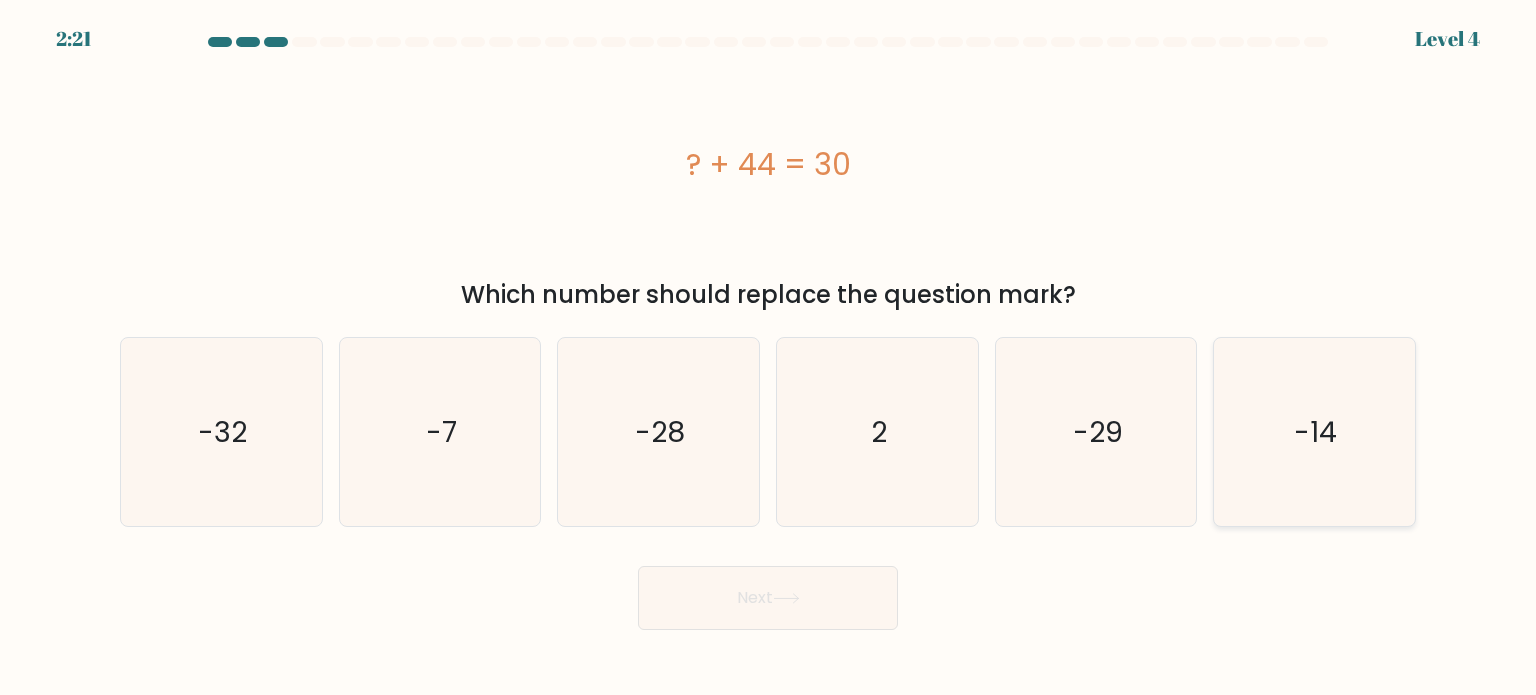 click on "-14" 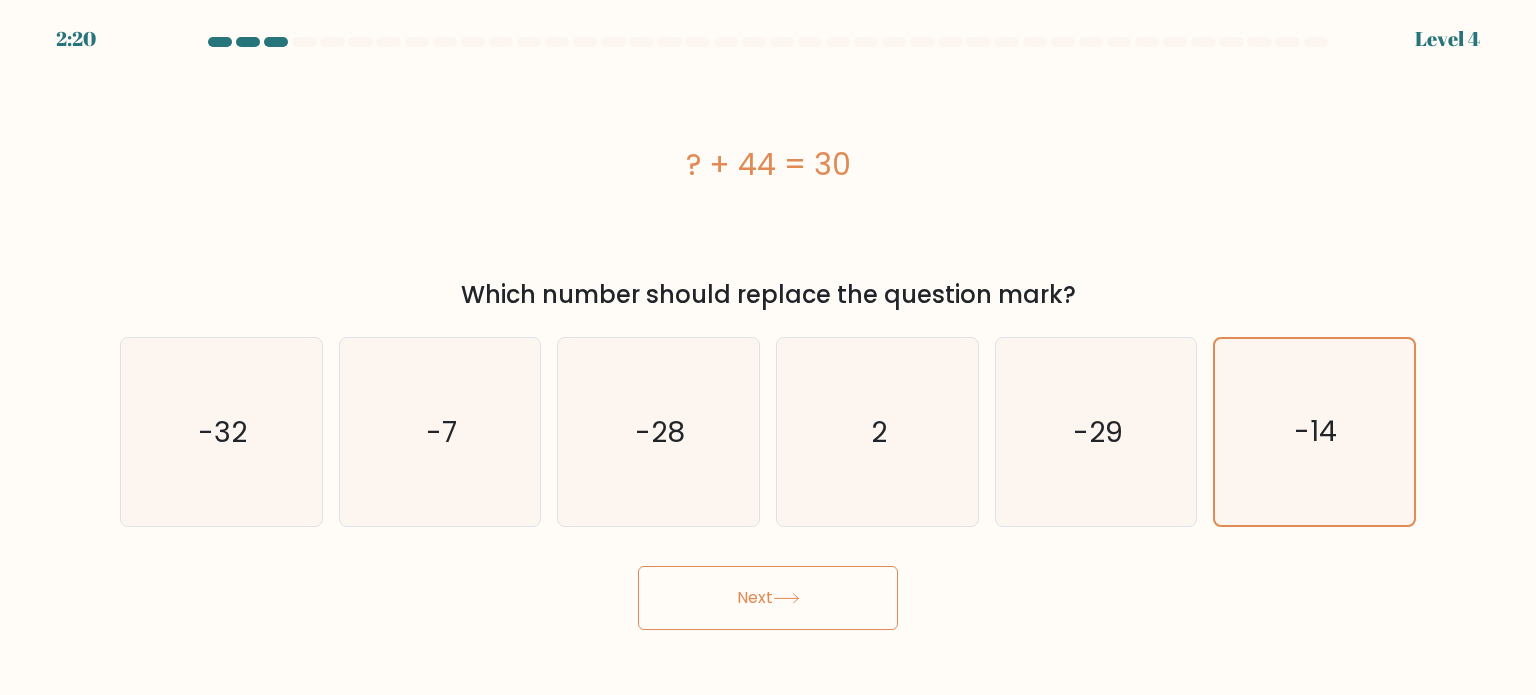 click on "Next" at bounding box center [768, 598] 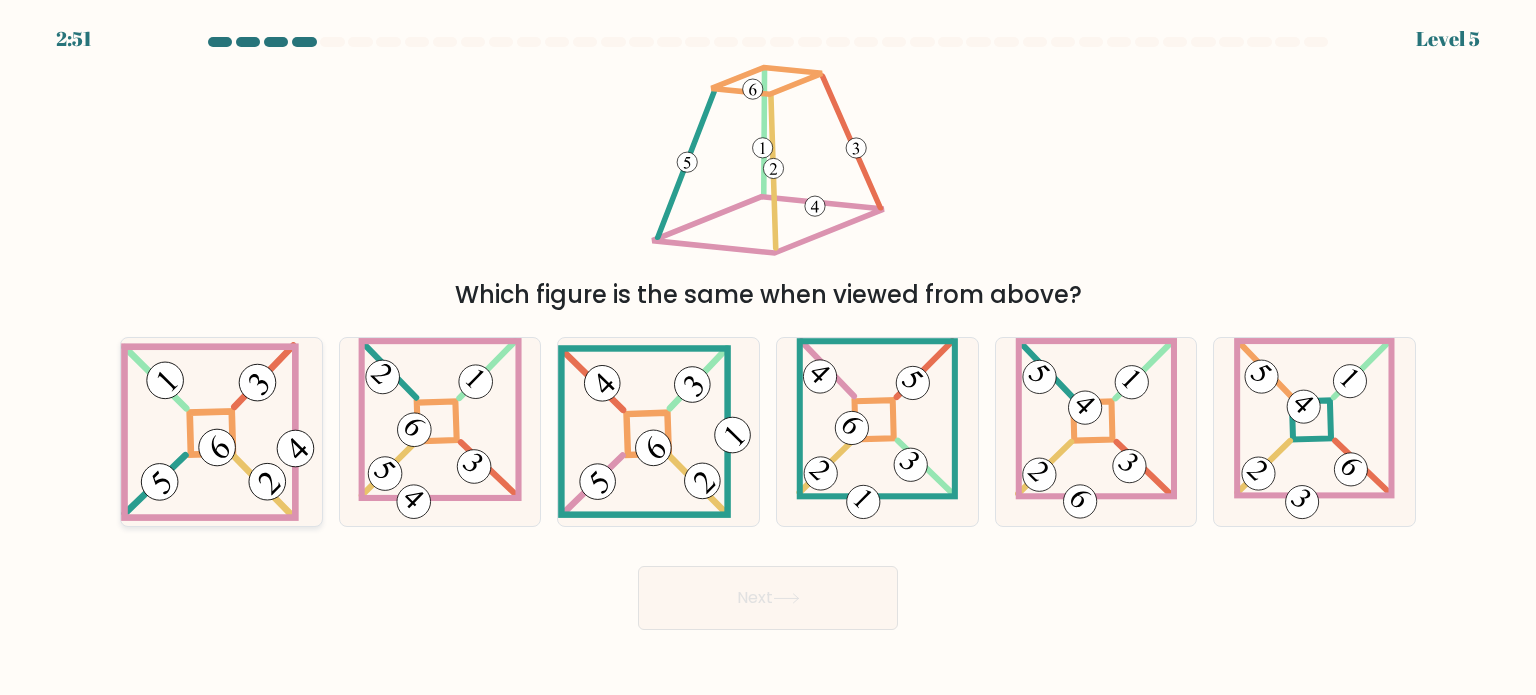 click 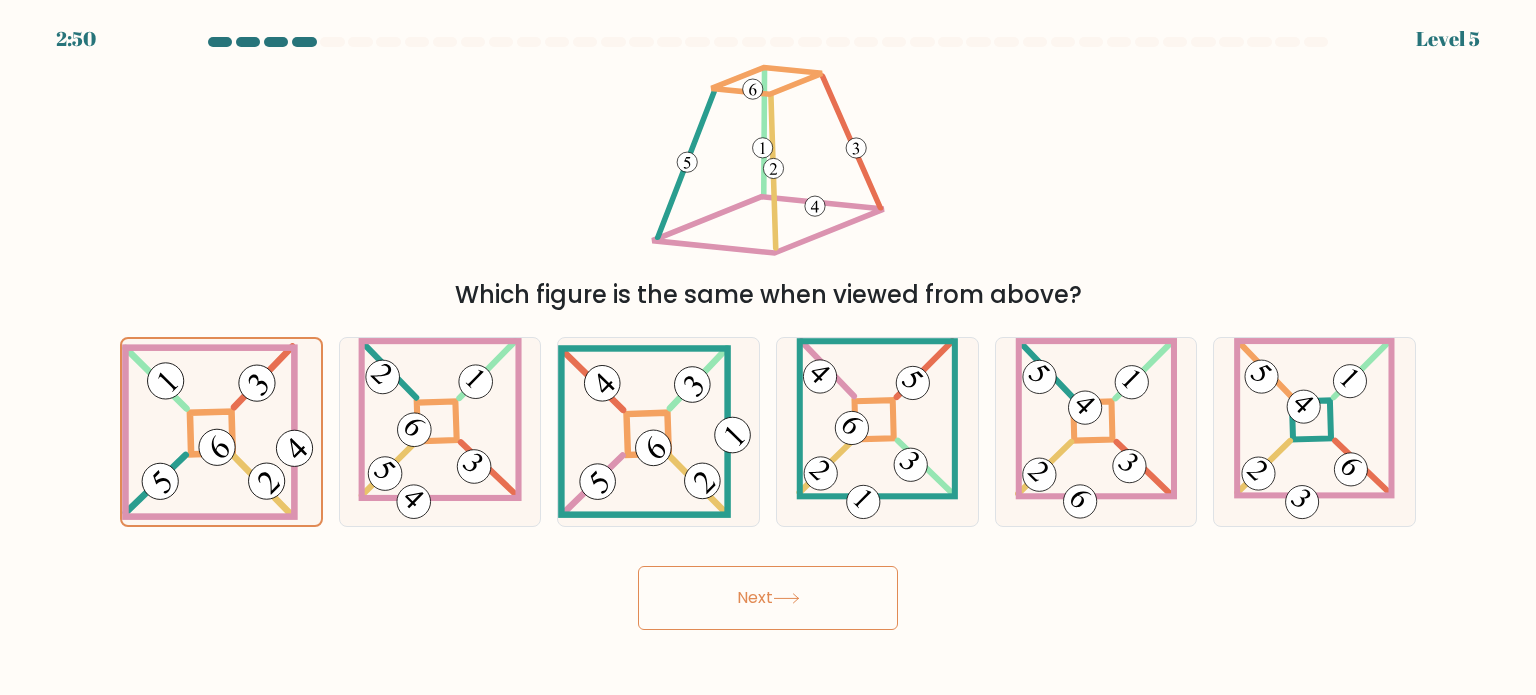 click on "Next" at bounding box center [768, 598] 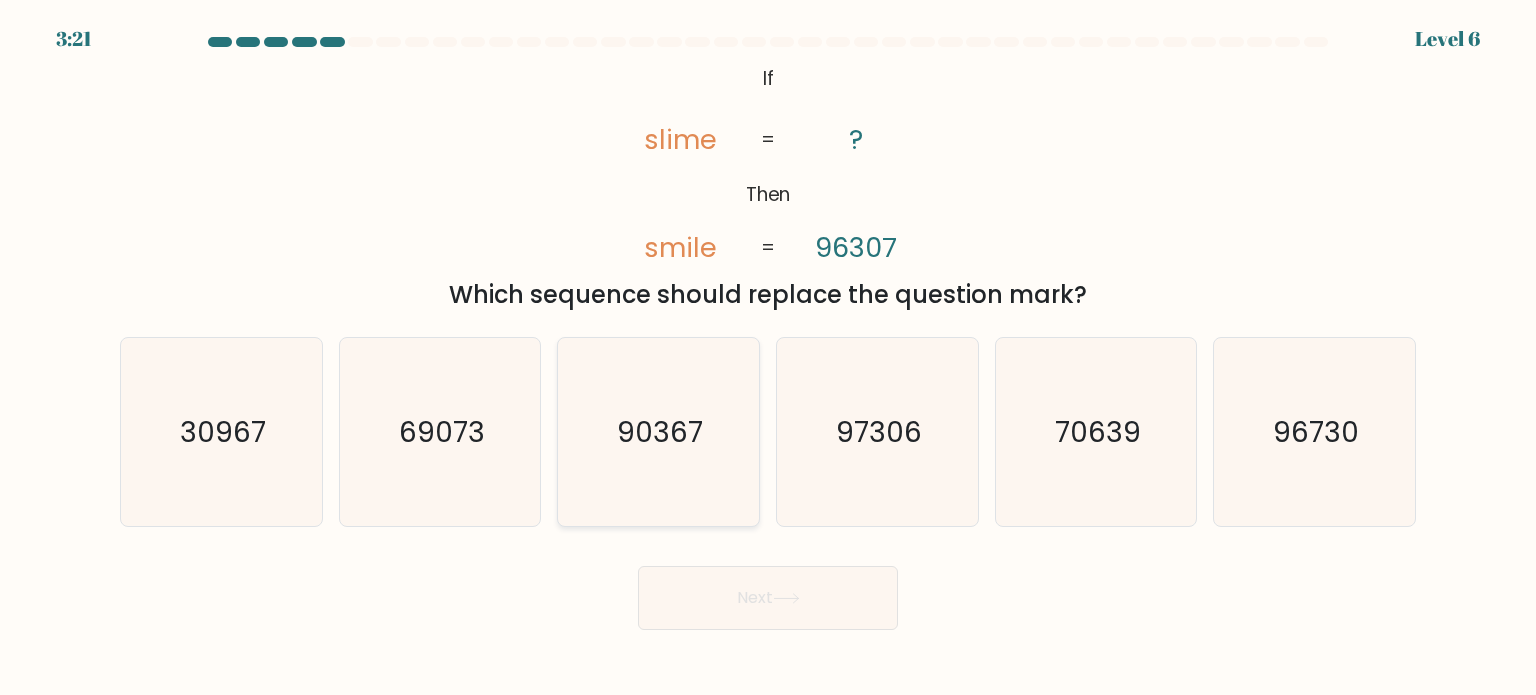 click on "90367" 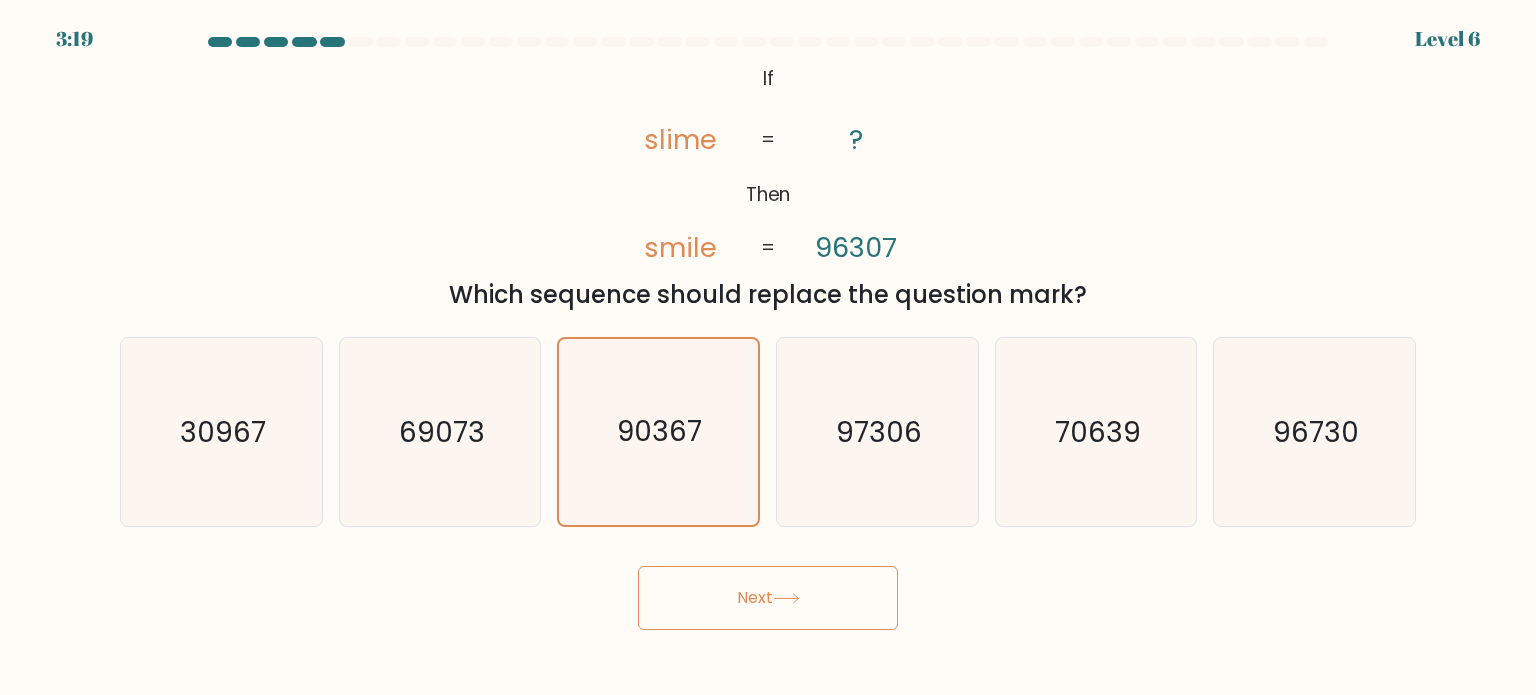 click on "Next" at bounding box center (768, 598) 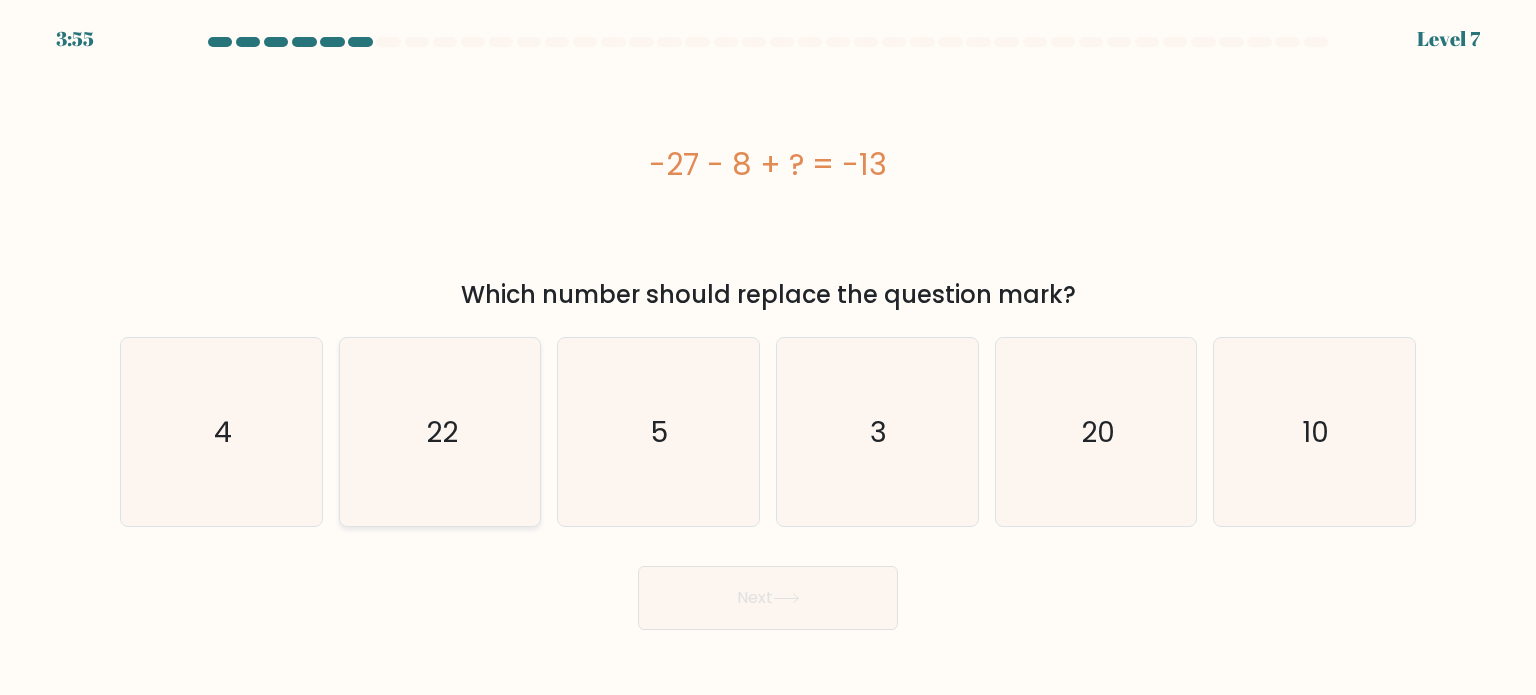 click on "22" 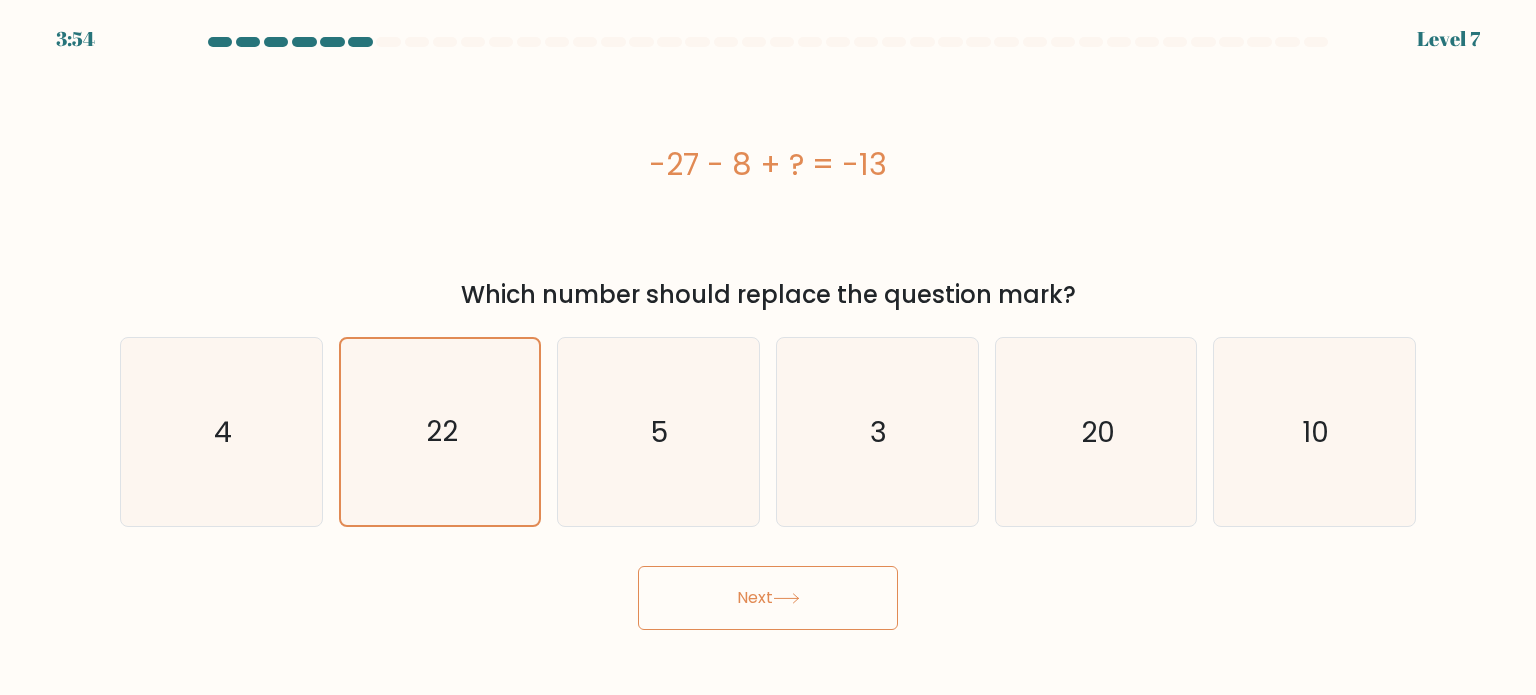 click on "Next" at bounding box center (768, 598) 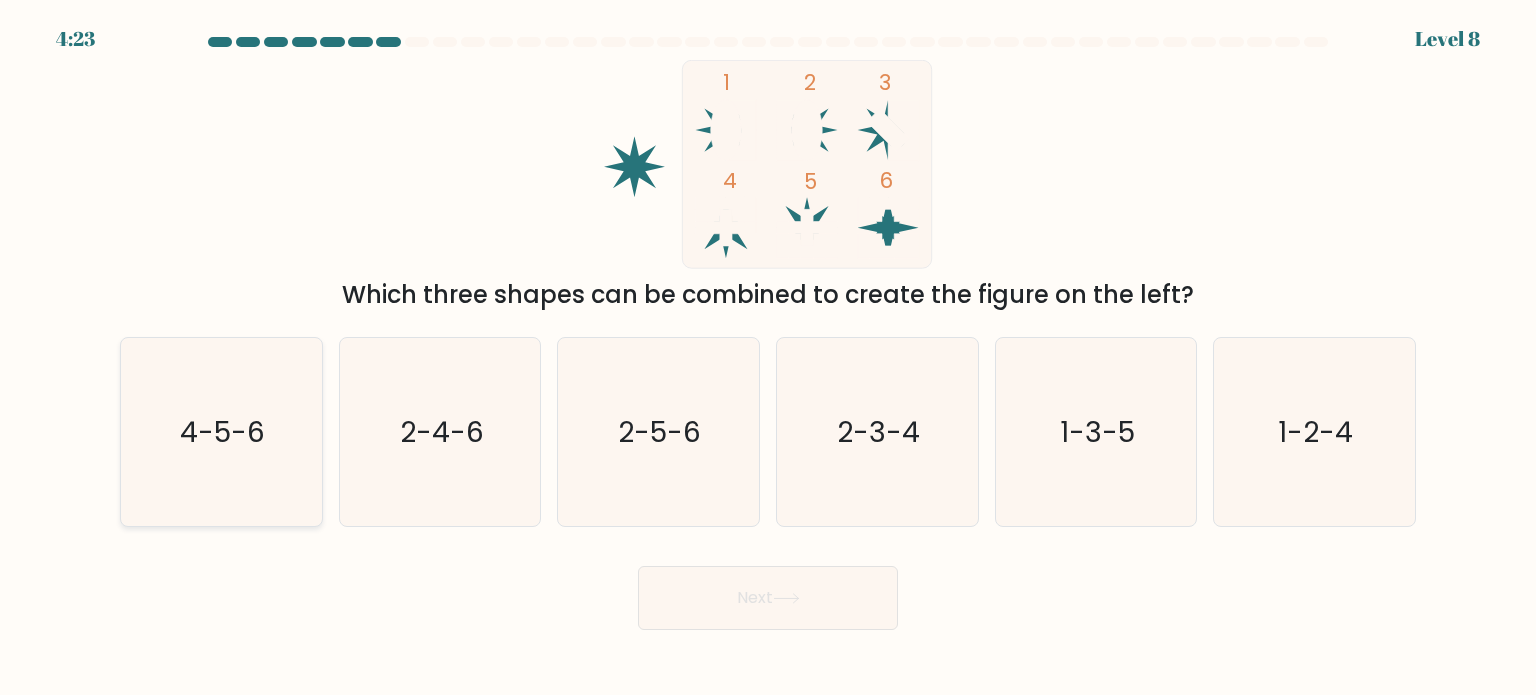 click on "4-5-6" 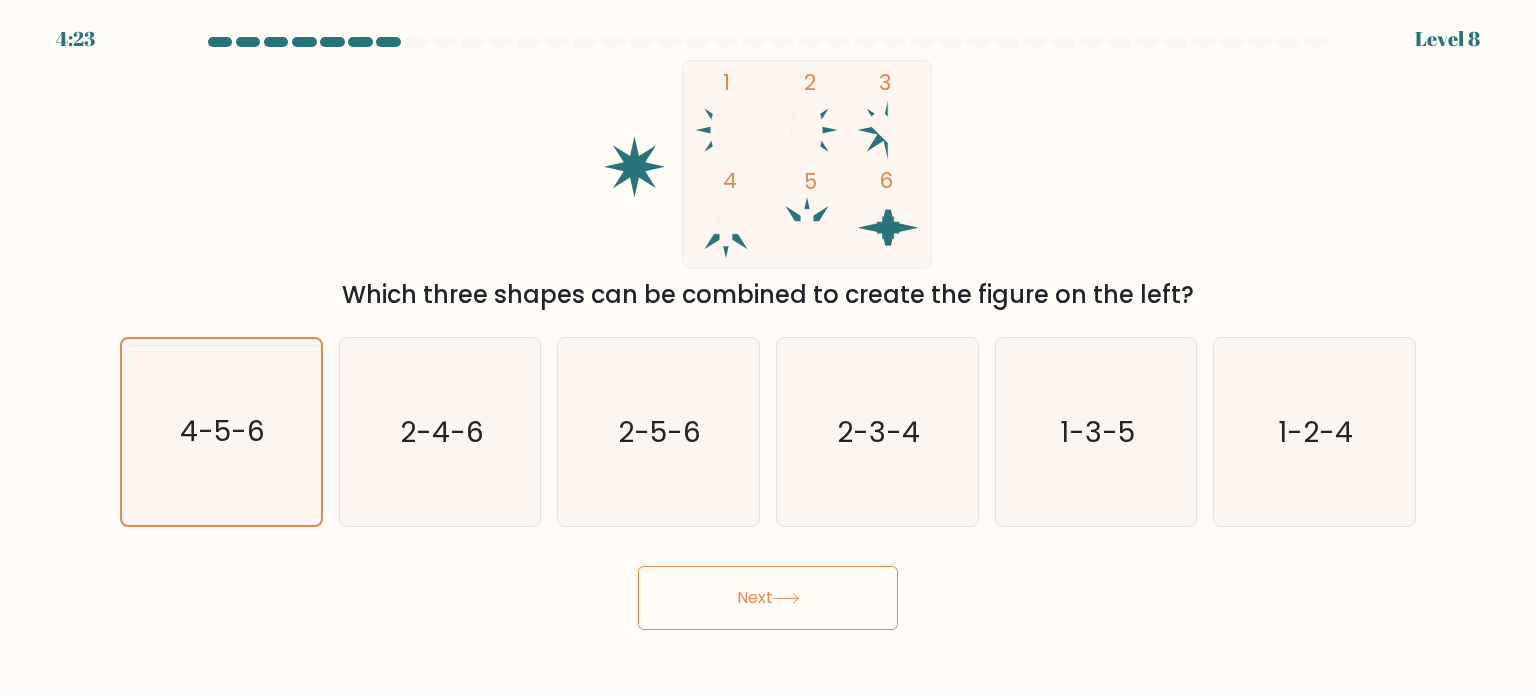 click on "Next" at bounding box center [768, 598] 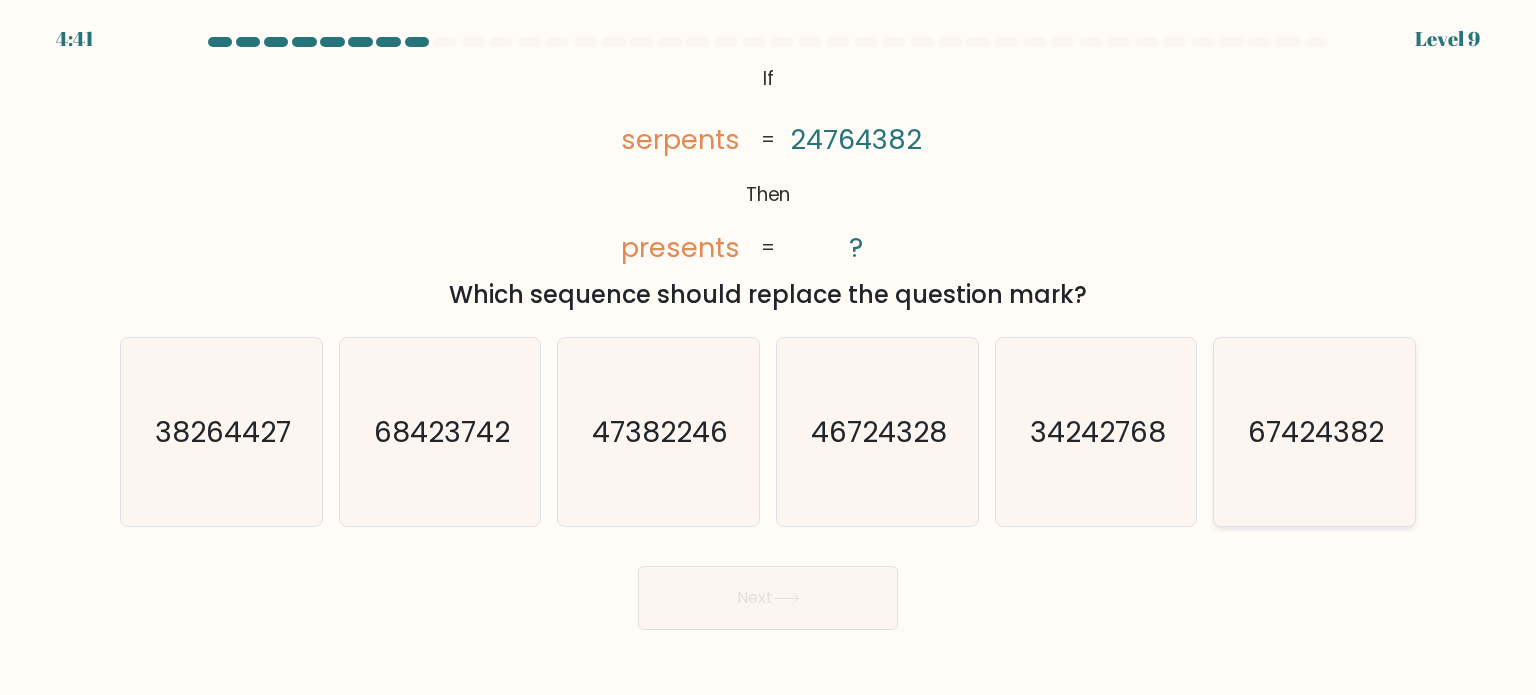 click on "67424382" 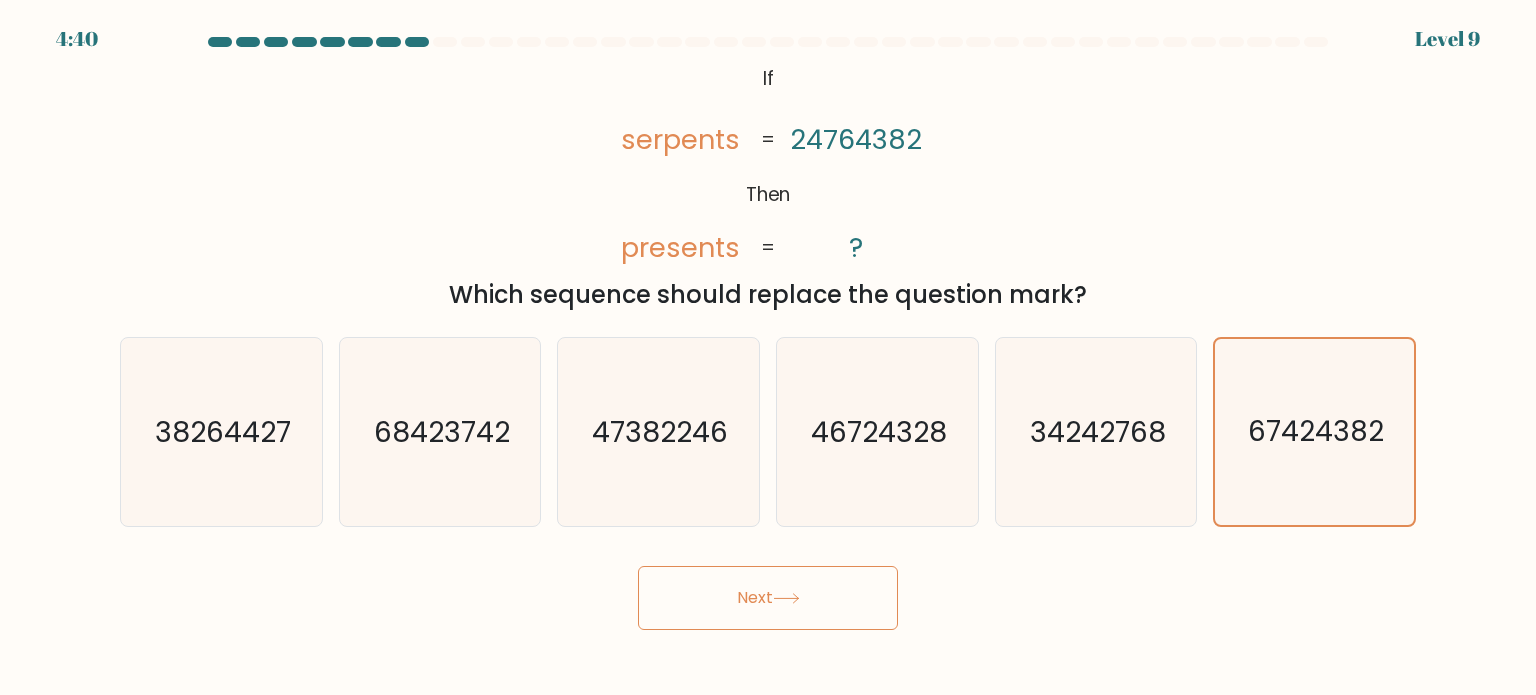 click 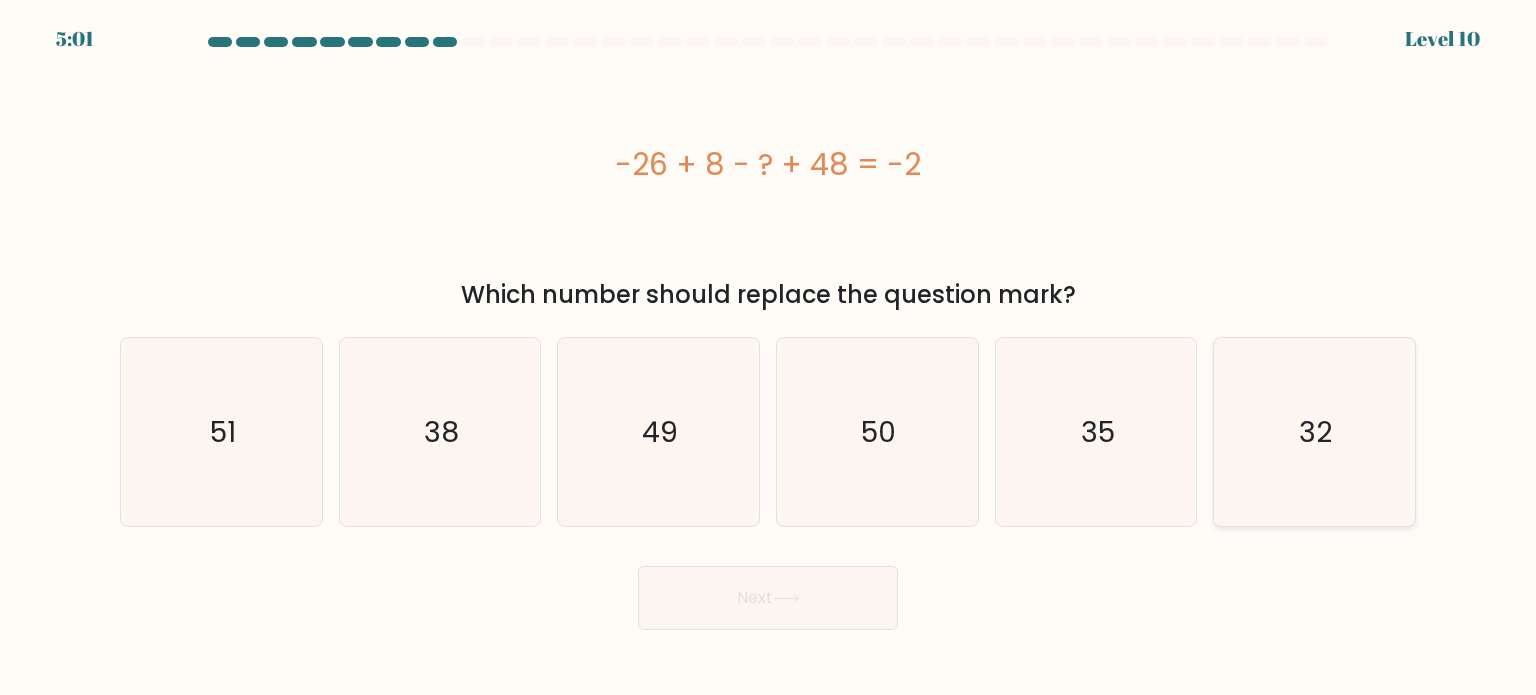 click on "32" 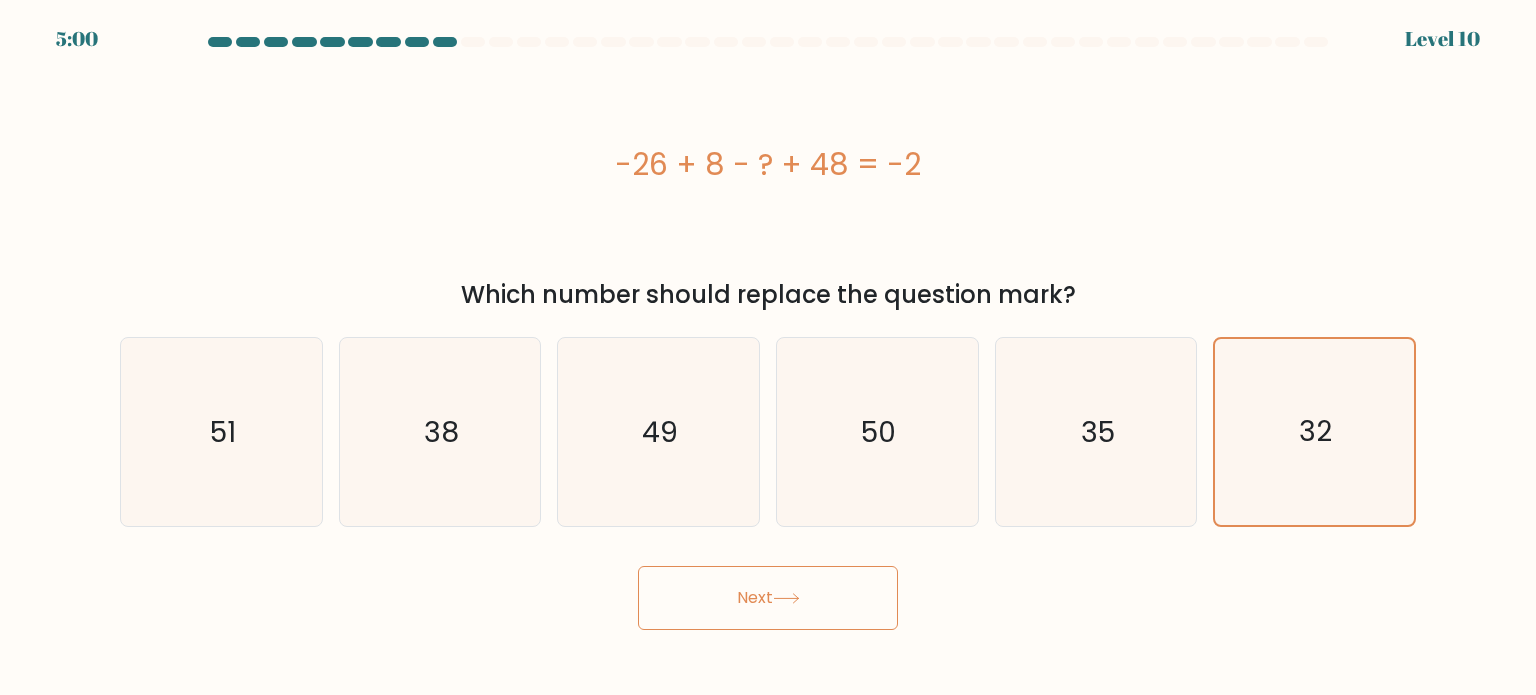click on "Next" at bounding box center (768, 598) 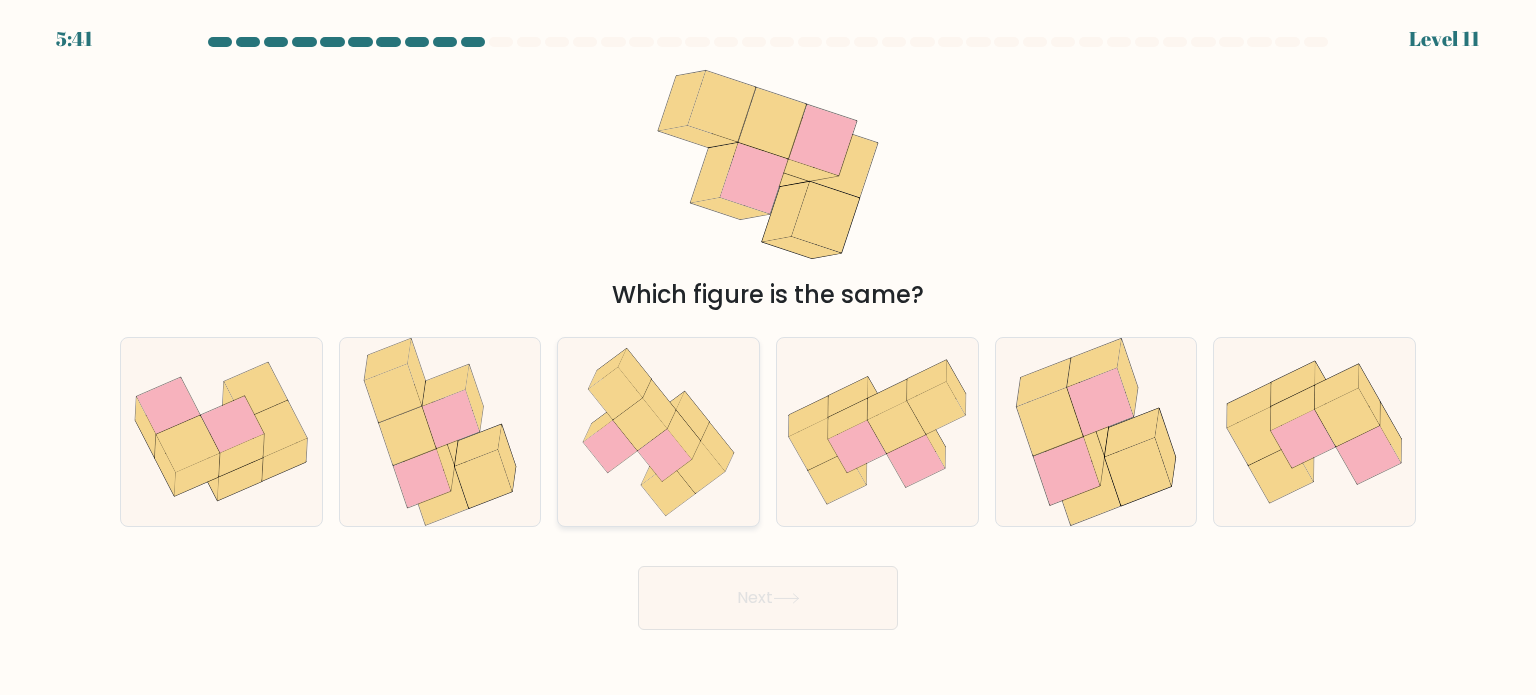 click 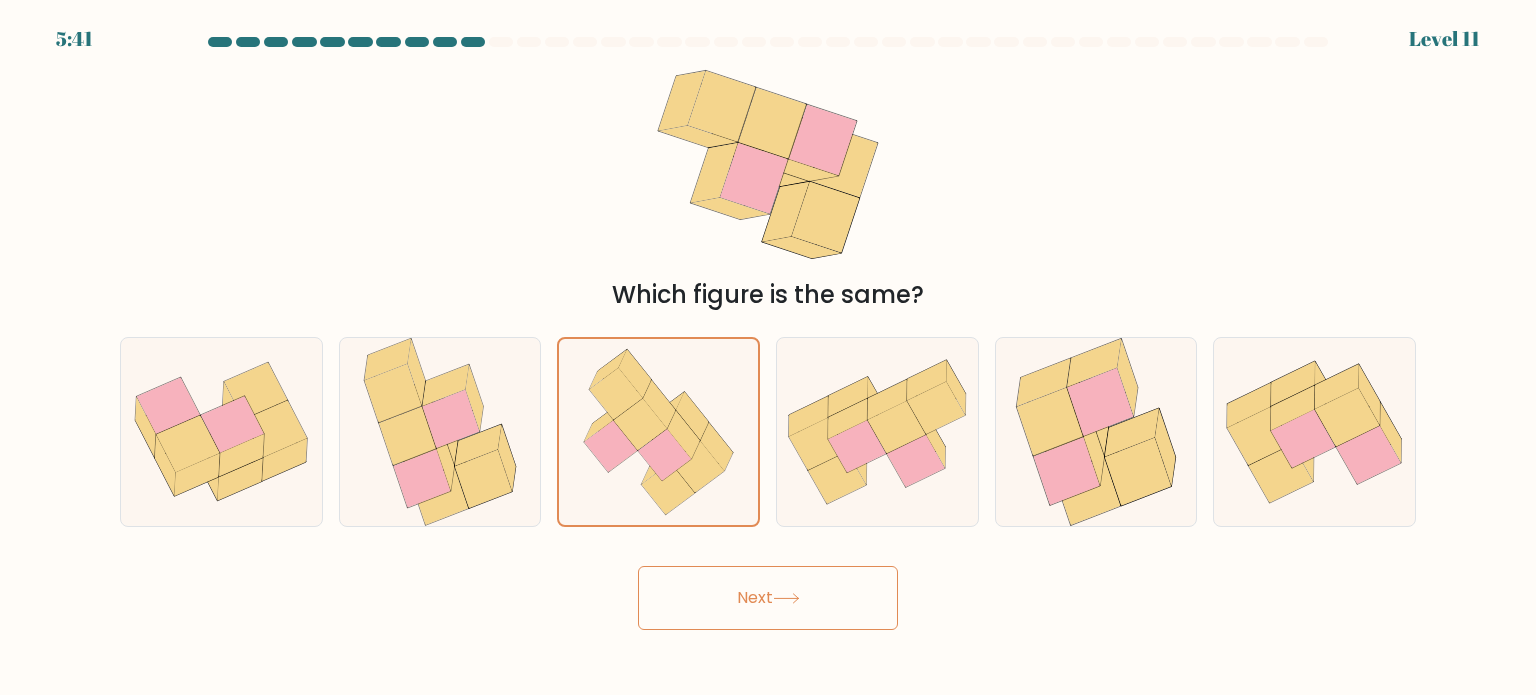 click on "Next" at bounding box center (768, 598) 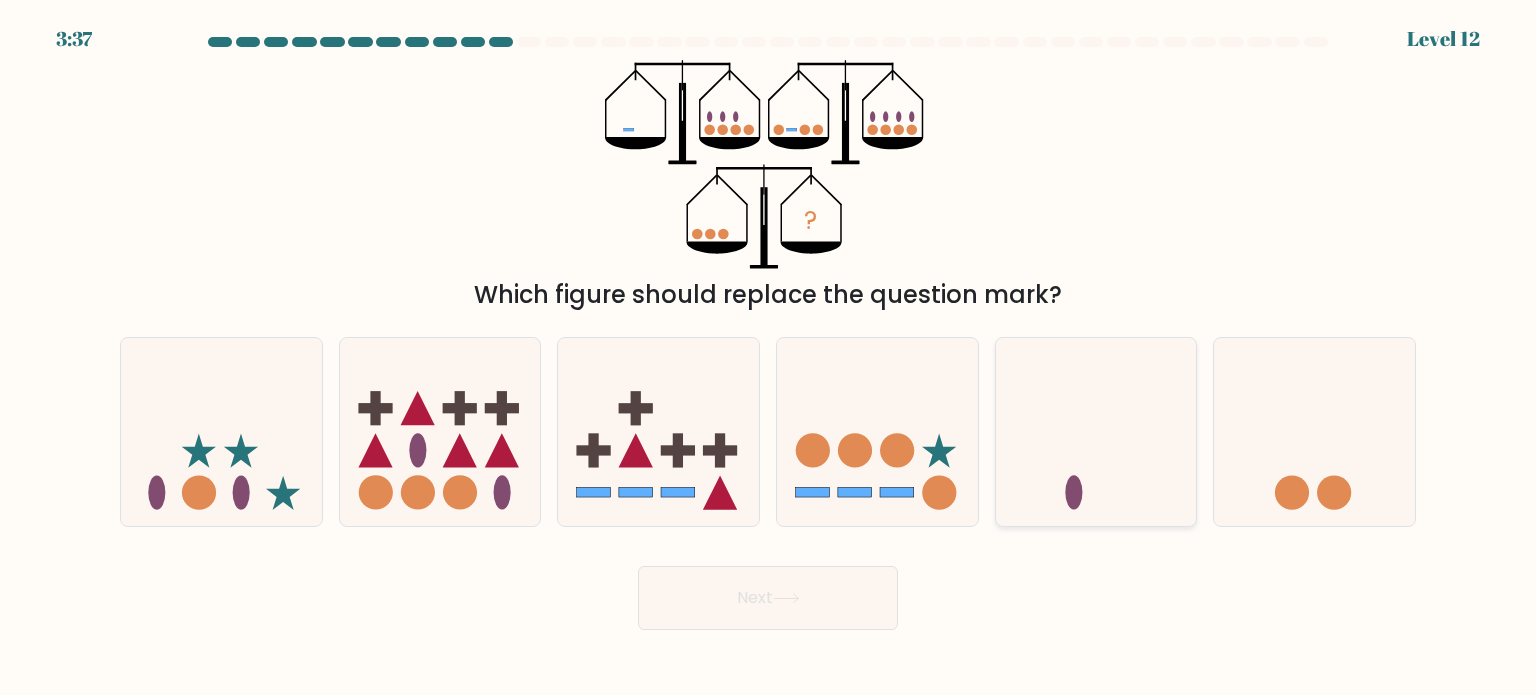 click 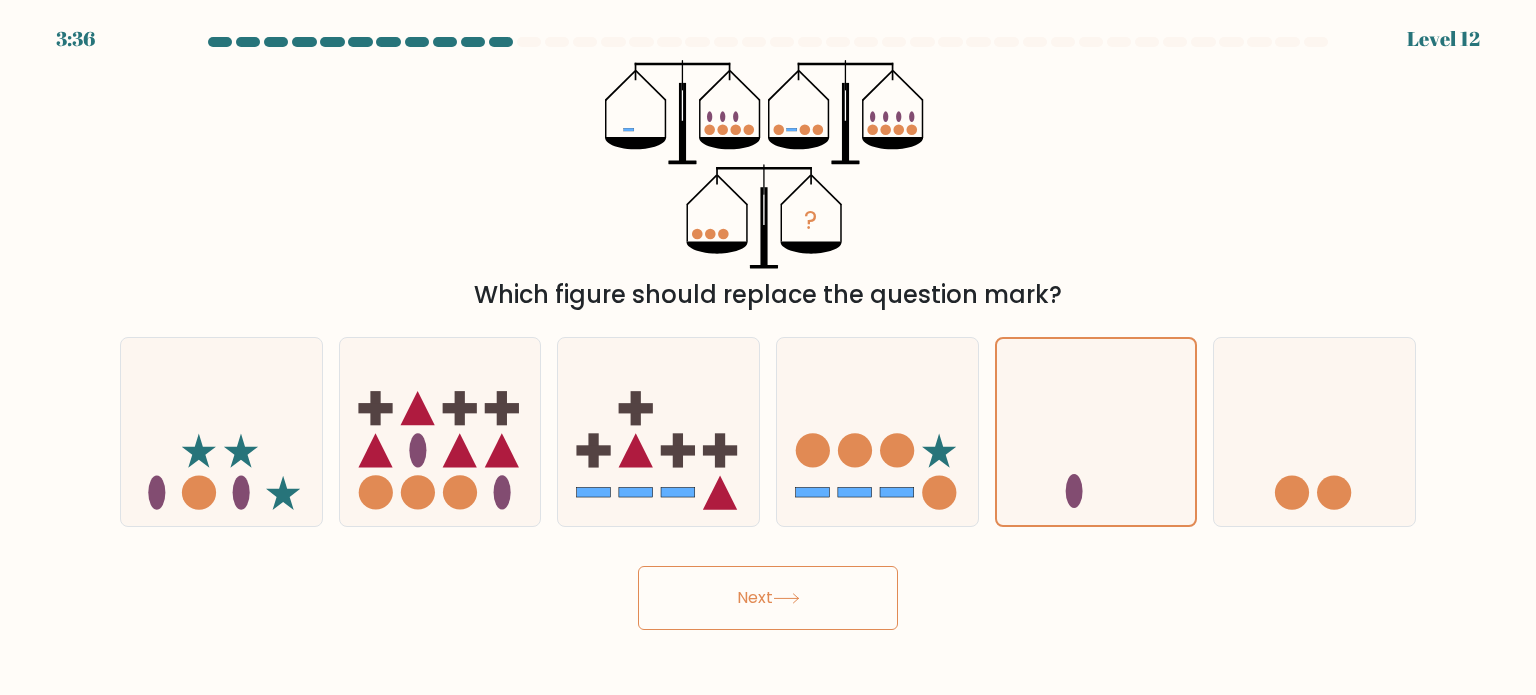 click on "Next" at bounding box center [768, 598] 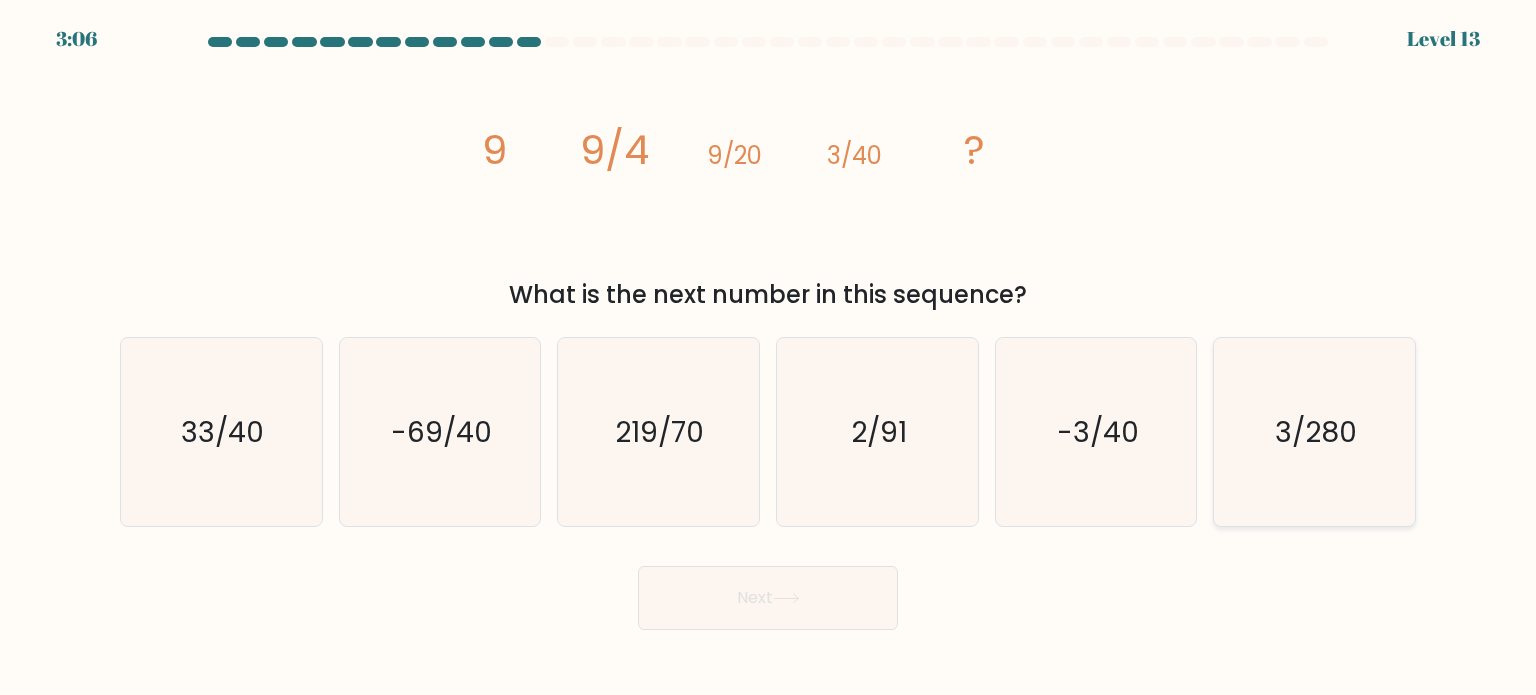 click on "3/280" 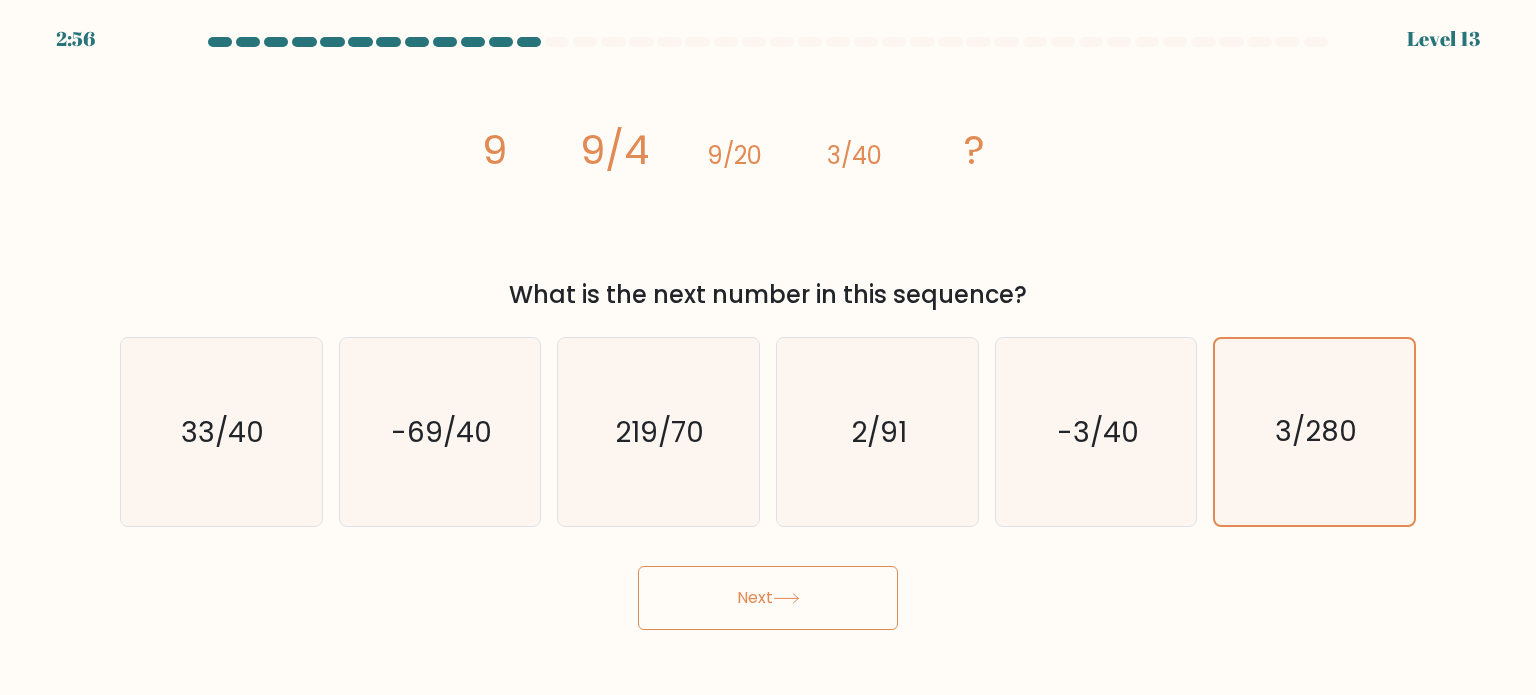 click on "Next" at bounding box center [768, 598] 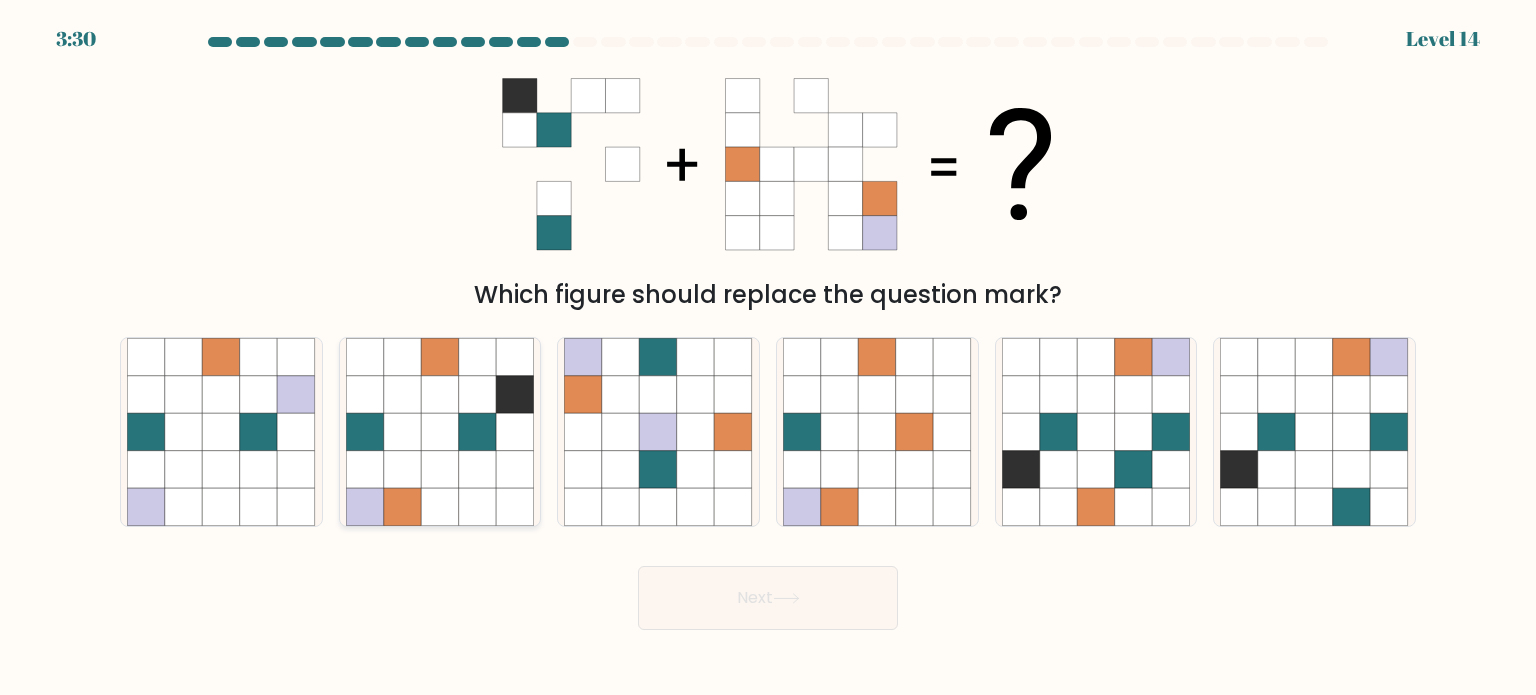 click 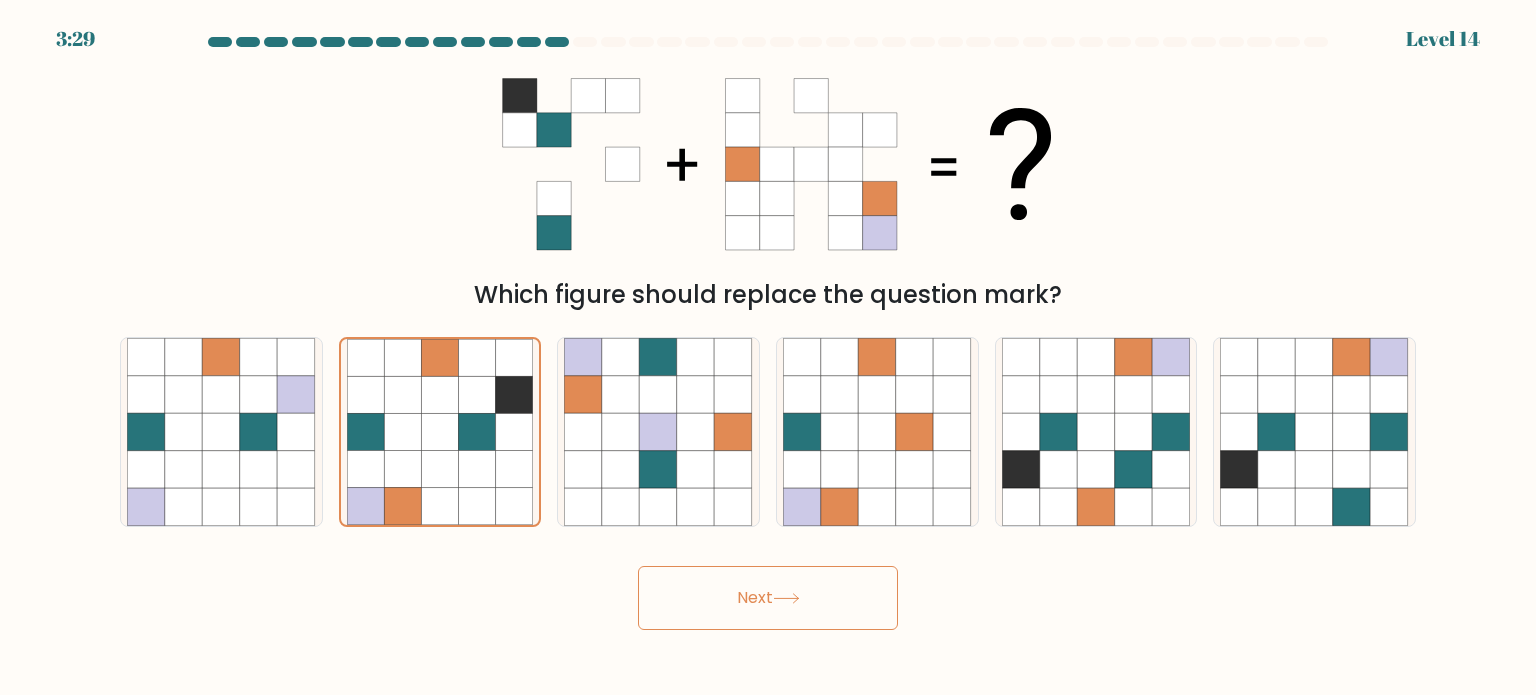 click on "Next" at bounding box center [768, 598] 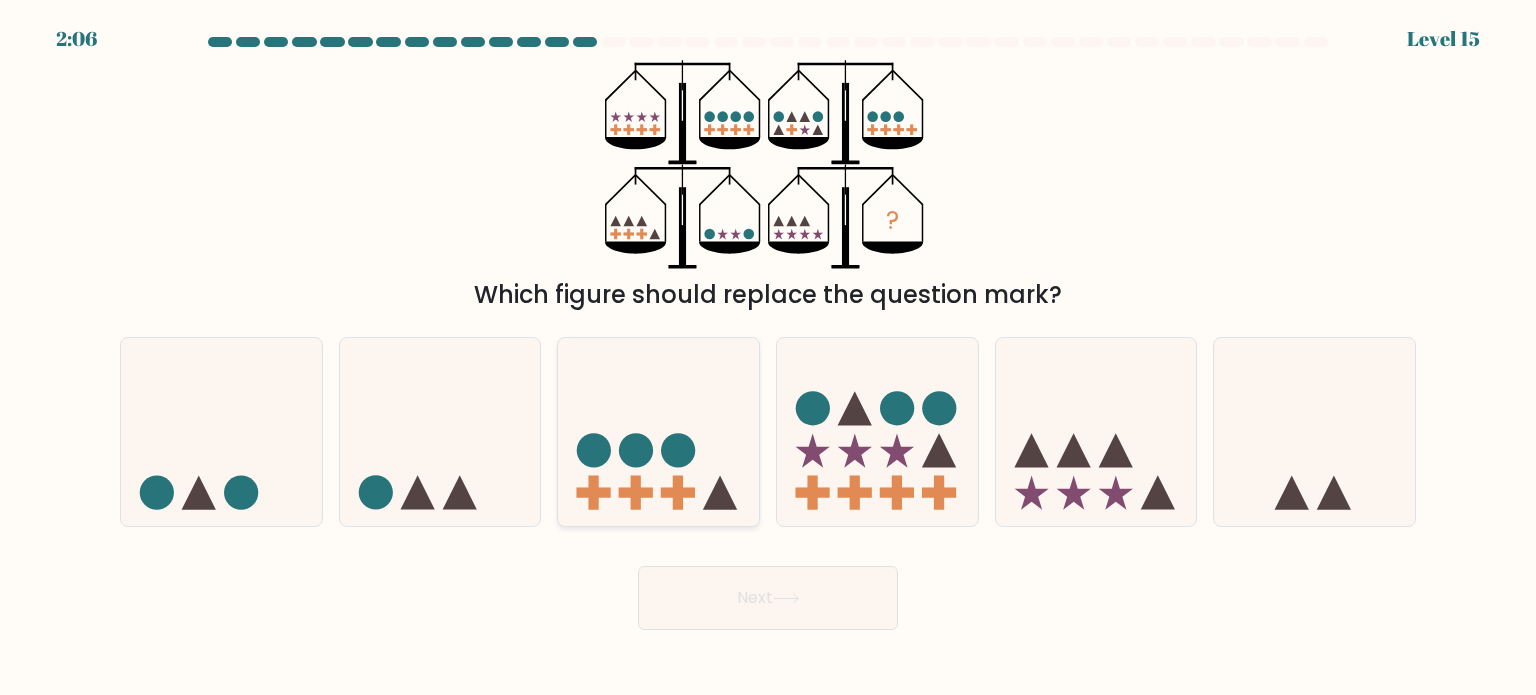 click 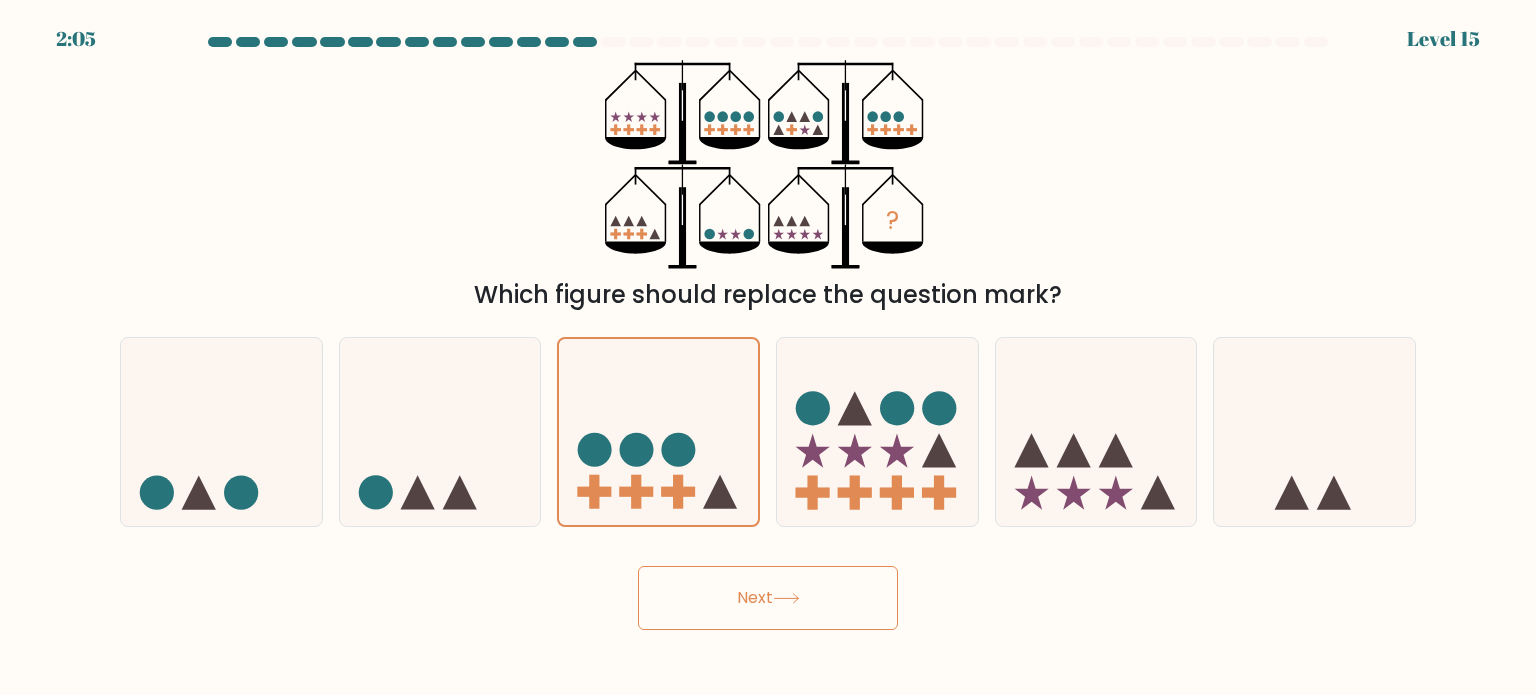 click 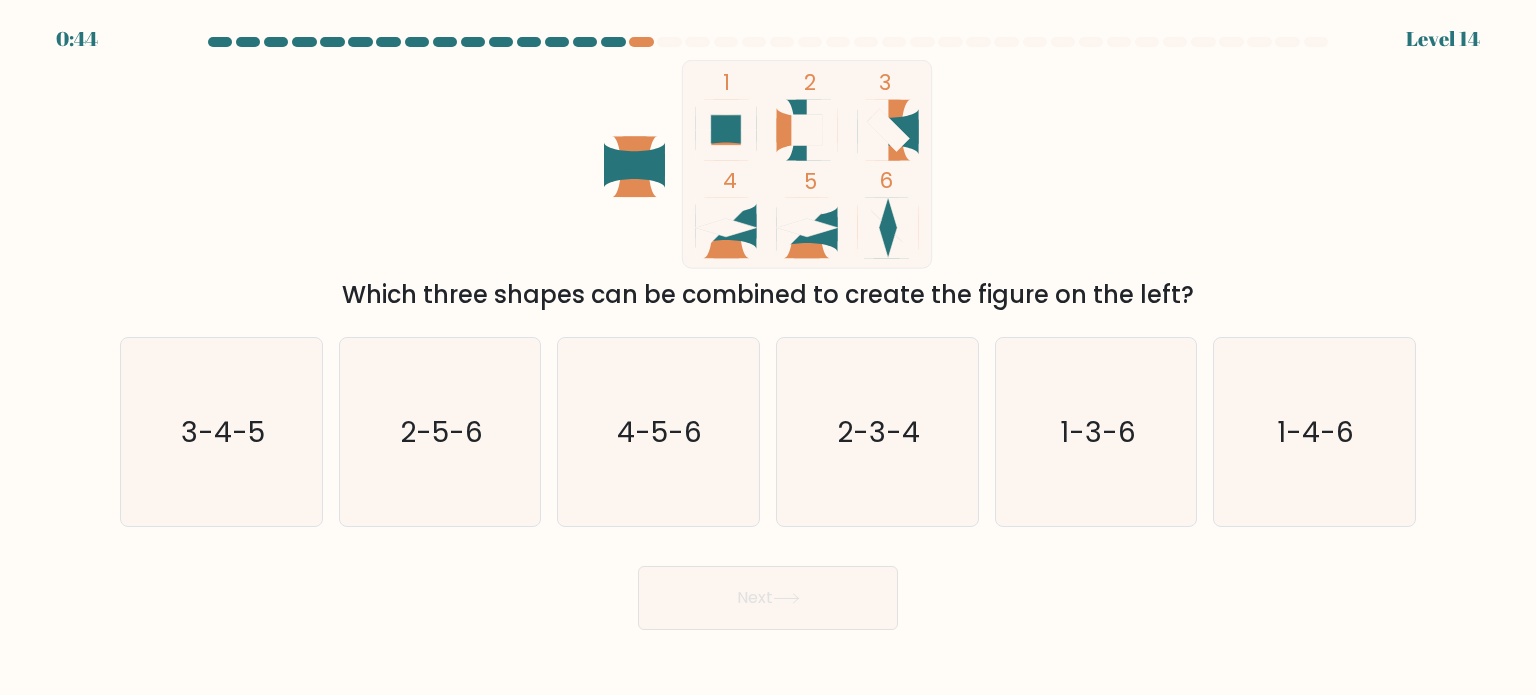 scroll, scrollTop: 0, scrollLeft: 0, axis: both 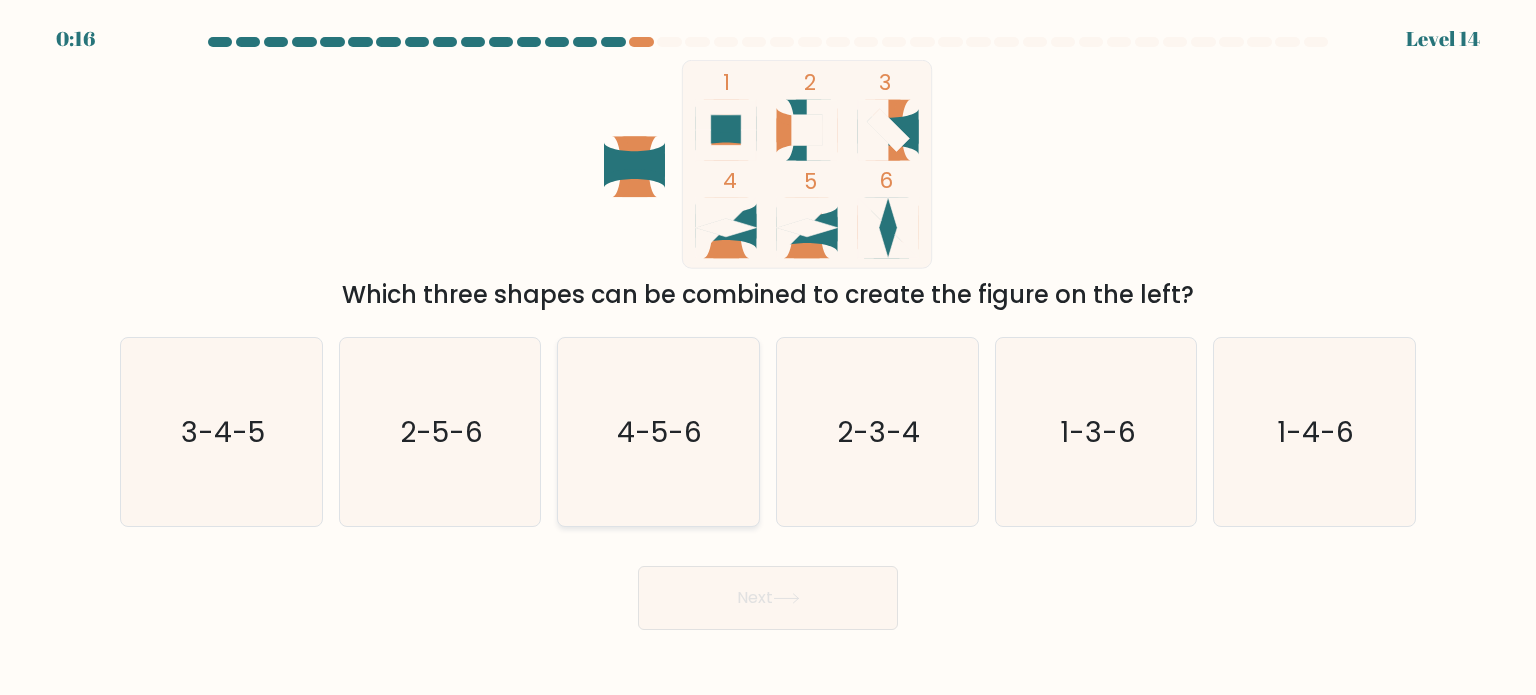 click on "4-5-6" 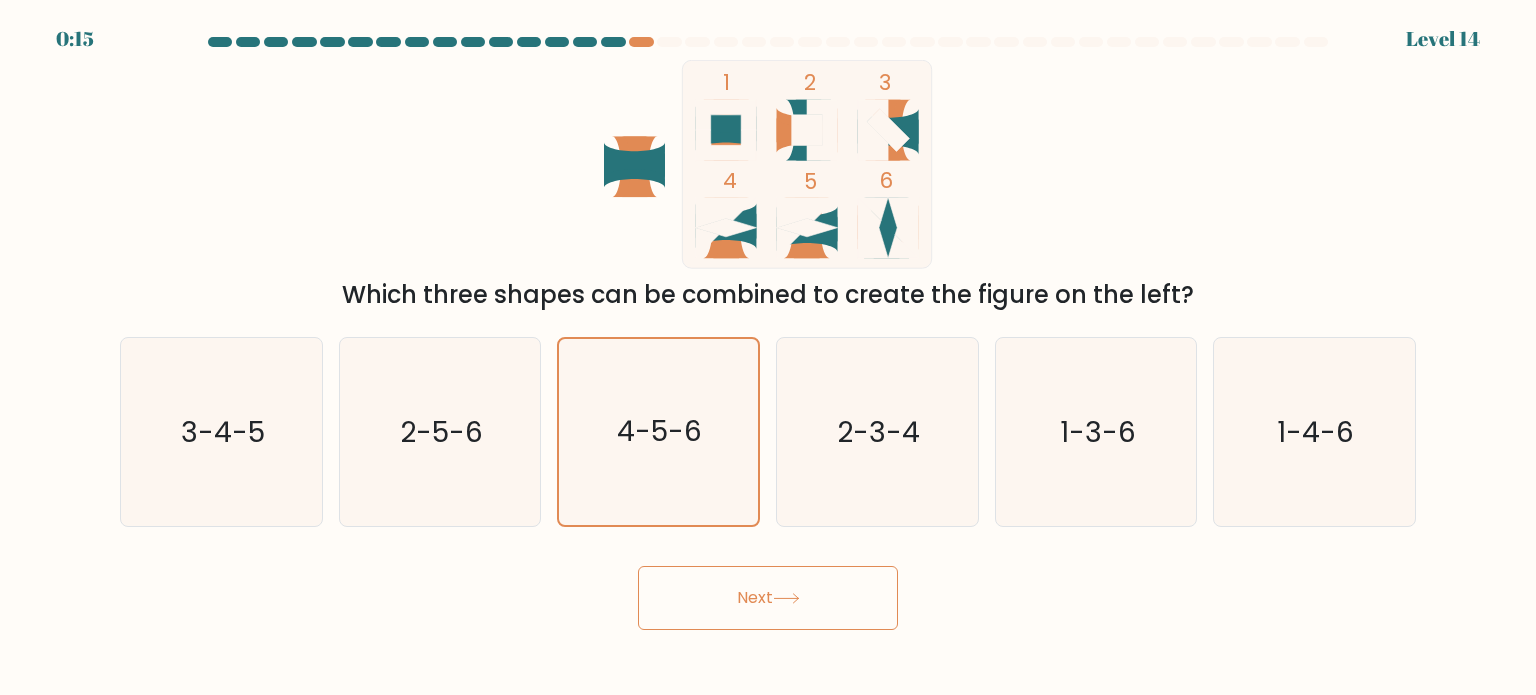 click on "Next" at bounding box center [768, 598] 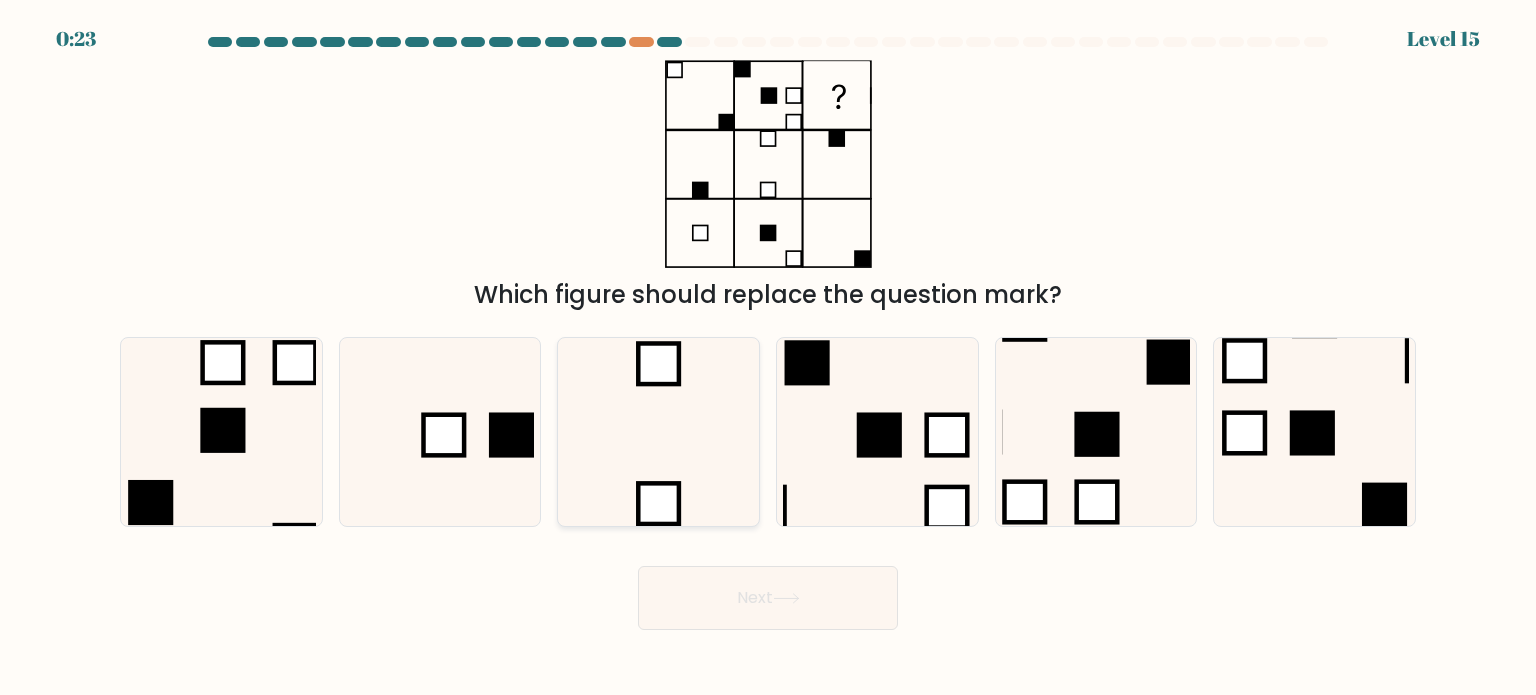 click at bounding box center (658, 432) 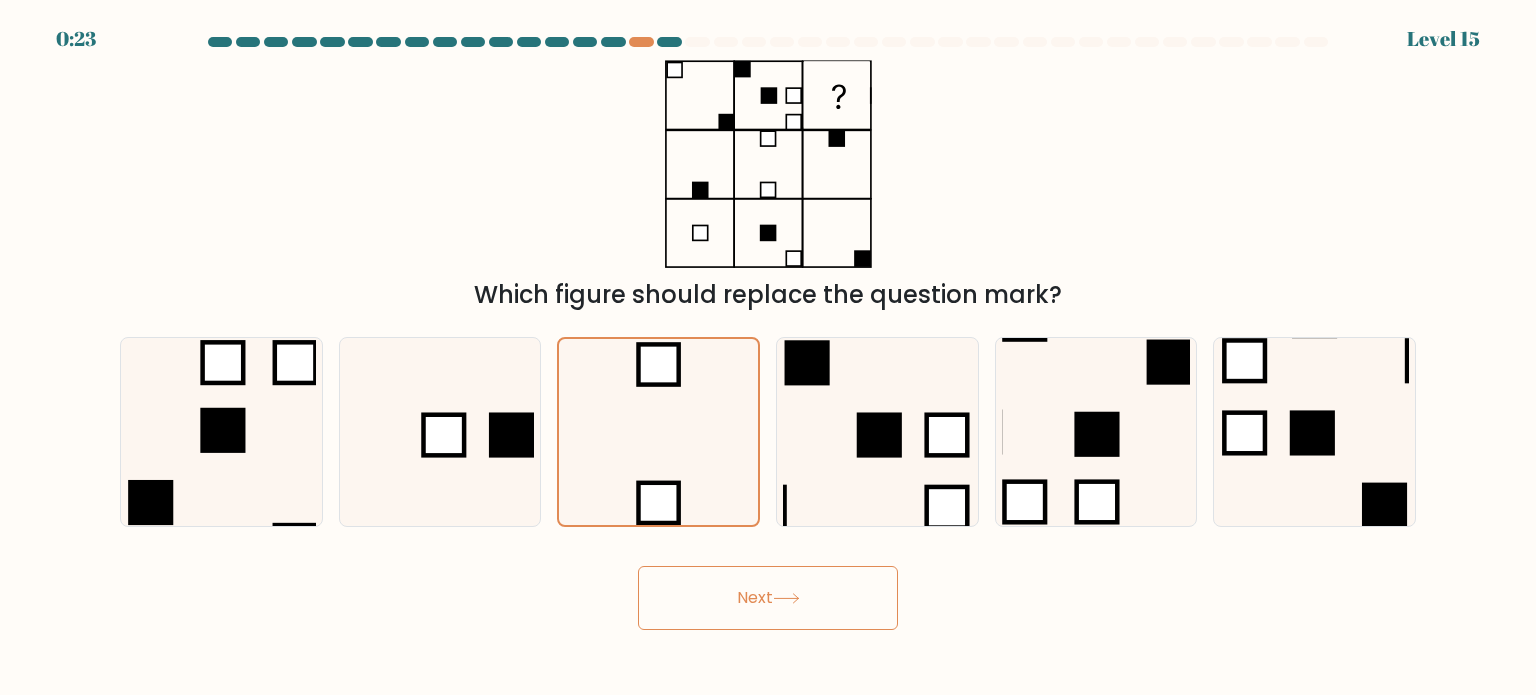 click on "Next" at bounding box center (768, 598) 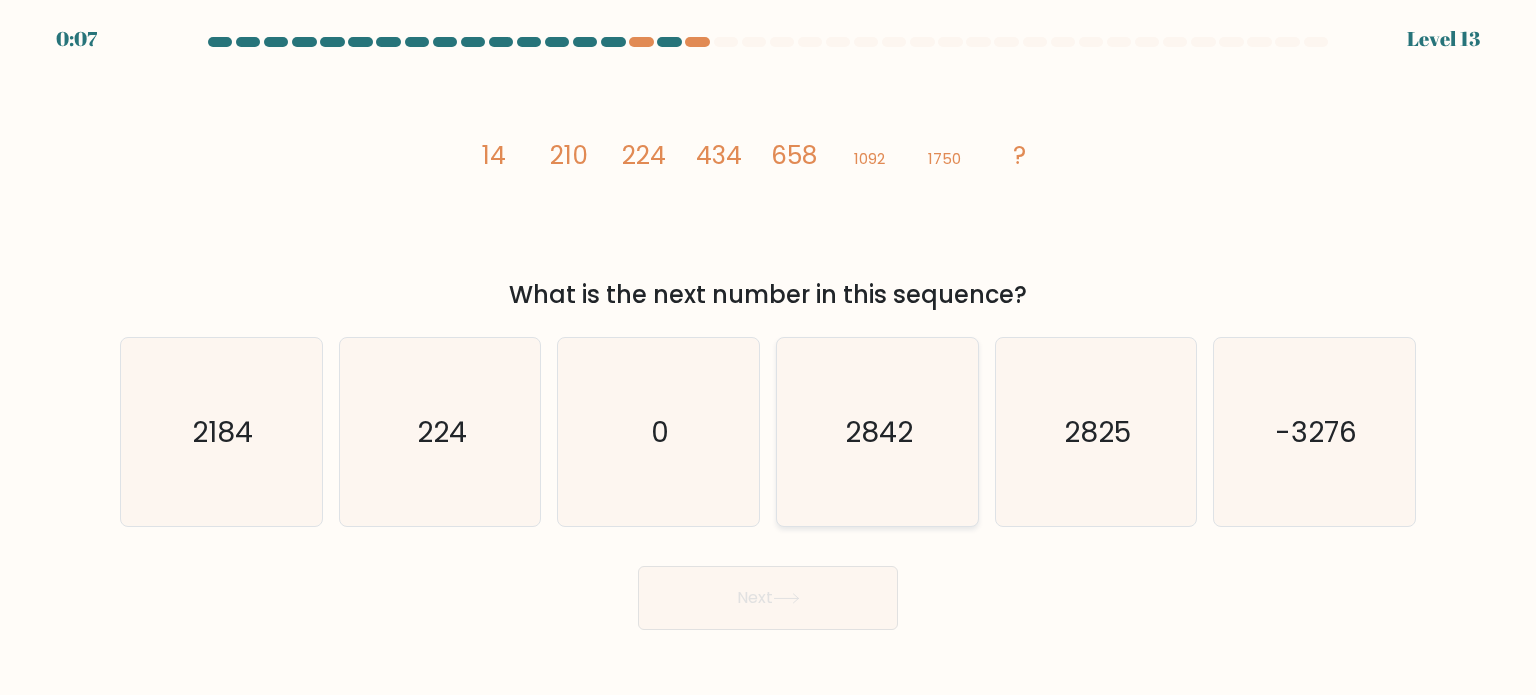 click on "2842" 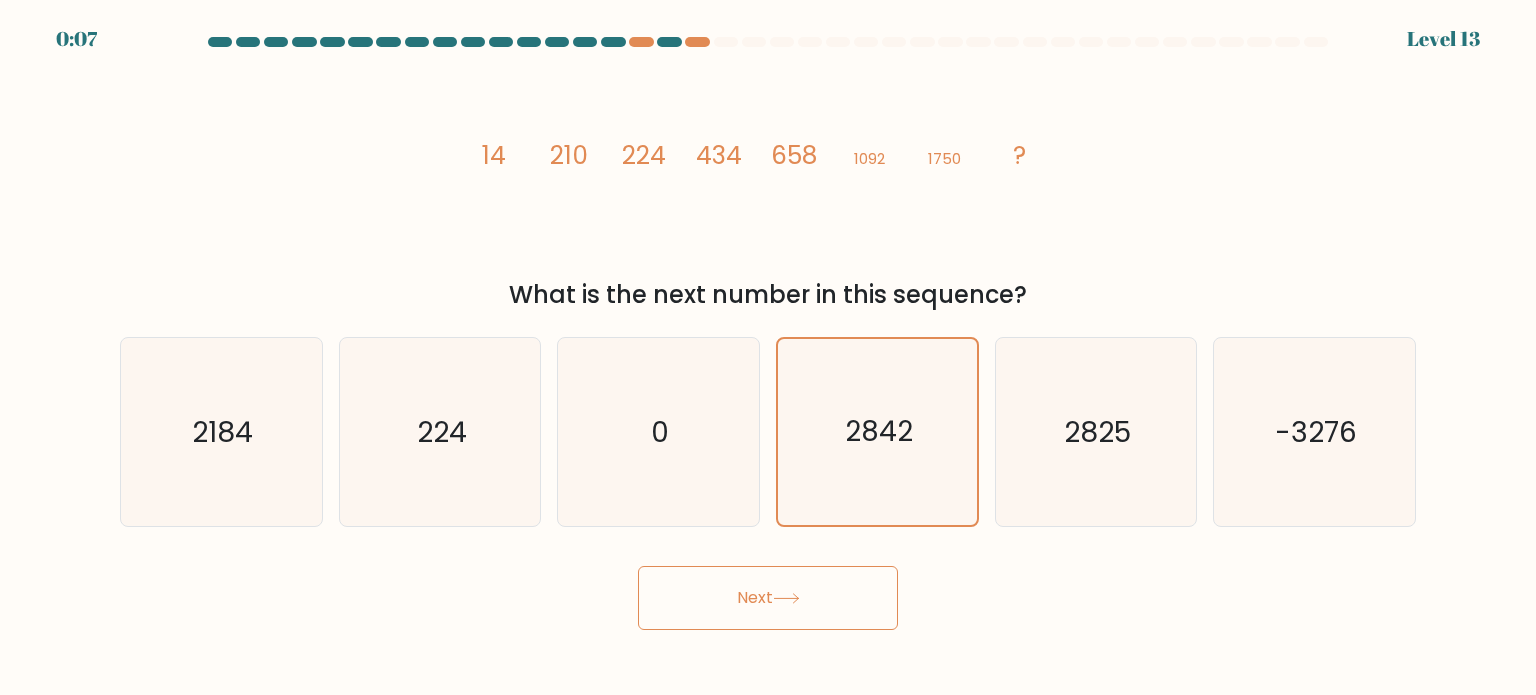 click on "Next" at bounding box center [768, 598] 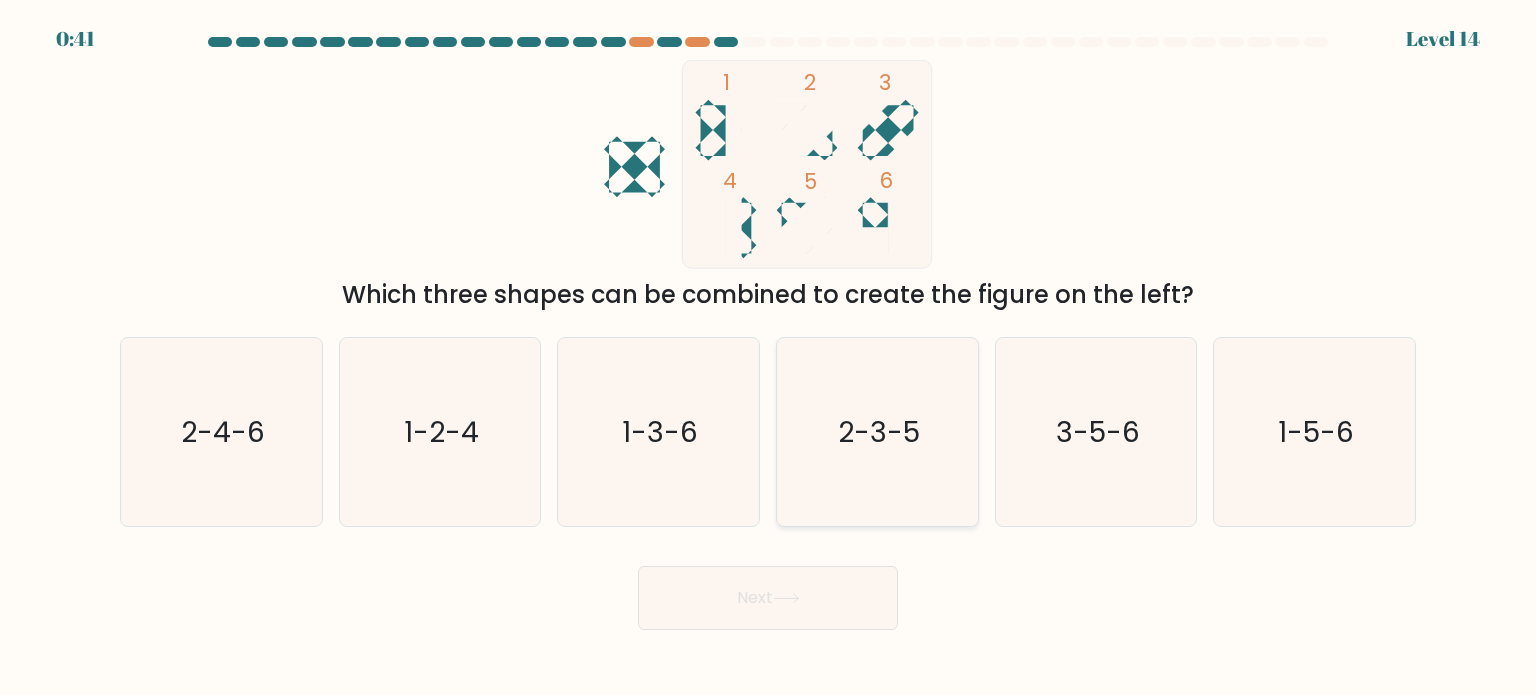 click on "2-3-5" 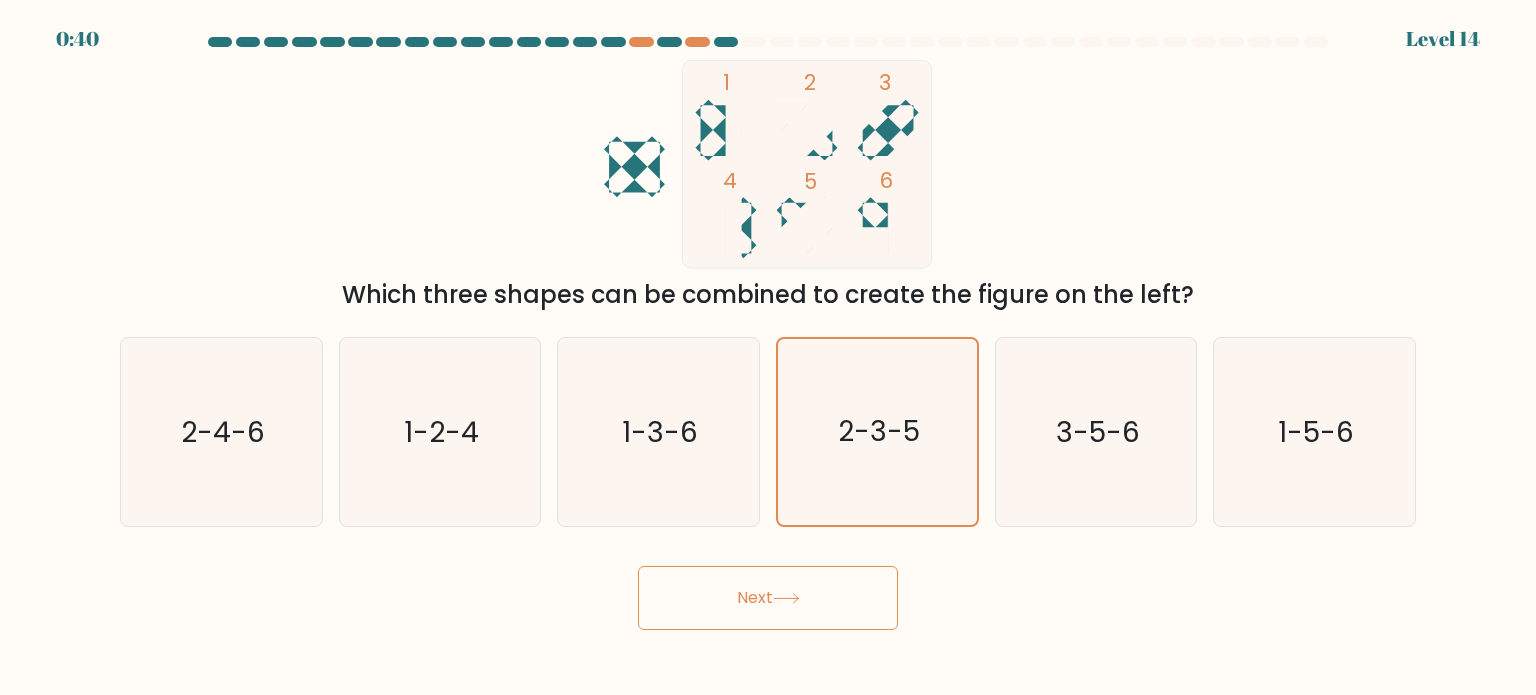 click on "Next" at bounding box center (768, 598) 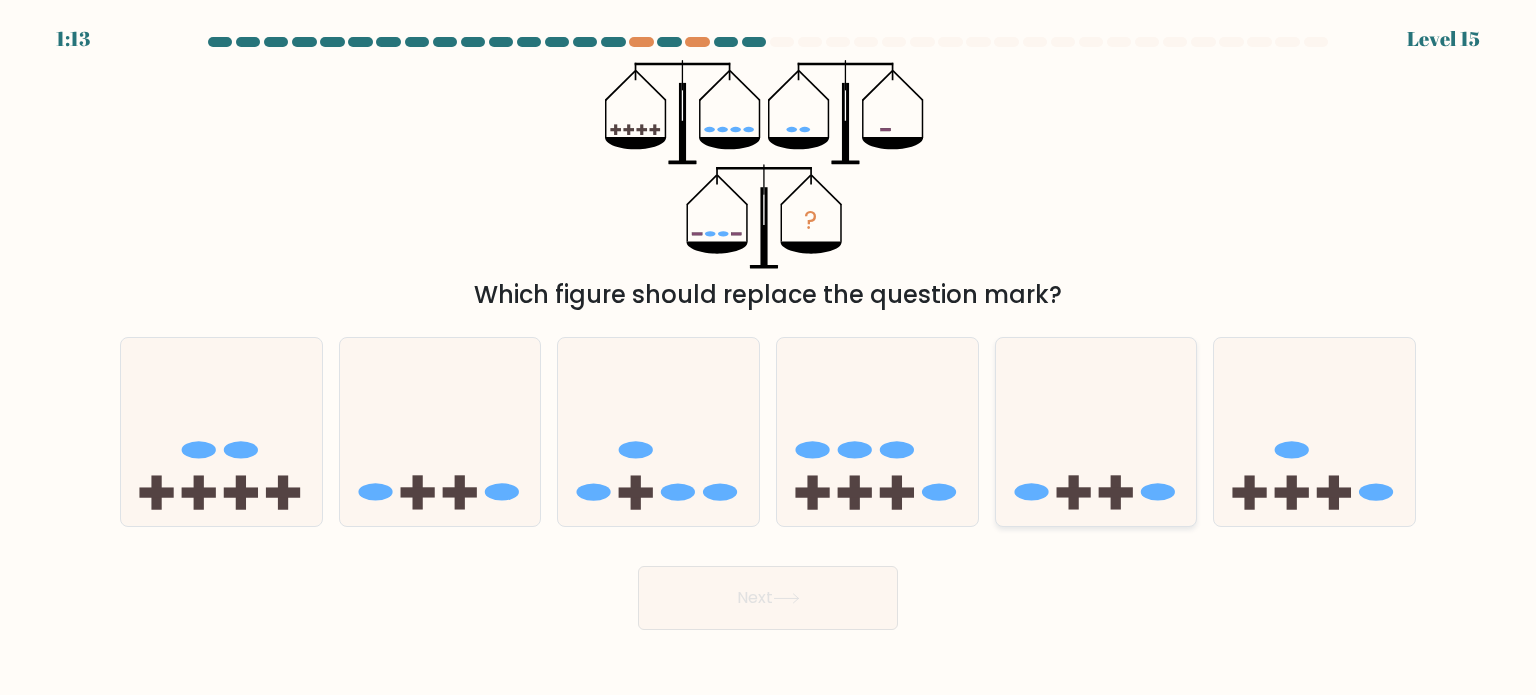 click 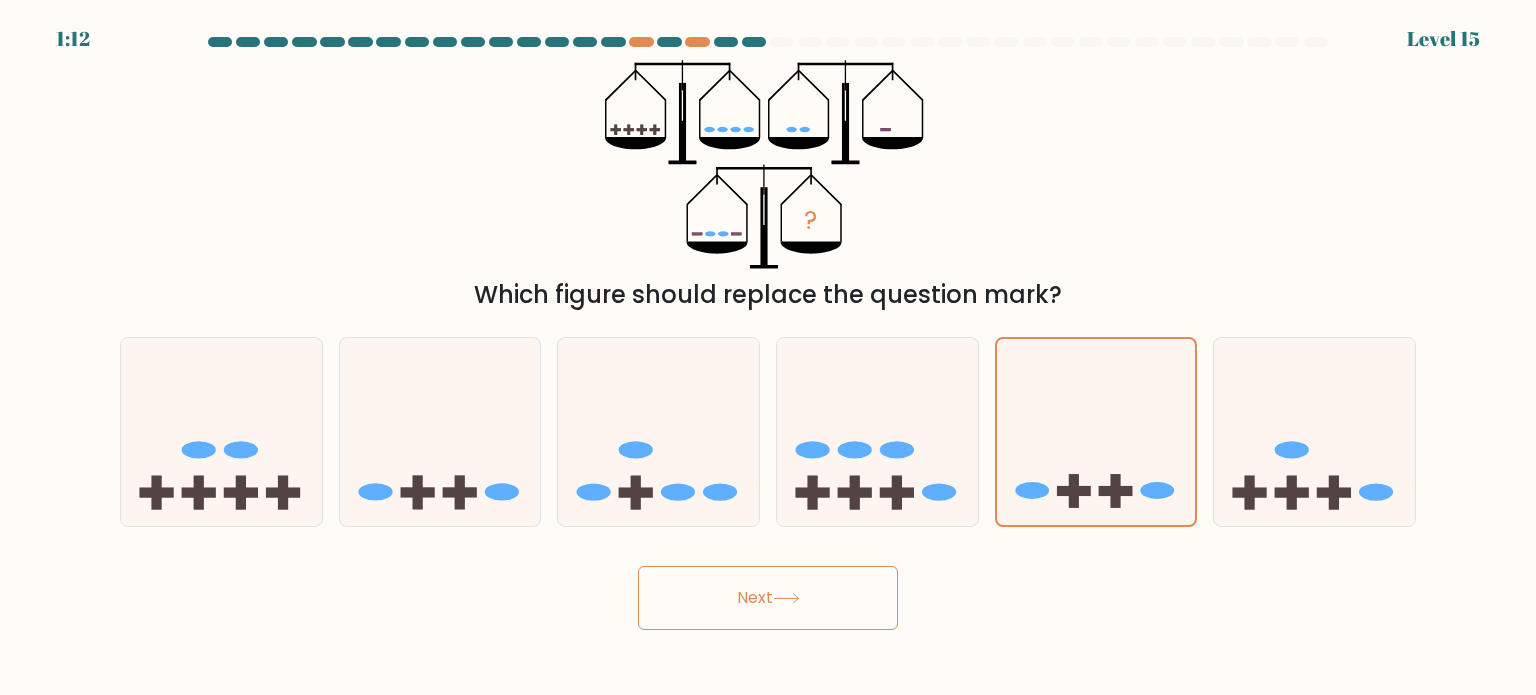 click on "Next" at bounding box center (768, 598) 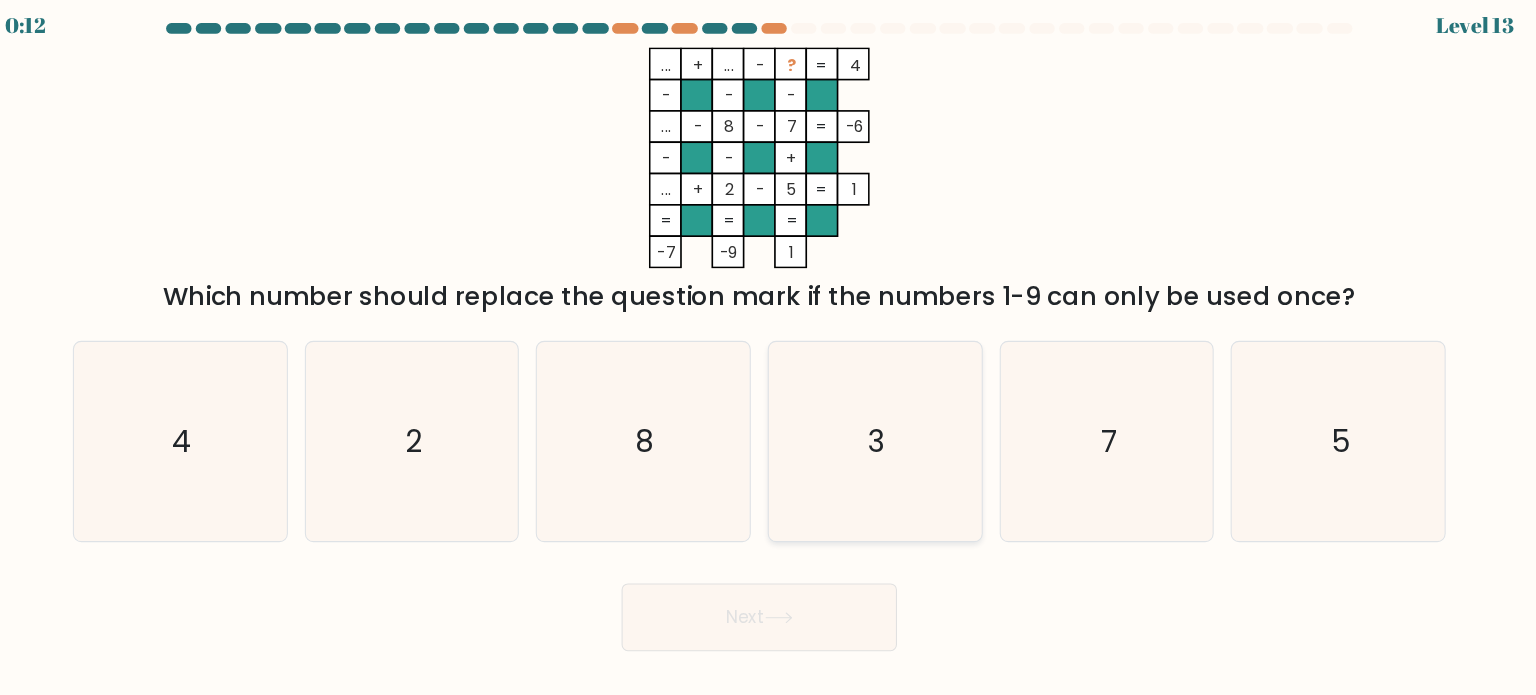 click on "3" 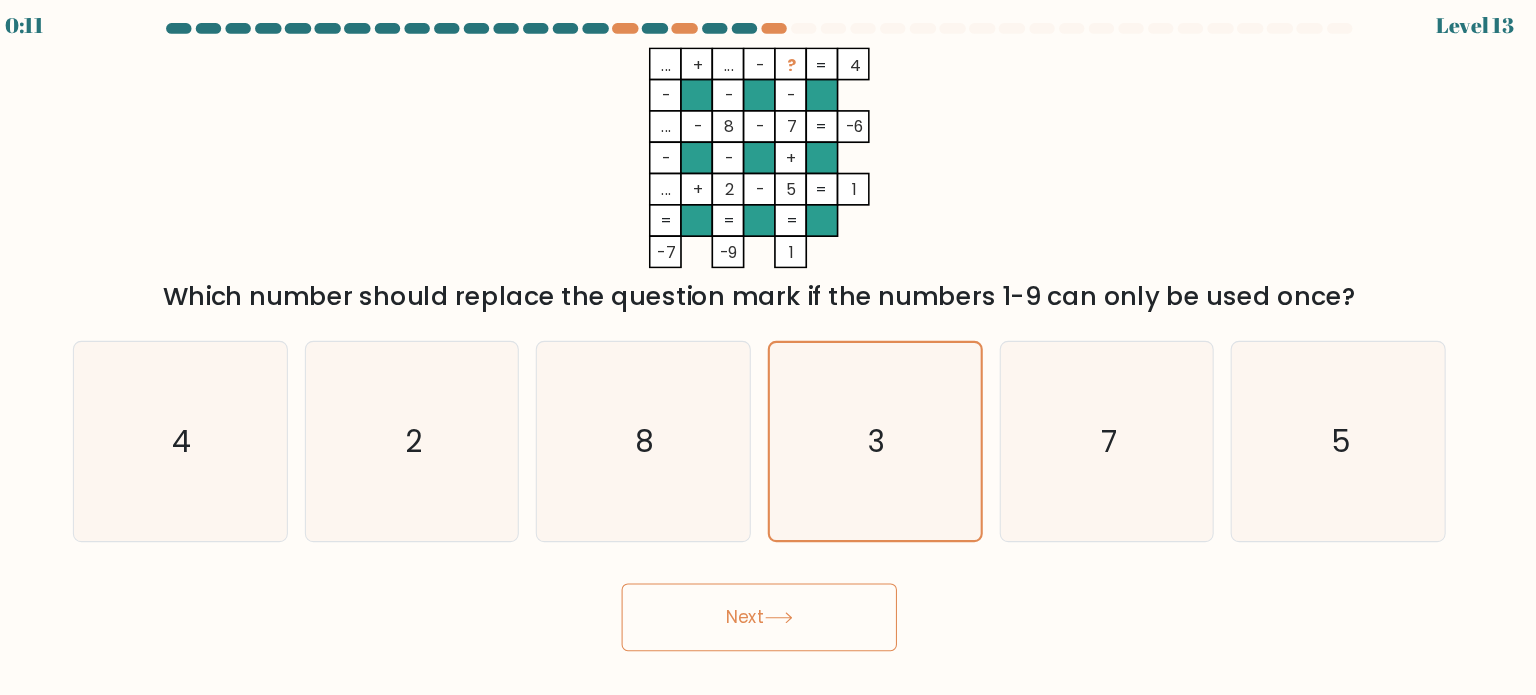 click 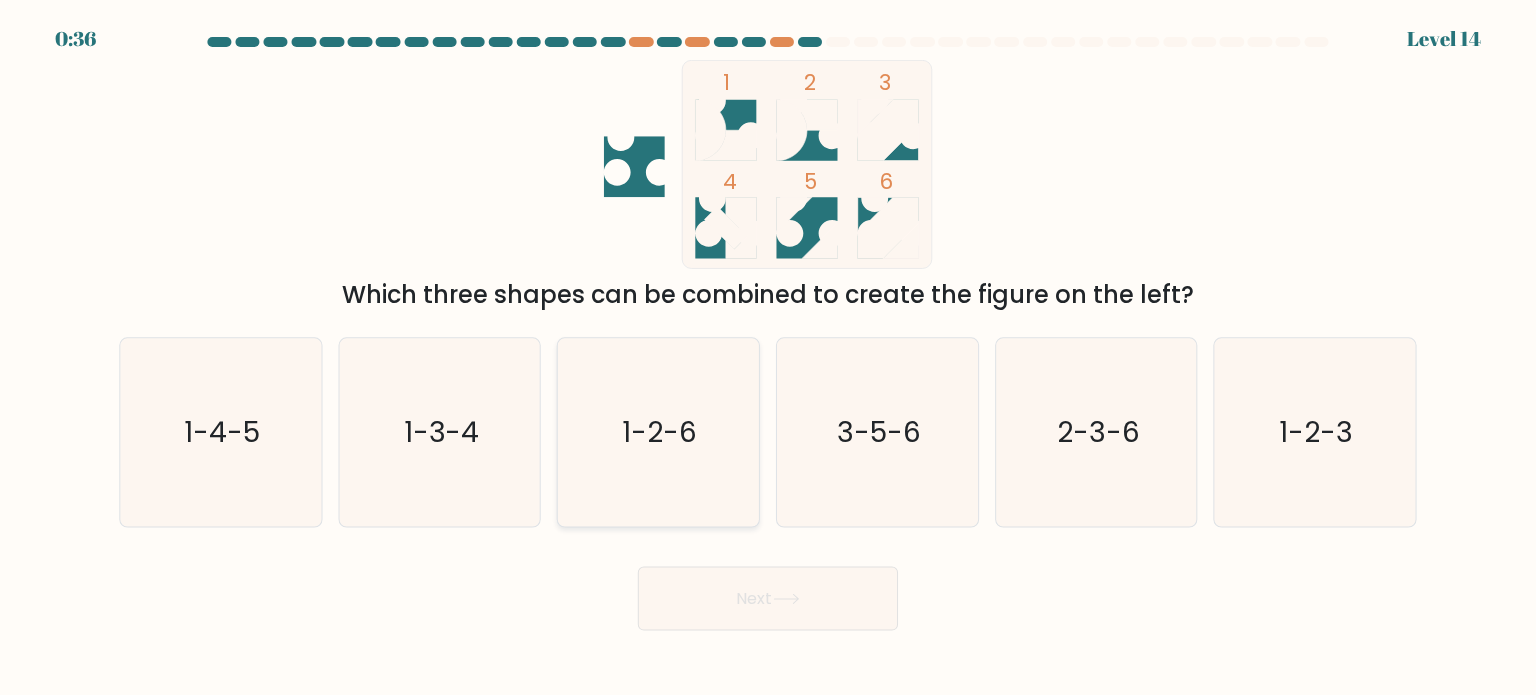 scroll, scrollTop: 0, scrollLeft: 0, axis: both 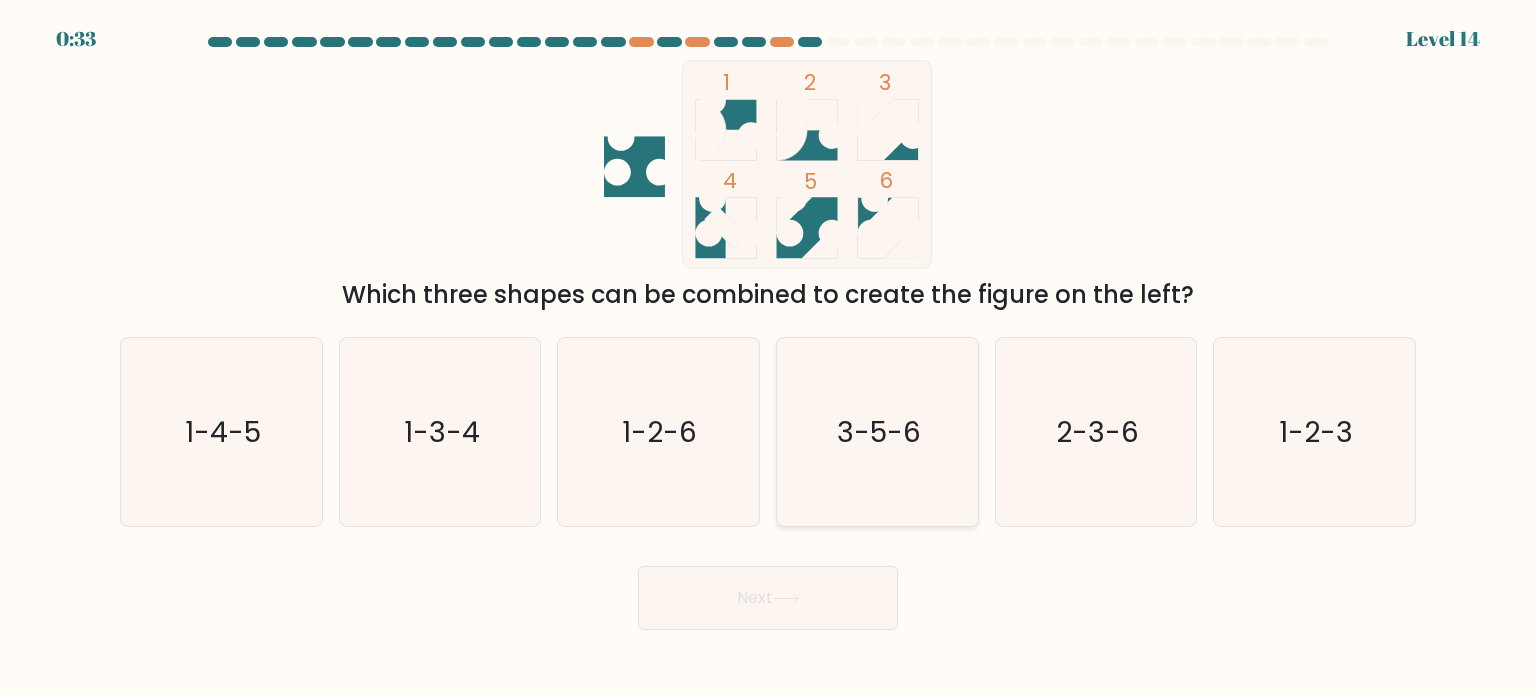 click on "3-5-6" 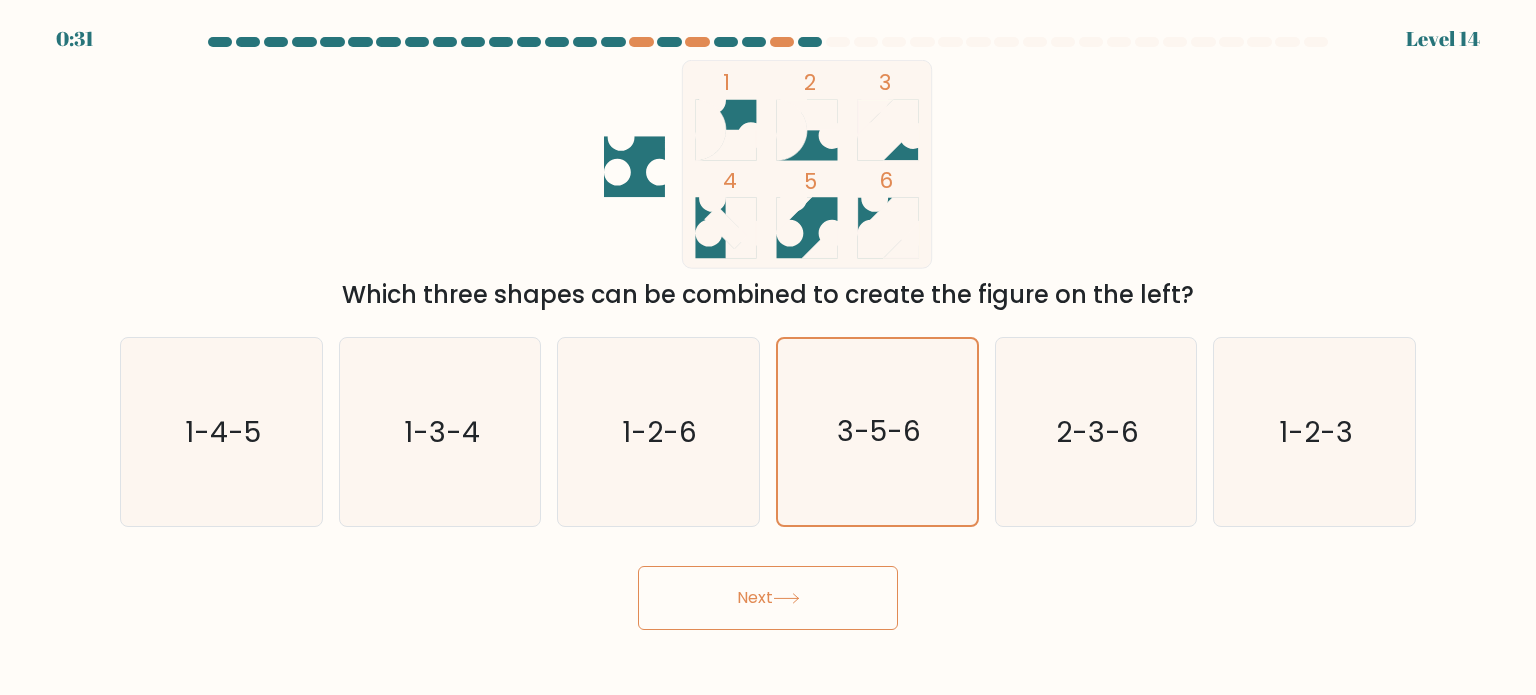 click on "Next" at bounding box center [768, 598] 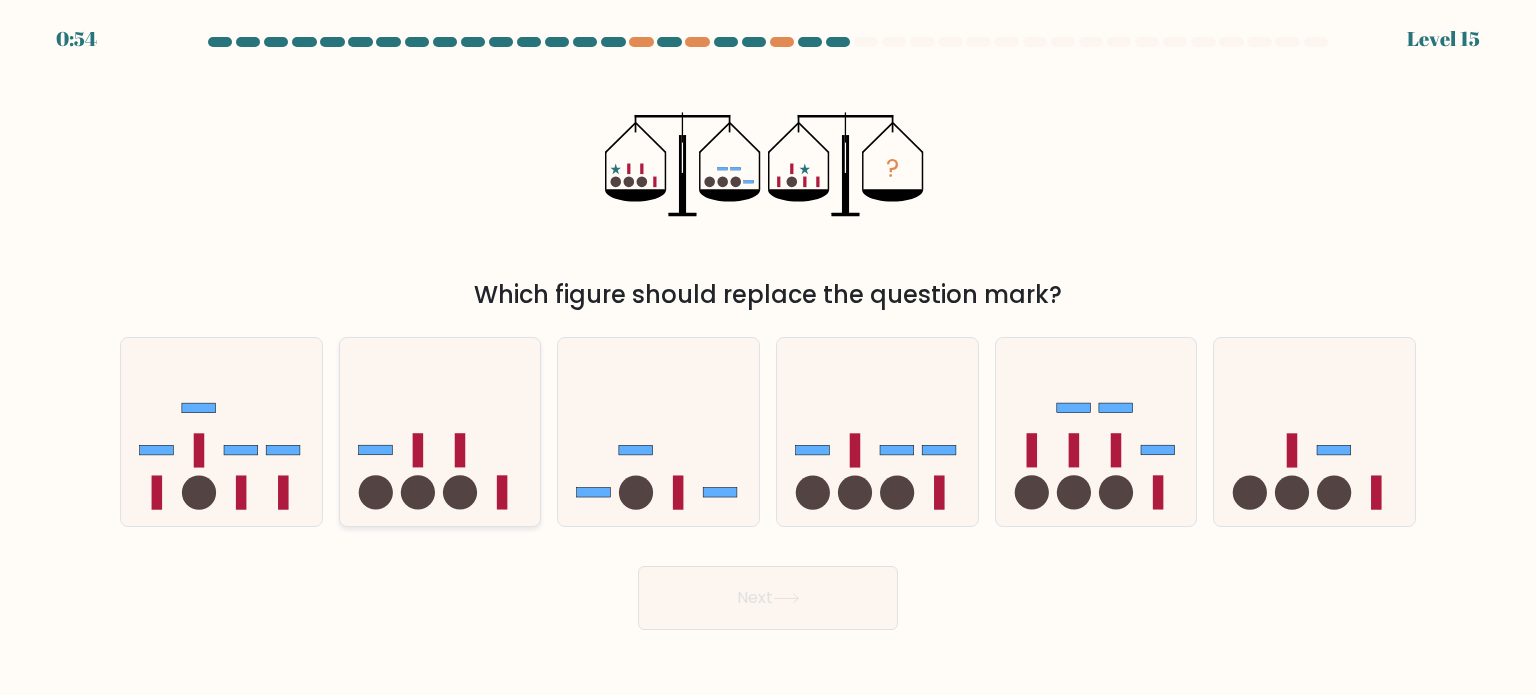 click 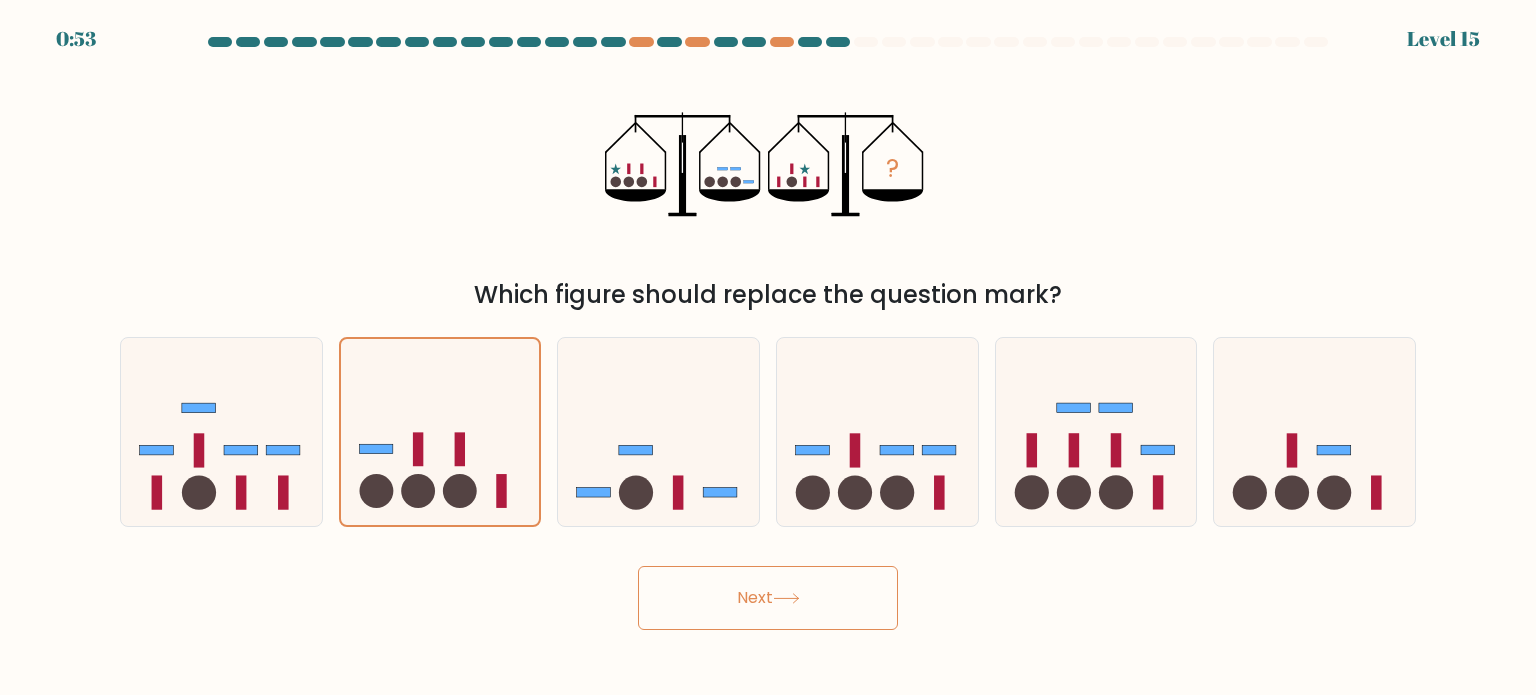 click on "Next" at bounding box center (768, 598) 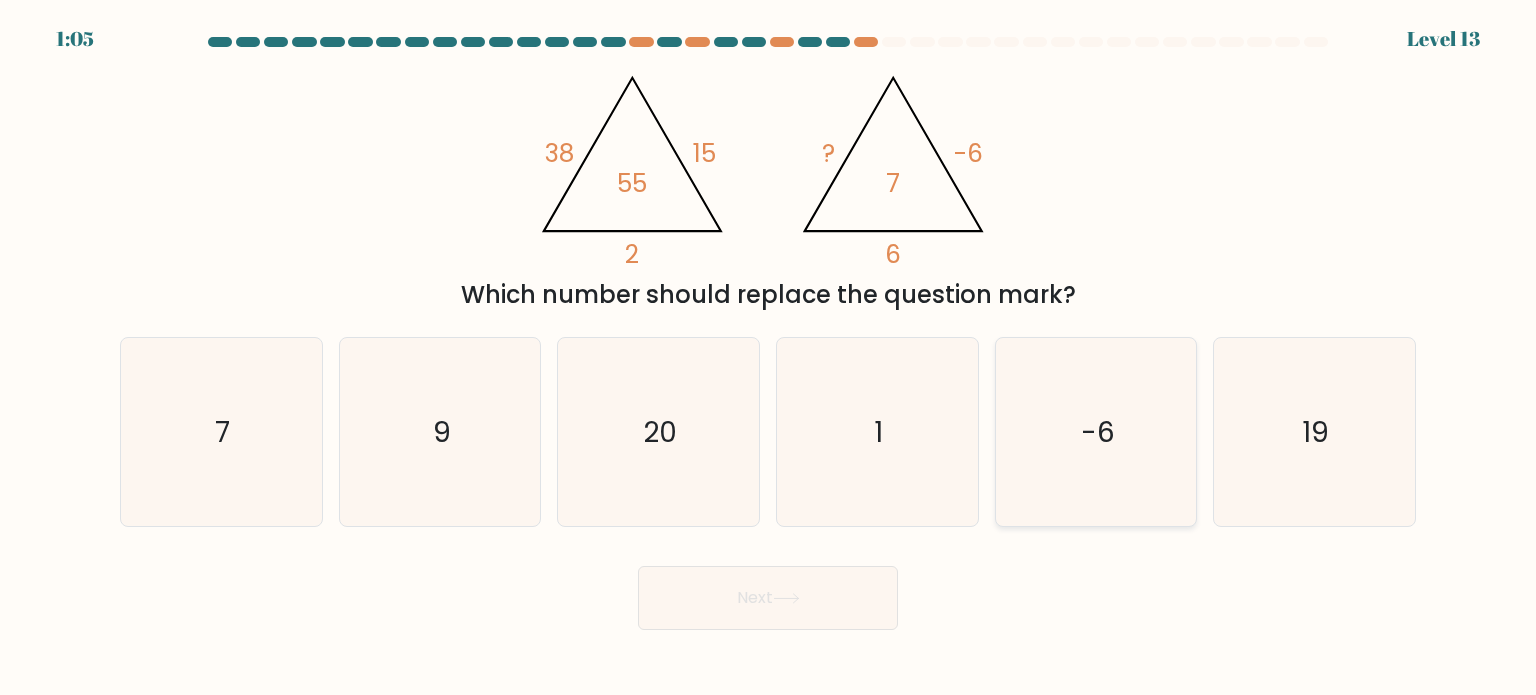 click on "-6" 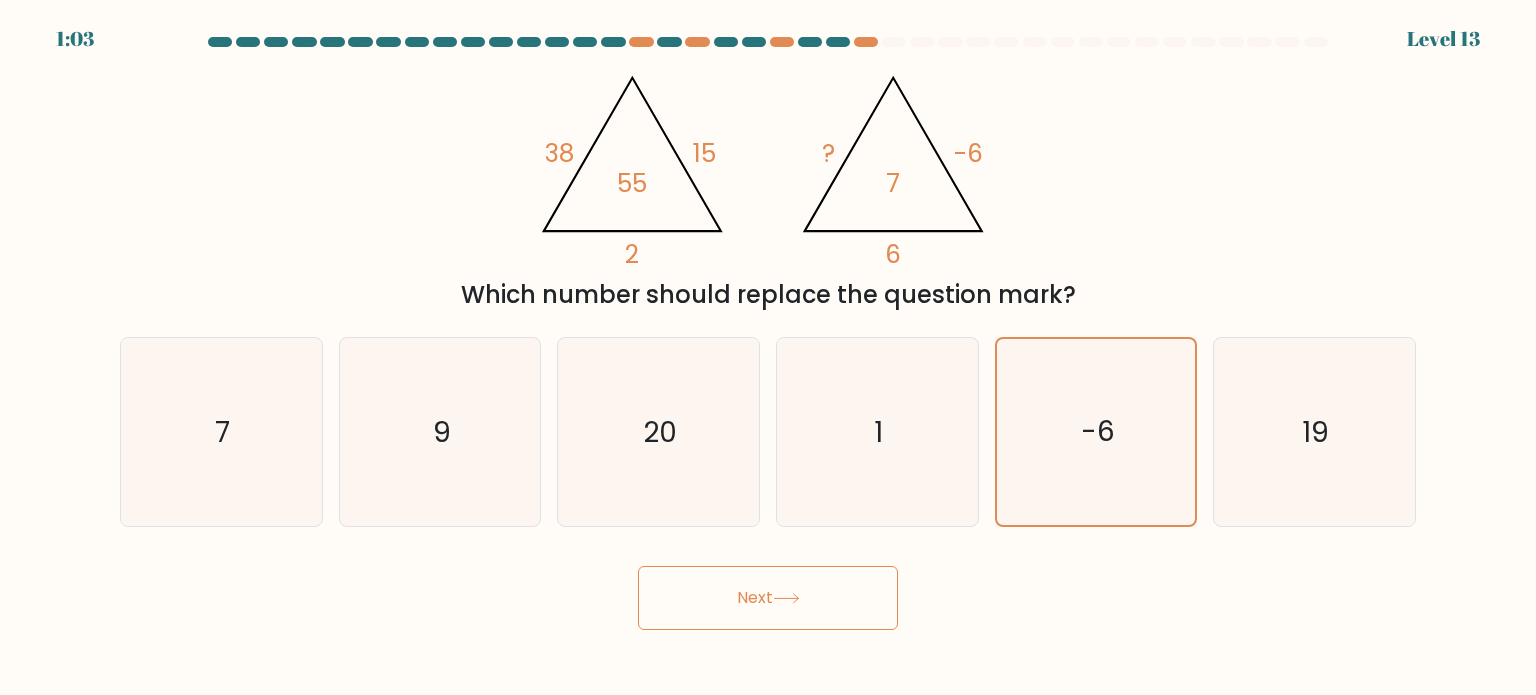 click on "Next" at bounding box center [768, 598] 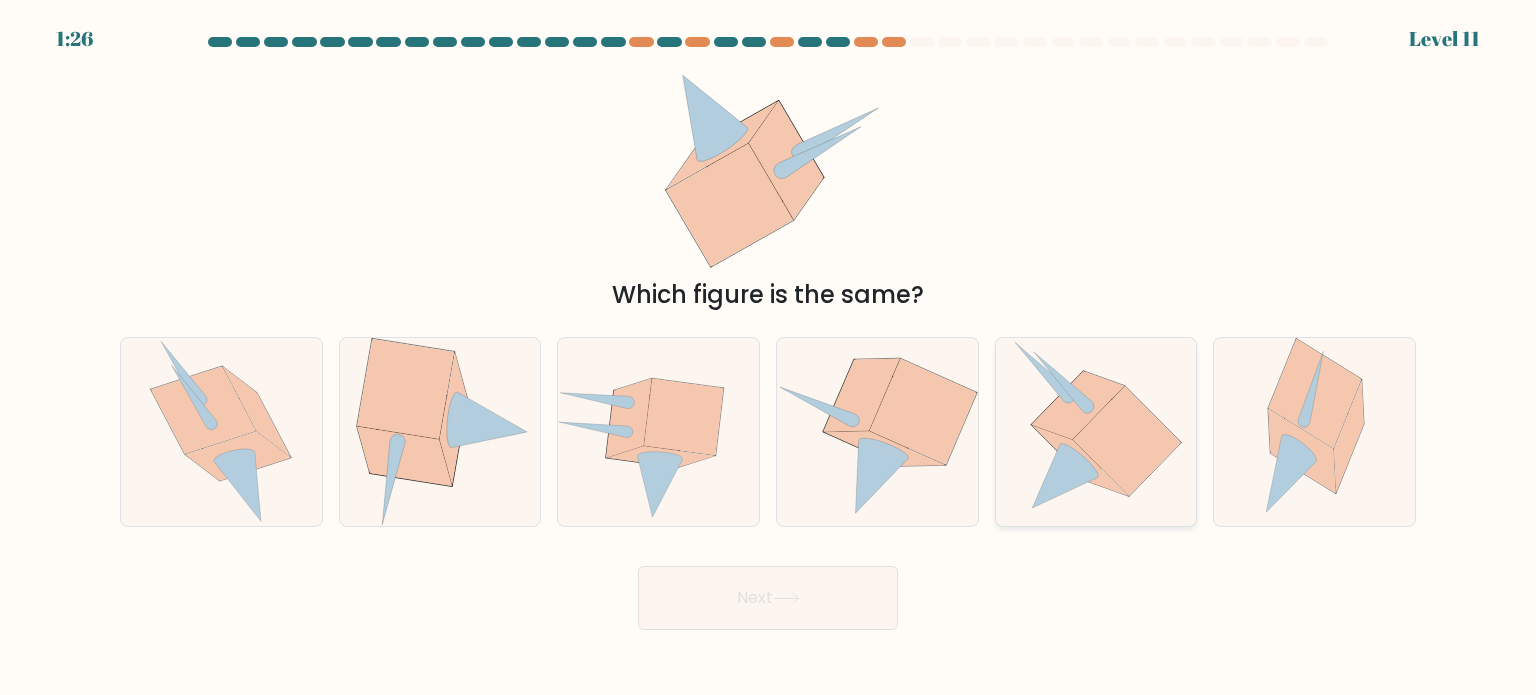click 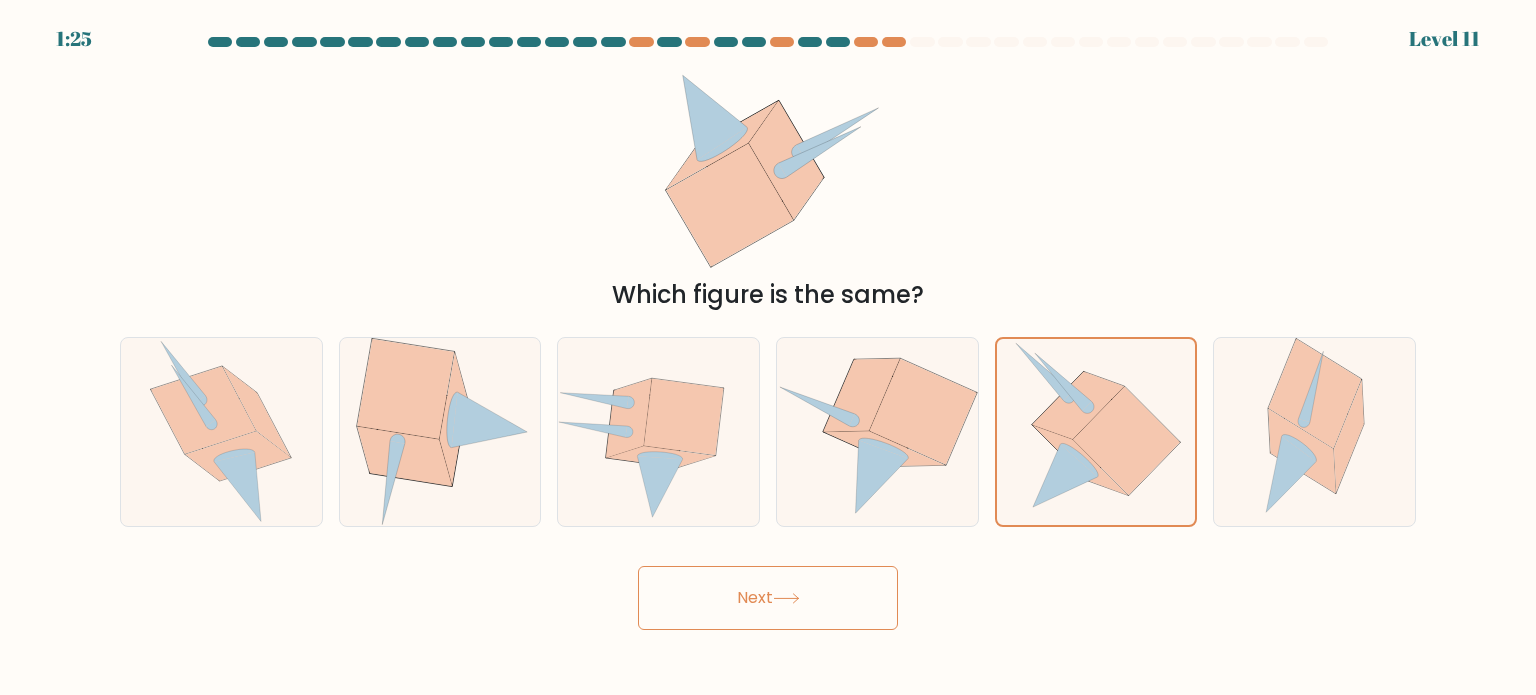 click on "Next" at bounding box center (768, 598) 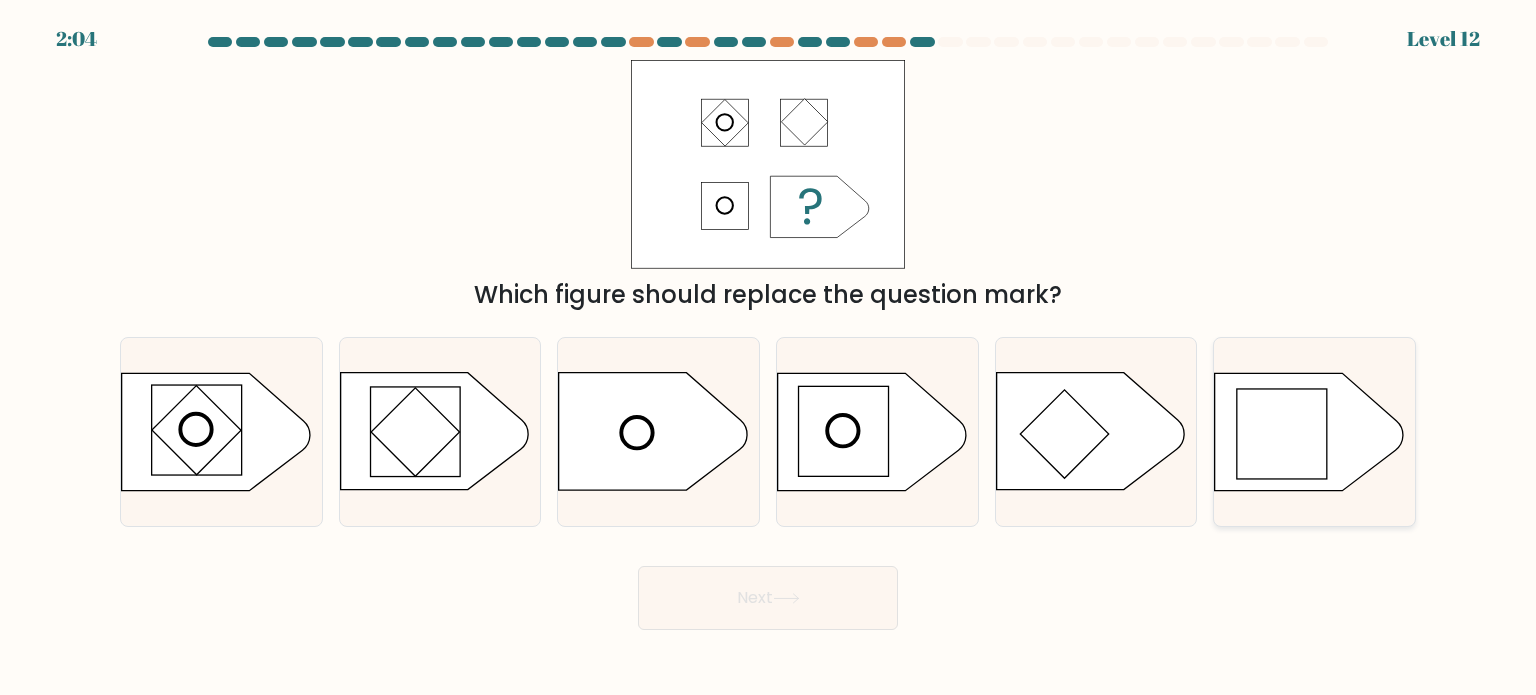 click 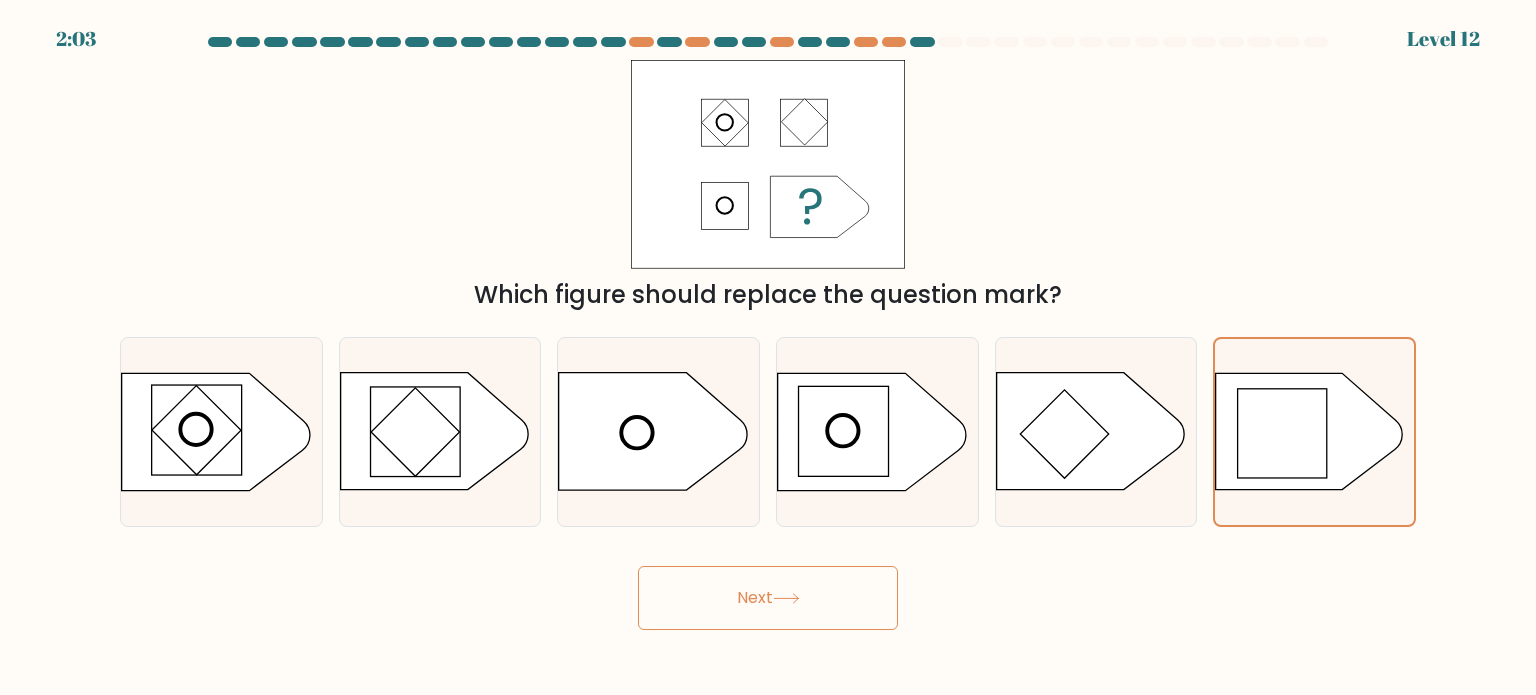 click on "Next" at bounding box center [768, 598] 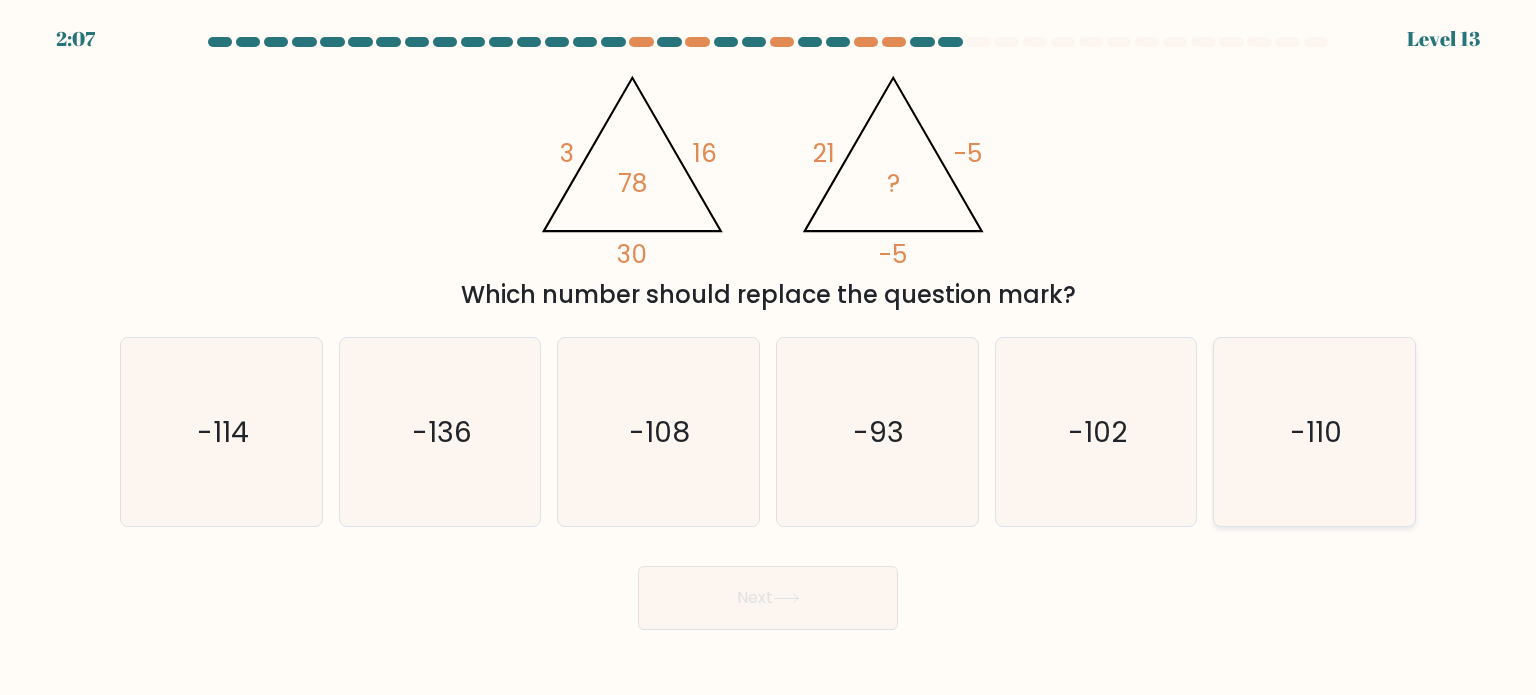 click on "-110" 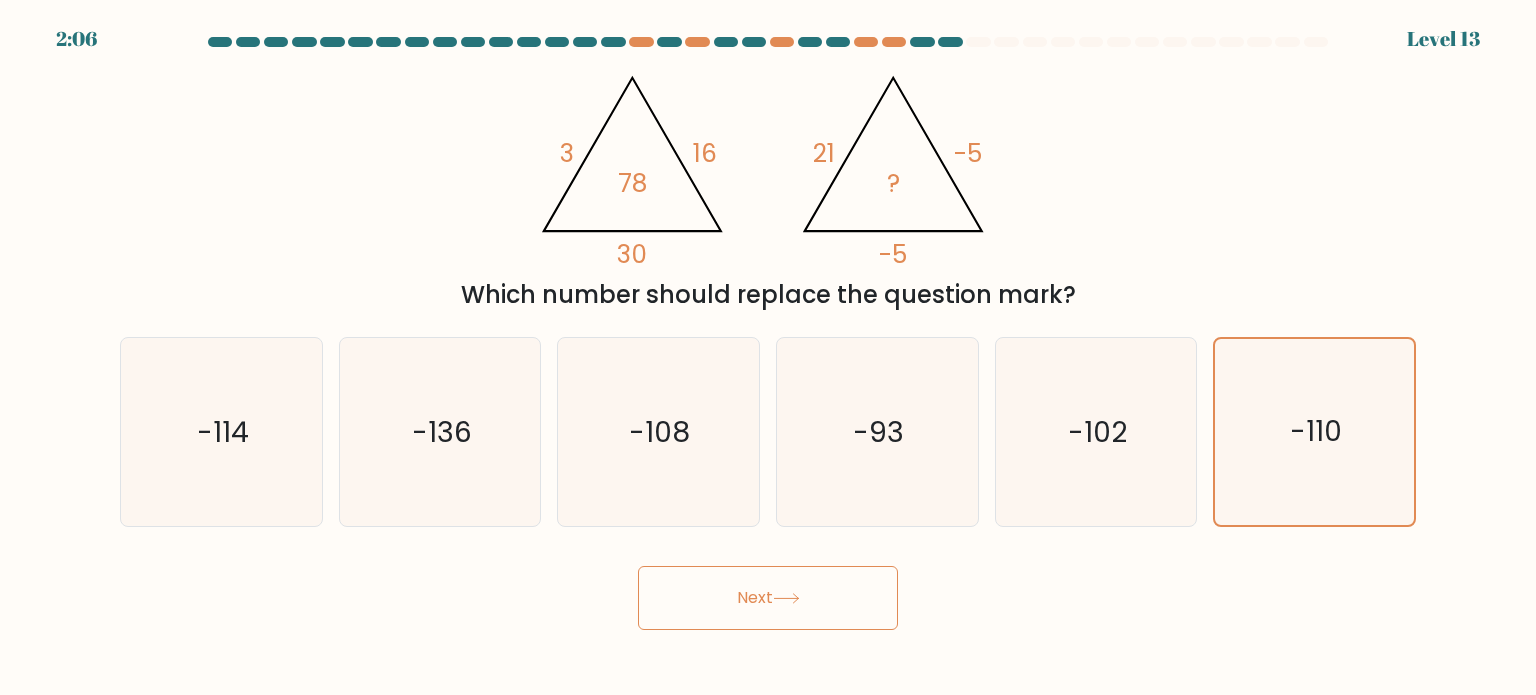 click on "Next" at bounding box center (768, 598) 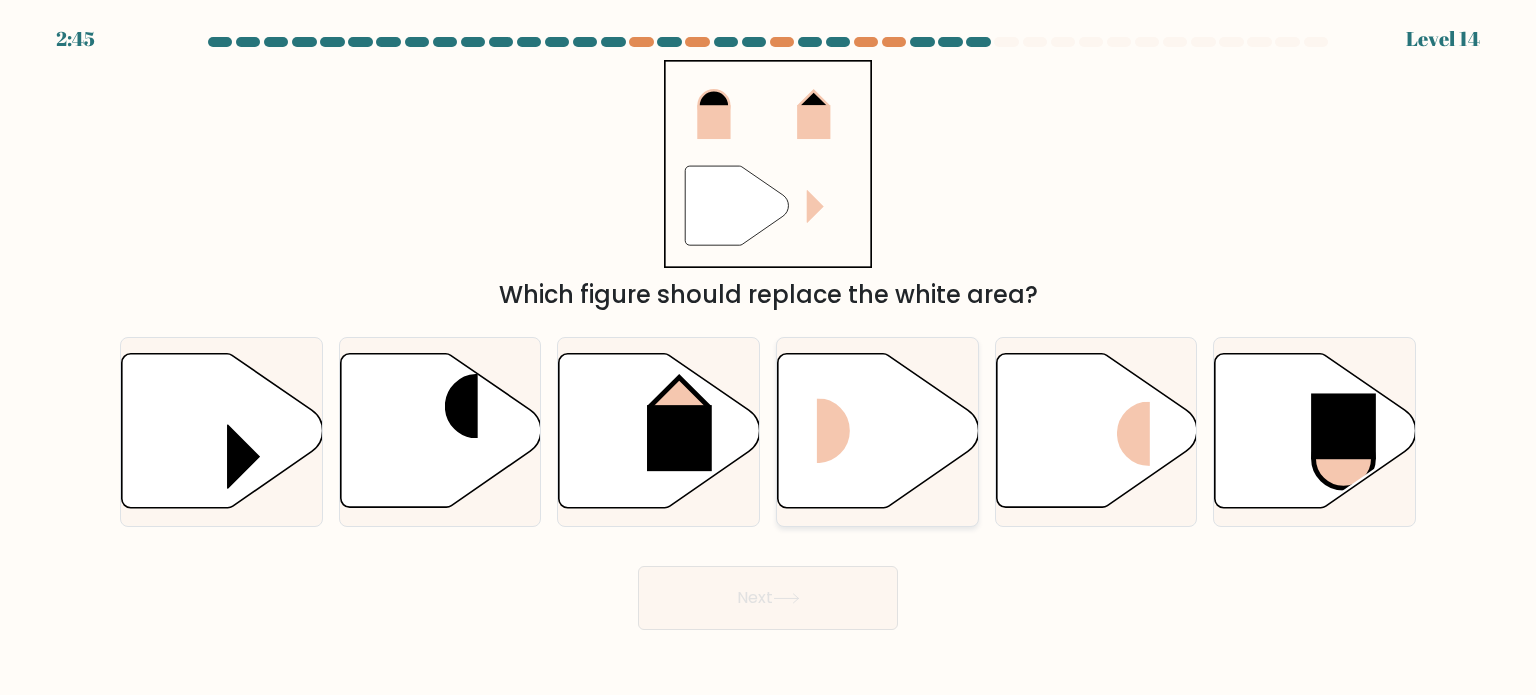 click 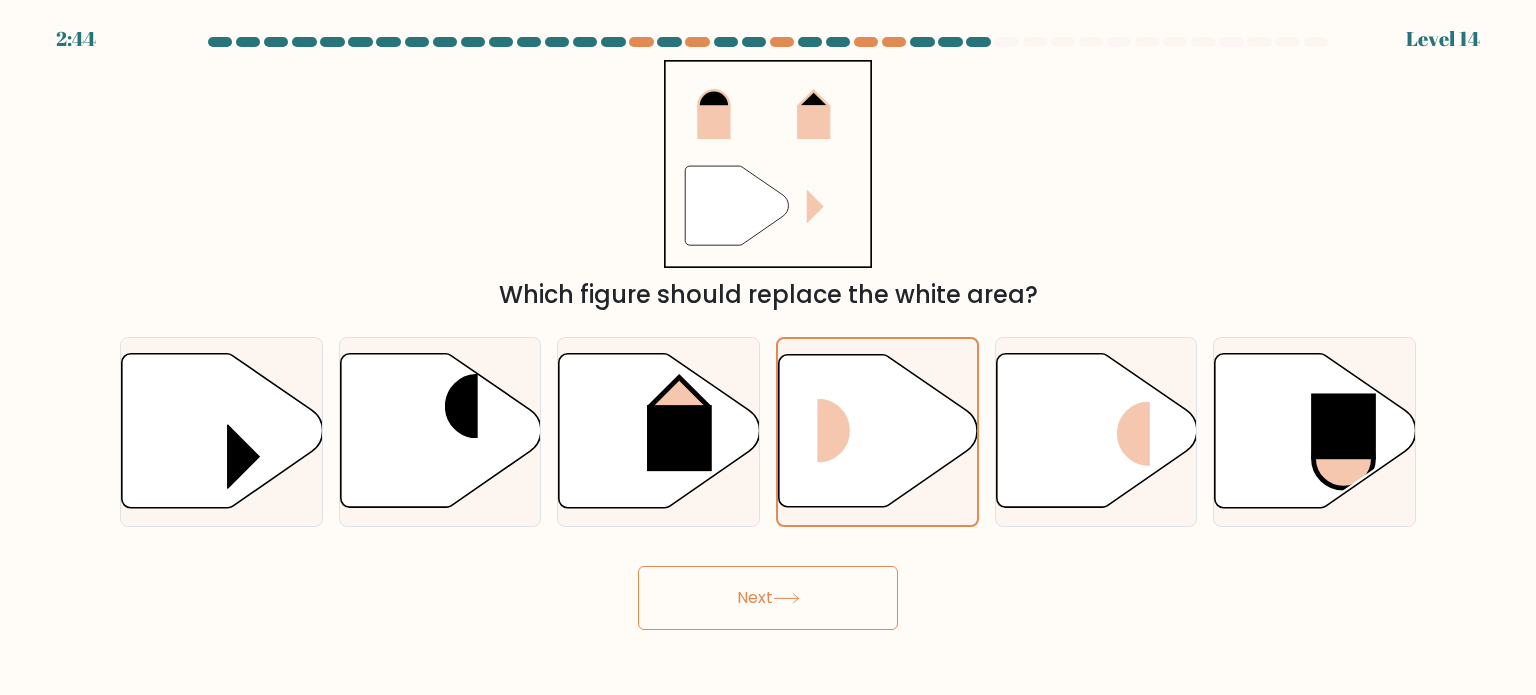 click on "Next" at bounding box center (768, 598) 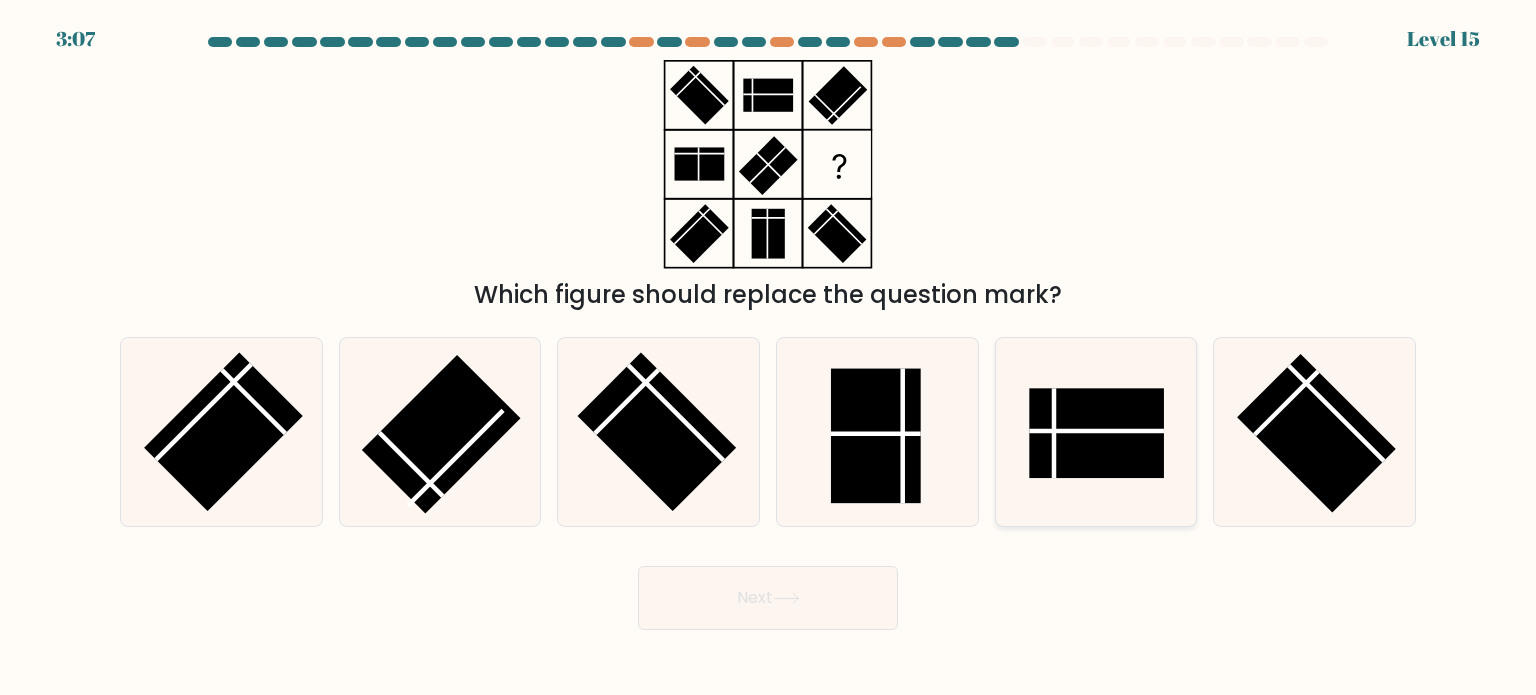 click 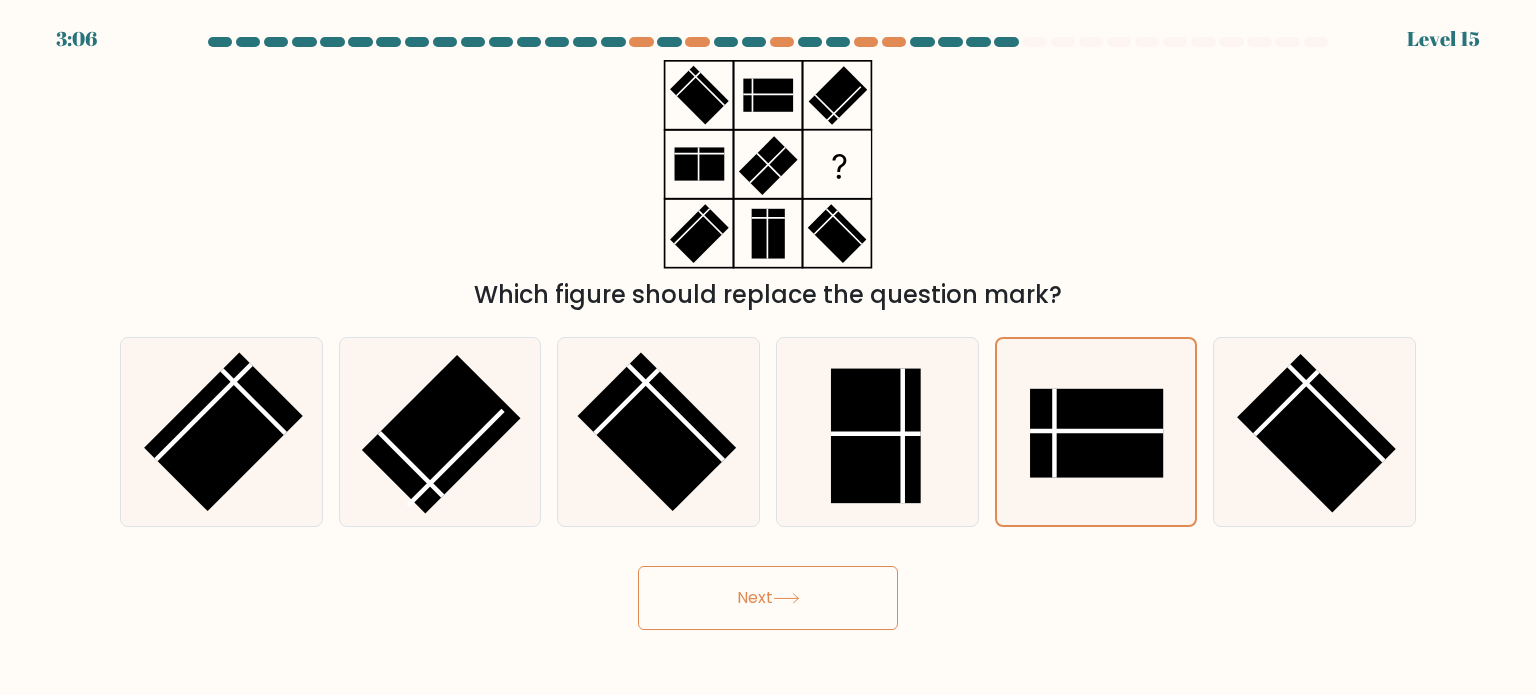click on "Next" at bounding box center [768, 598] 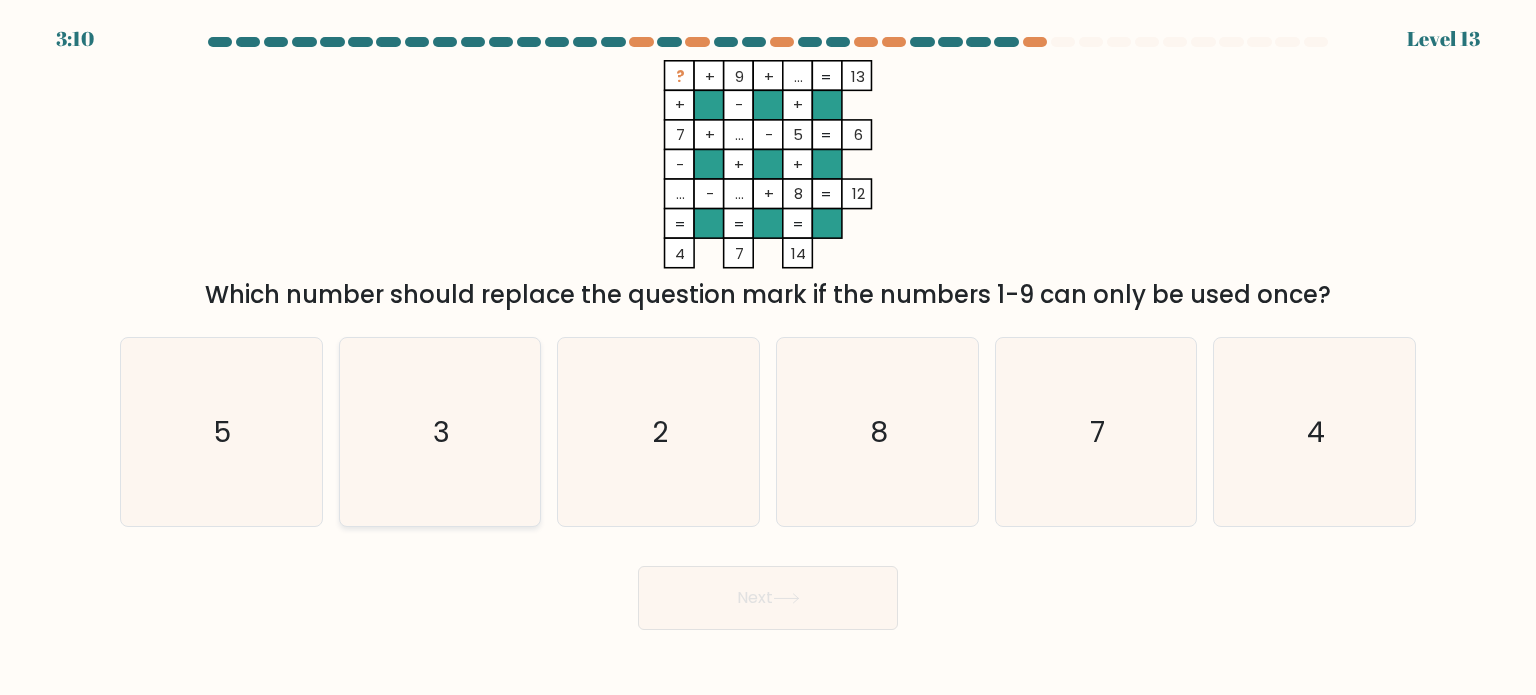click on "3" 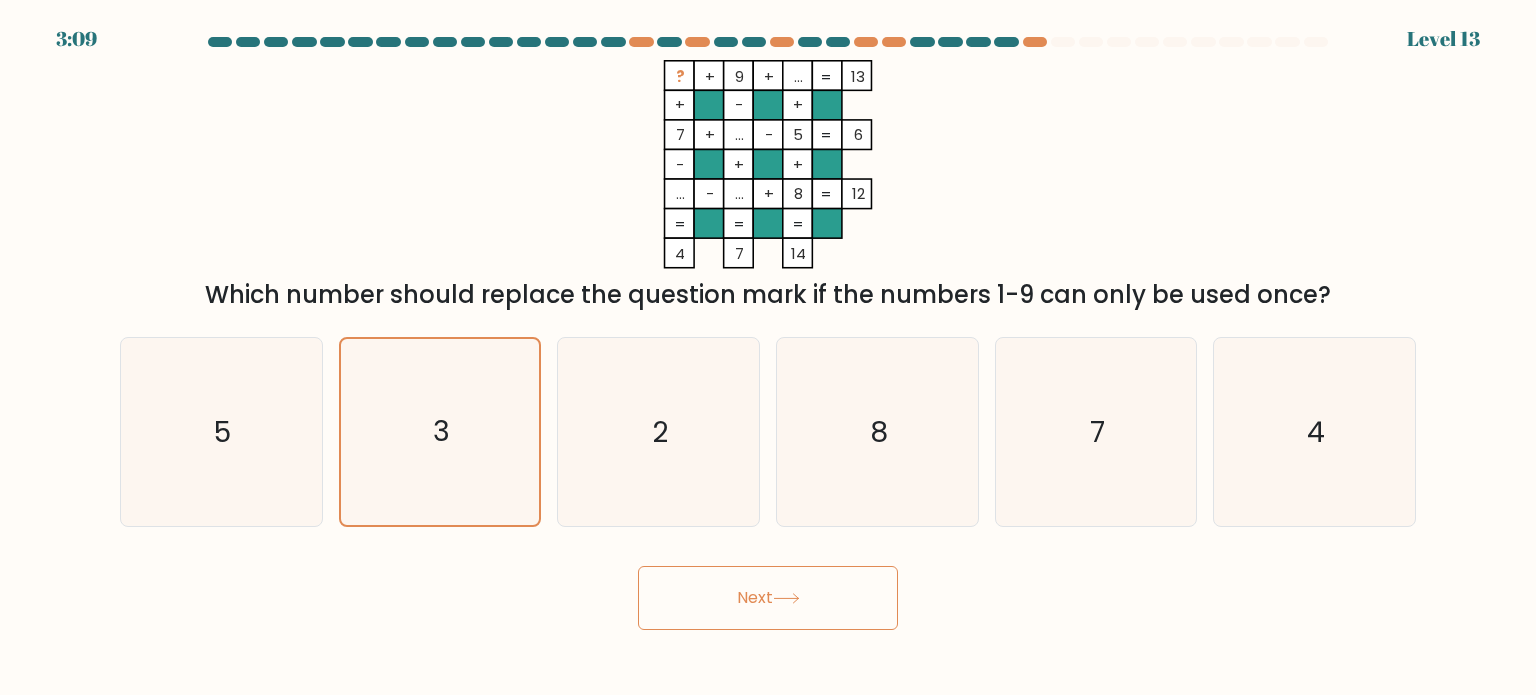 click on "Next" at bounding box center (768, 598) 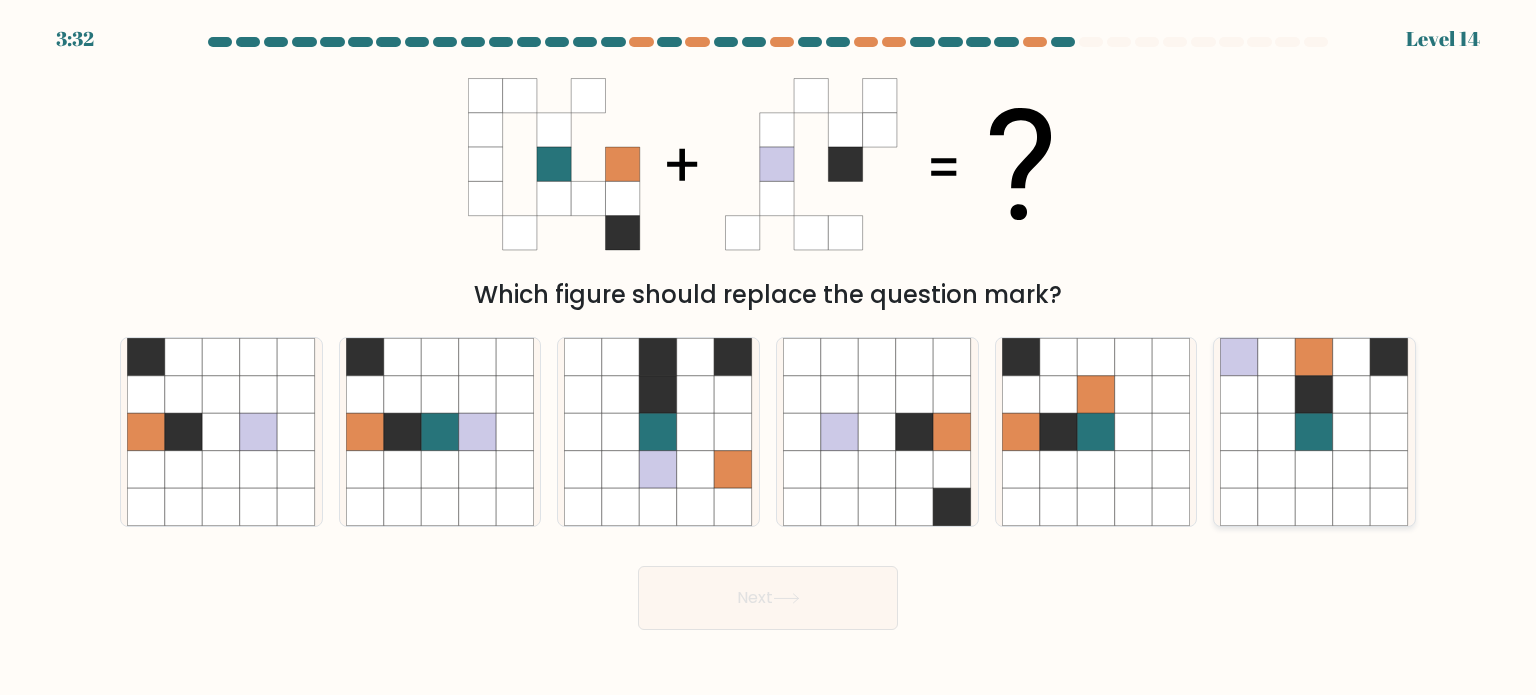 click 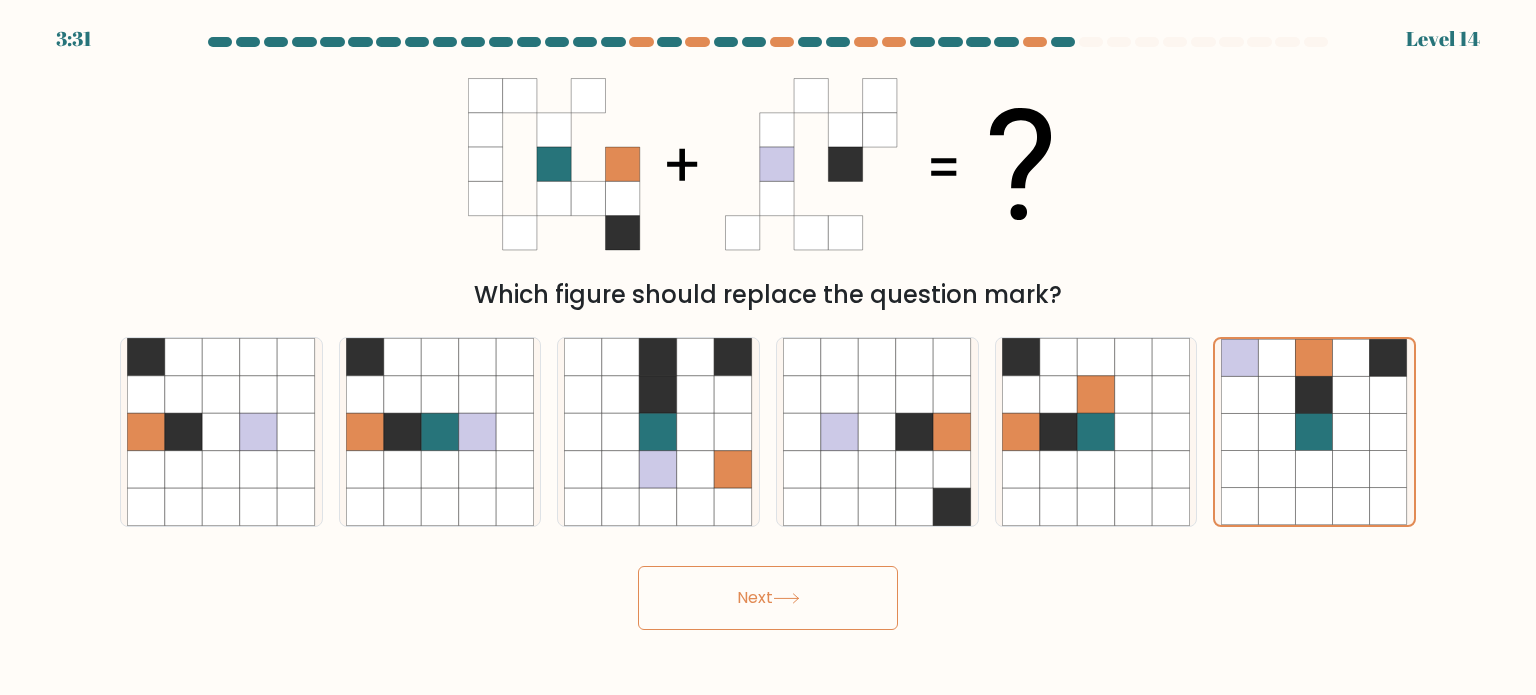 click on "Next" at bounding box center [768, 598] 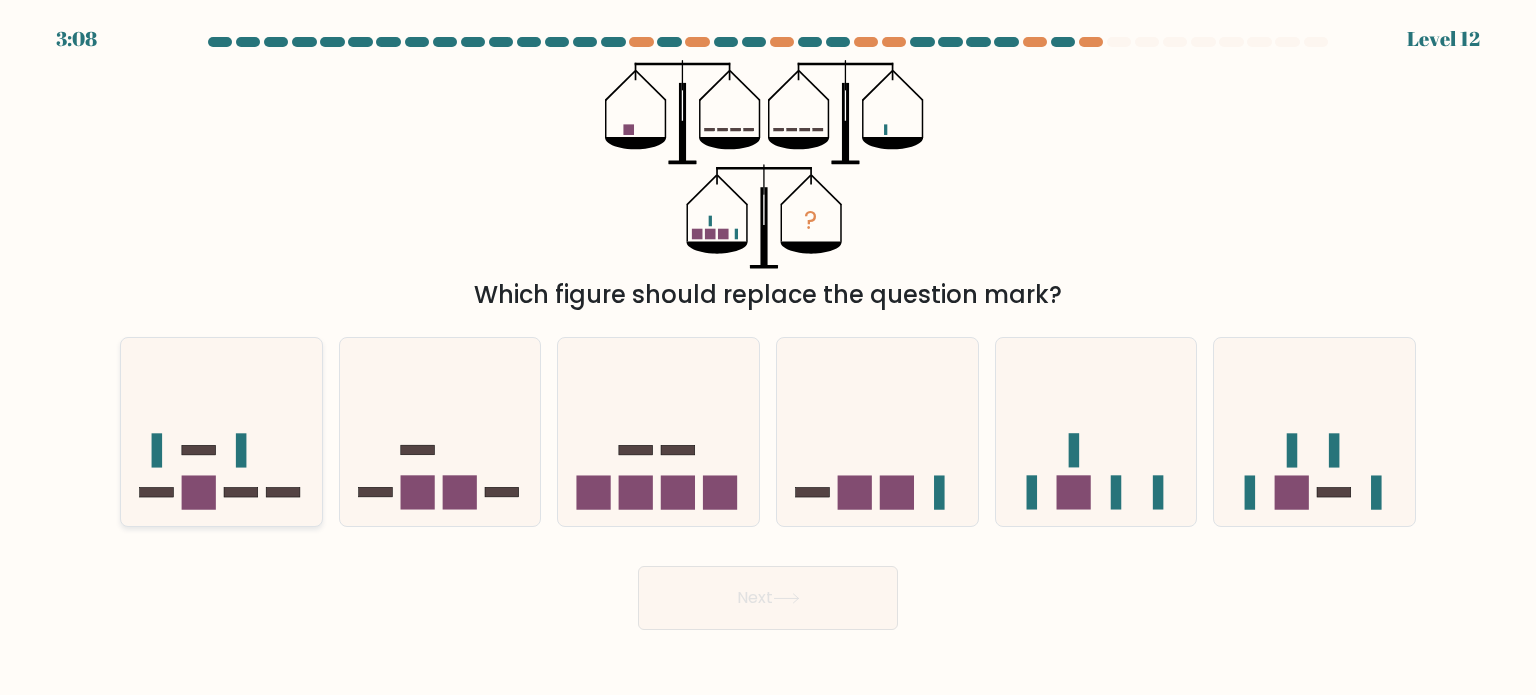 click 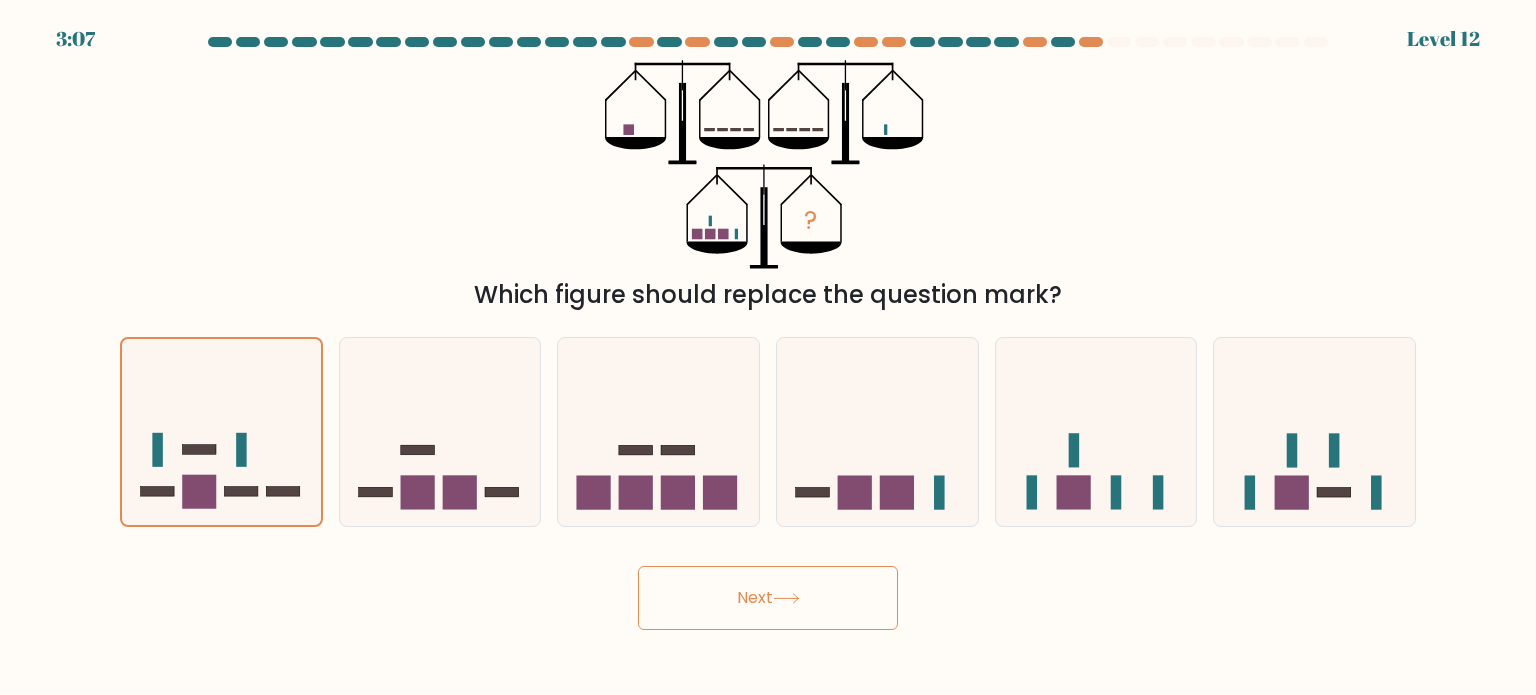 click on "Next" at bounding box center [768, 598] 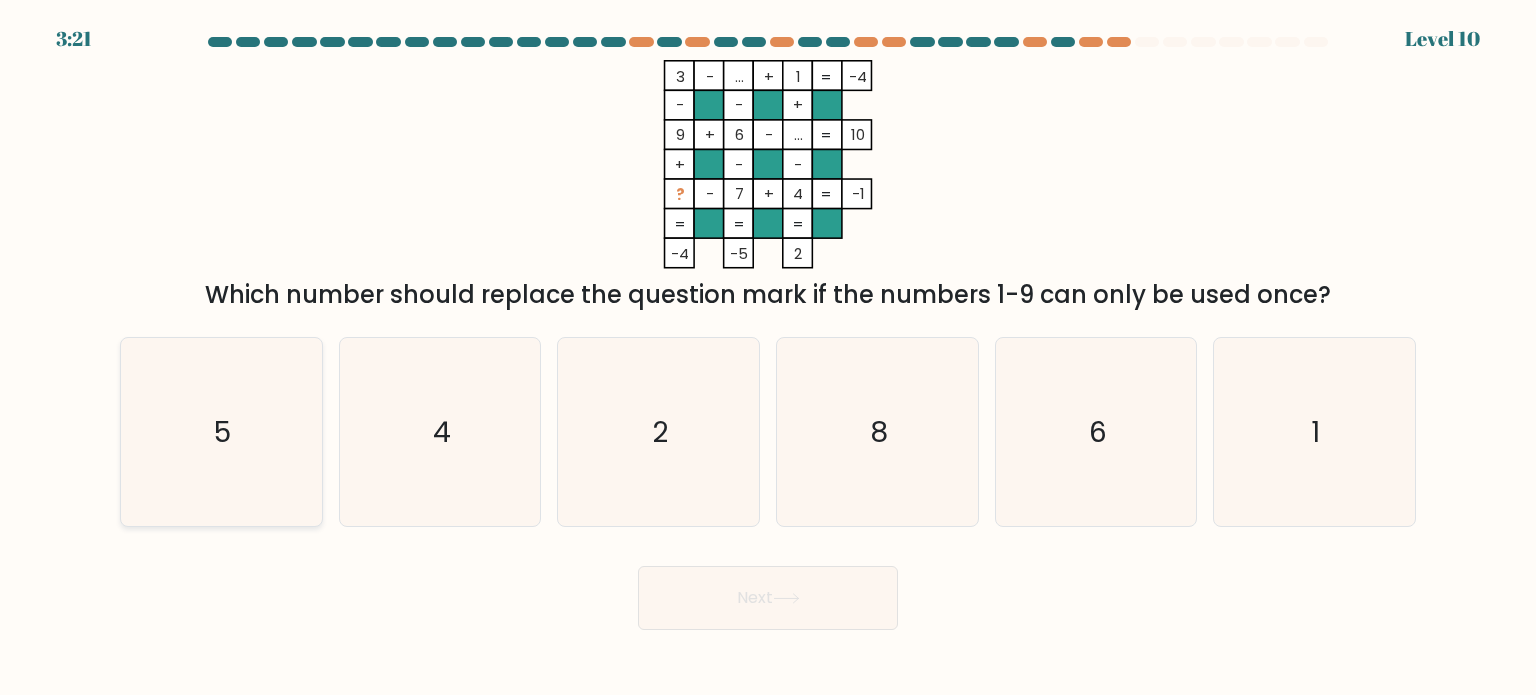 click on "5" 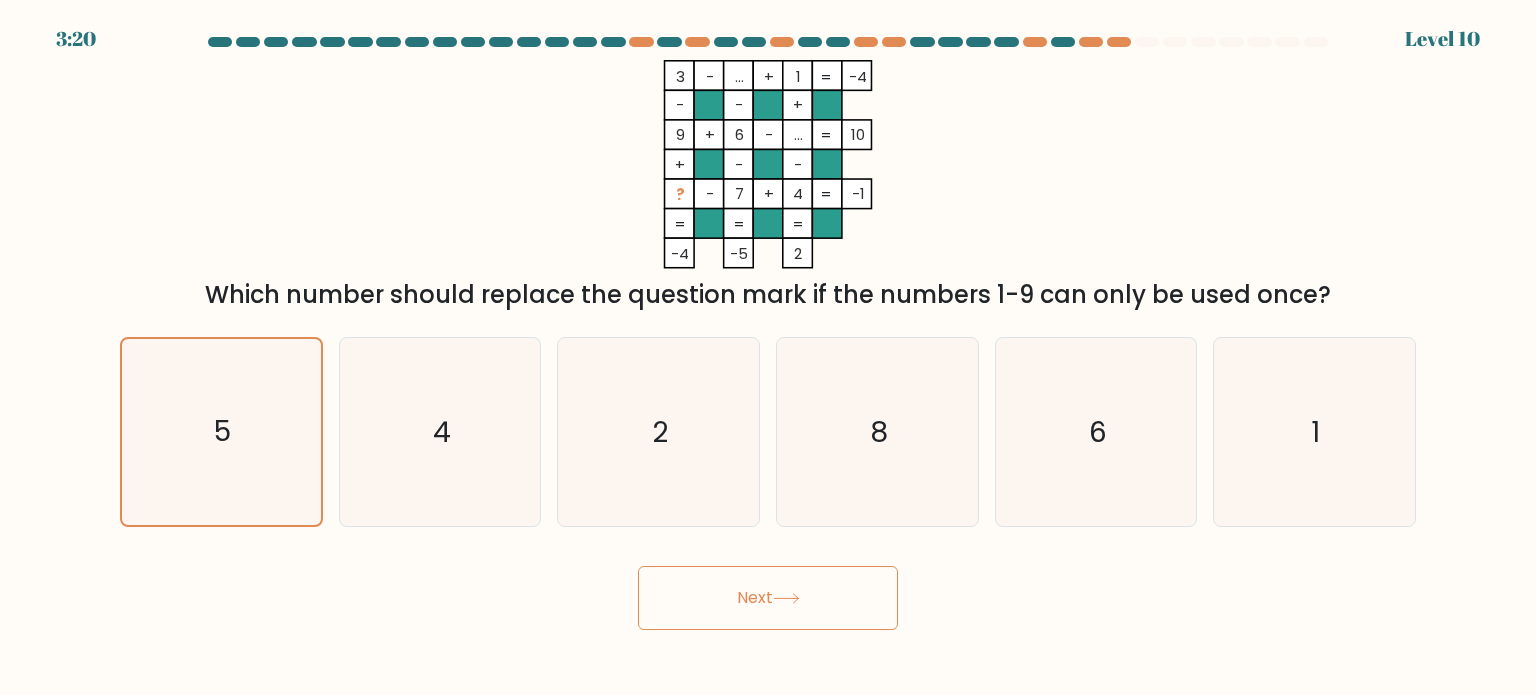 click on "Next" at bounding box center (768, 598) 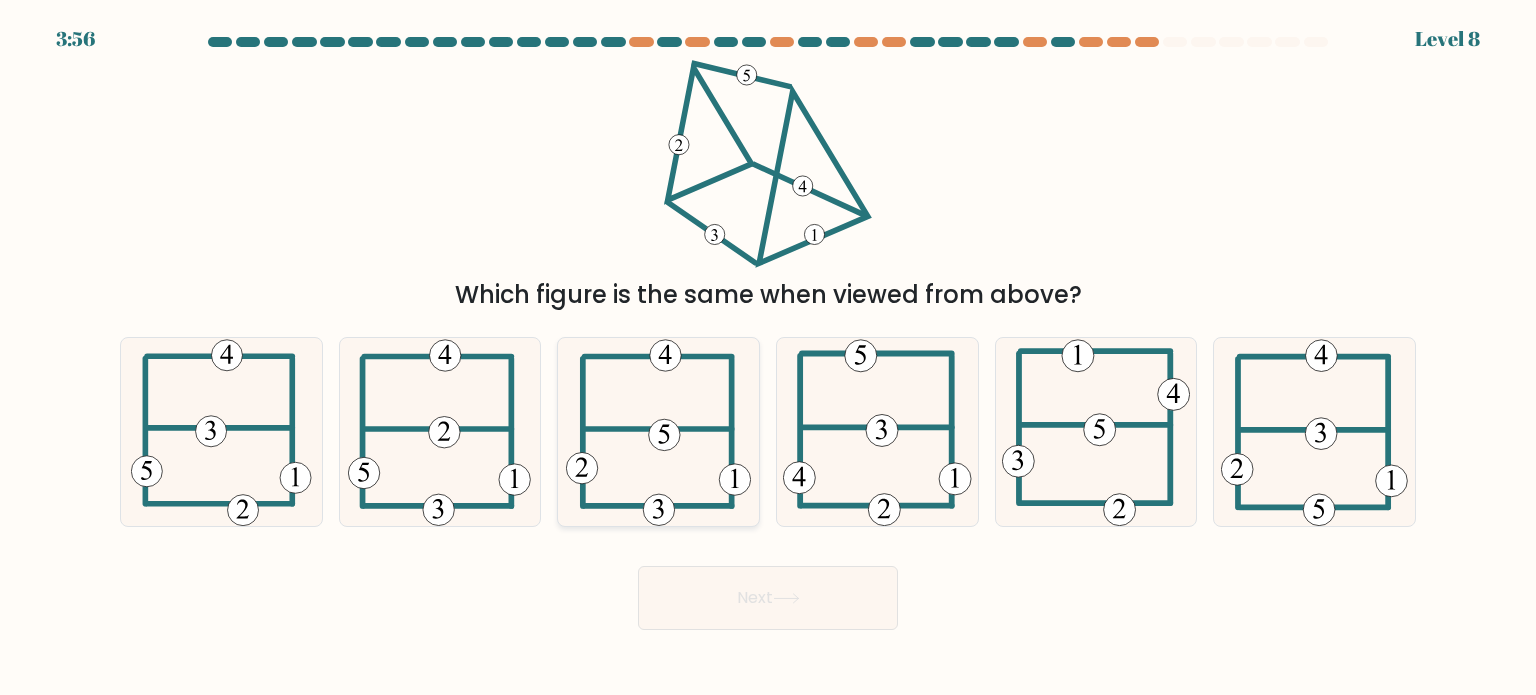 click 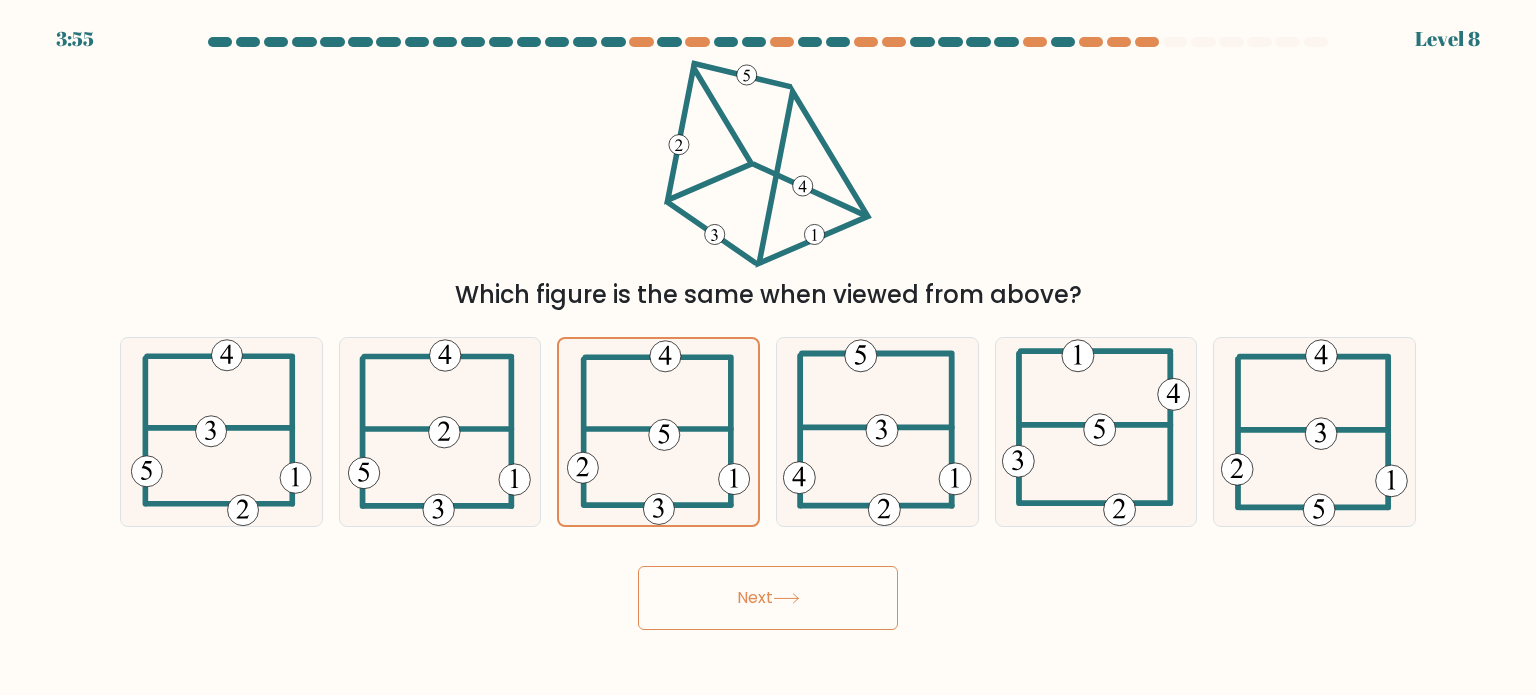 click on "3:55
Level 8" at bounding box center (768, 347) 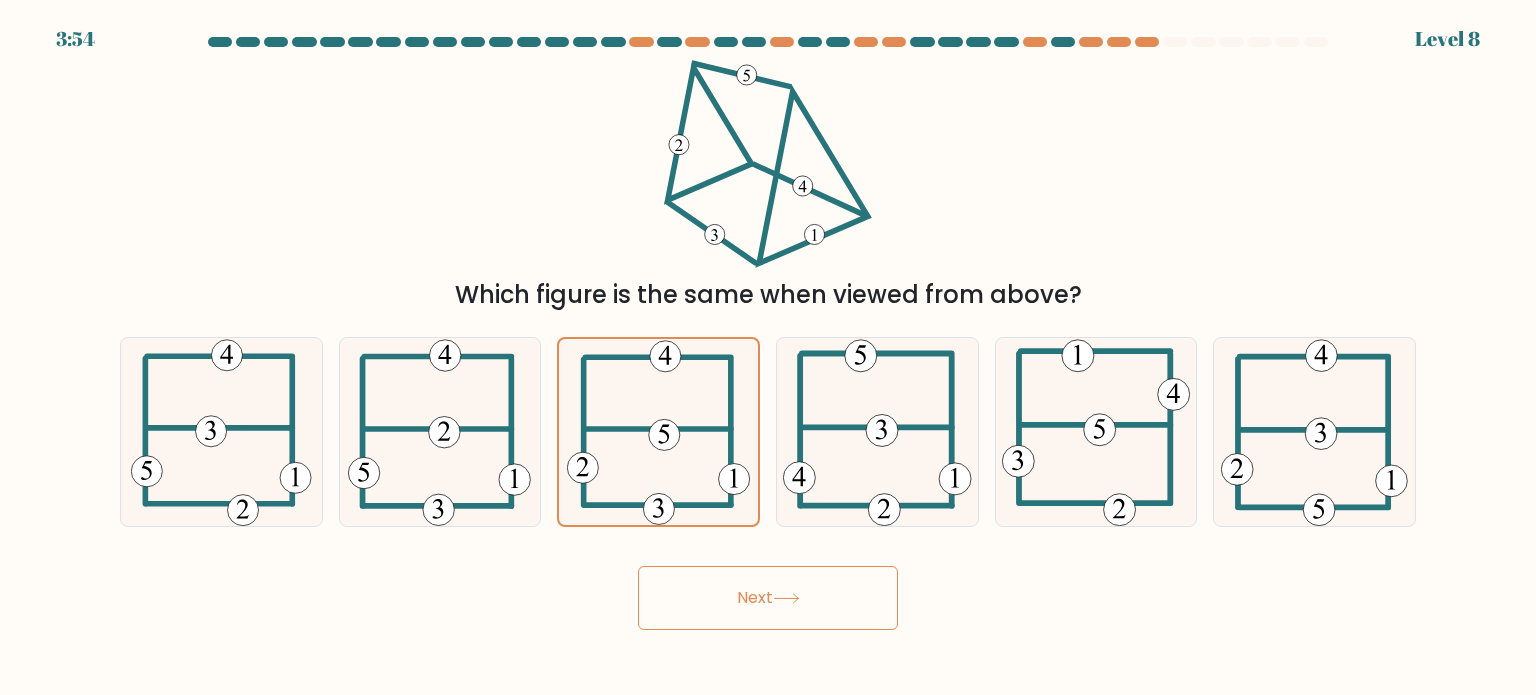 click on "Next" at bounding box center [768, 598] 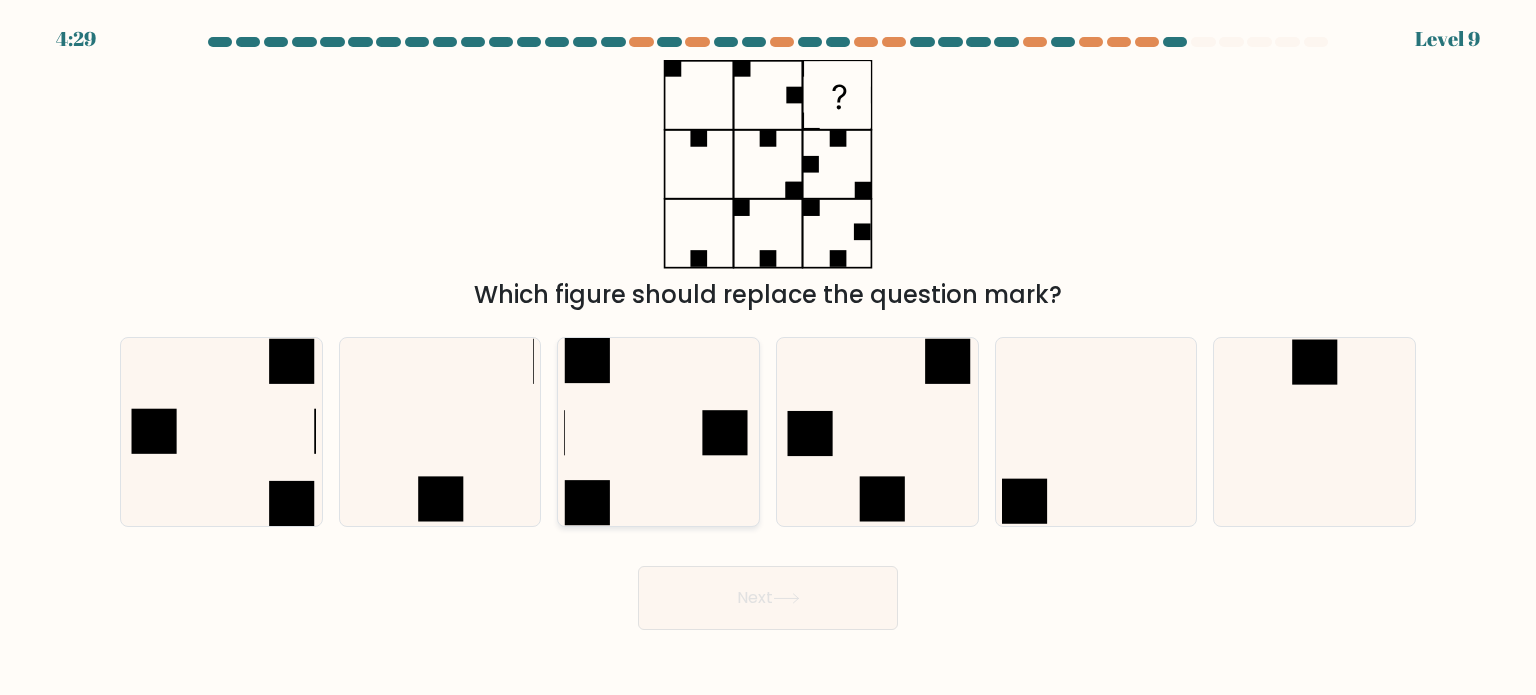 click 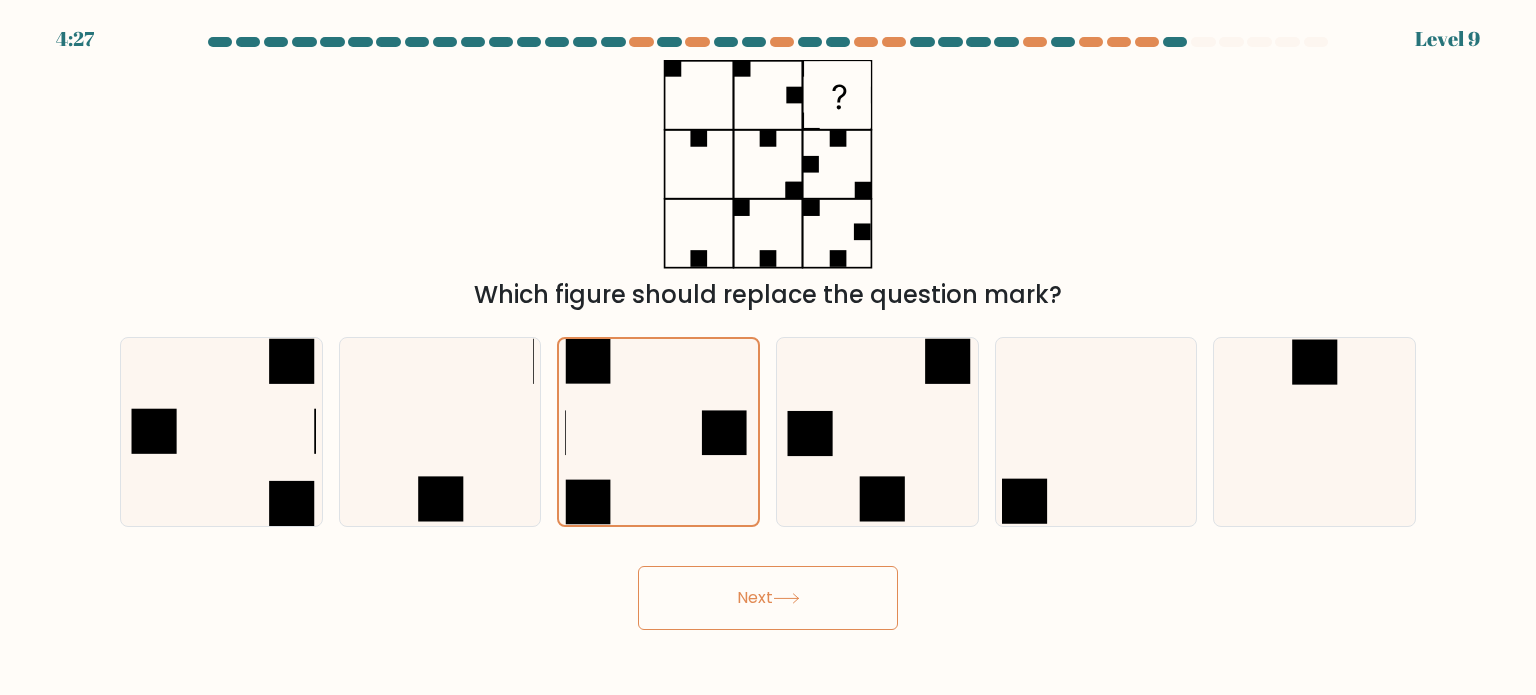 click on "Next" at bounding box center [768, 598] 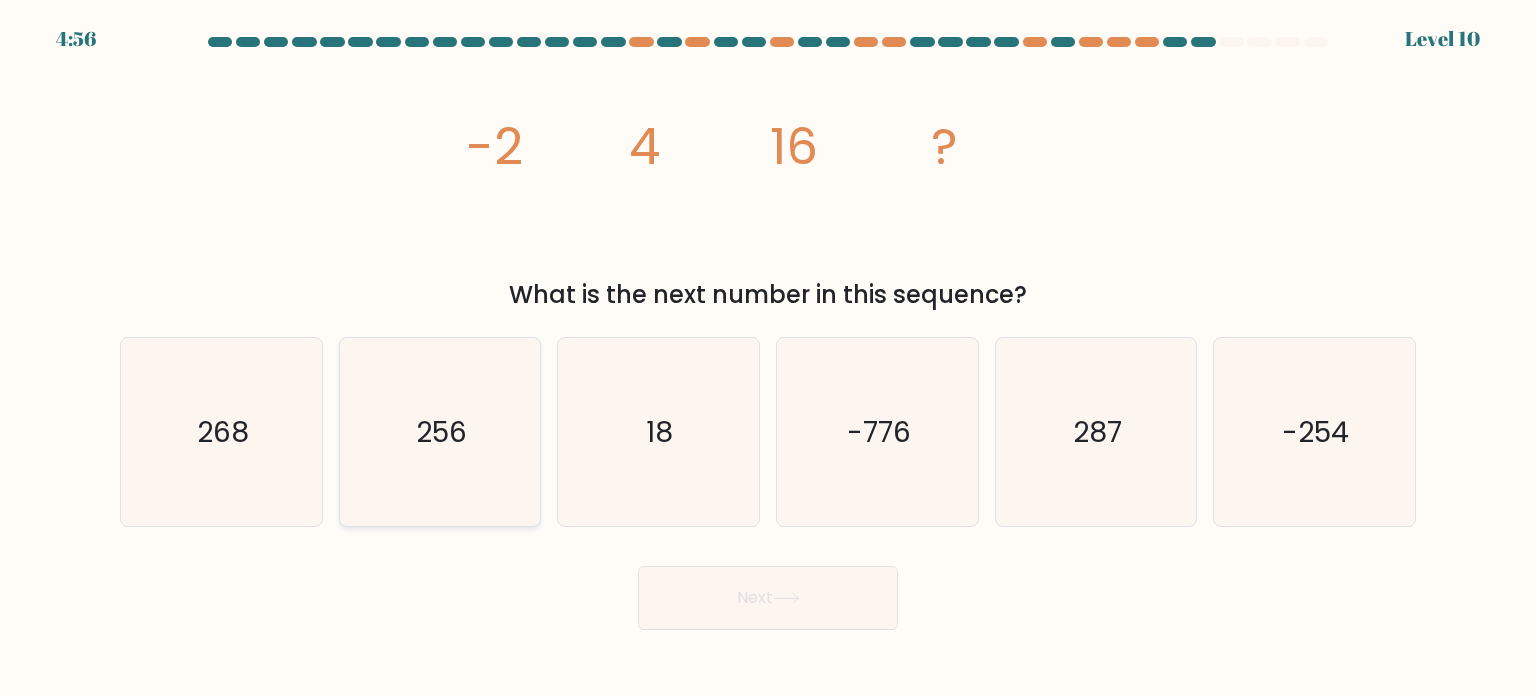 click on "256" 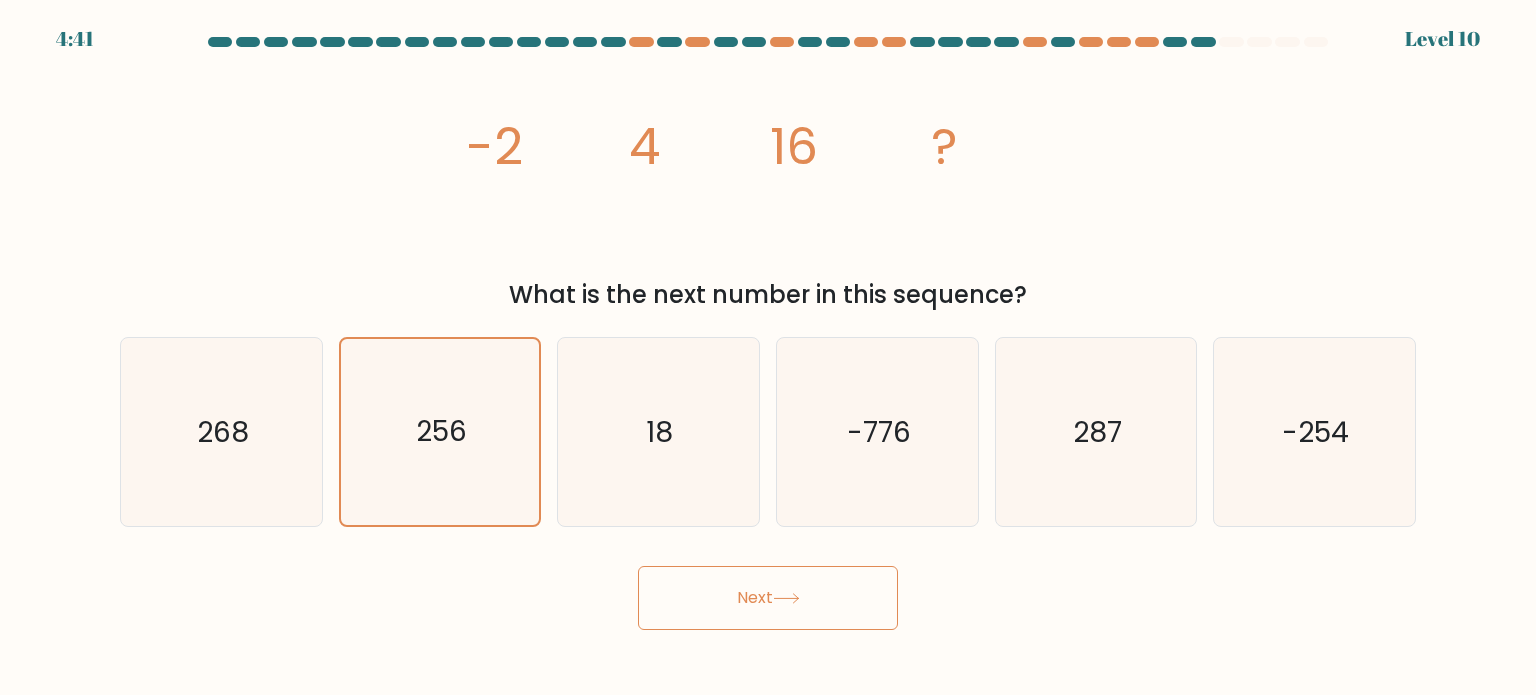 click on "Next" at bounding box center [768, 598] 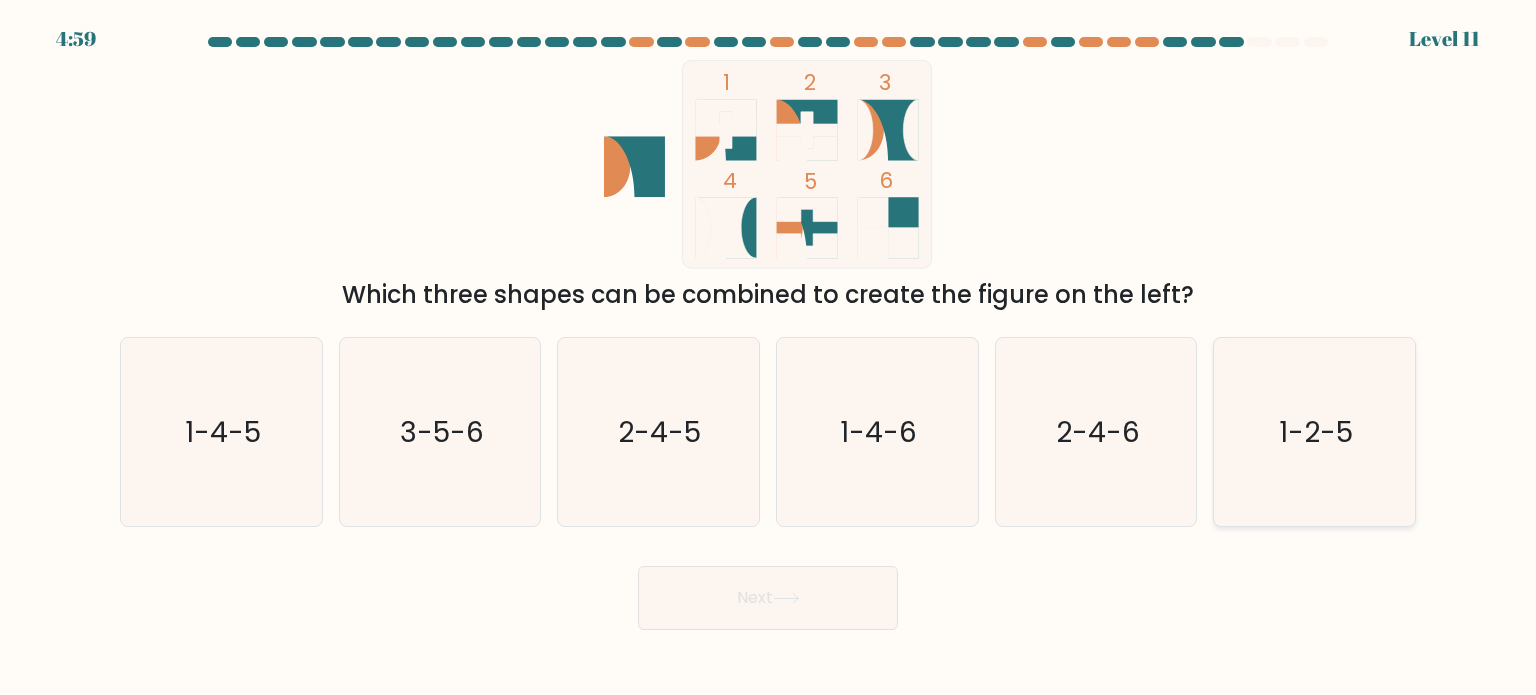 click on "1-2-5" 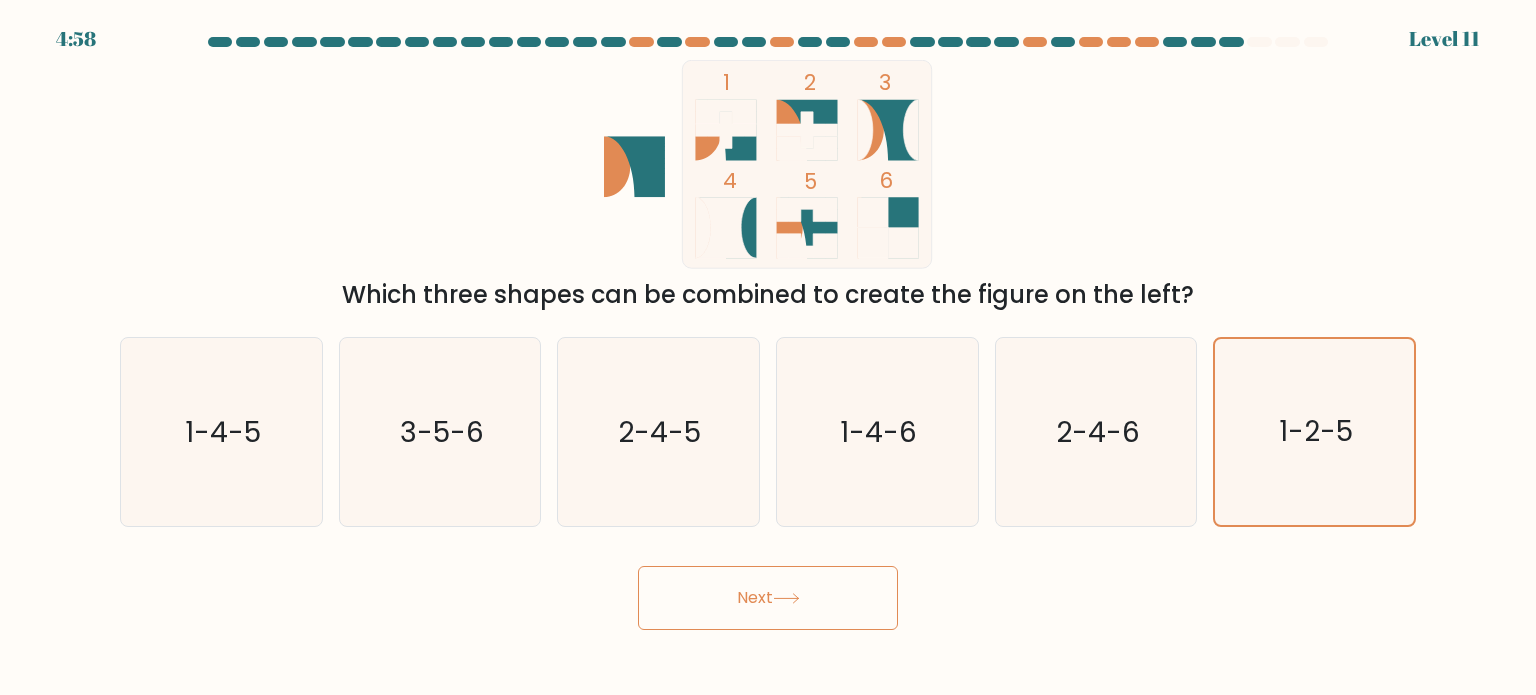 click on "Next" at bounding box center (768, 598) 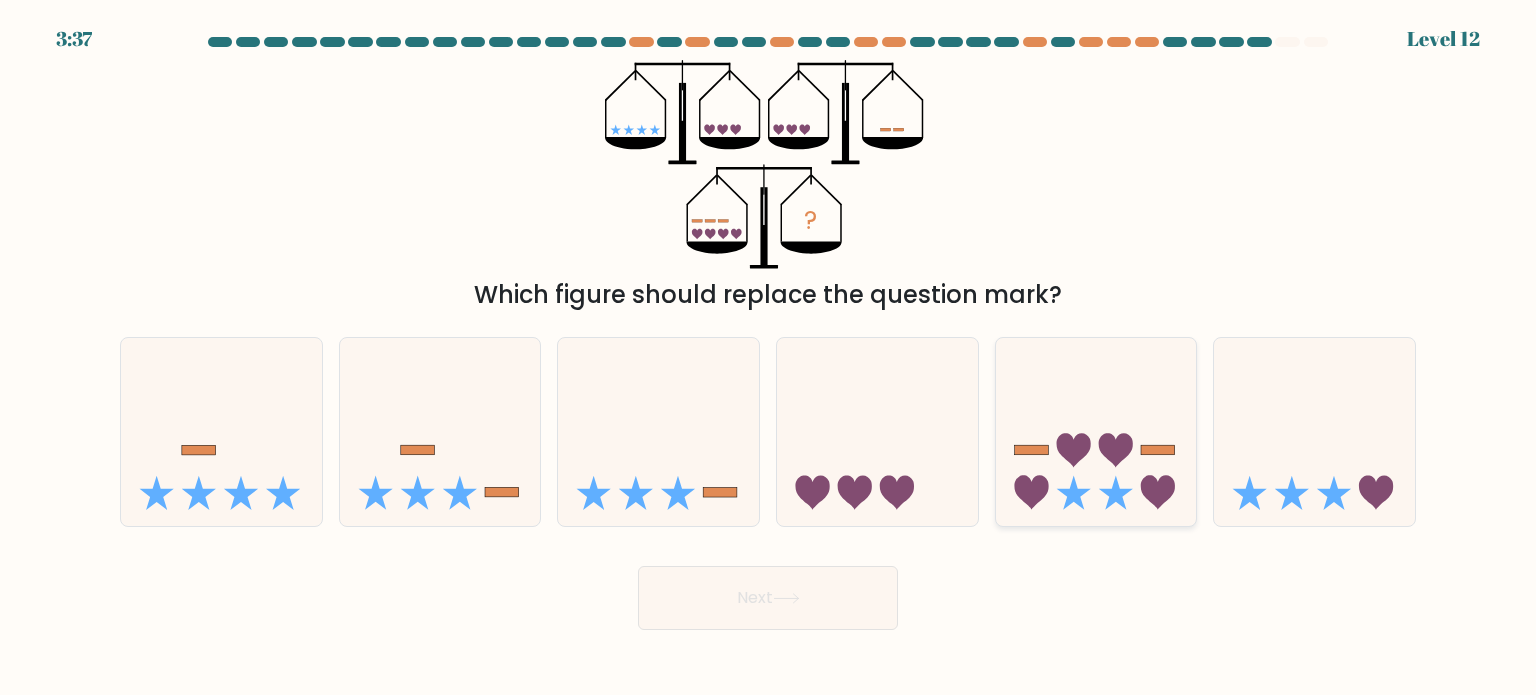 click 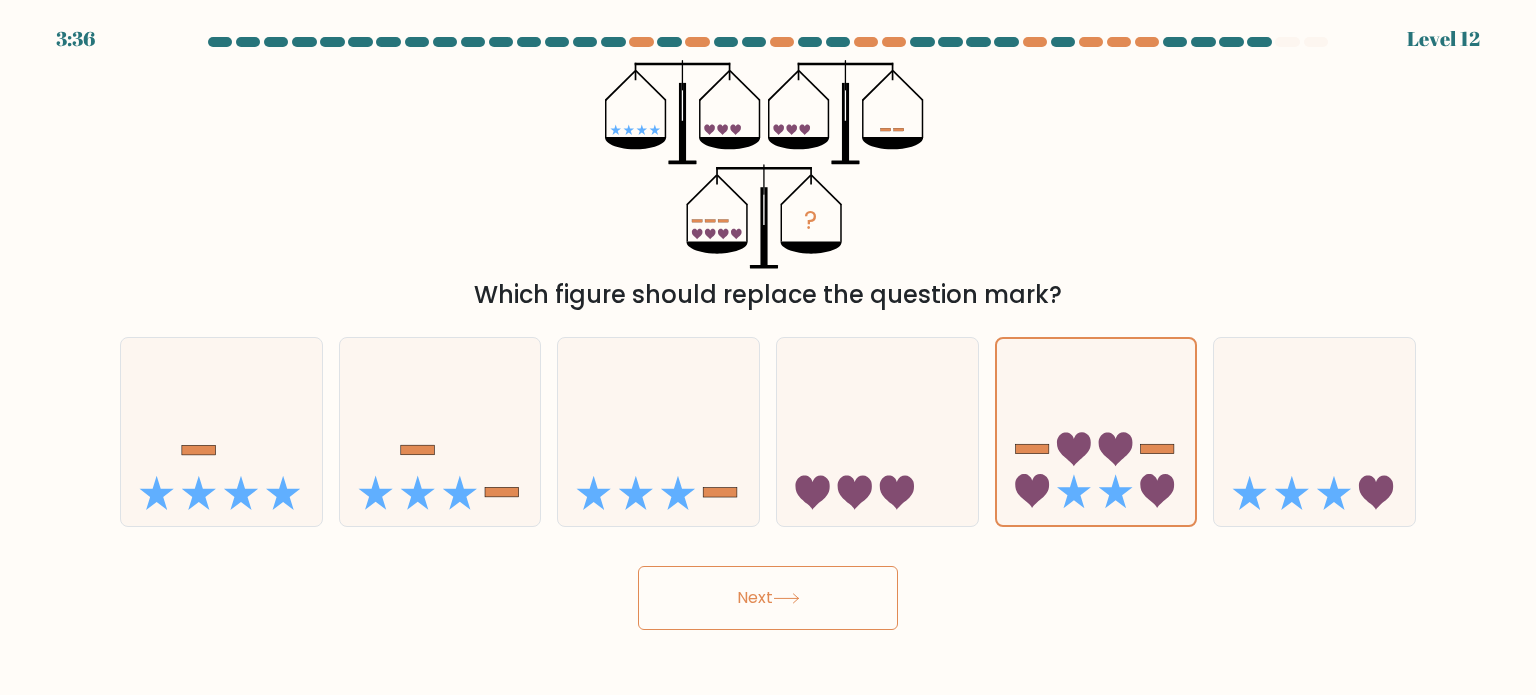 click on "Next" at bounding box center (768, 598) 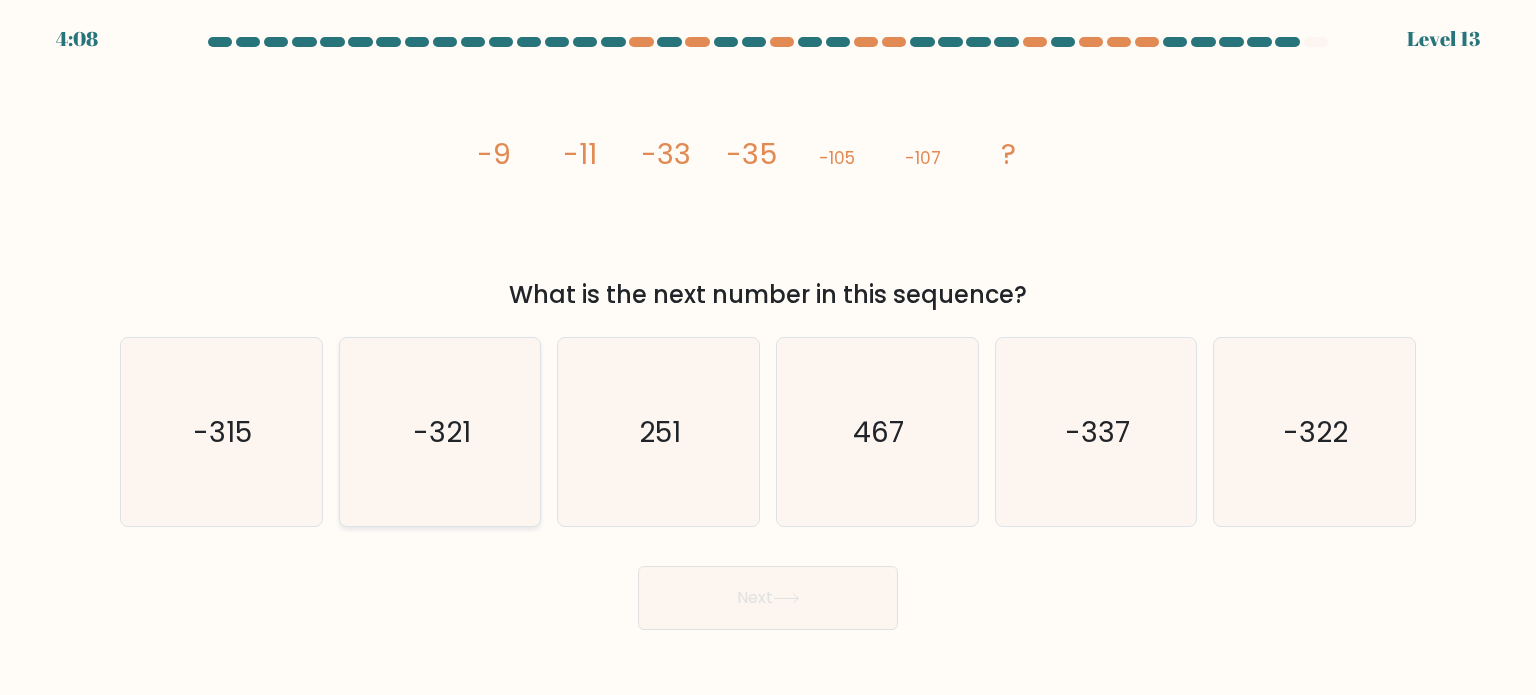 click on "-321" 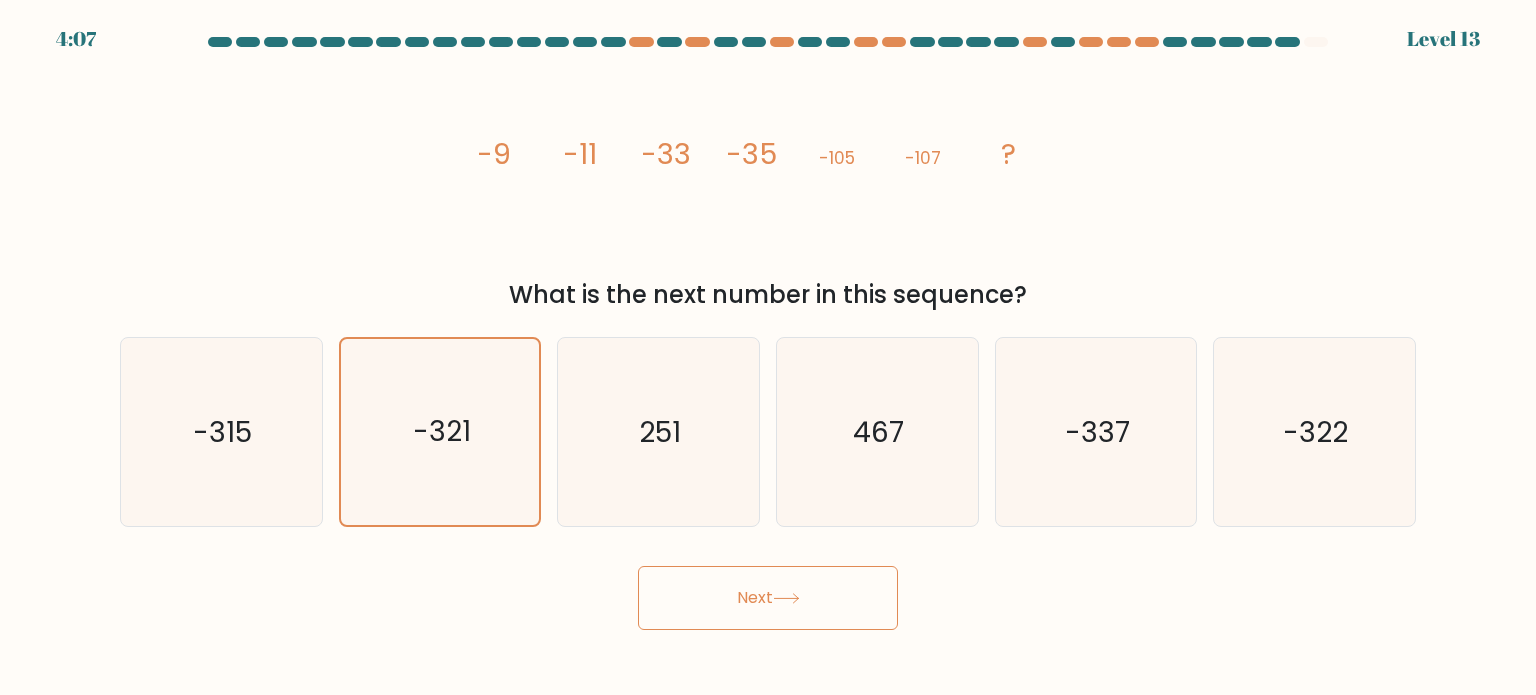click on "Next" at bounding box center (768, 598) 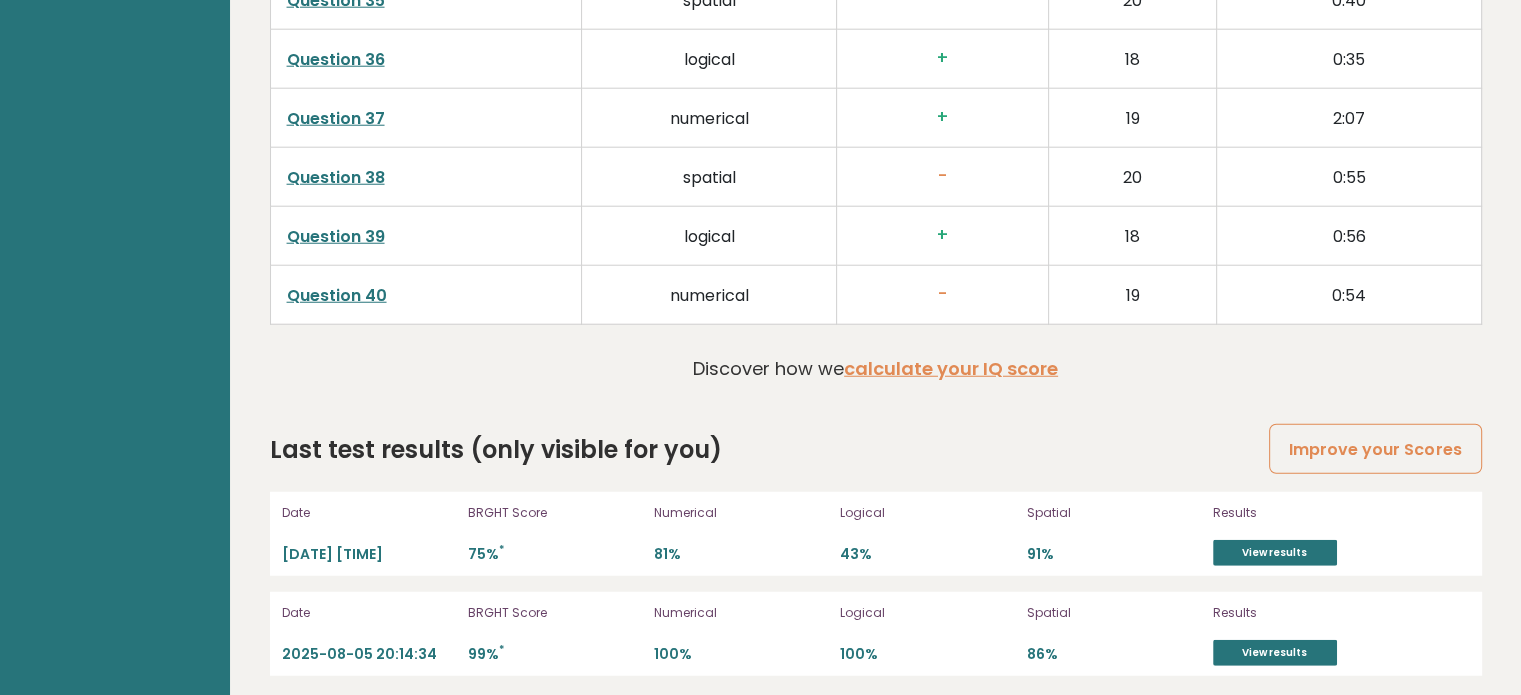 scroll, scrollTop: 5276, scrollLeft: 0, axis: vertical 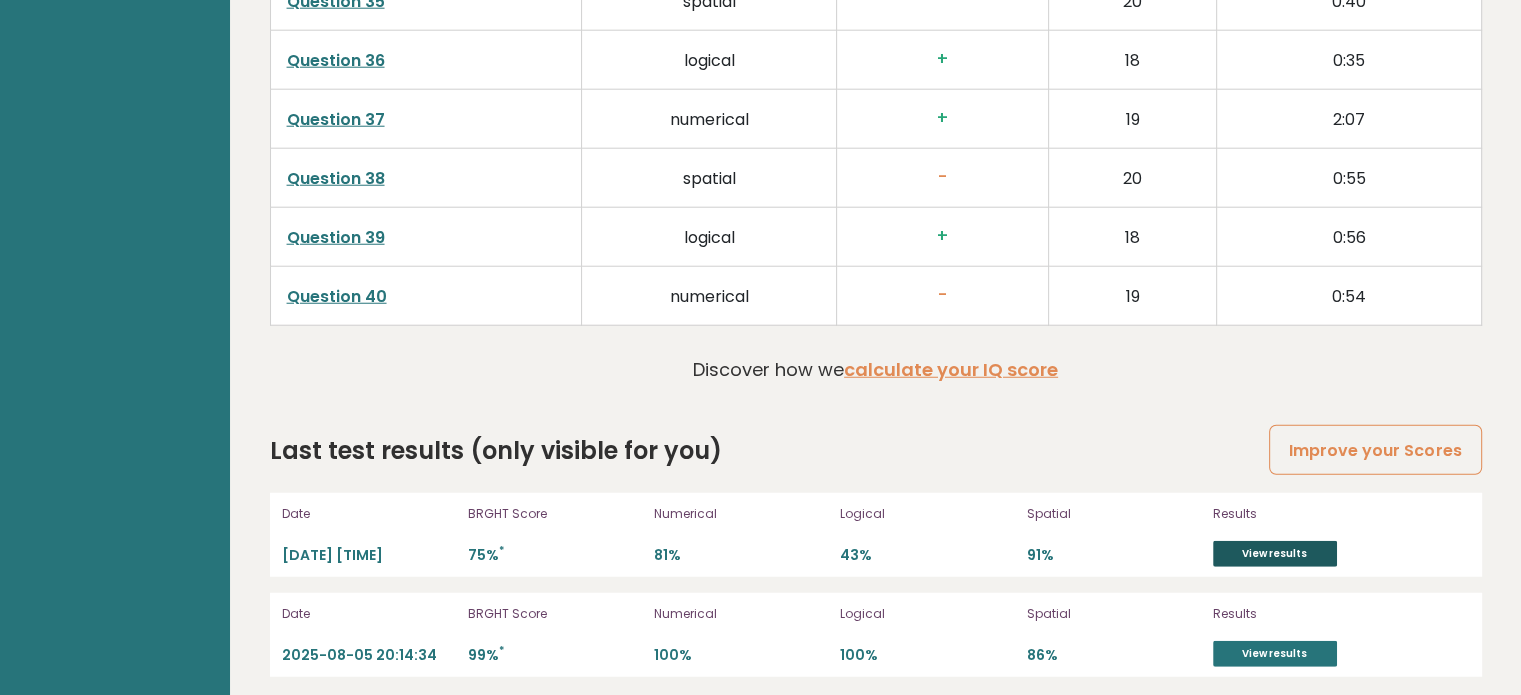 click on "View results" at bounding box center (1275, 554) 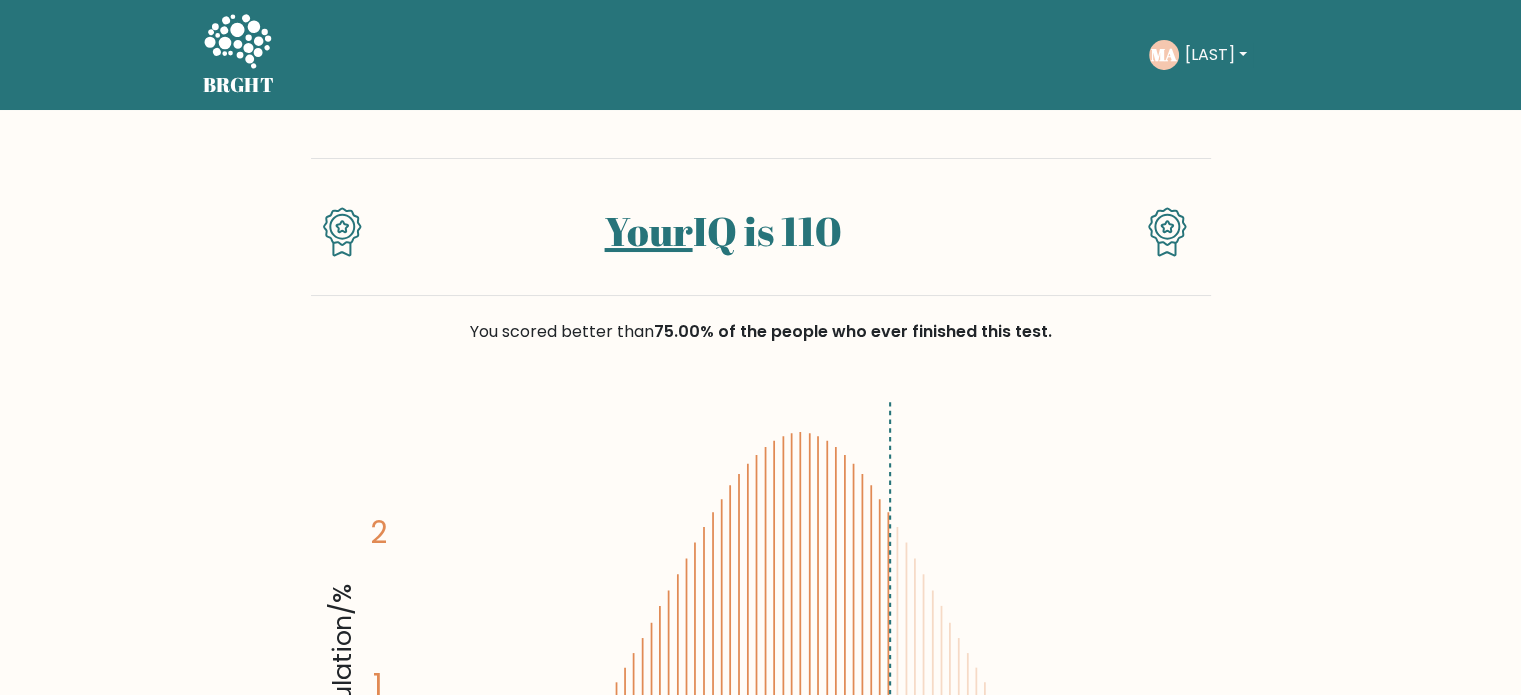 scroll, scrollTop: 0, scrollLeft: 0, axis: both 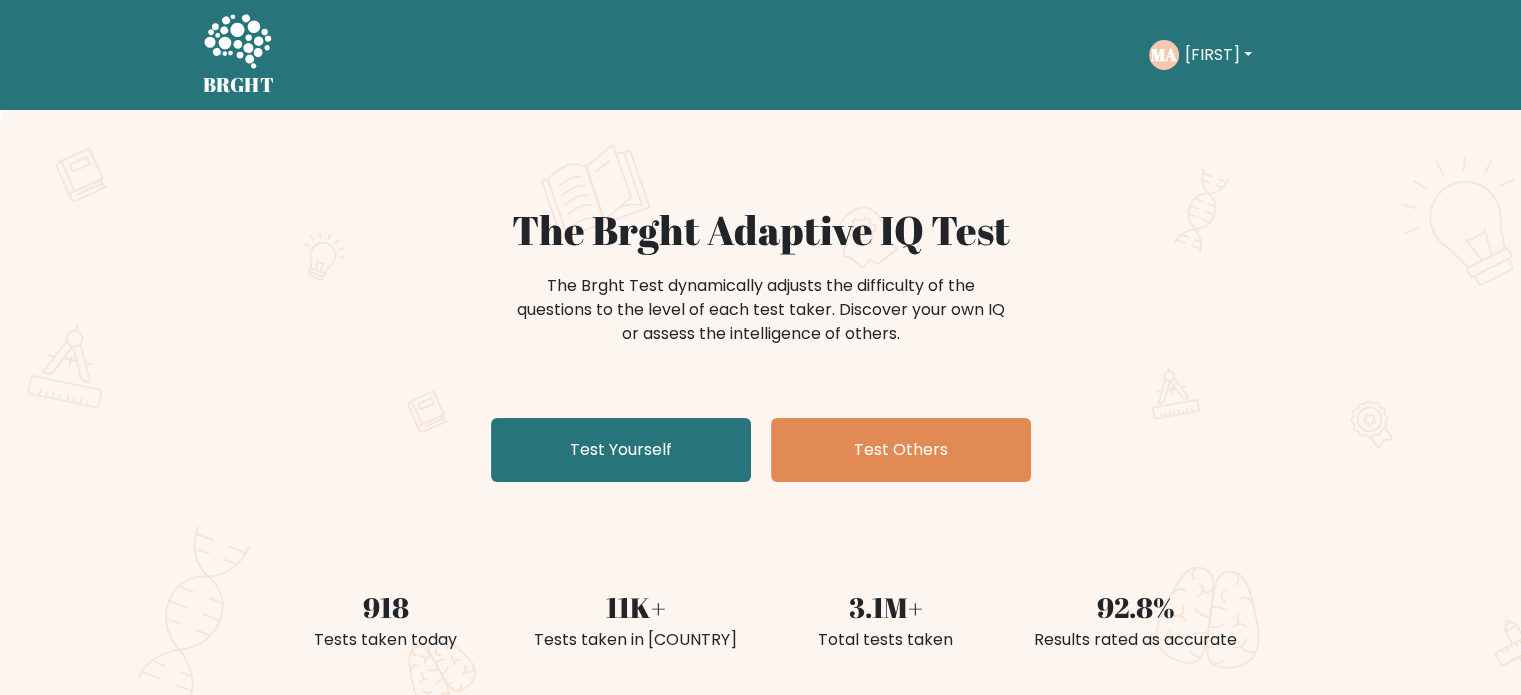 click on "[FIRST]" at bounding box center (1218, 55) 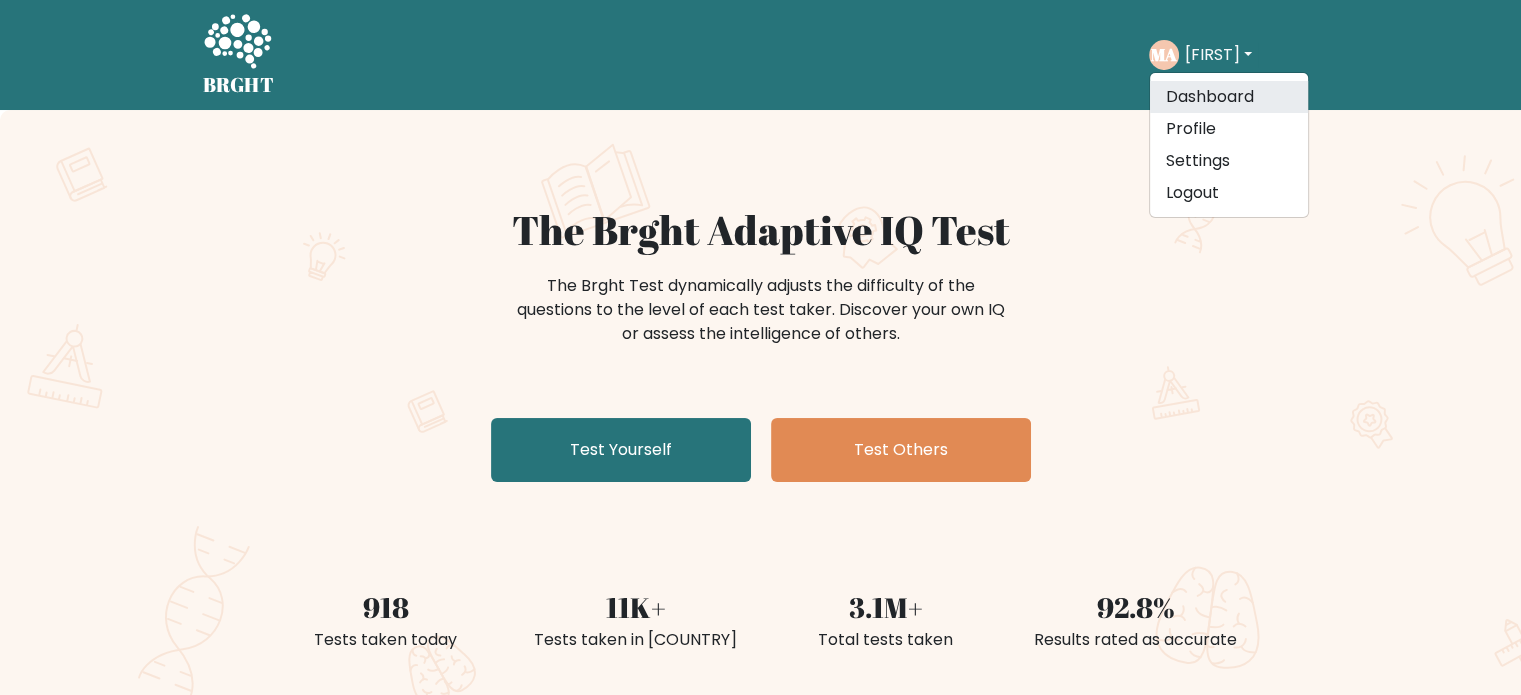 click on "Dashboard" at bounding box center [1229, 97] 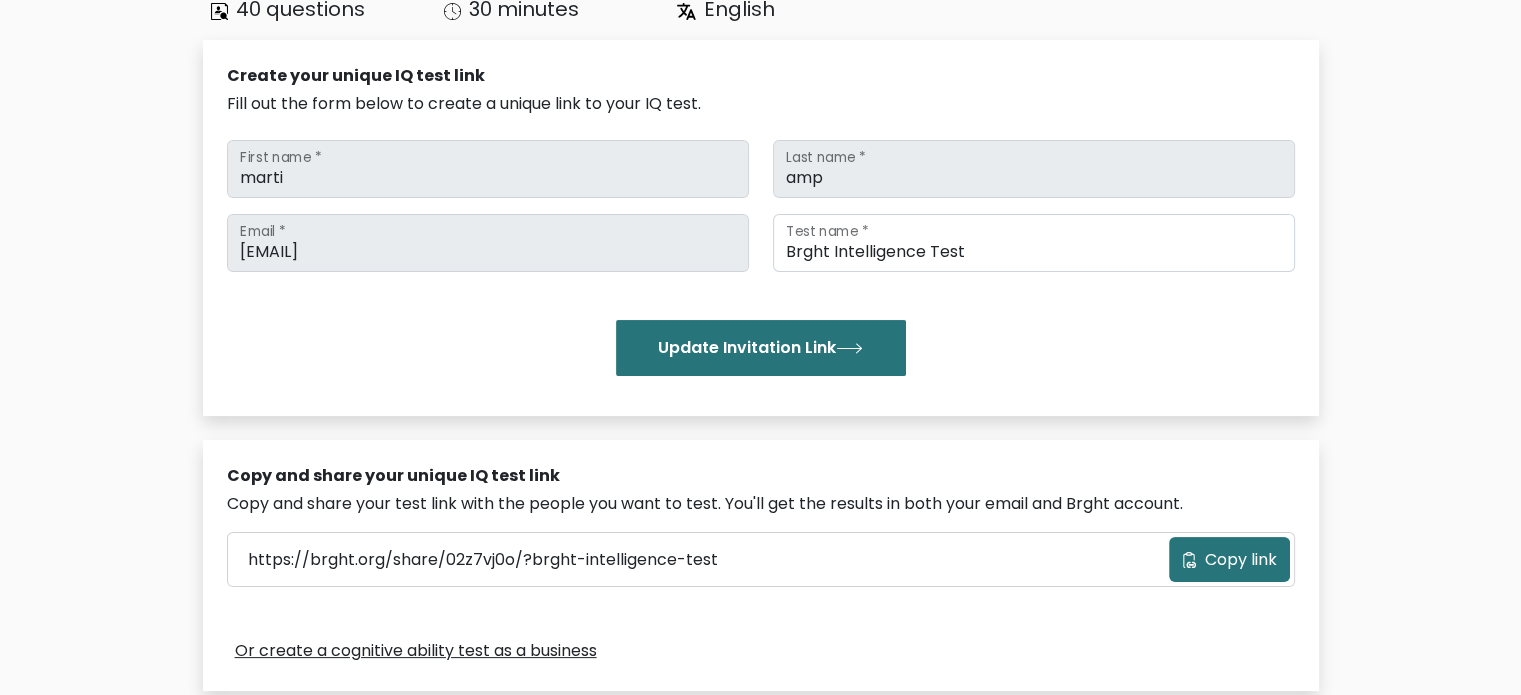 scroll, scrollTop: 0, scrollLeft: 0, axis: both 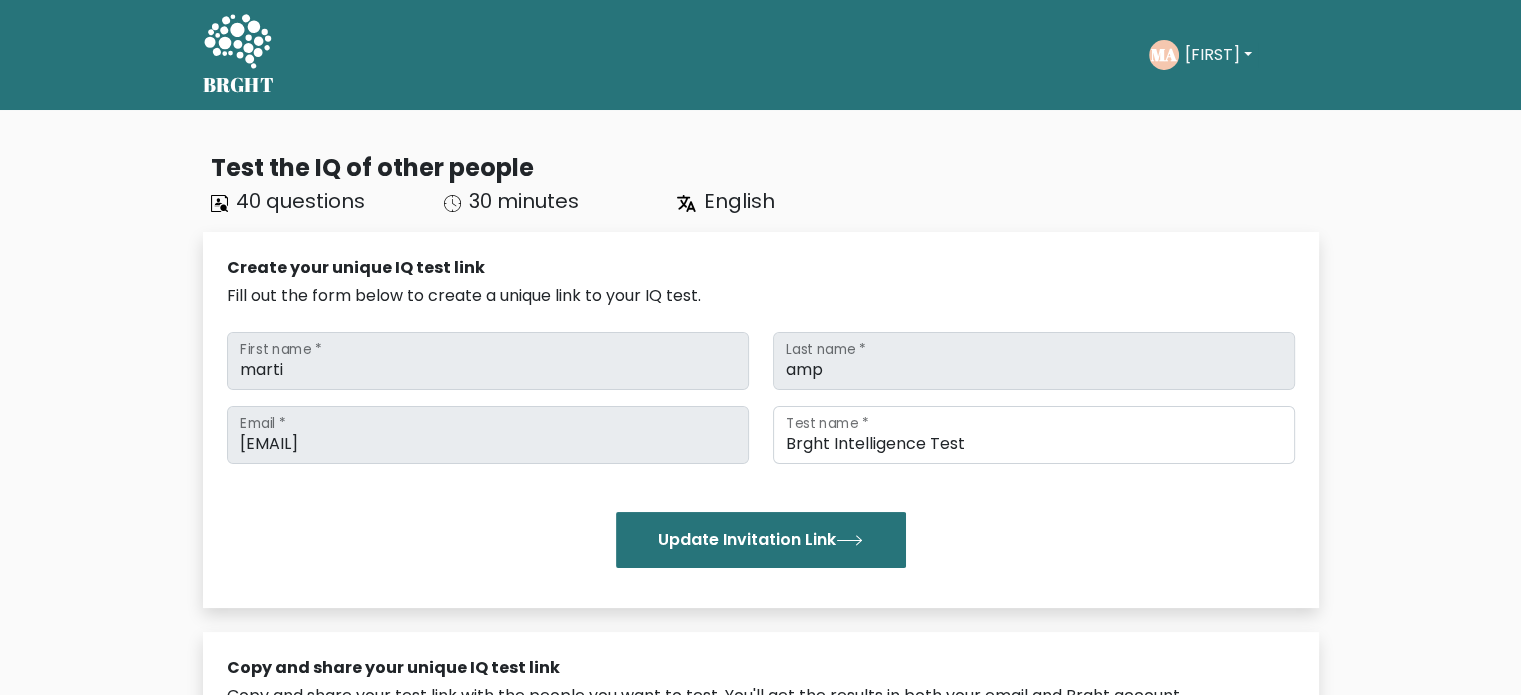 click on "[FIRST]" at bounding box center [1218, 55] 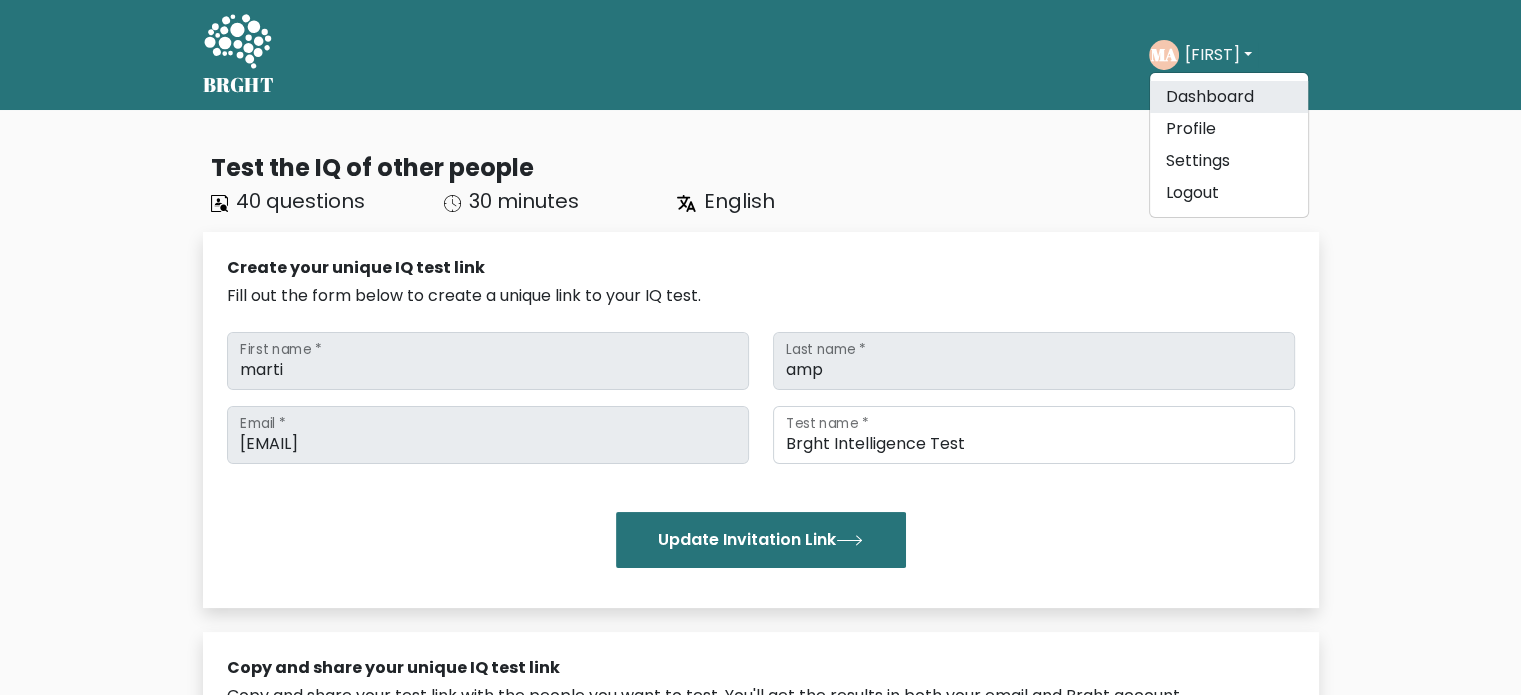 click on "Dashboard" at bounding box center (1229, 97) 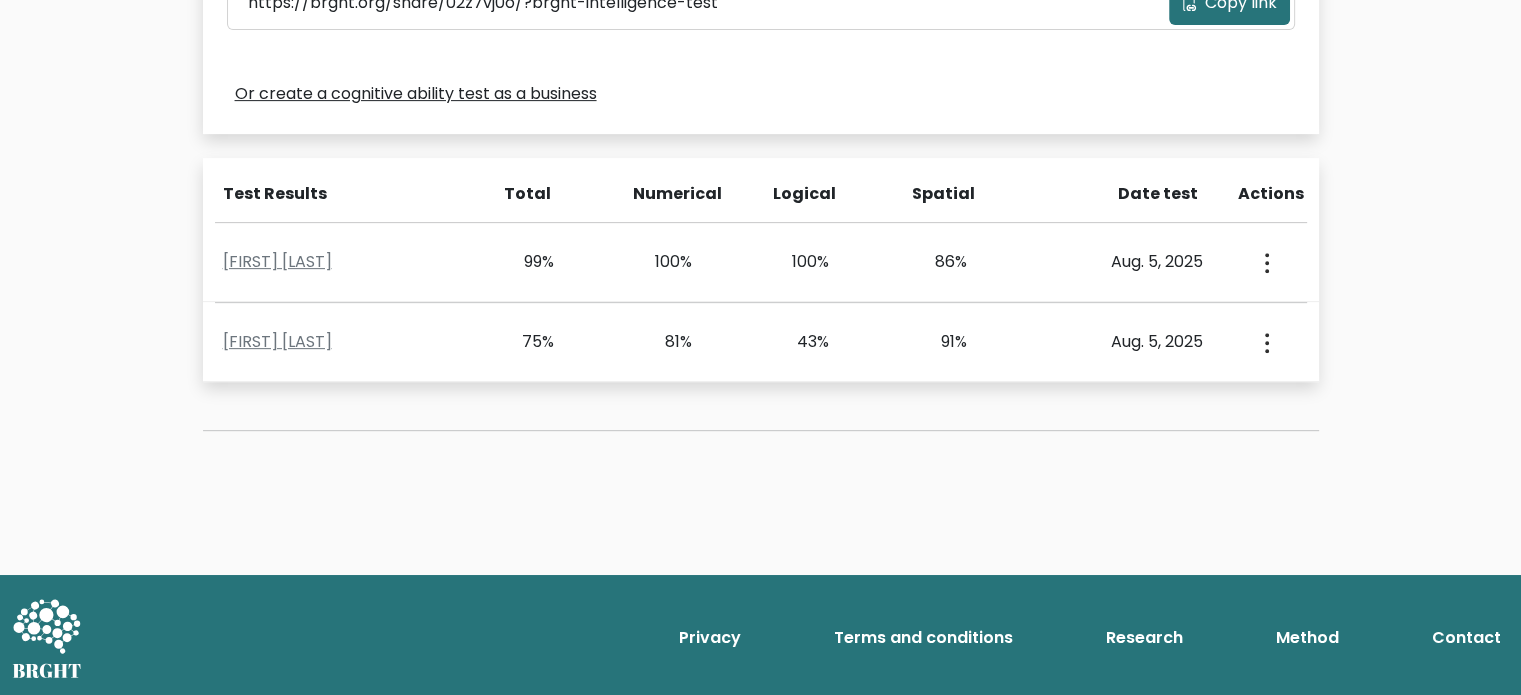 scroll, scrollTop: 0, scrollLeft: 0, axis: both 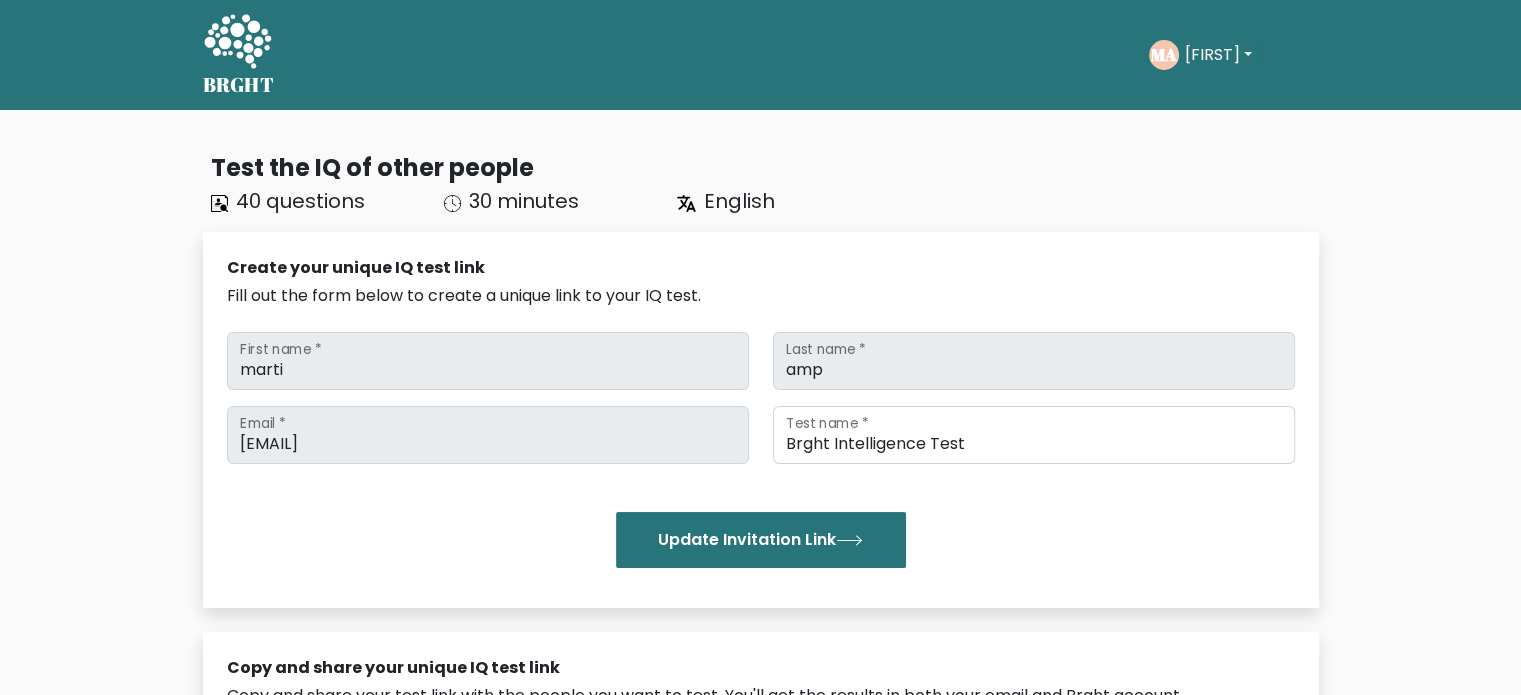 click on "Take the test
[STATE]
[FIRST]
Dashboard
Profile
Settings
Logout
Dashboard
Profile
Settings
Logout" at bounding box center (1234, 55) 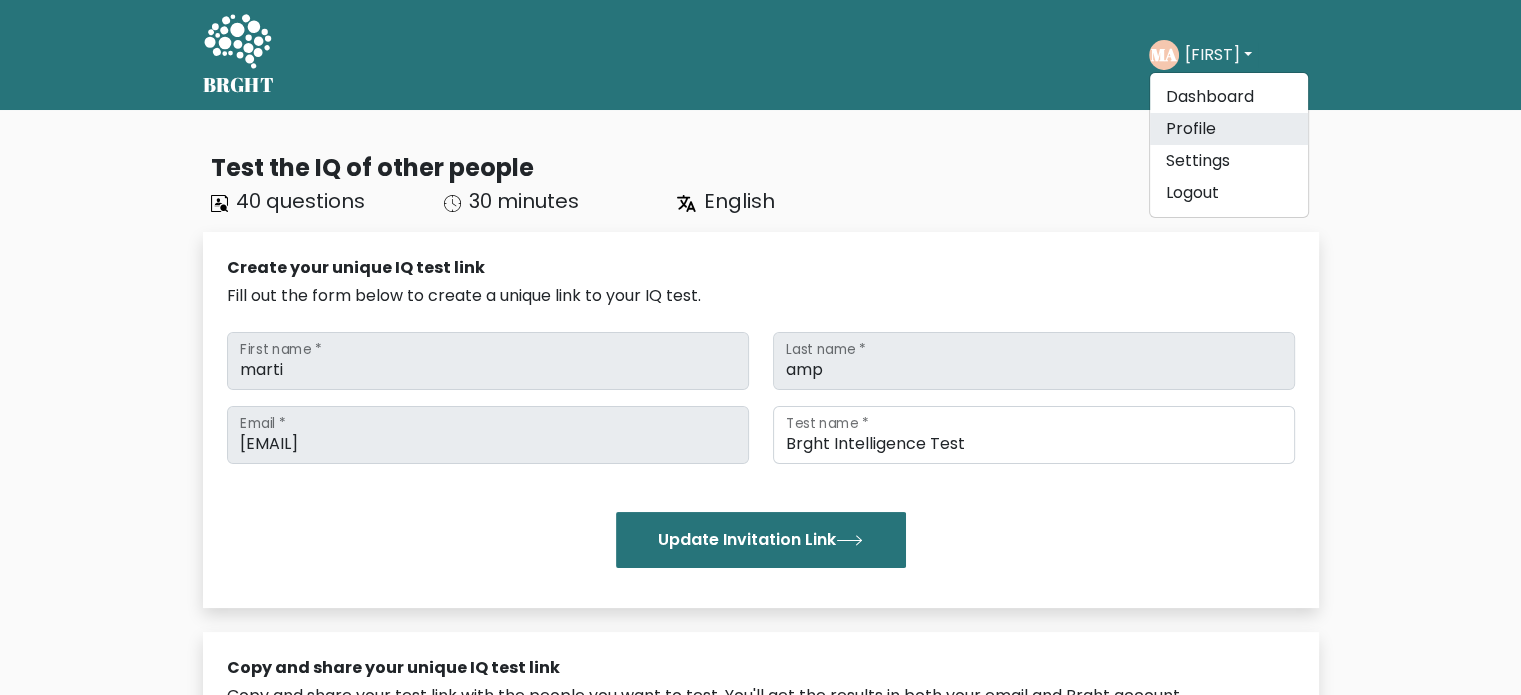 click on "Profile" at bounding box center (1229, 129) 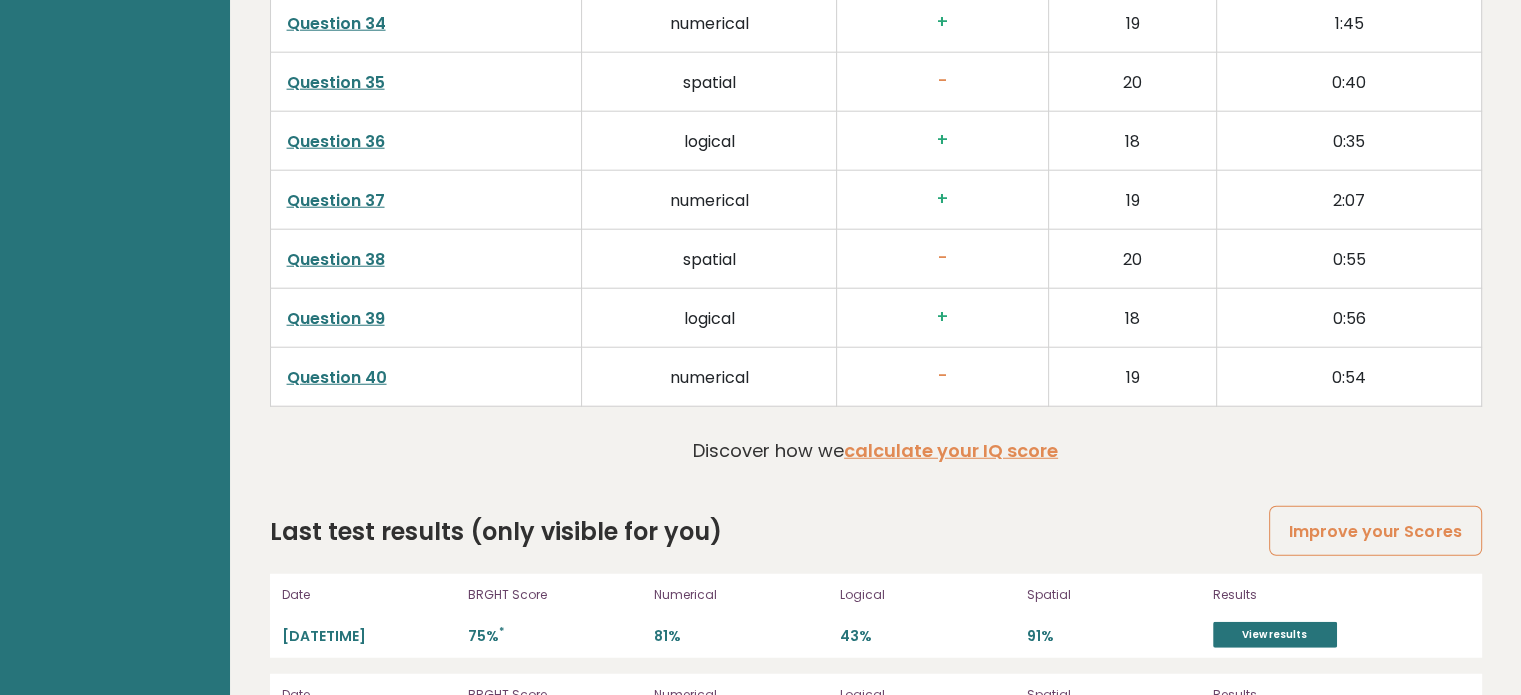 scroll, scrollTop: 5278, scrollLeft: 0, axis: vertical 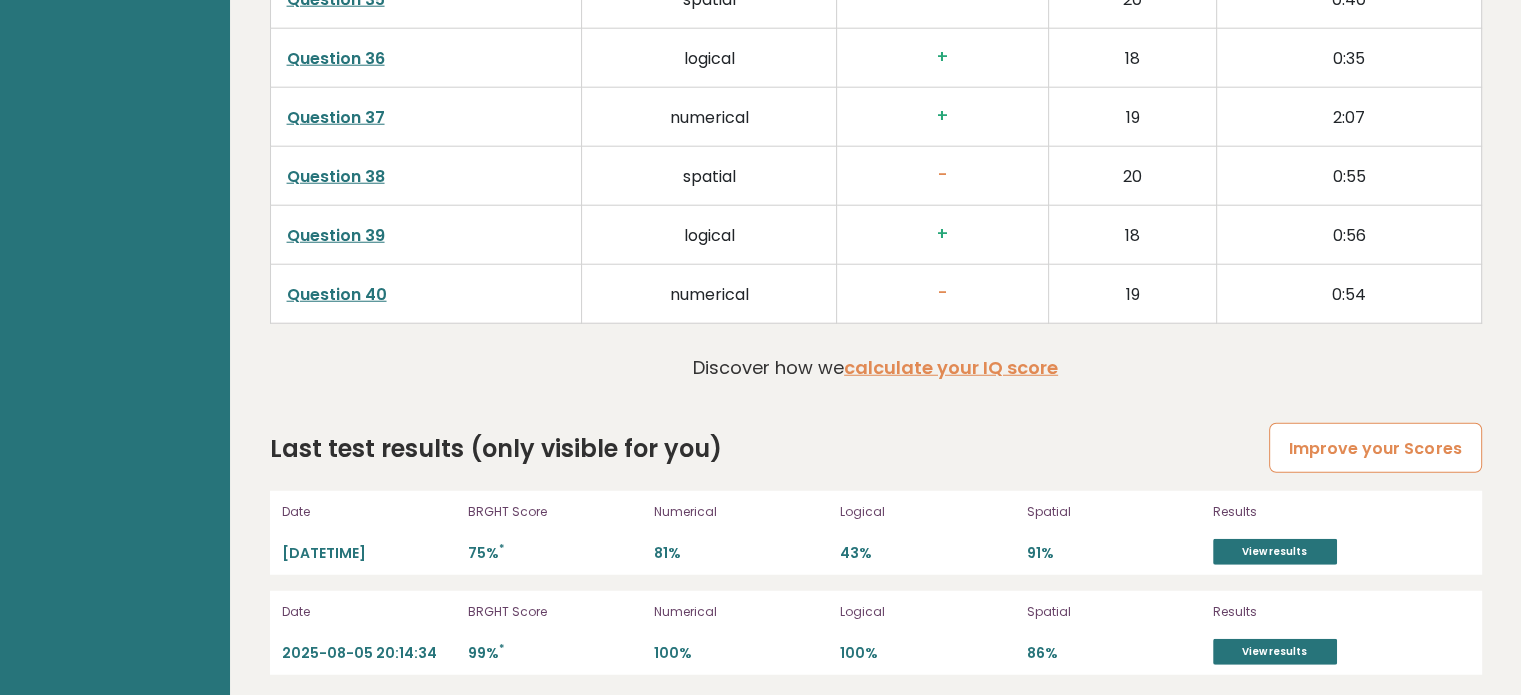 click on "Improve your Scores" at bounding box center [1375, 448] 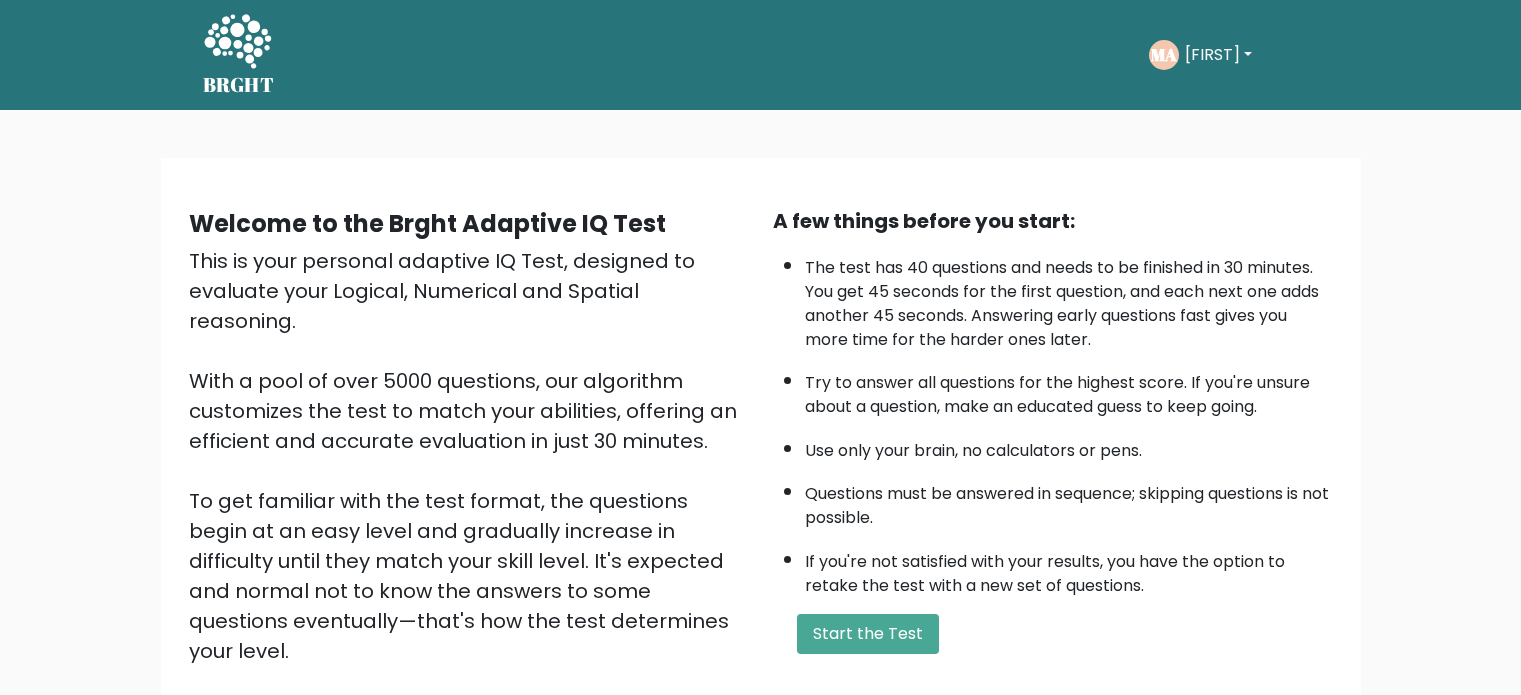 scroll, scrollTop: 0, scrollLeft: 0, axis: both 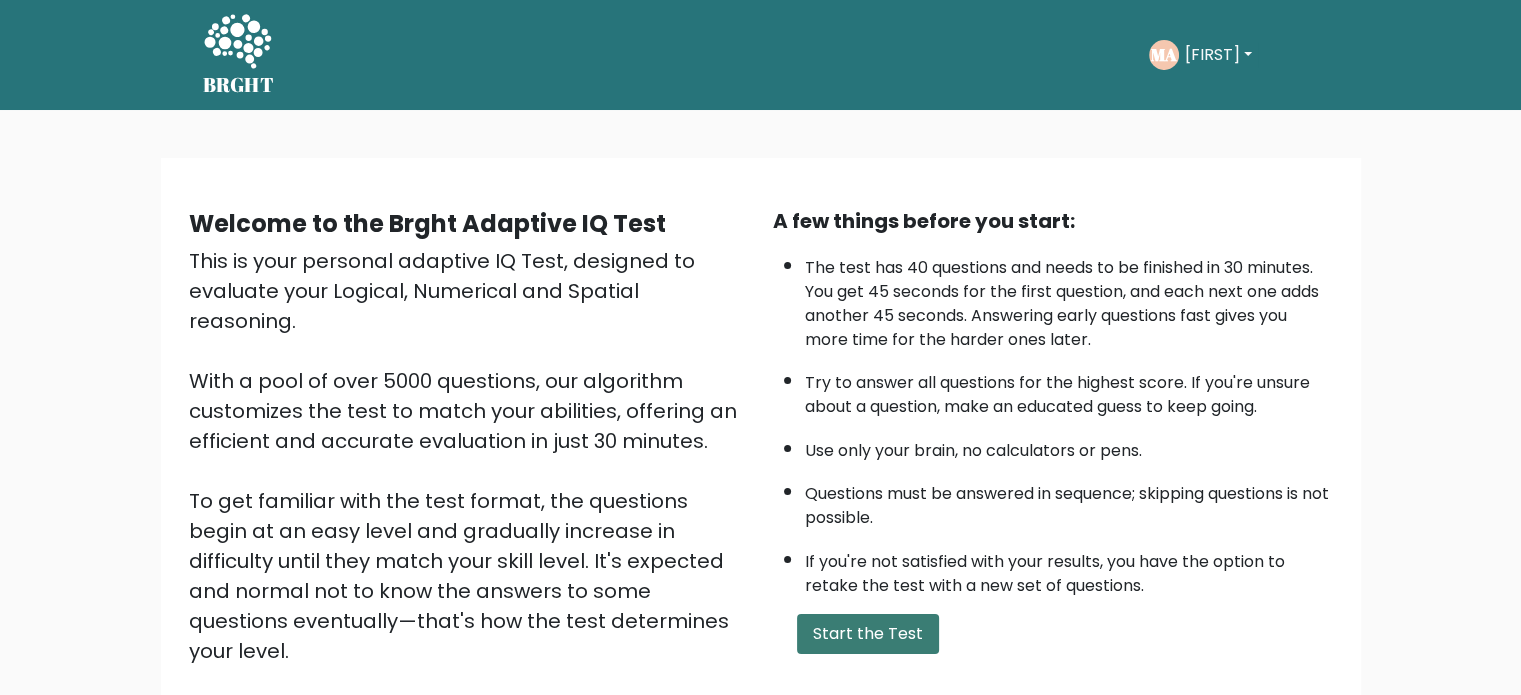 click on "Start the Test" at bounding box center (868, 634) 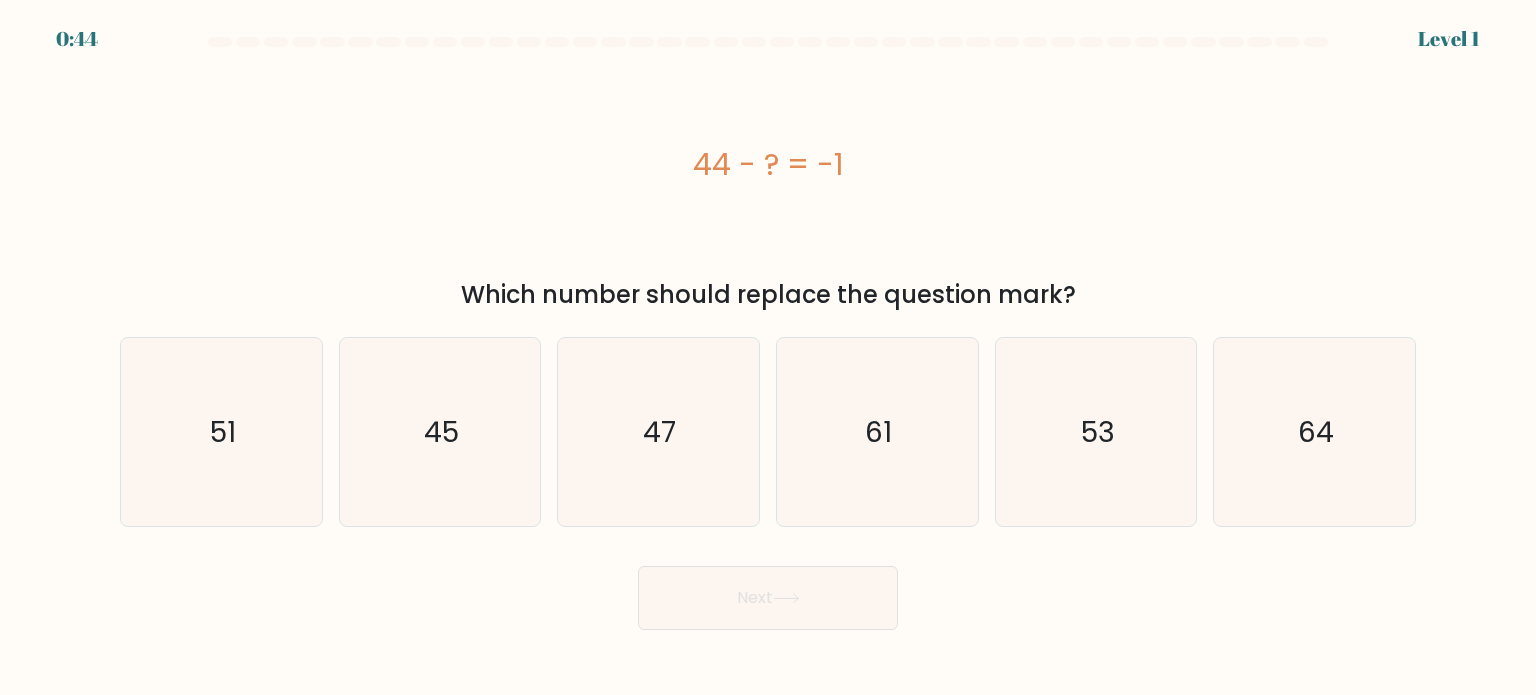 scroll, scrollTop: 0, scrollLeft: 0, axis: both 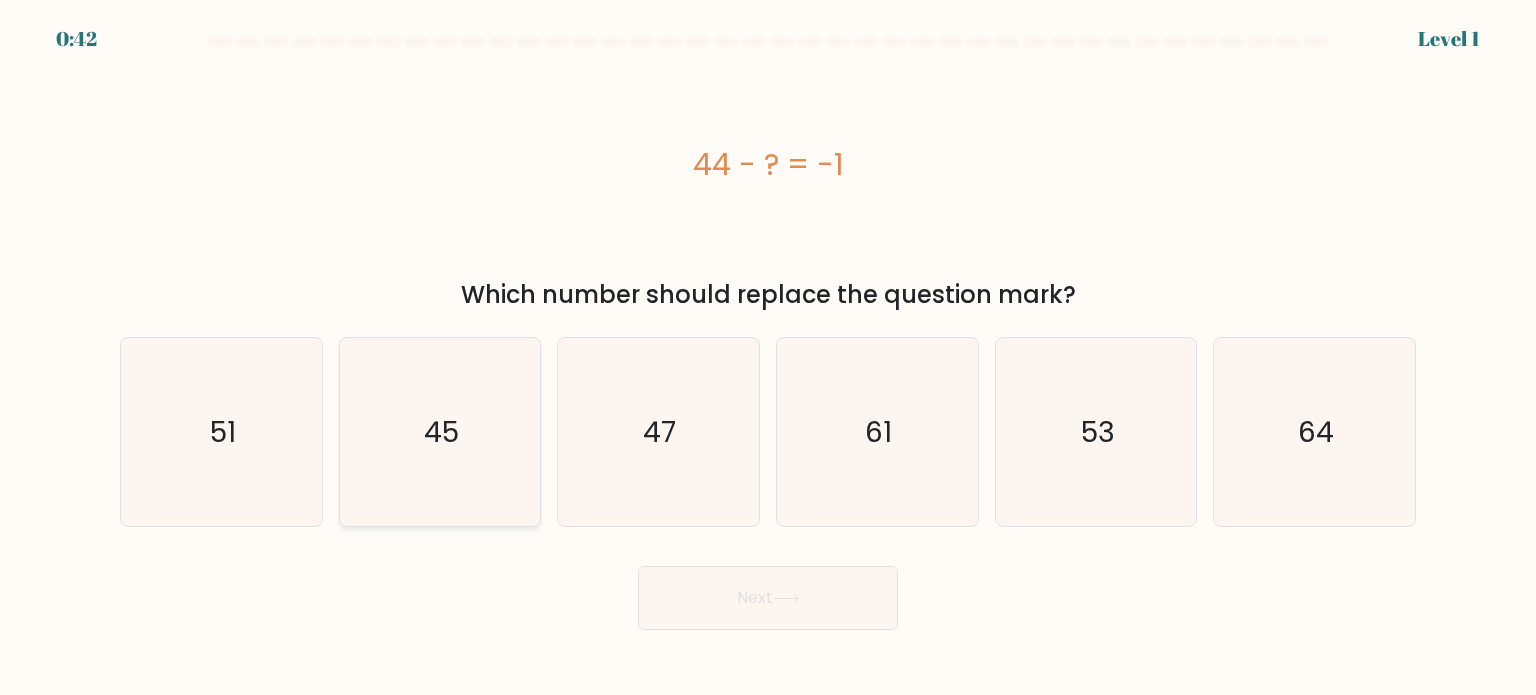 click on "45" 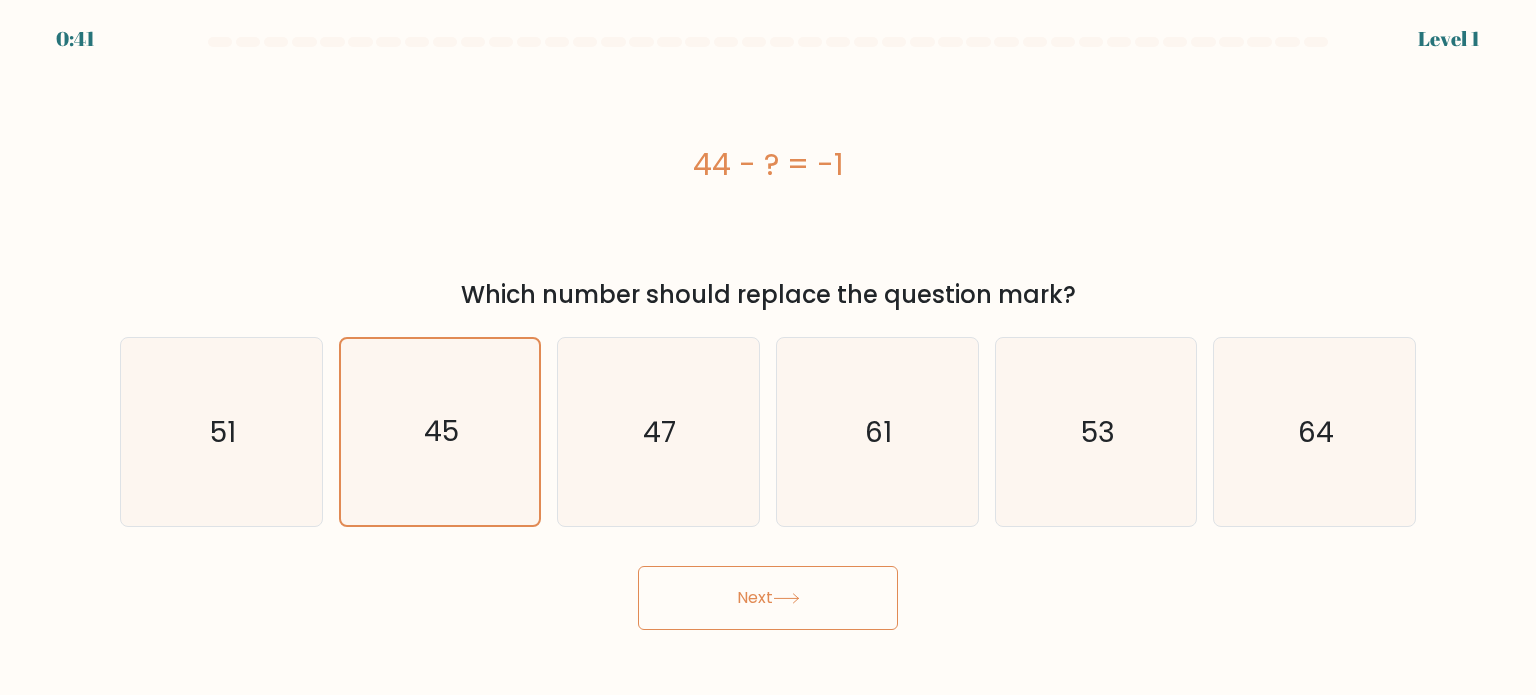 click on "Next" at bounding box center [768, 598] 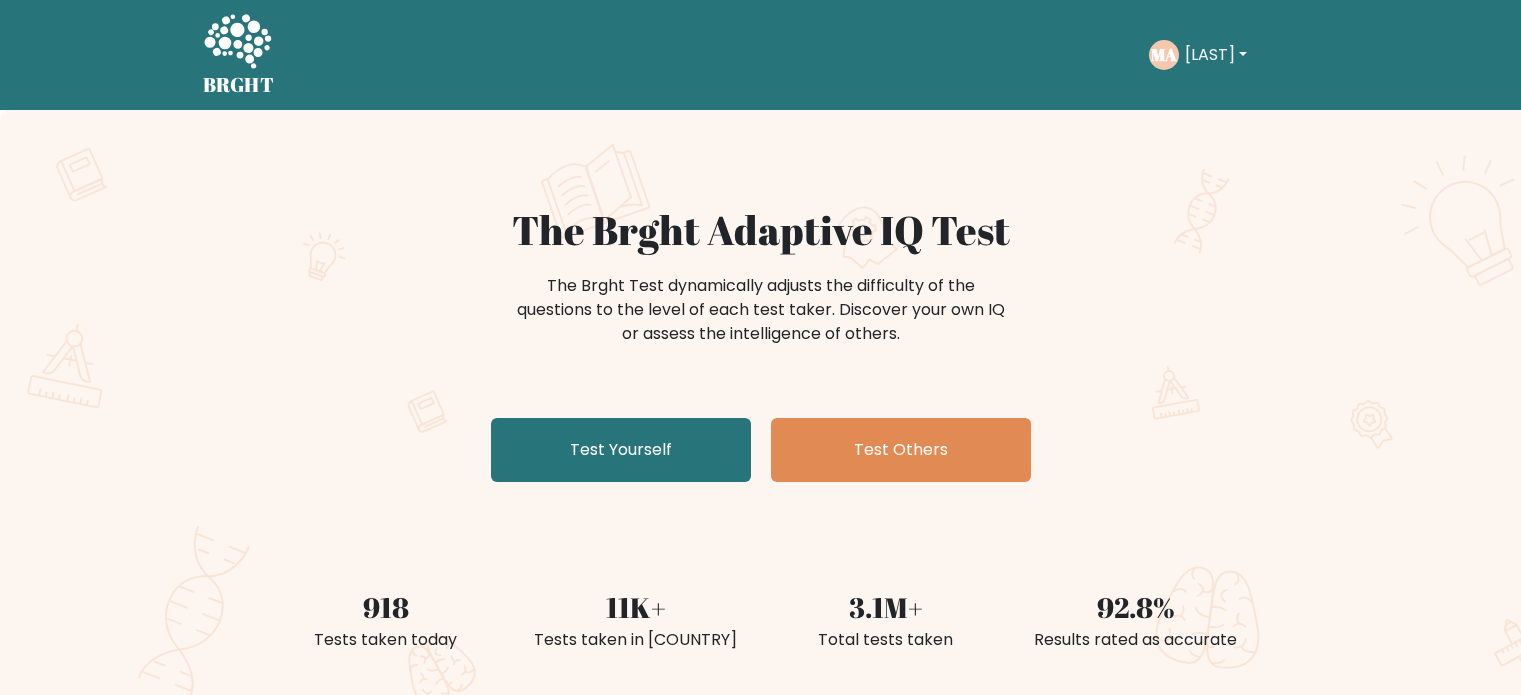 scroll, scrollTop: 0, scrollLeft: 0, axis: both 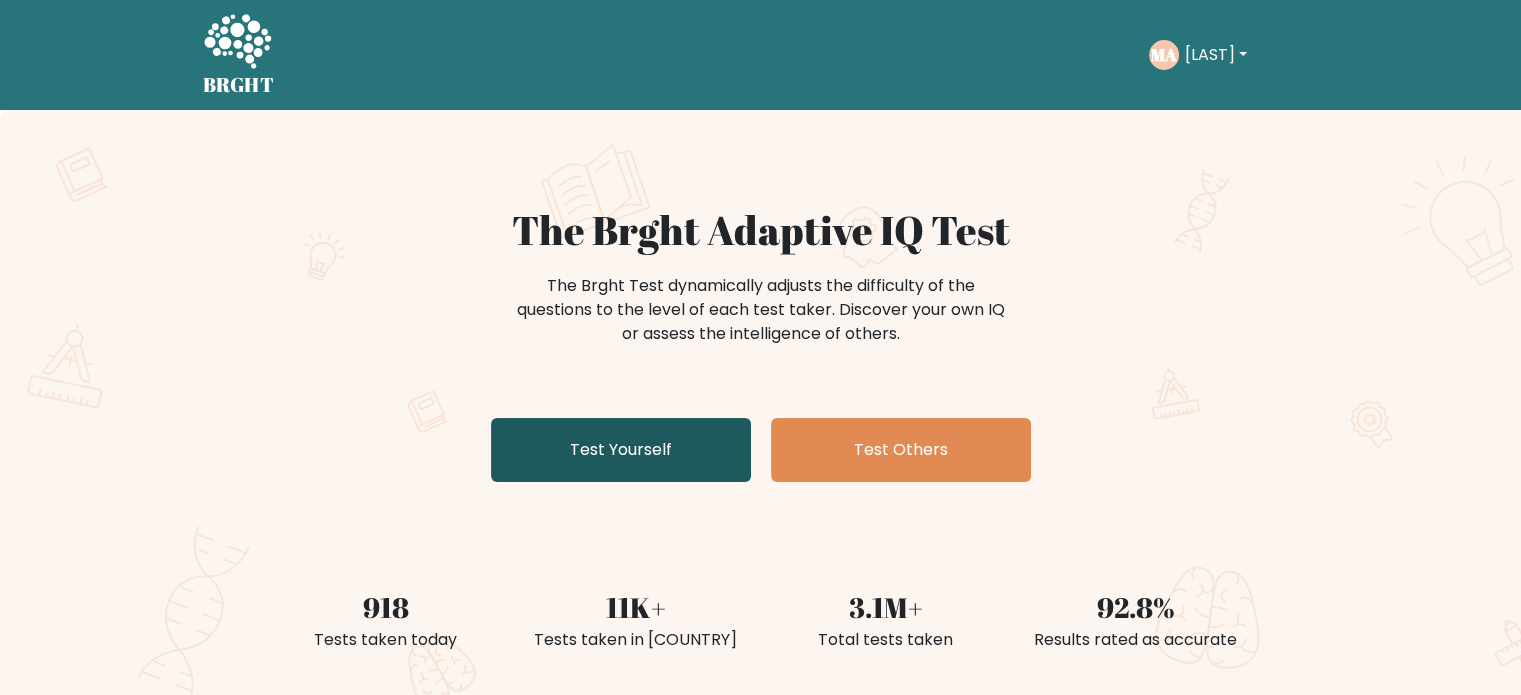 click on "Test Yourself" at bounding box center (621, 450) 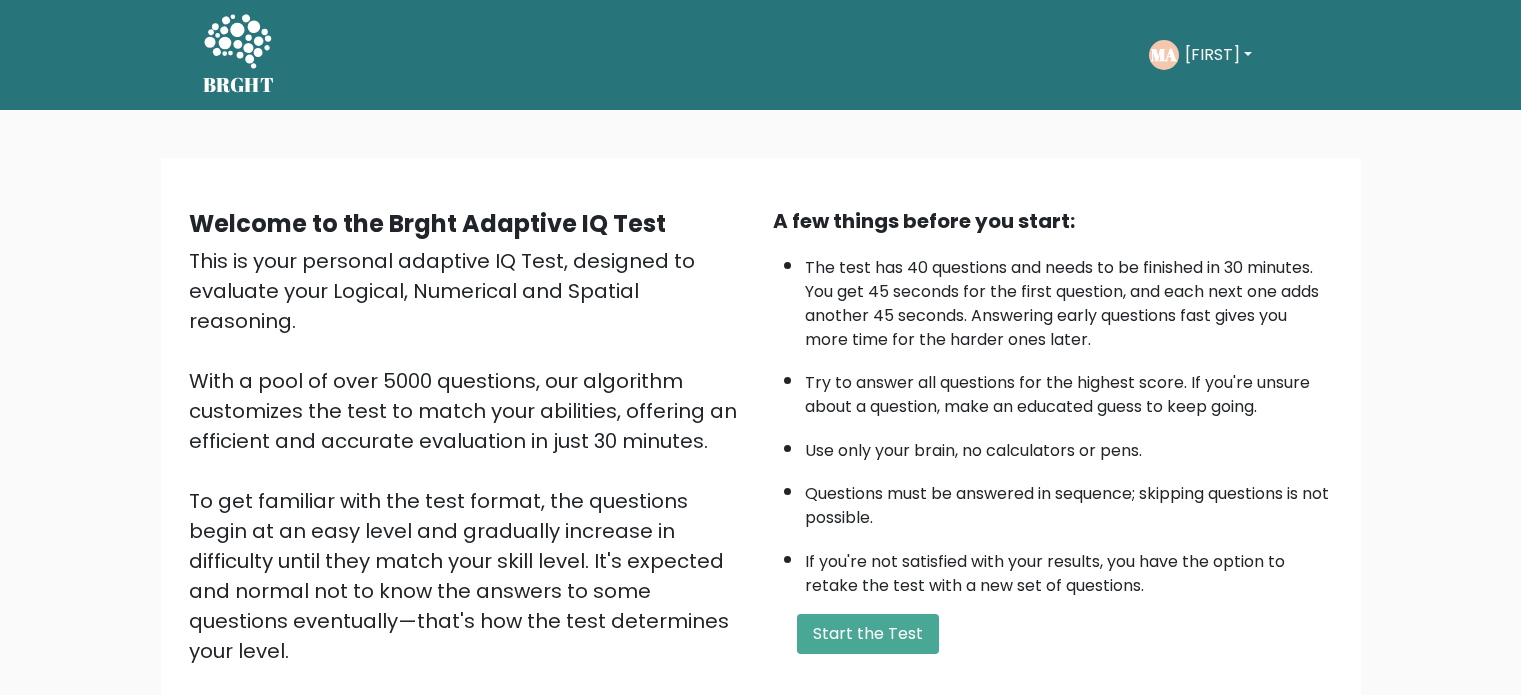 scroll, scrollTop: 0, scrollLeft: 0, axis: both 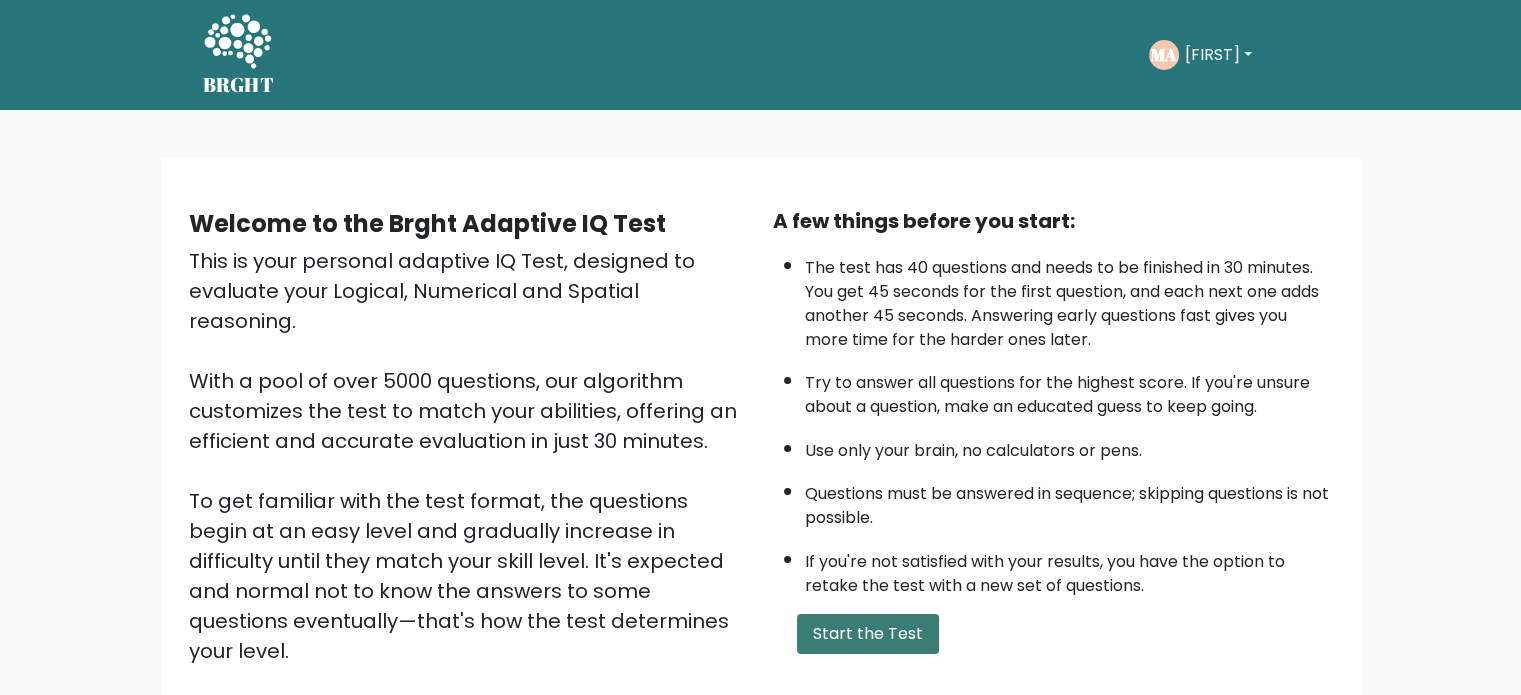 click on "Start the Test" at bounding box center [868, 634] 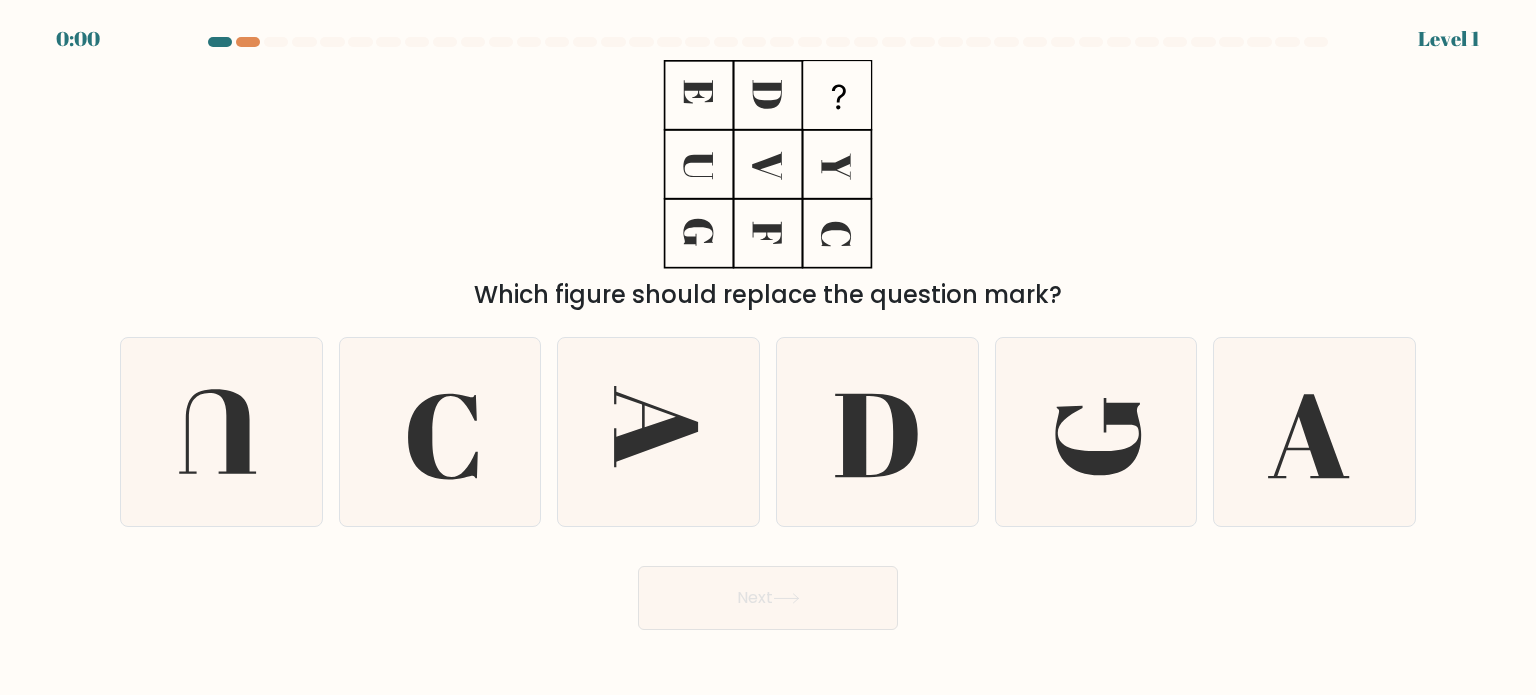 scroll, scrollTop: 0, scrollLeft: 0, axis: both 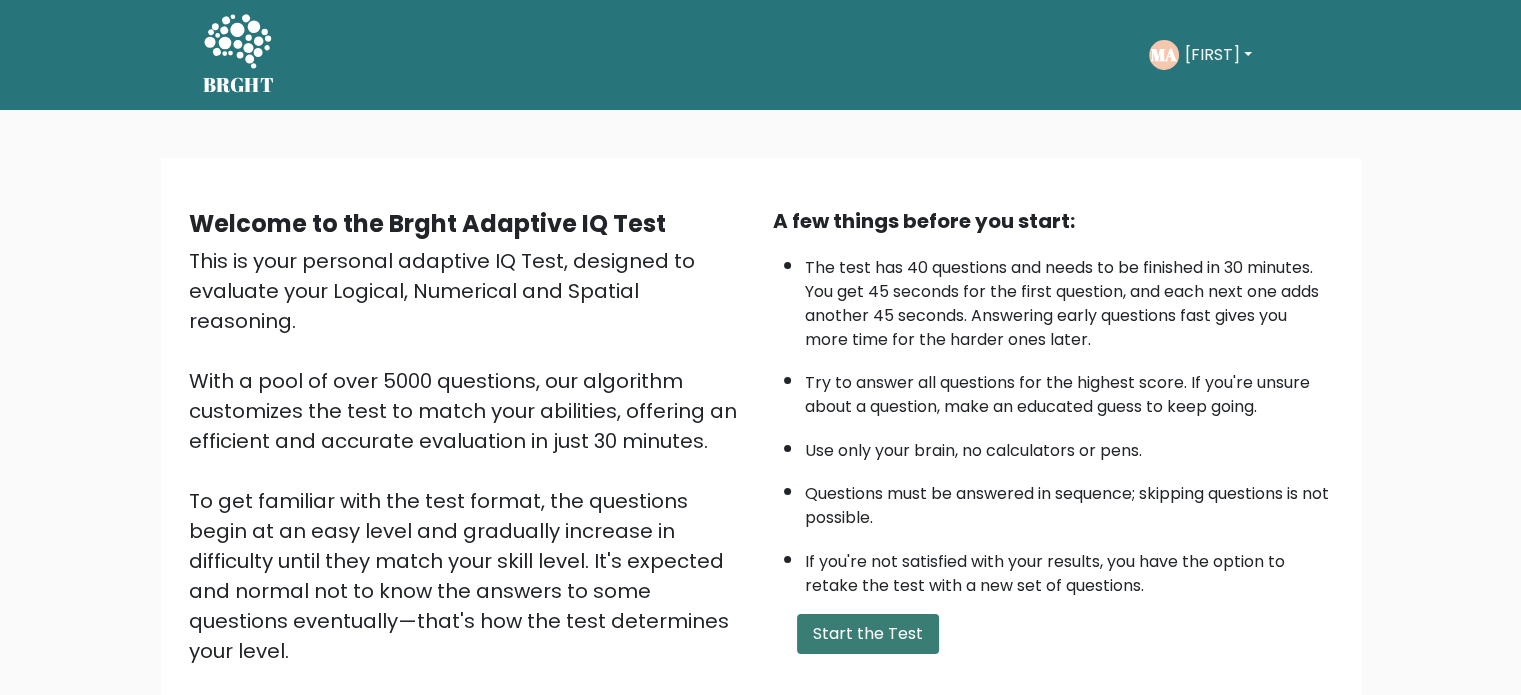 click on "Start the Test" at bounding box center [868, 634] 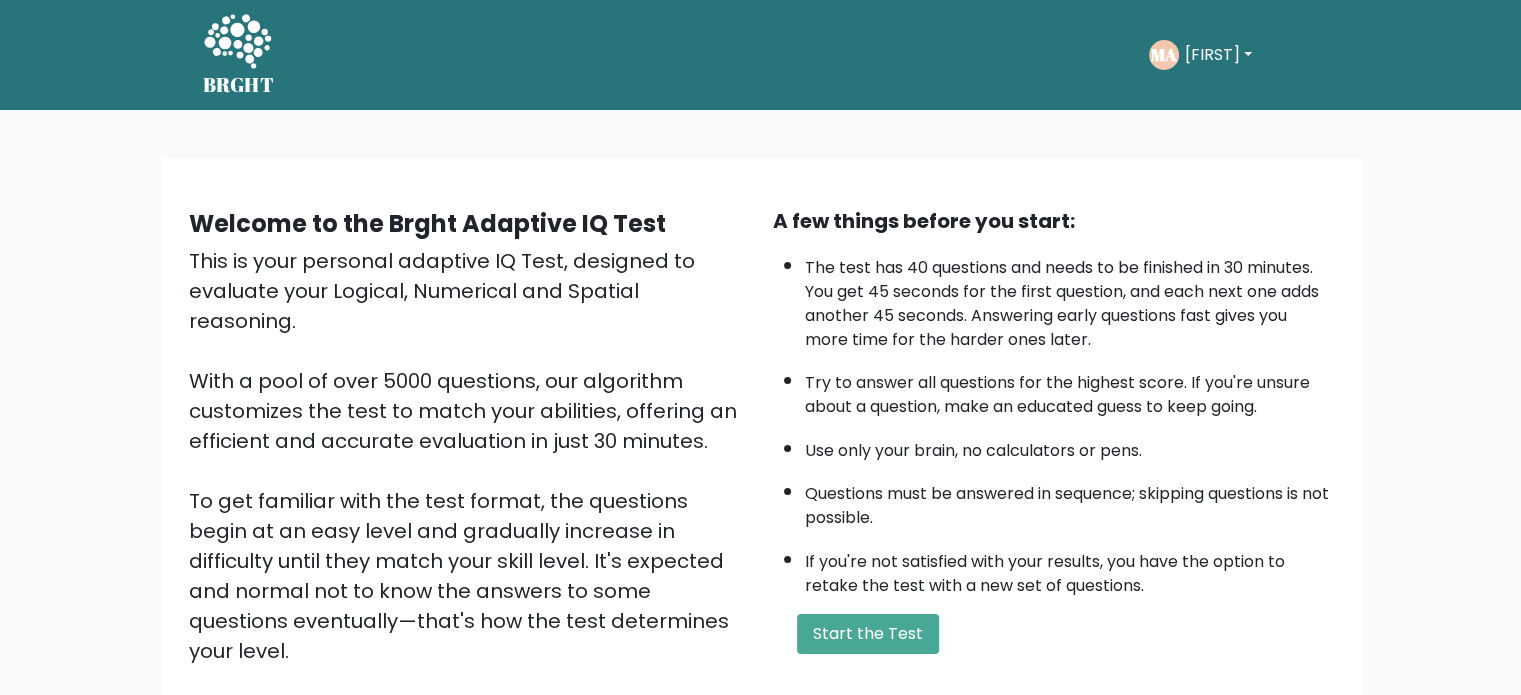 click on "Marti" at bounding box center (1218, 55) 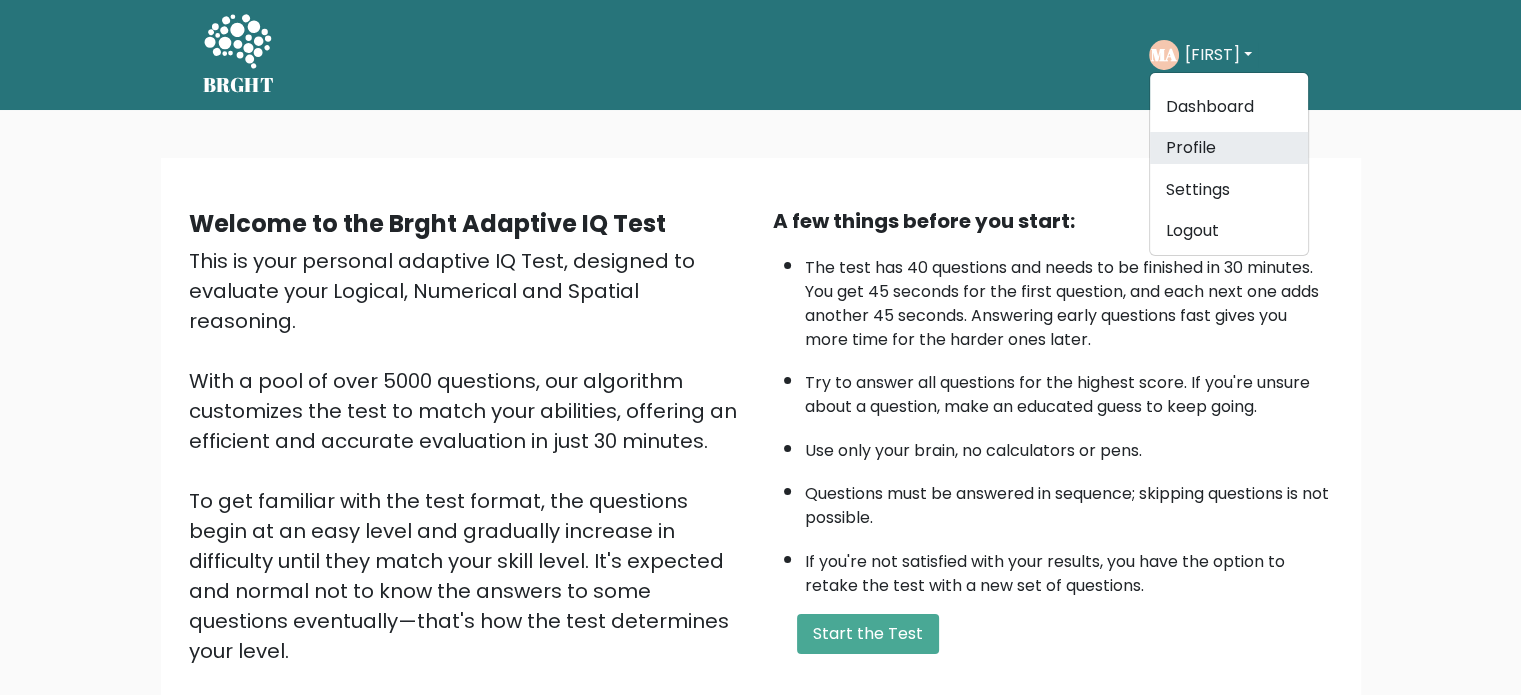 click on "Profile" at bounding box center [1229, 148] 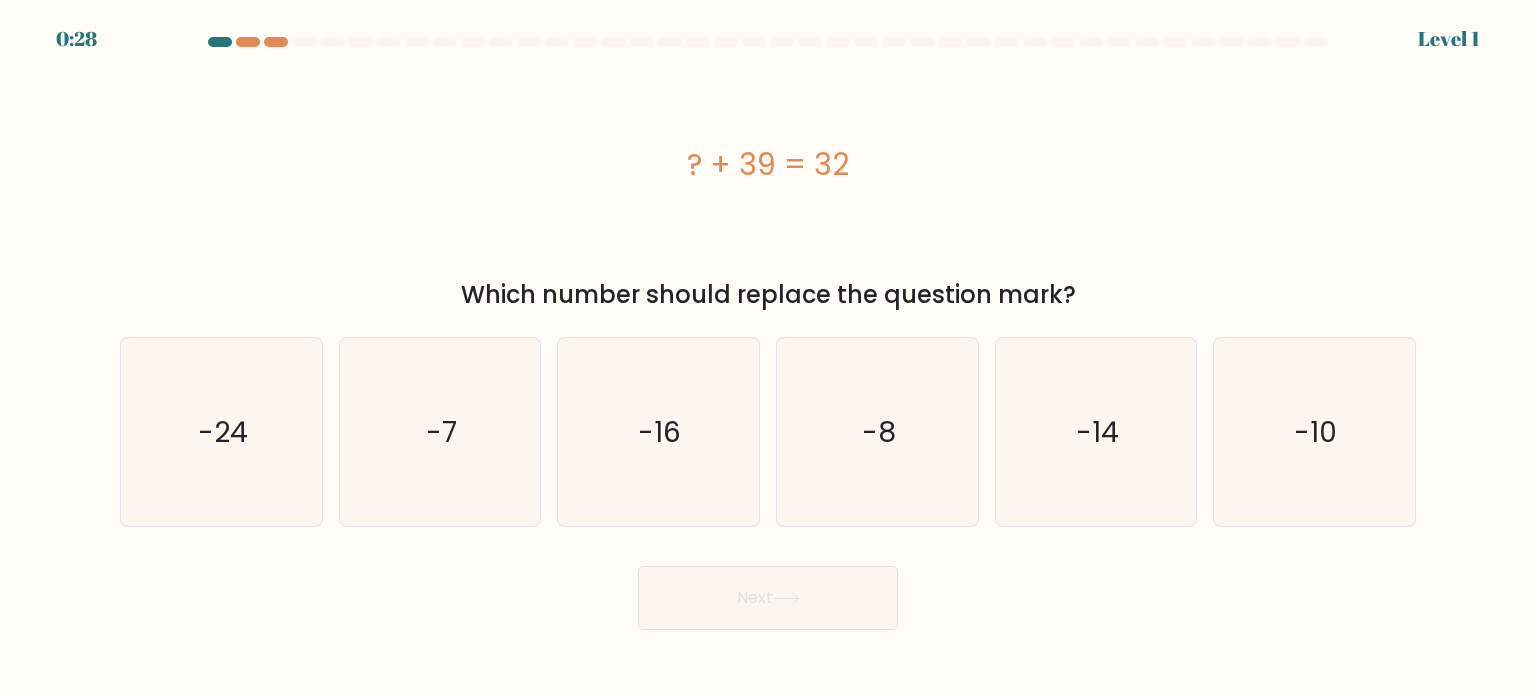 scroll, scrollTop: 0, scrollLeft: 0, axis: both 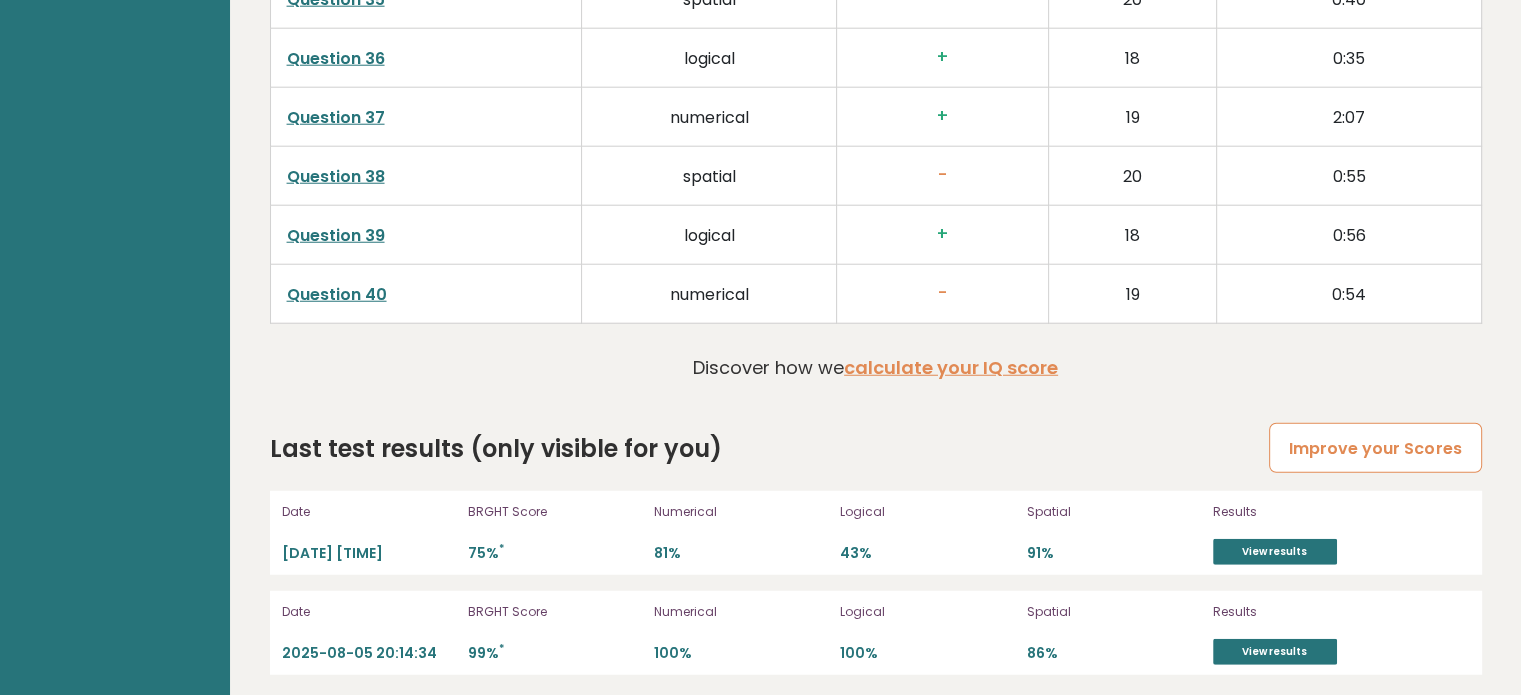 click on "Improve your Scores" at bounding box center [1375, 448] 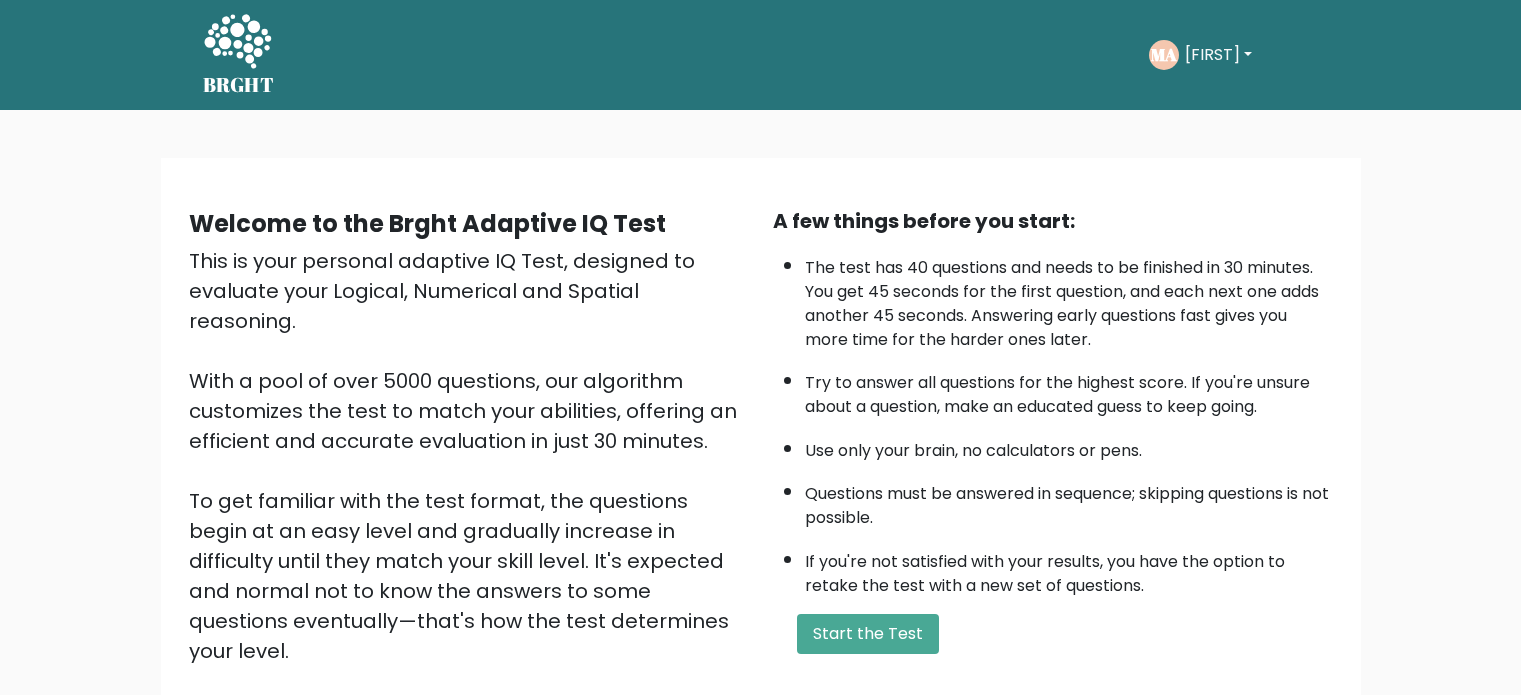 scroll, scrollTop: 0, scrollLeft: 0, axis: both 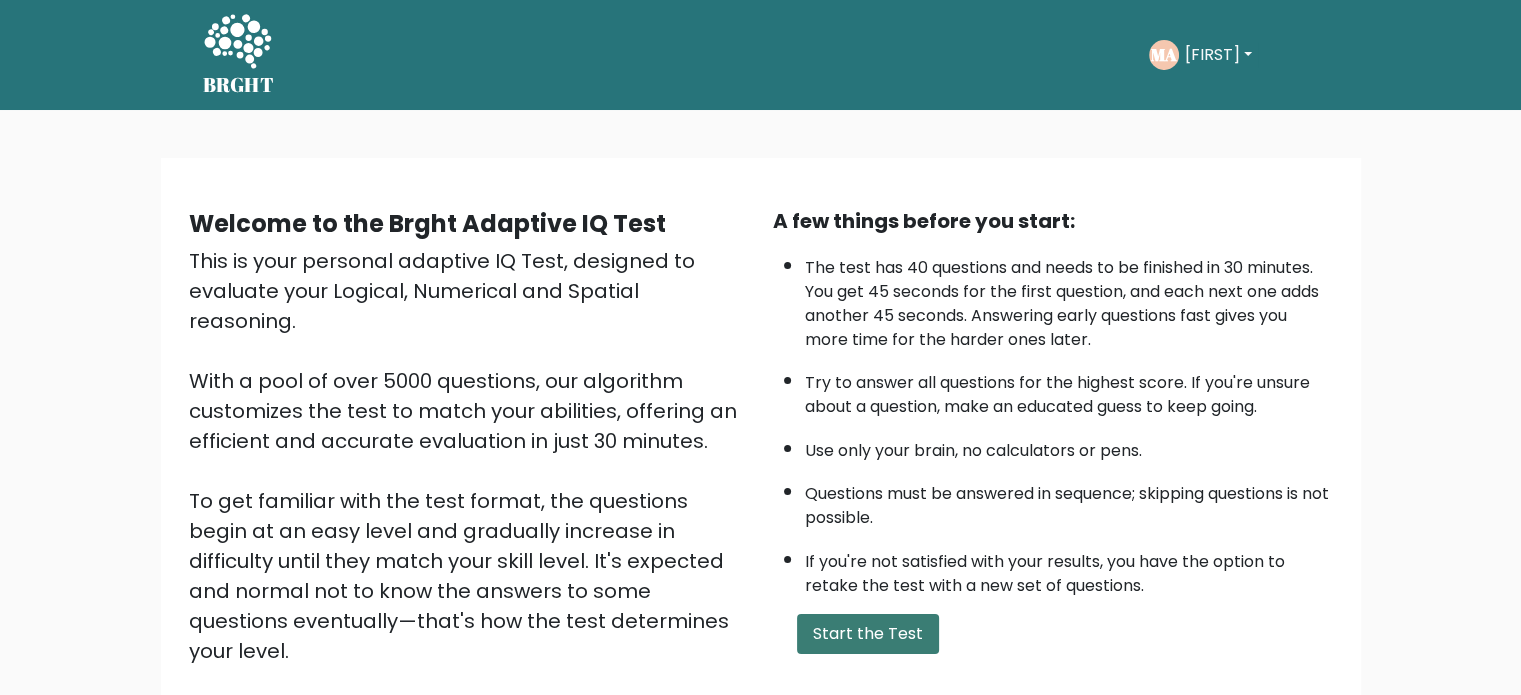 click on "Start the Test" at bounding box center [868, 634] 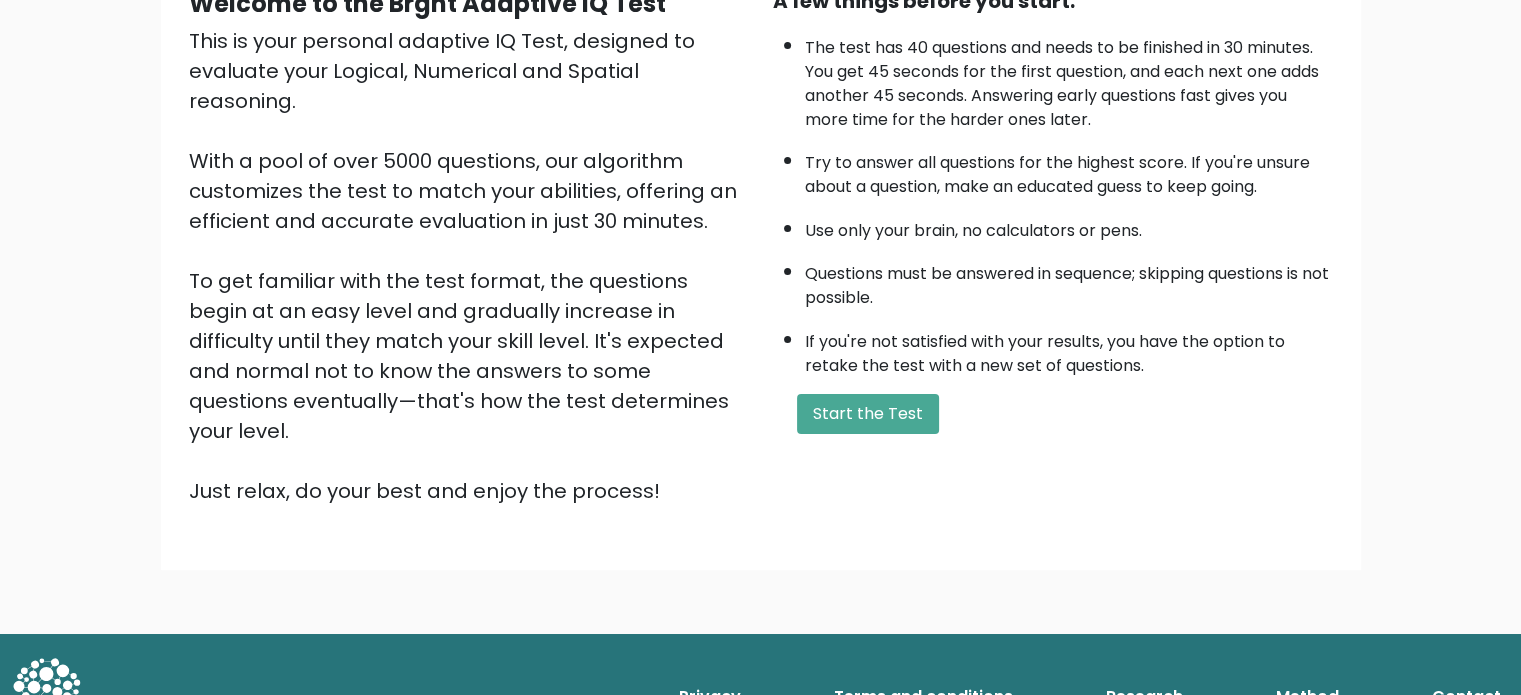 scroll, scrollTop: 0, scrollLeft: 0, axis: both 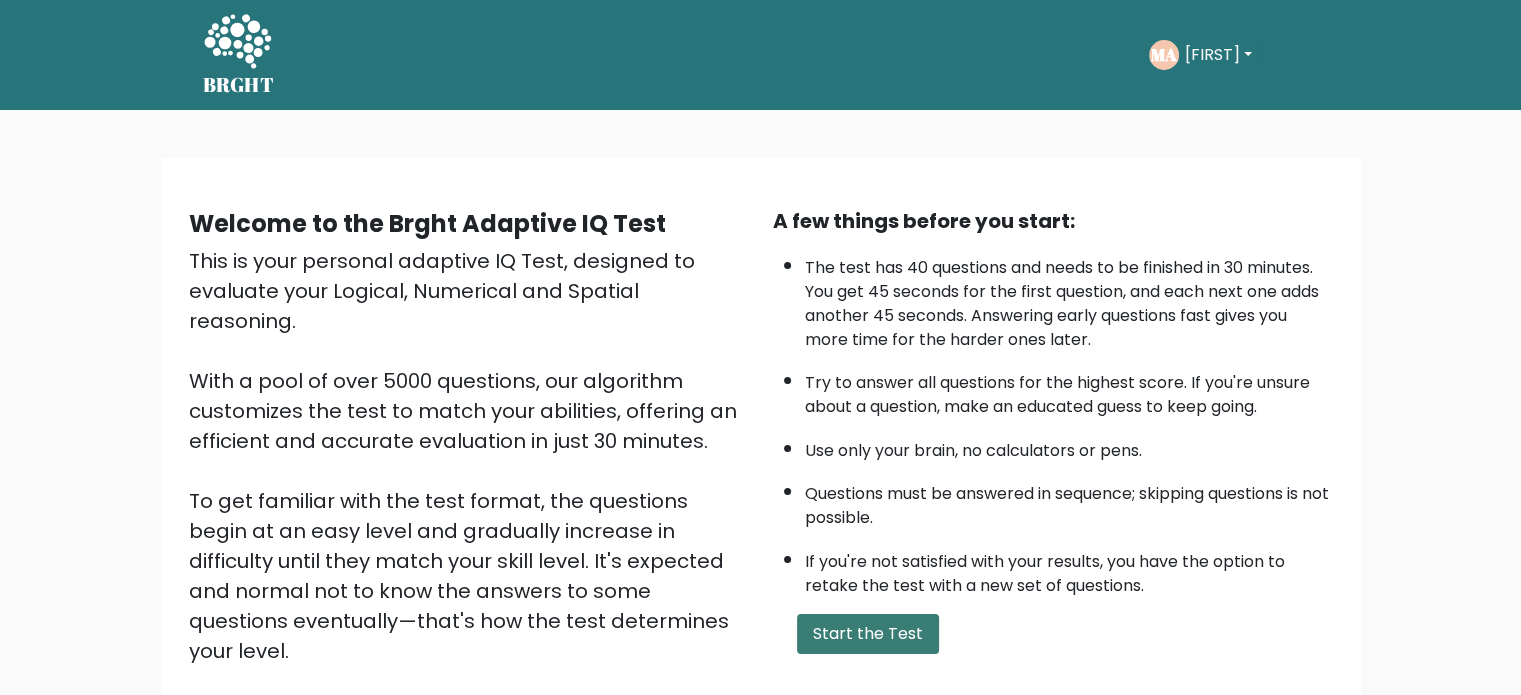 click on "Start the Test" at bounding box center (868, 634) 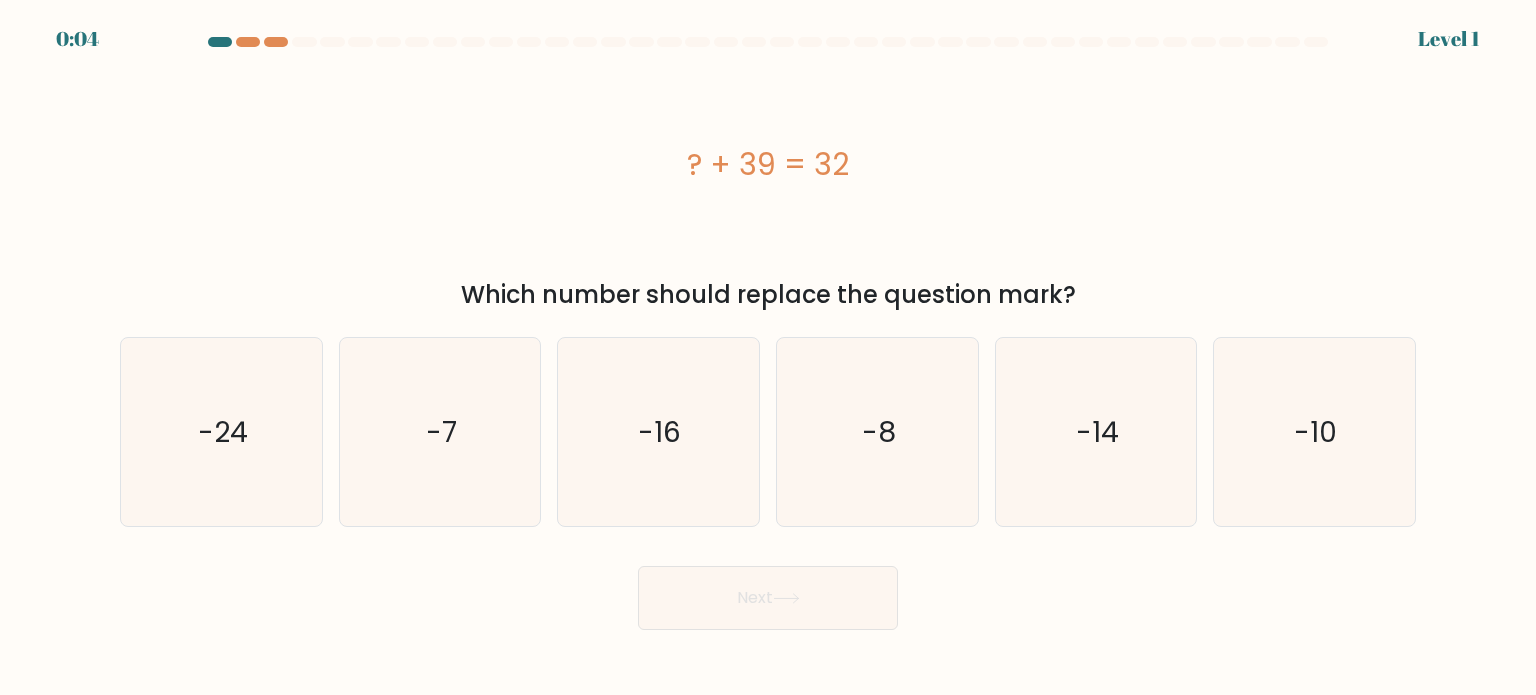 scroll, scrollTop: 0, scrollLeft: 0, axis: both 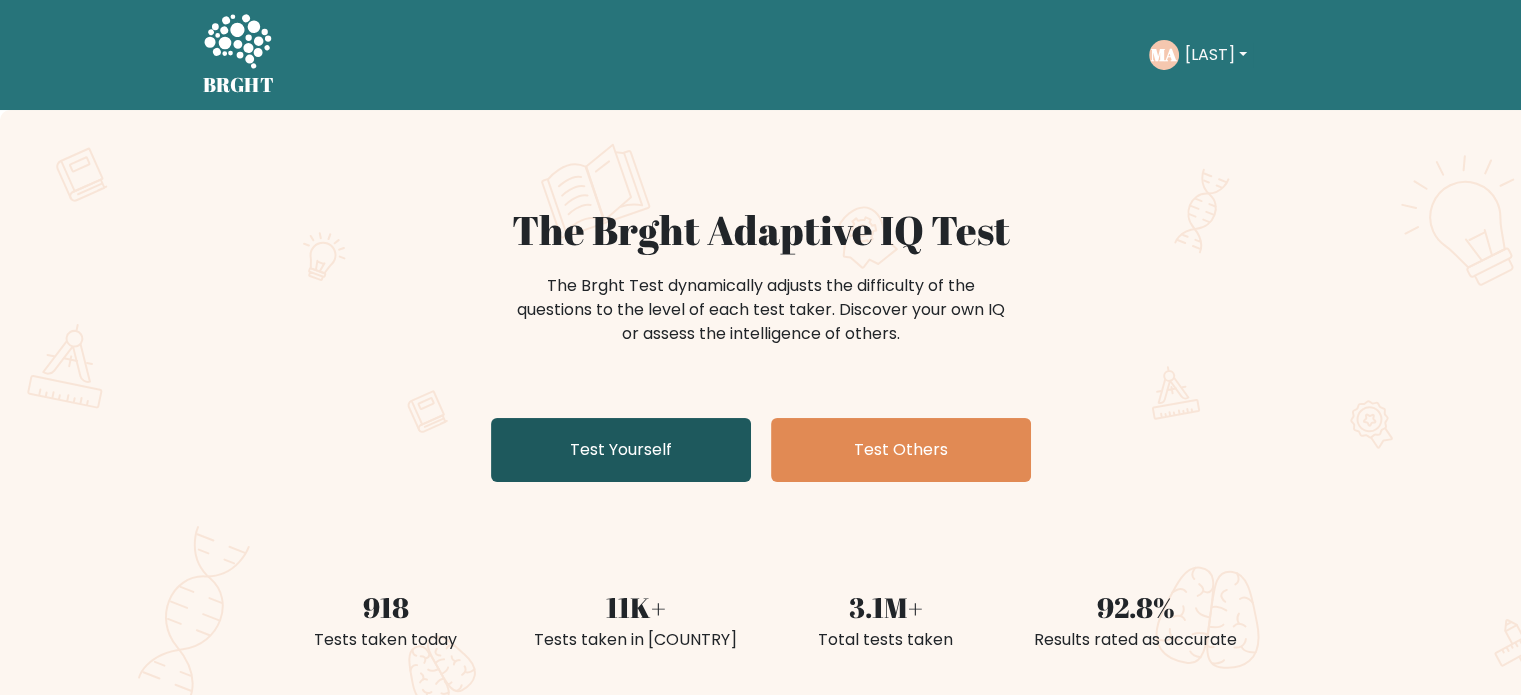 click on "Test Yourself" at bounding box center (621, 450) 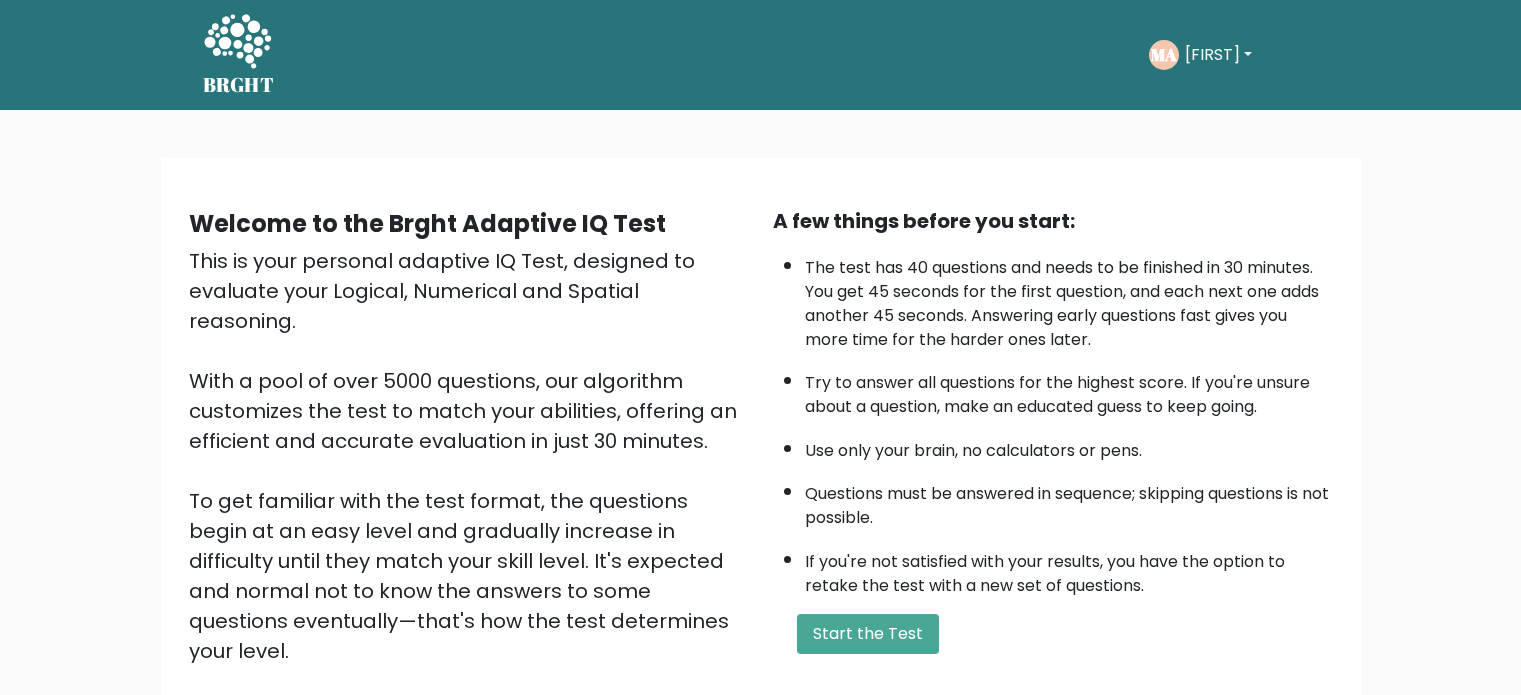 scroll, scrollTop: 0, scrollLeft: 0, axis: both 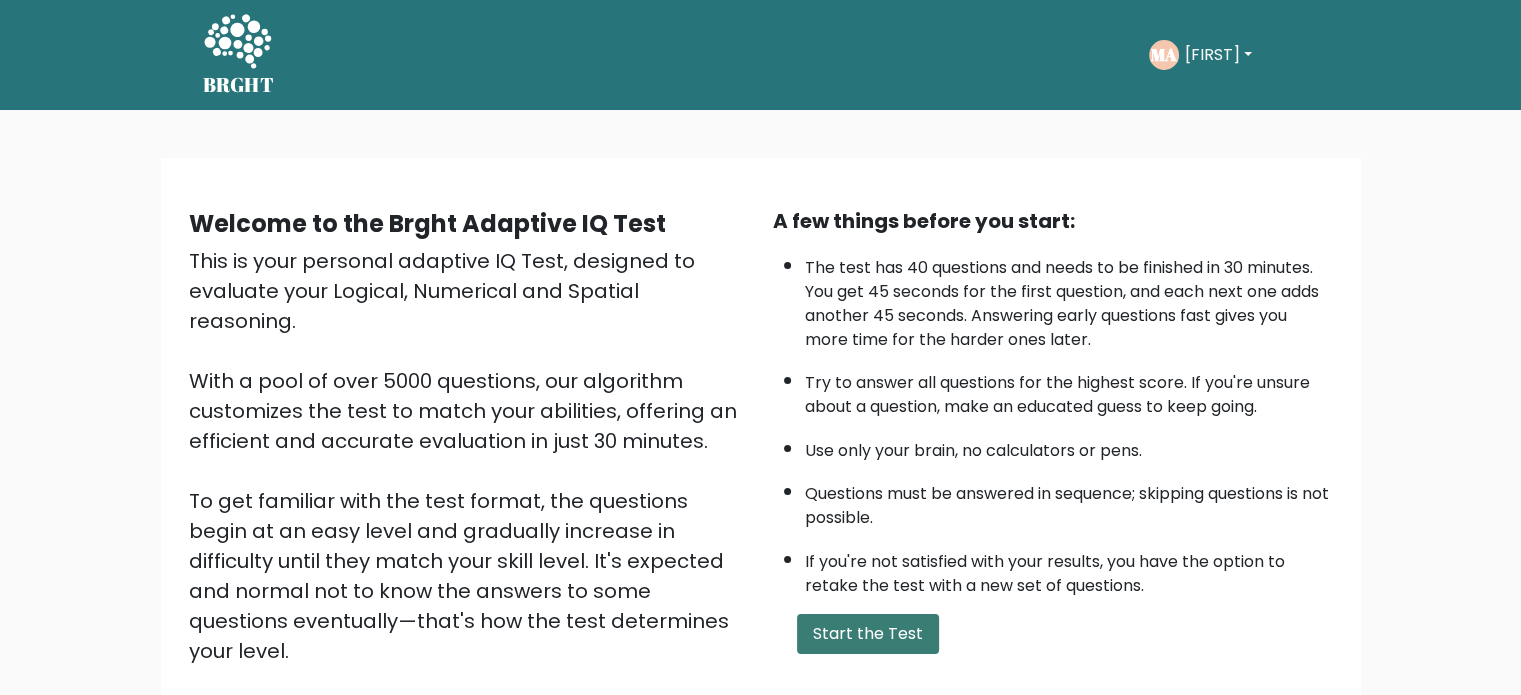click on "Start the Test" at bounding box center [868, 634] 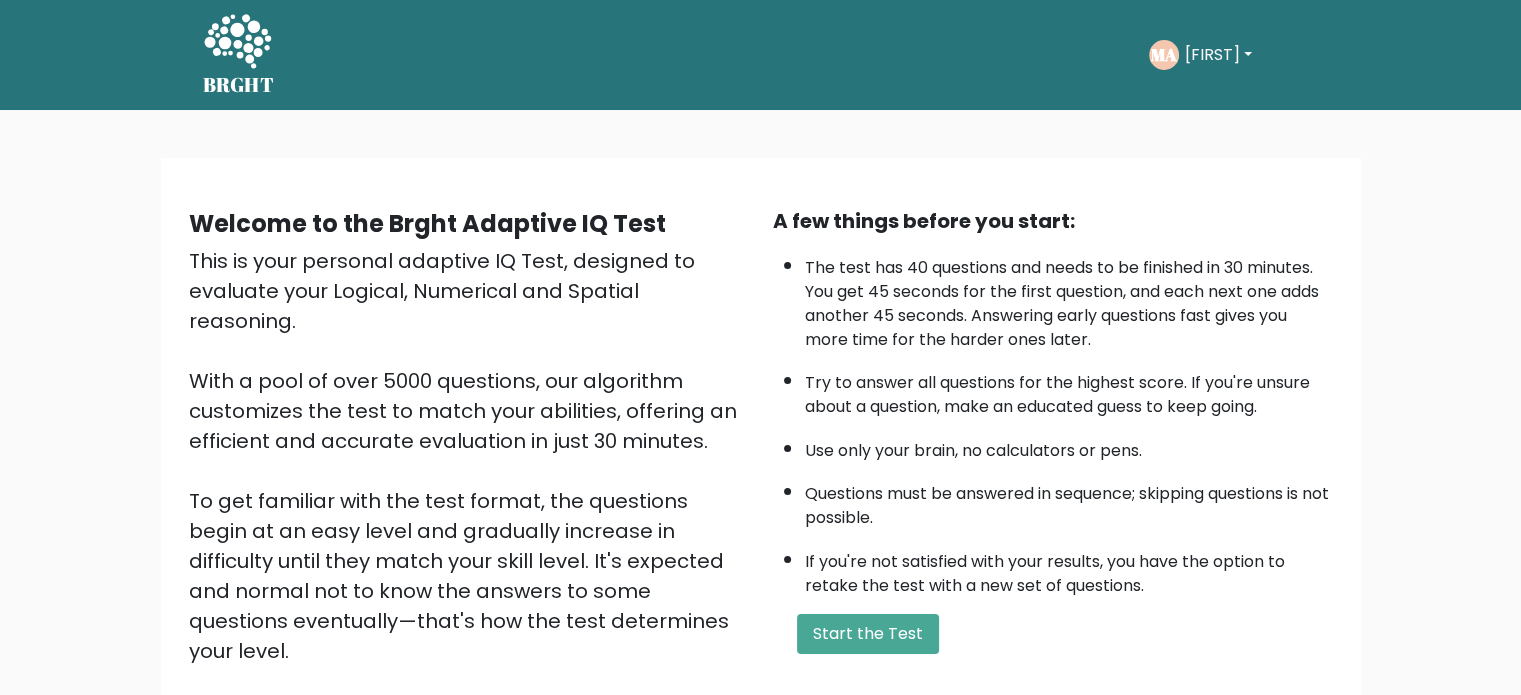 click on "Marti" at bounding box center [1218, 55] 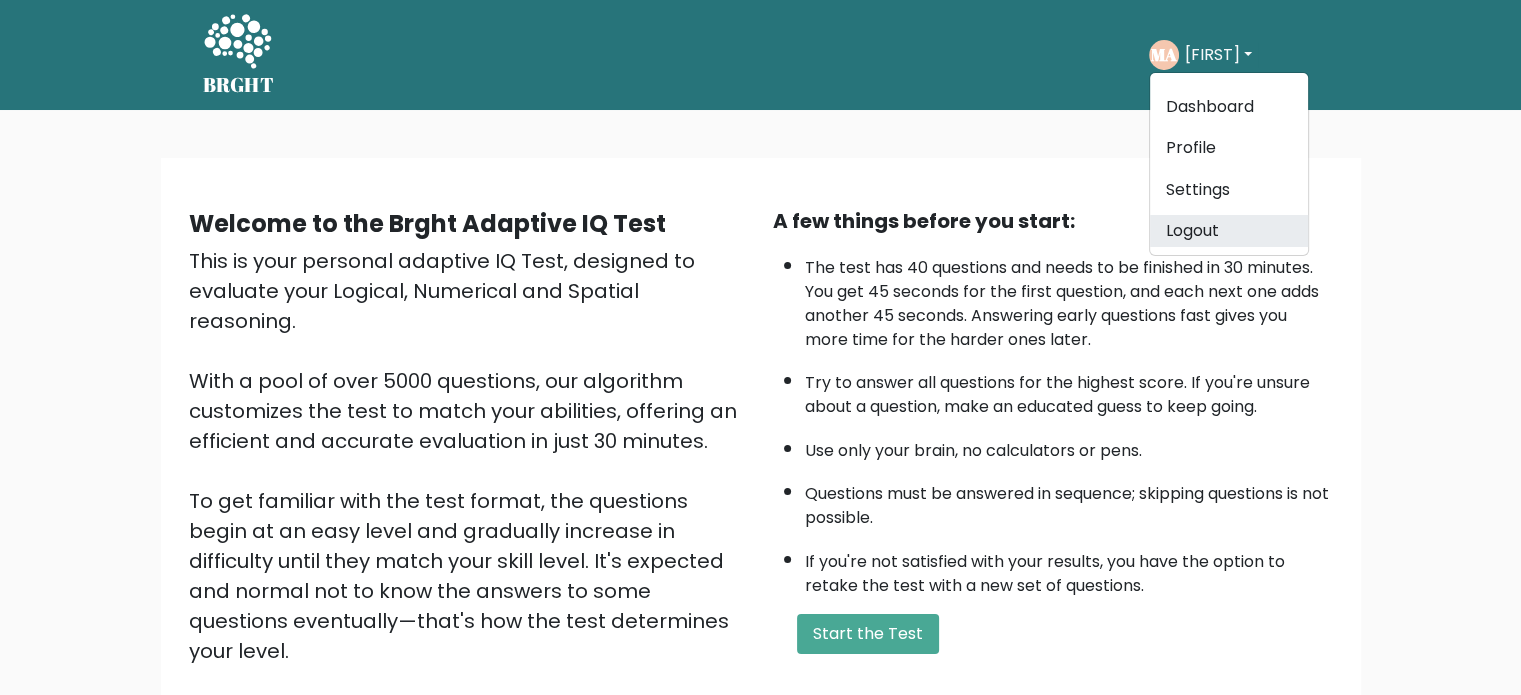 click on "Logout" at bounding box center [1229, 231] 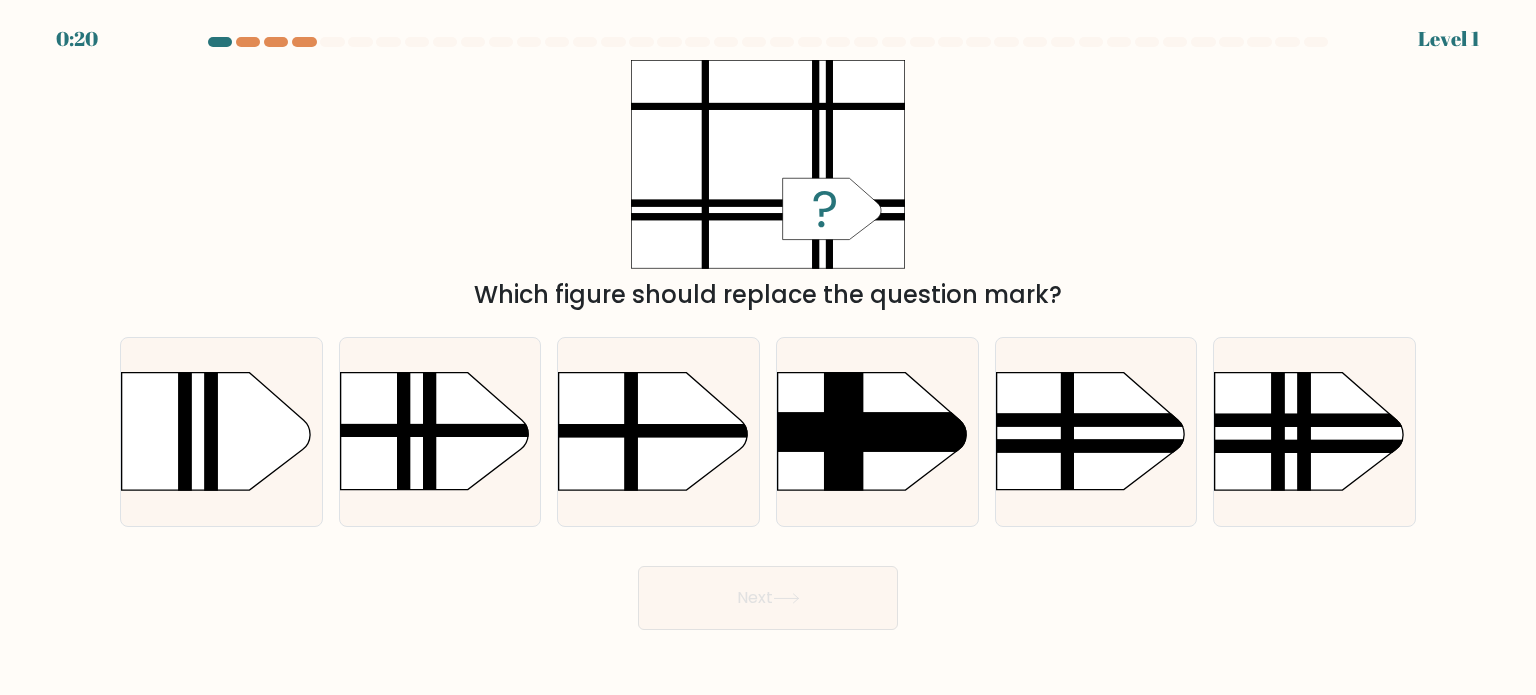scroll, scrollTop: 0, scrollLeft: 0, axis: both 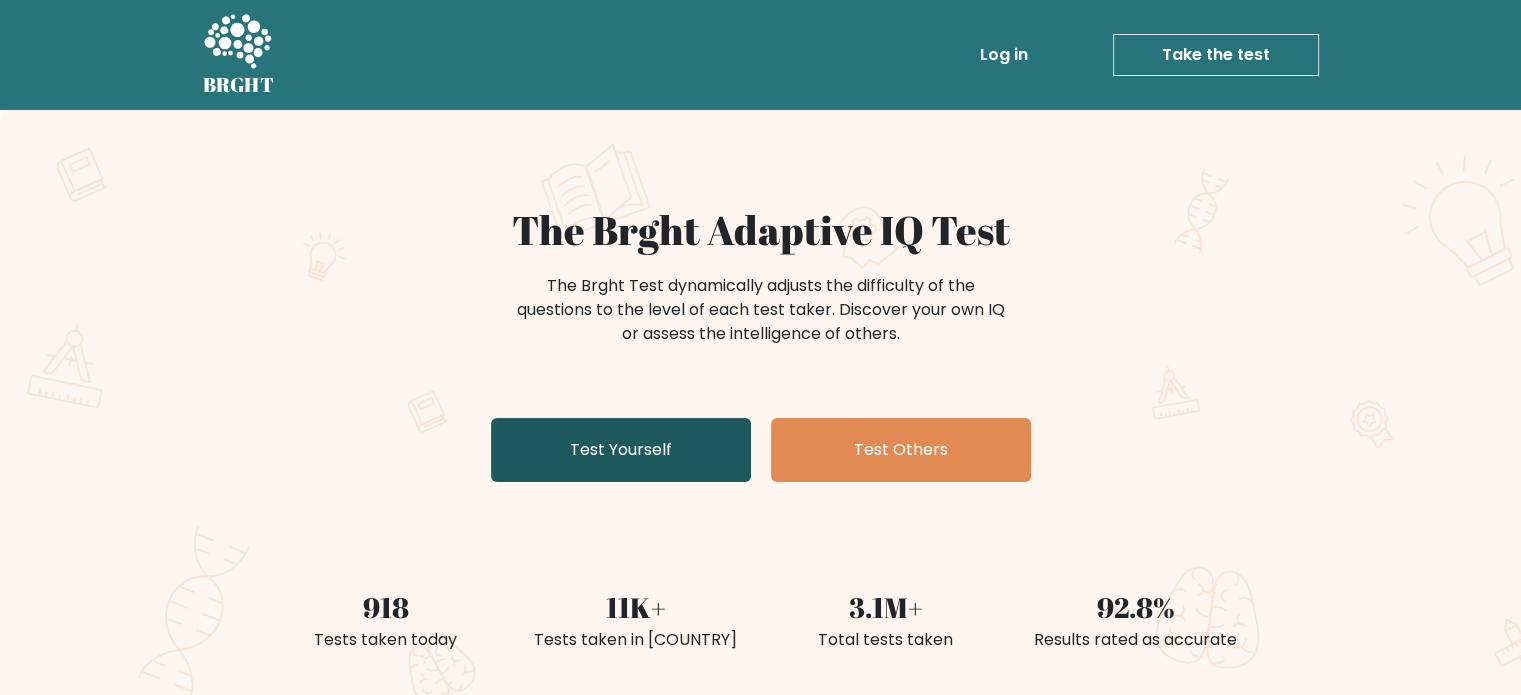 click on "Test Yourself" at bounding box center (621, 450) 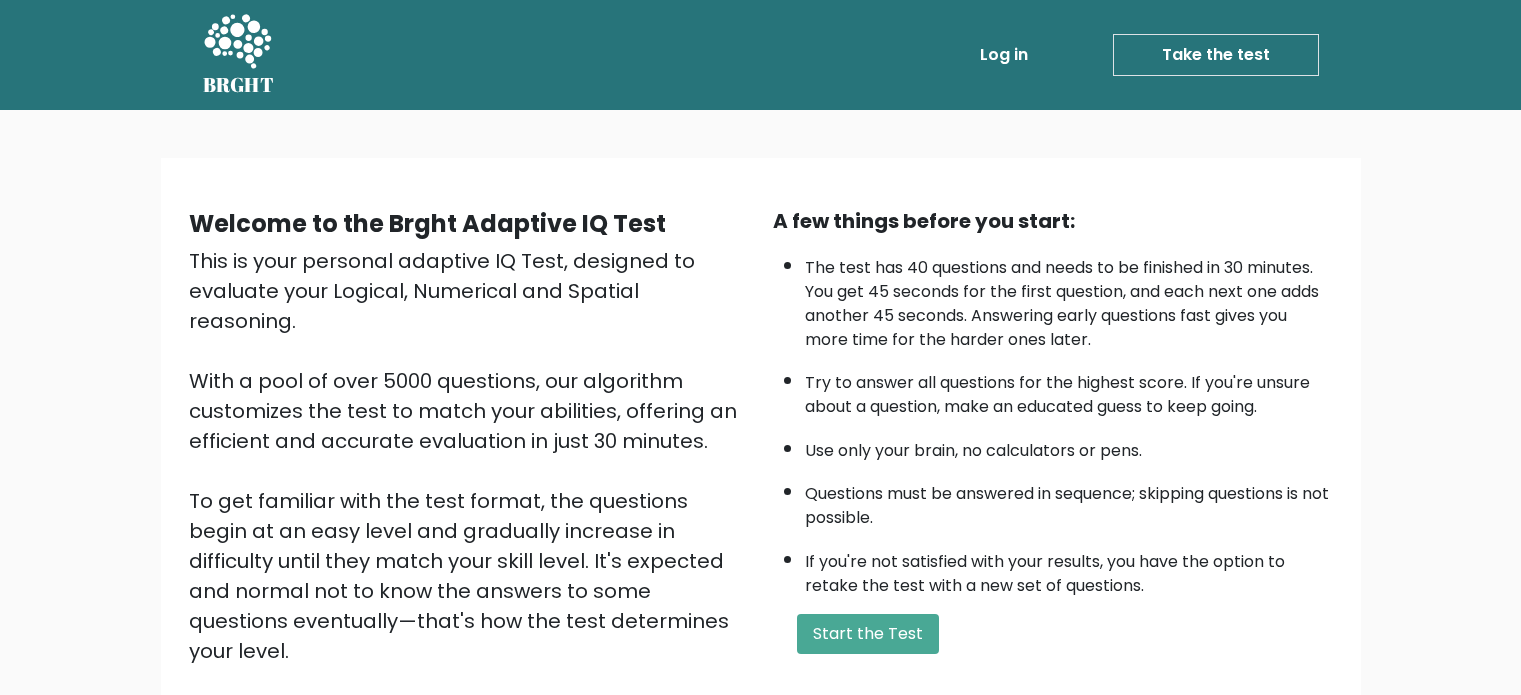 scroll, scrollTop: 0, scrollLeft: 0, axis: both 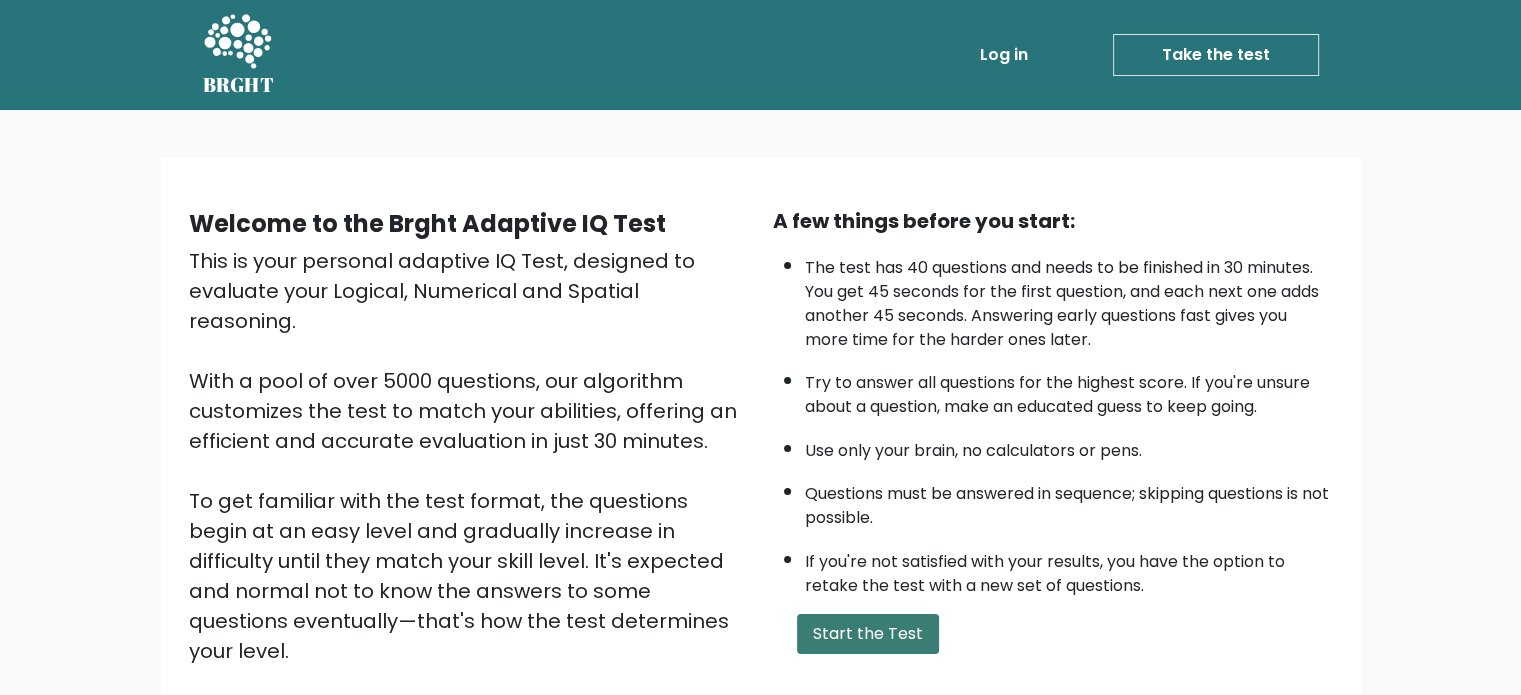click on "Start the Test" at bounding box center [868, 634] 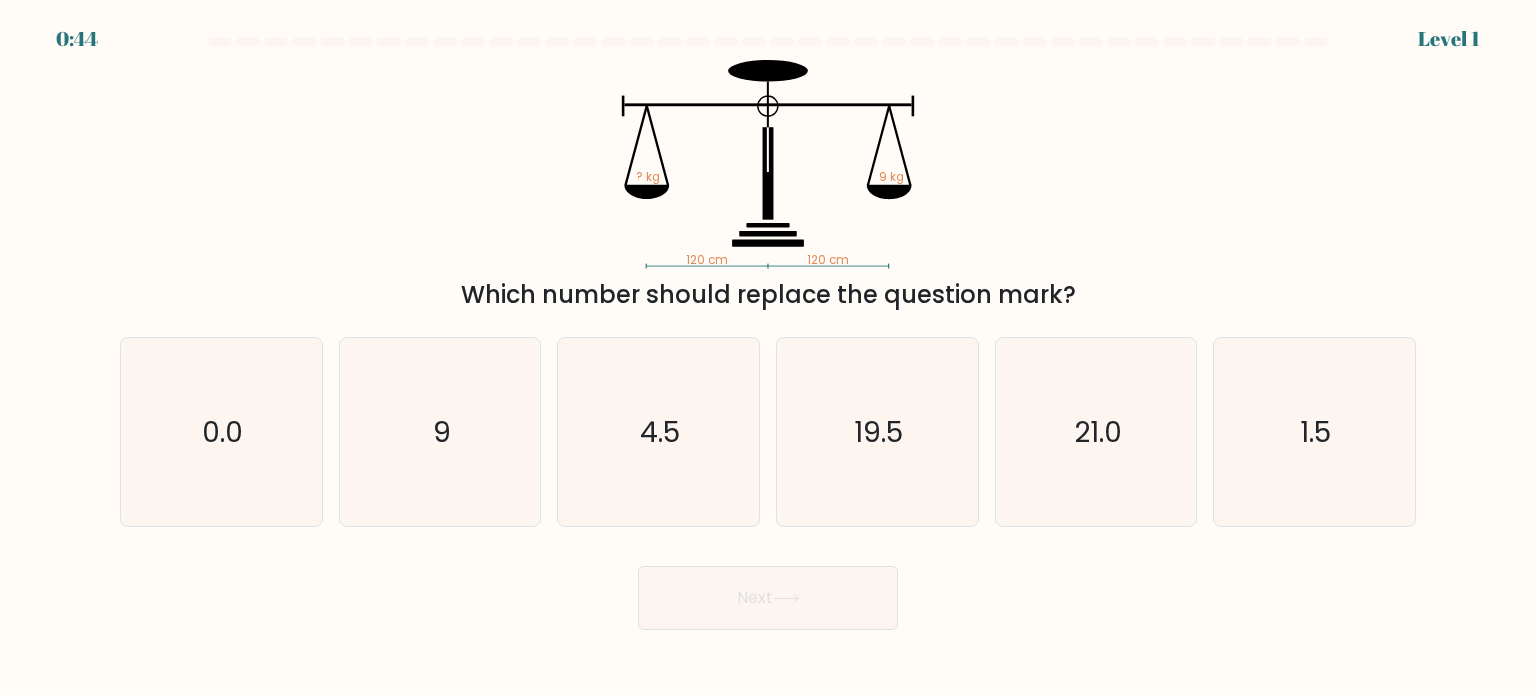 scroll, scrollTop: 0, scrollLeft: 0, axis: both 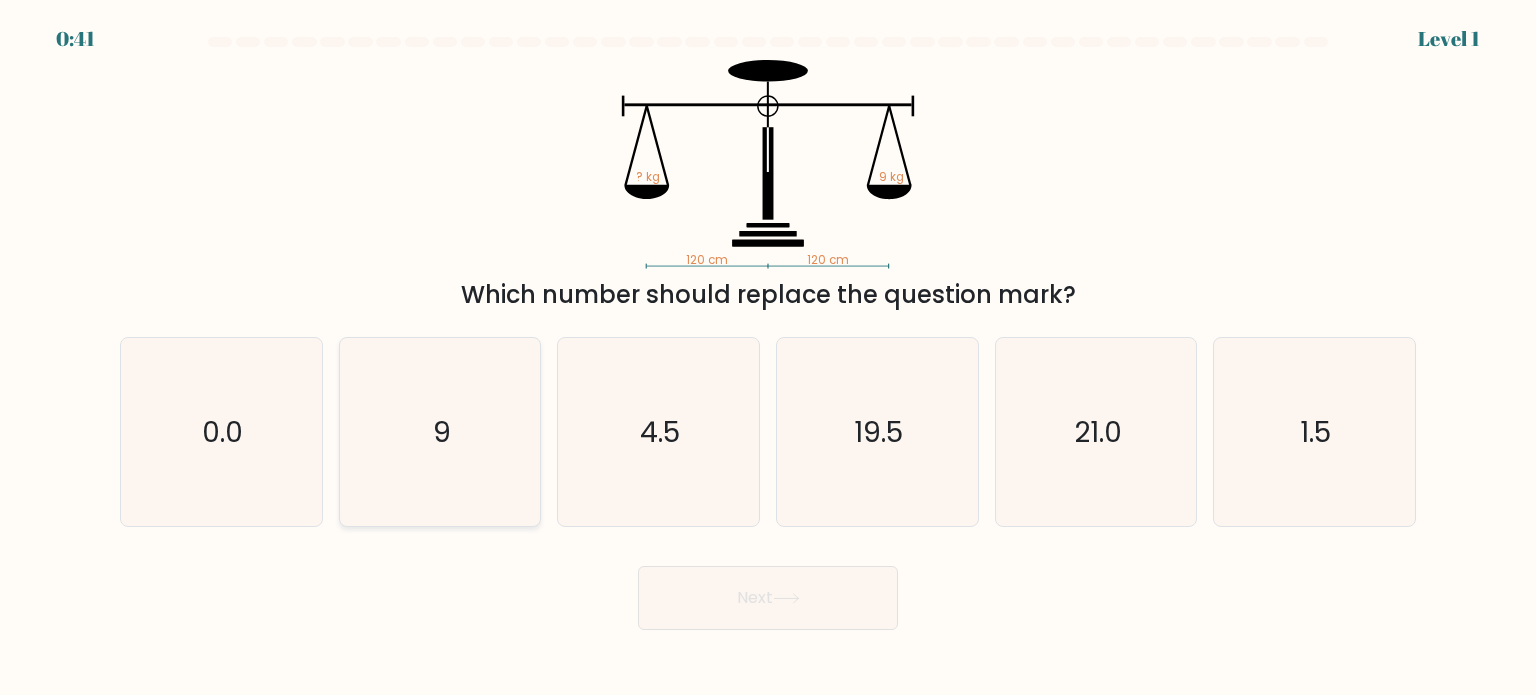 click on "9" 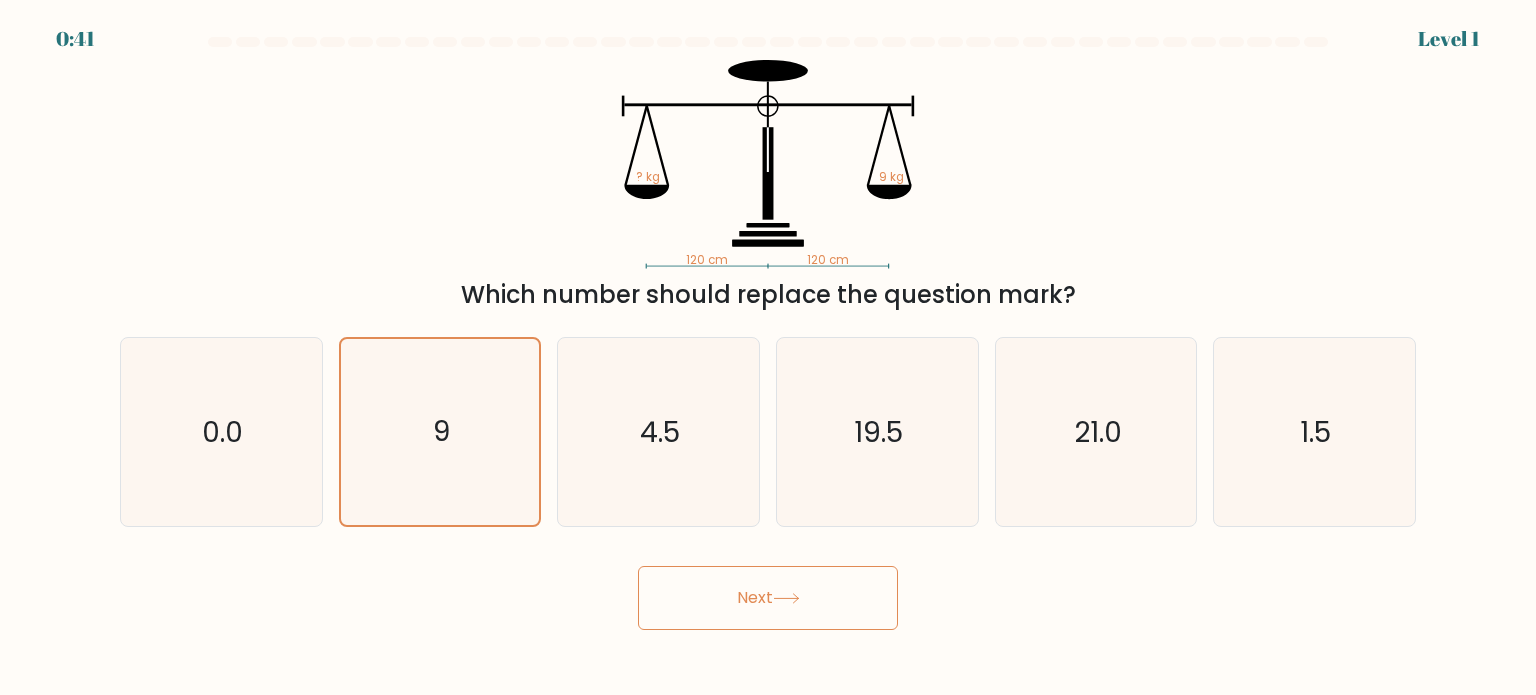 click on "Next" at bounding box center [768, 598] 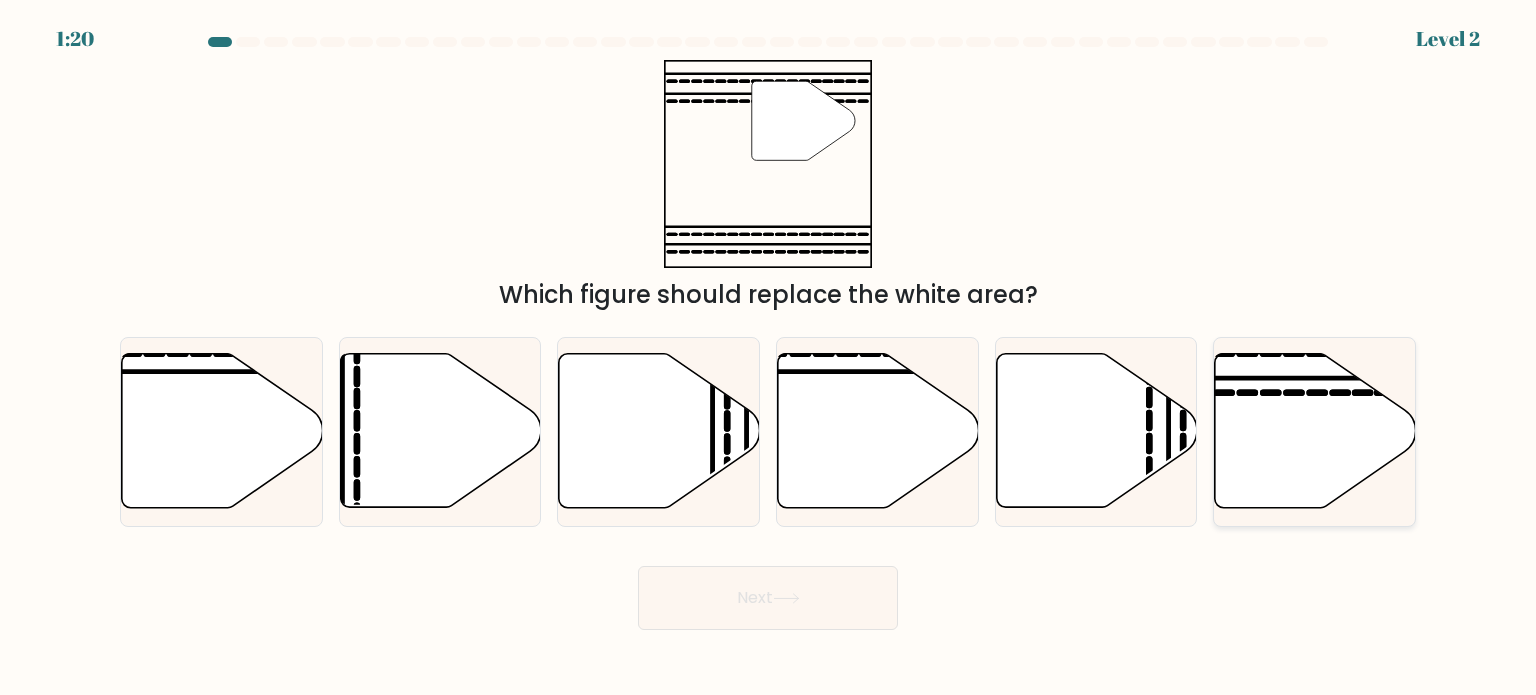 click 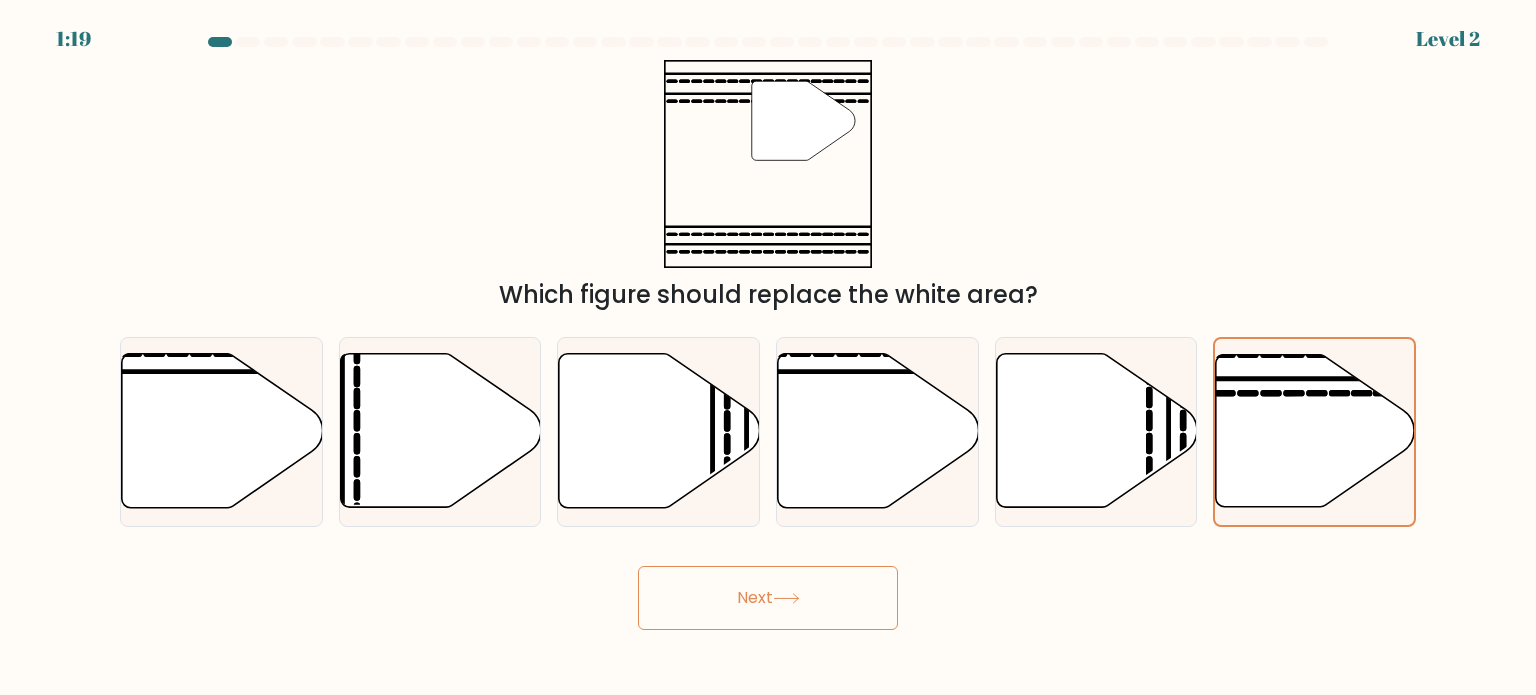 click on "Next" at bounding box center (768, 598) 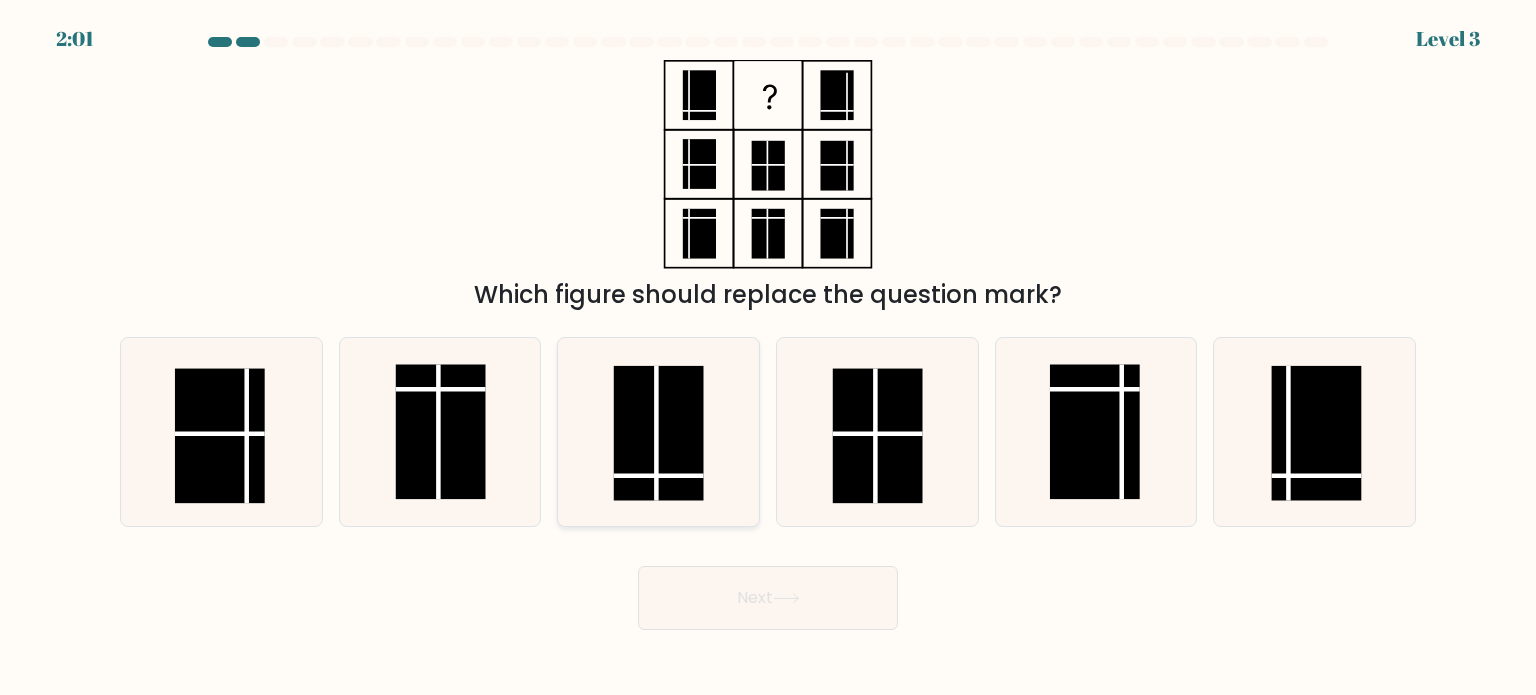 click 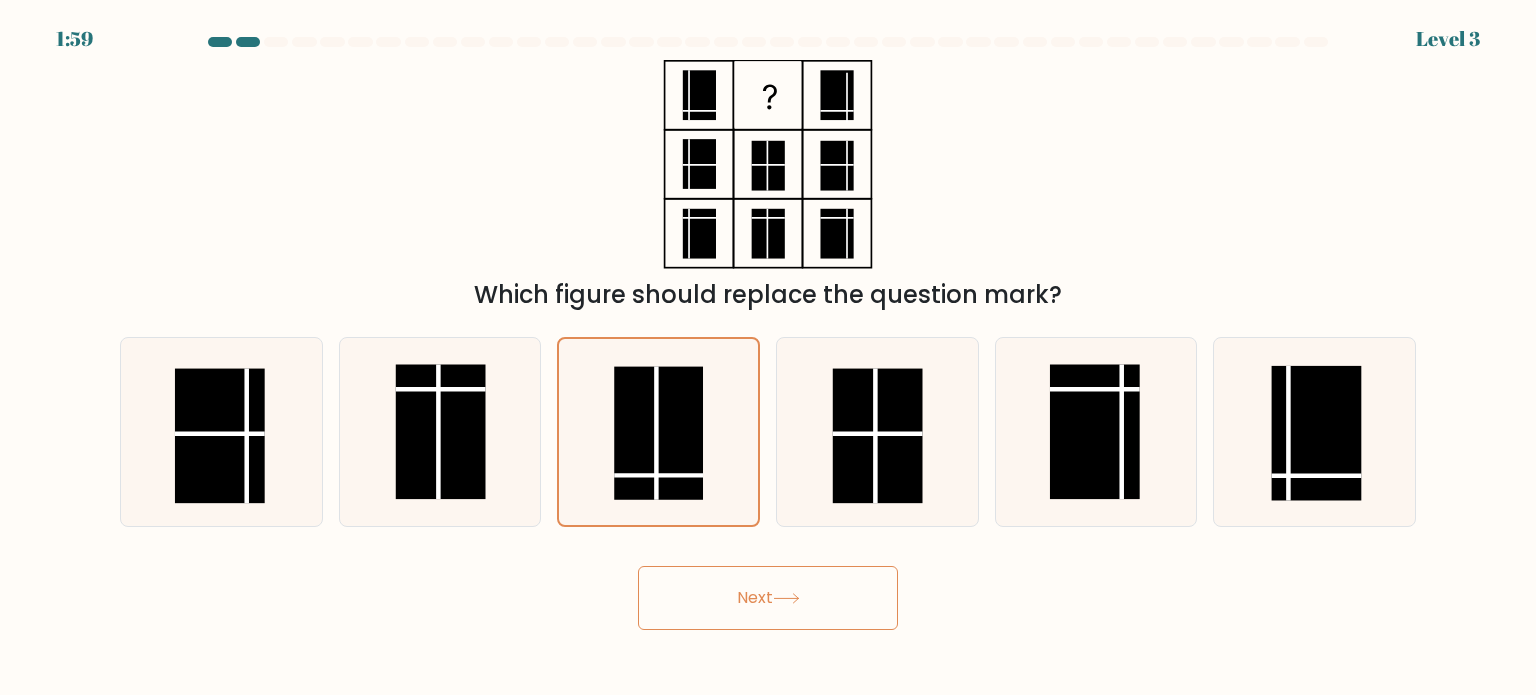 click on "Next" at bounding box center [768, 598] 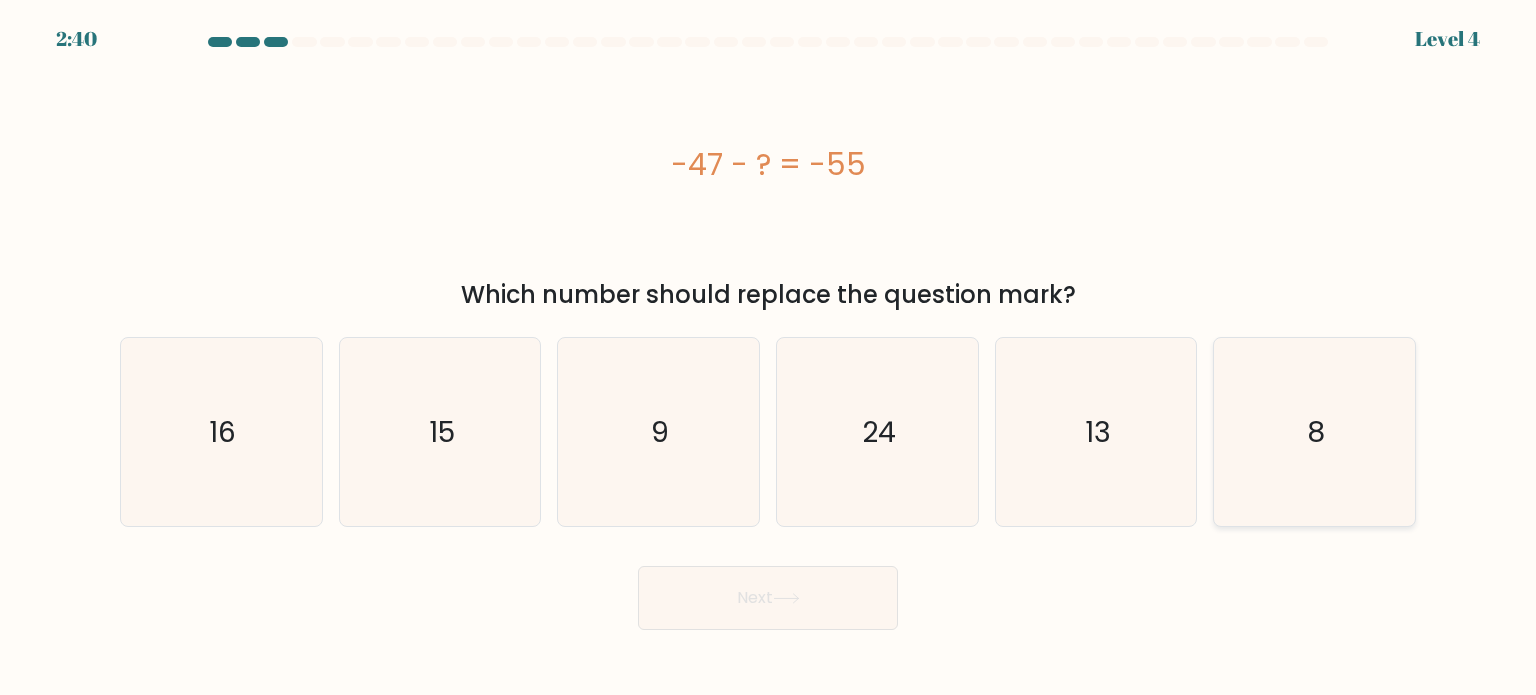 click on "8" 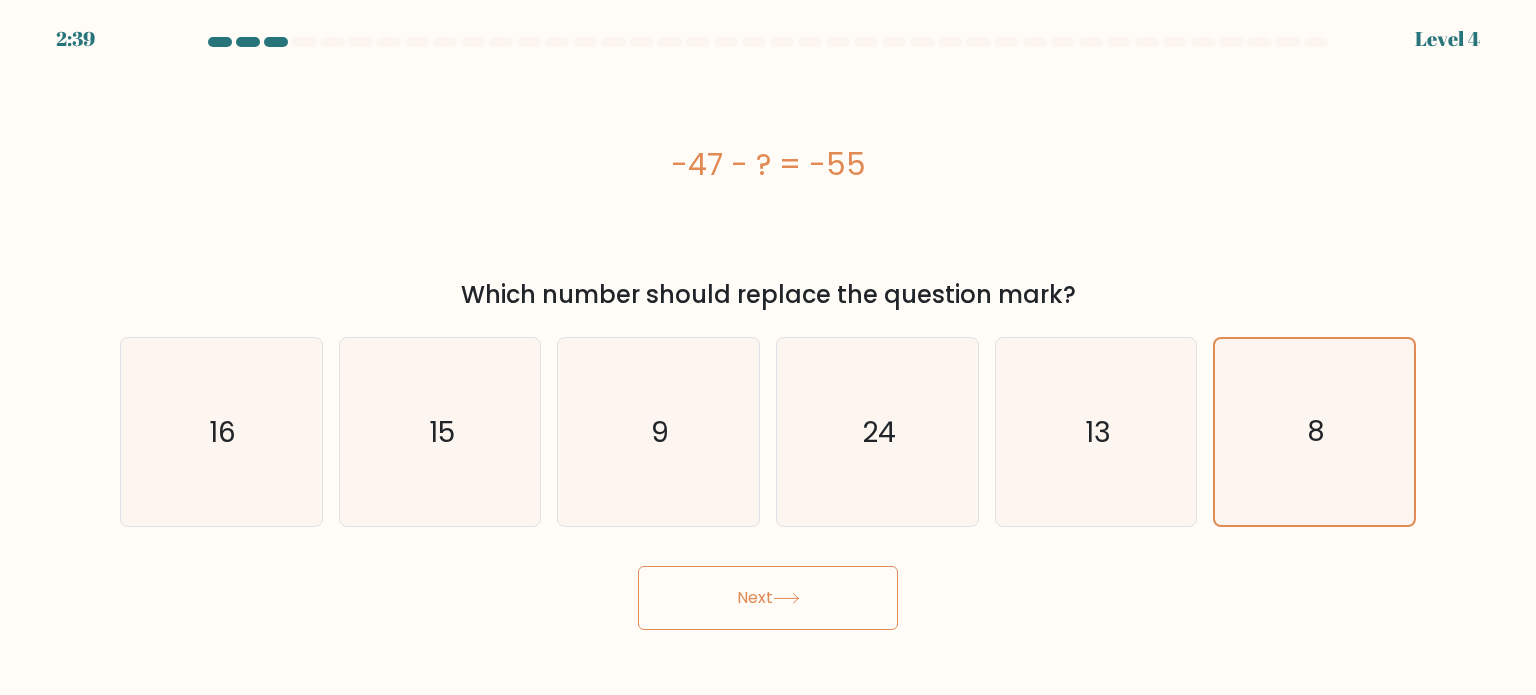 click on "Next" at bounding box center (768, 598) 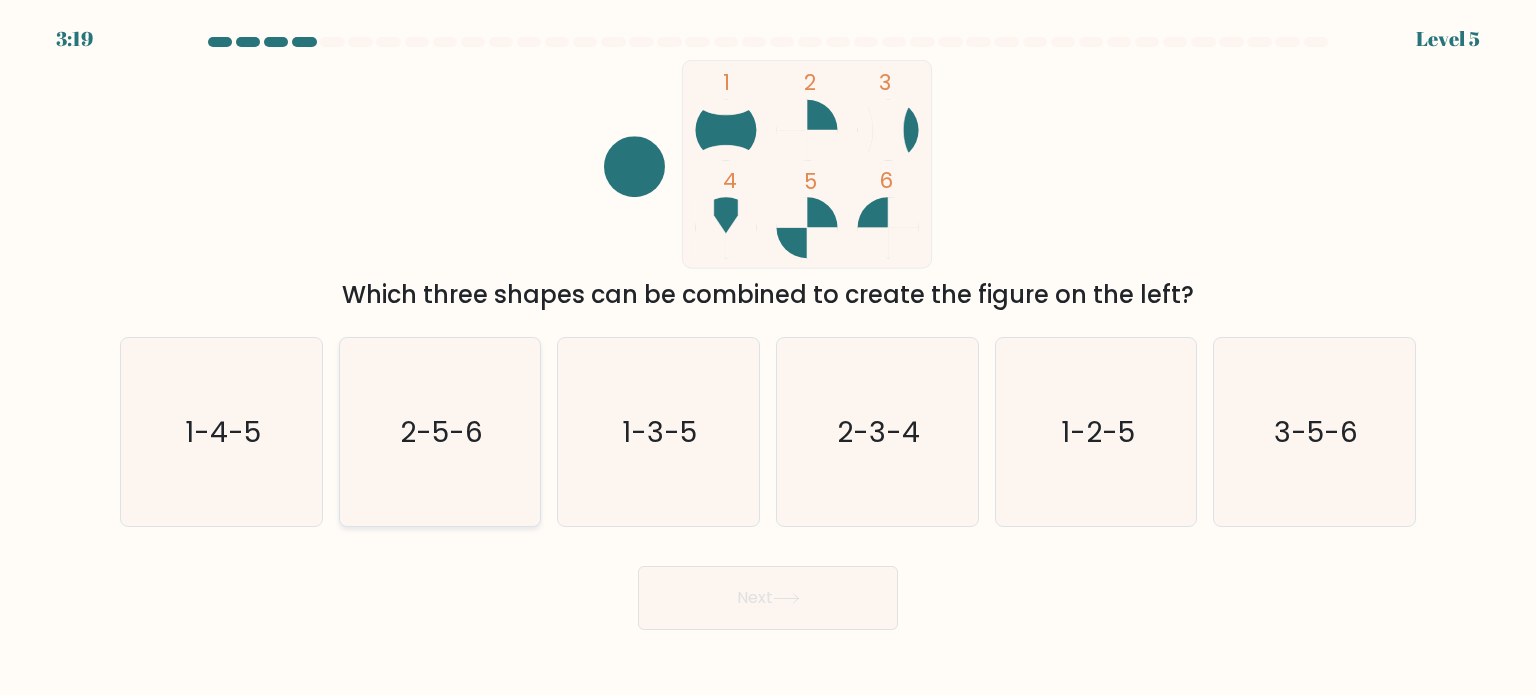 click on "2-5-6" 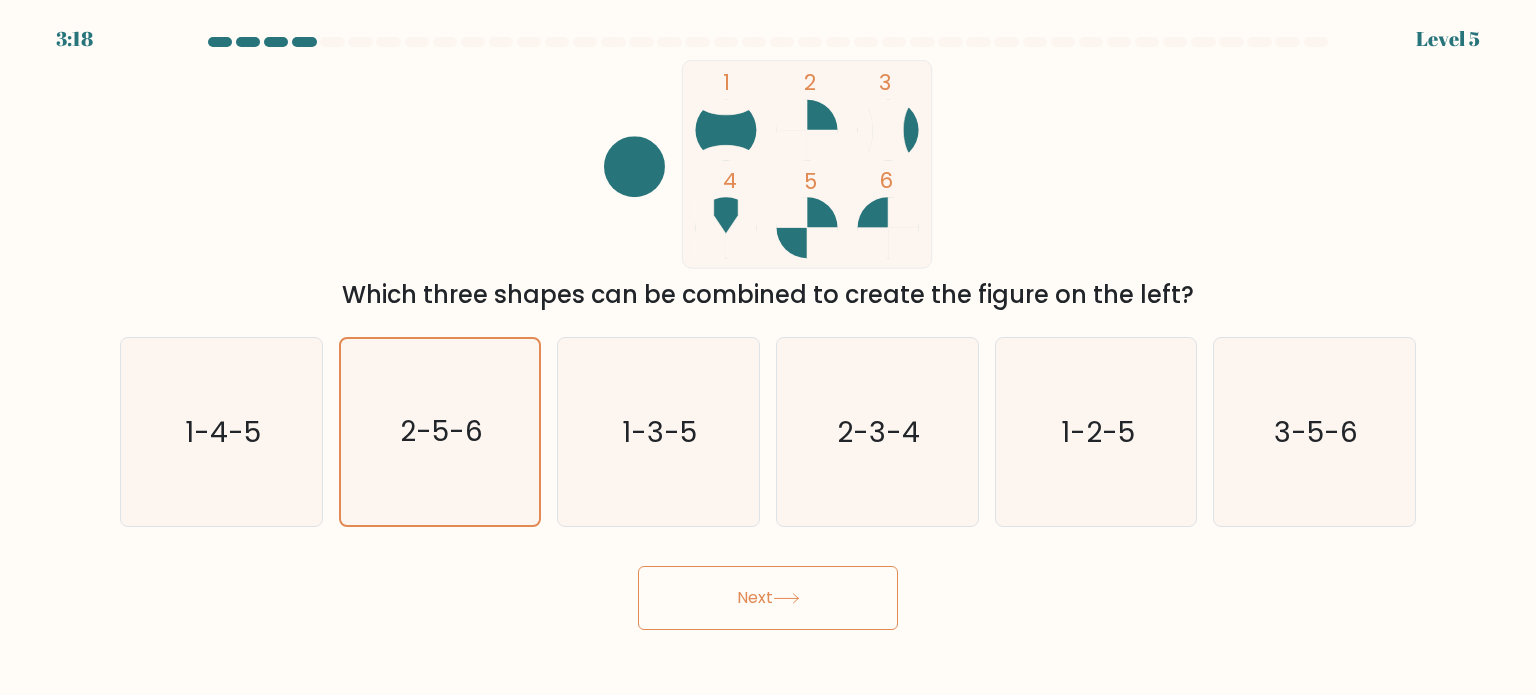 click on "Next" at bounding box center (768, 598) 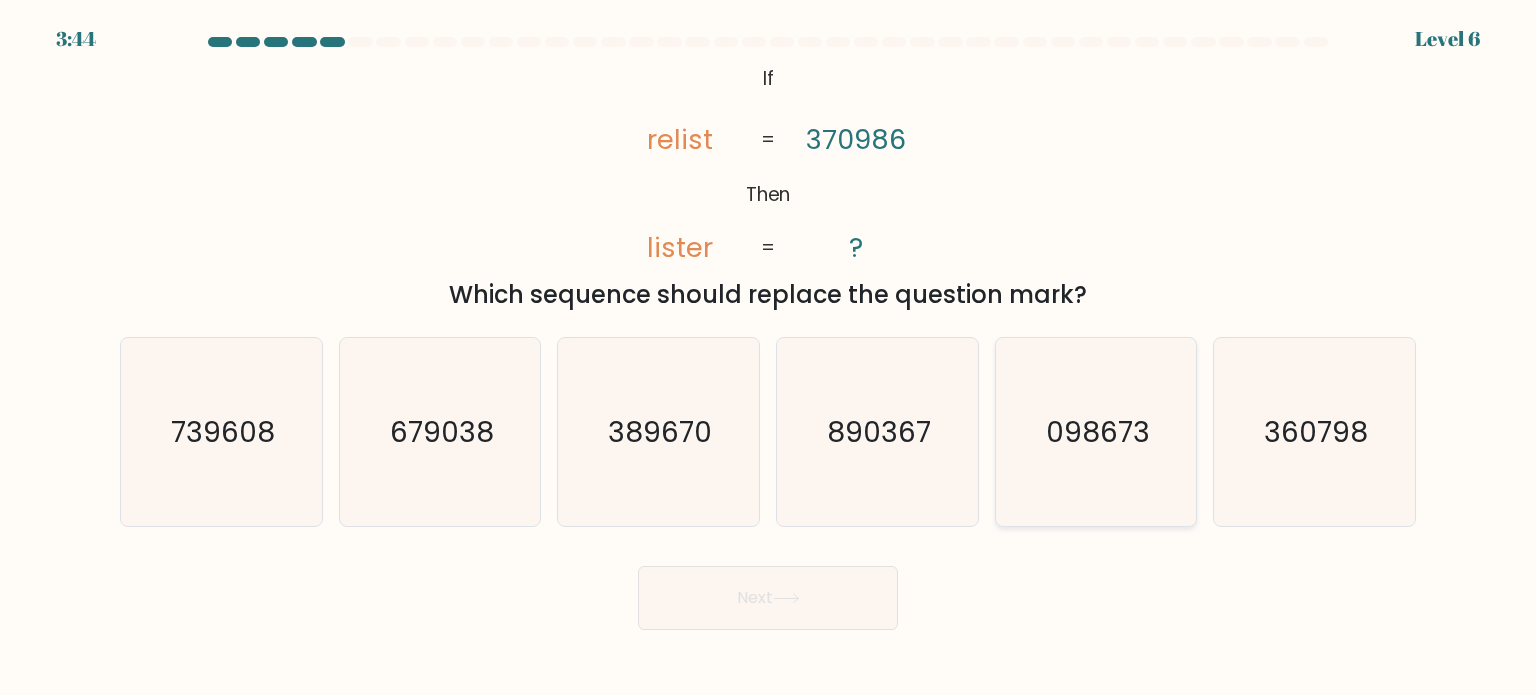 click on "098673" 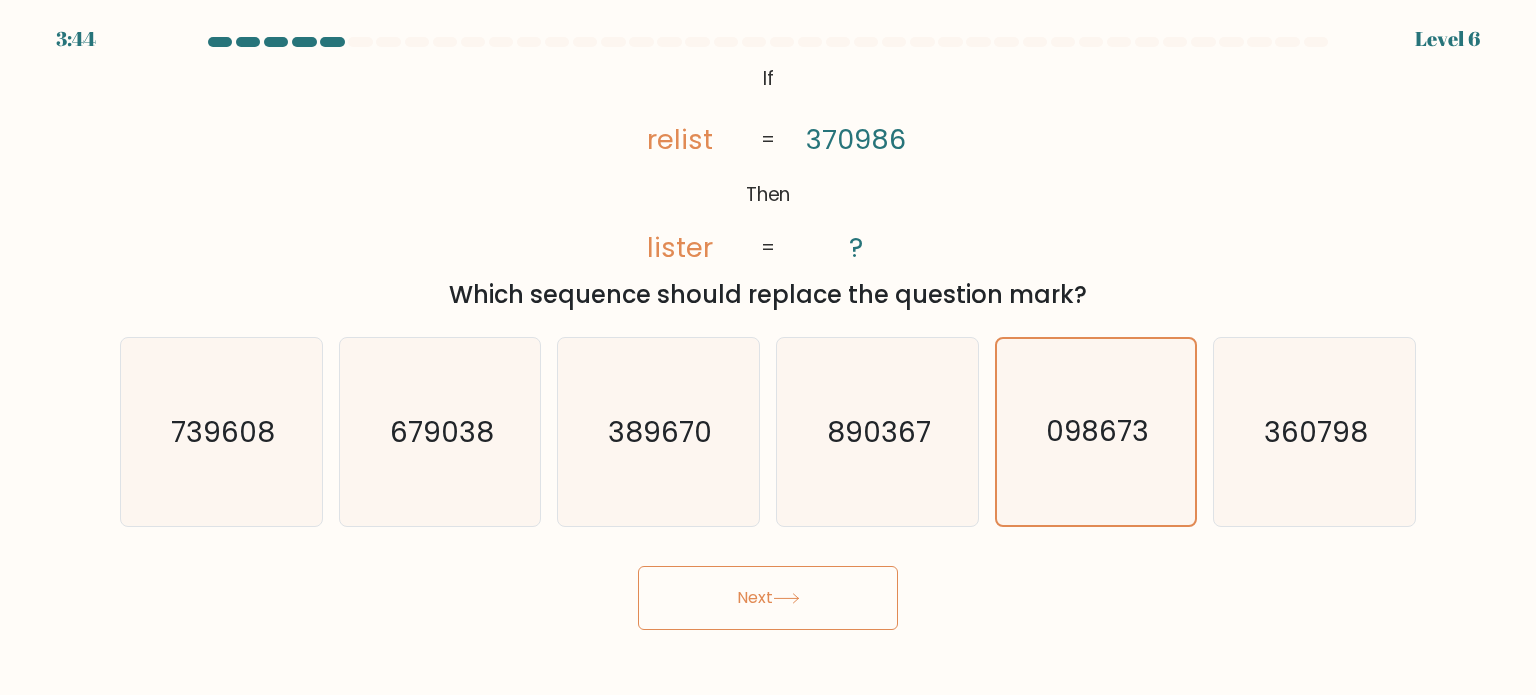 click 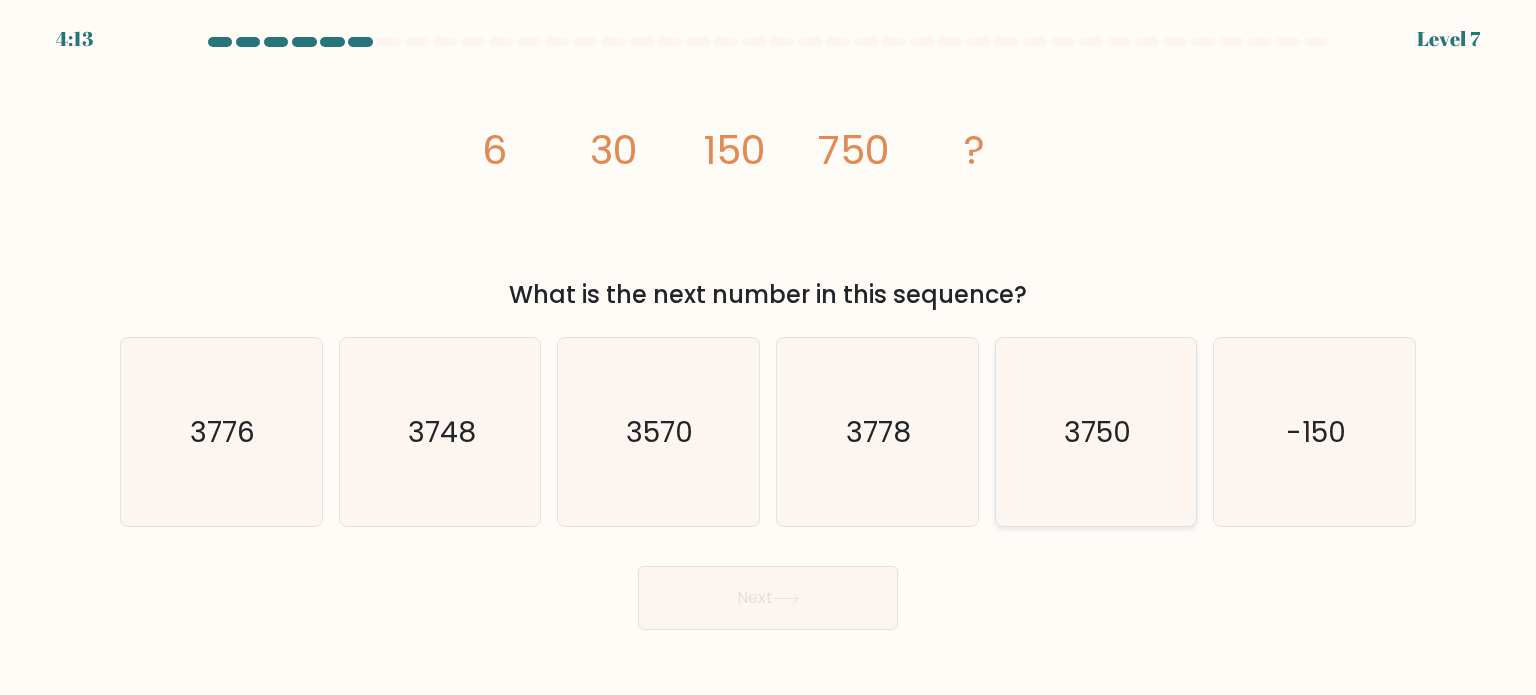 click on "3750" 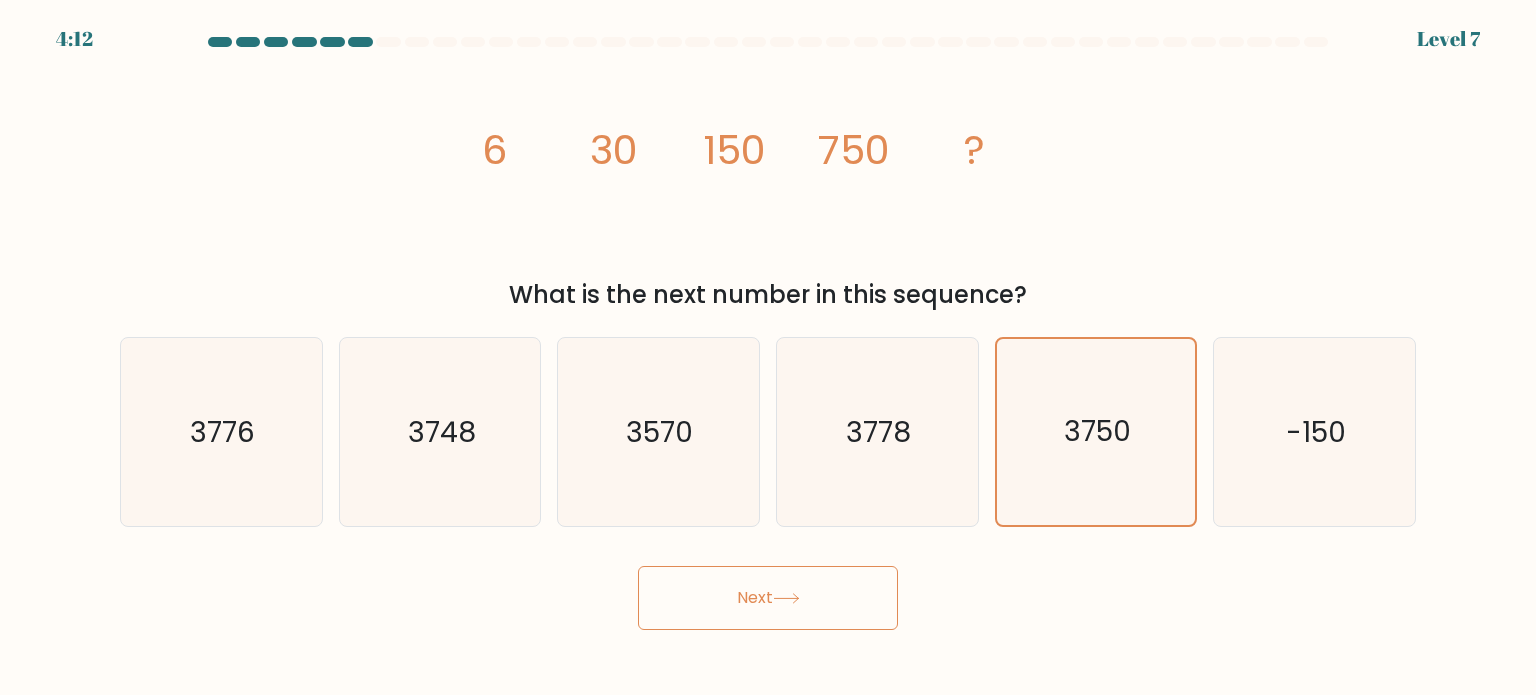 click on "Next" at bounding box center [768, 598] 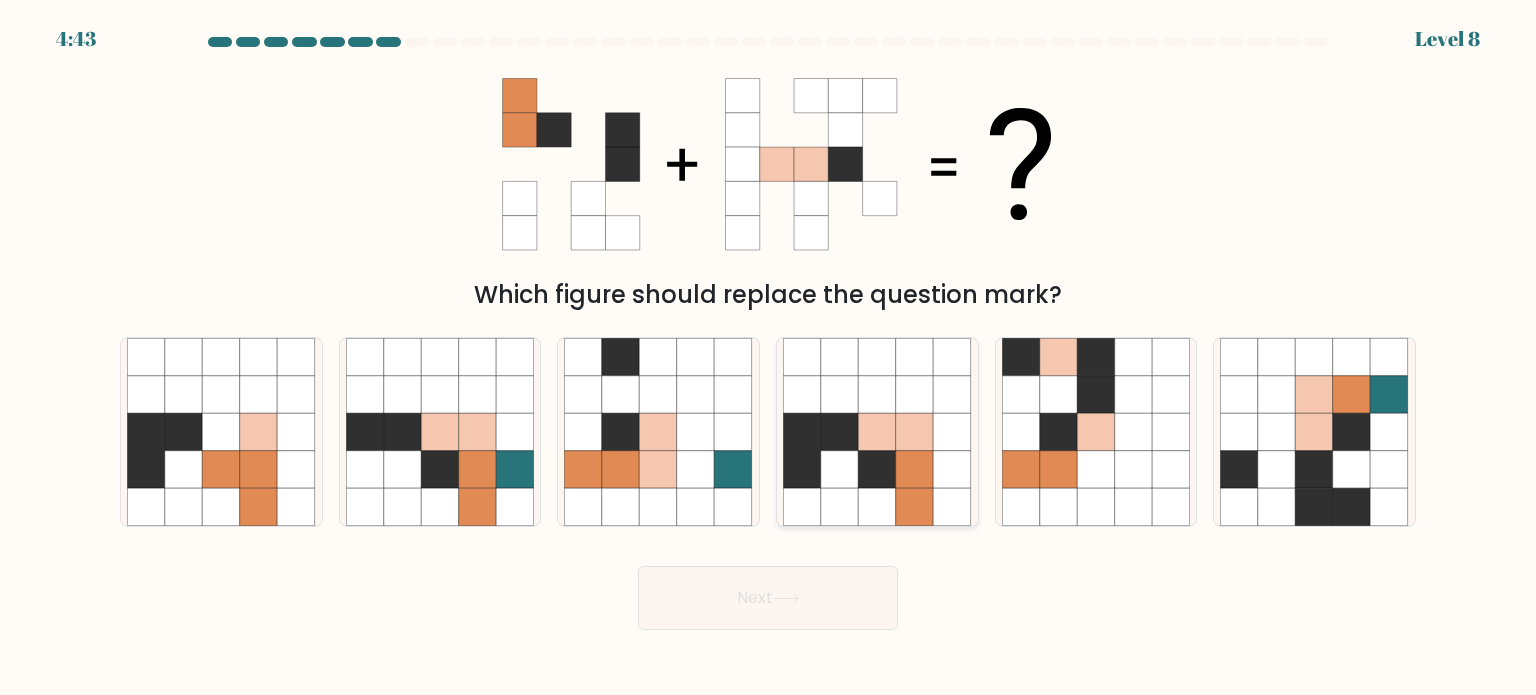click 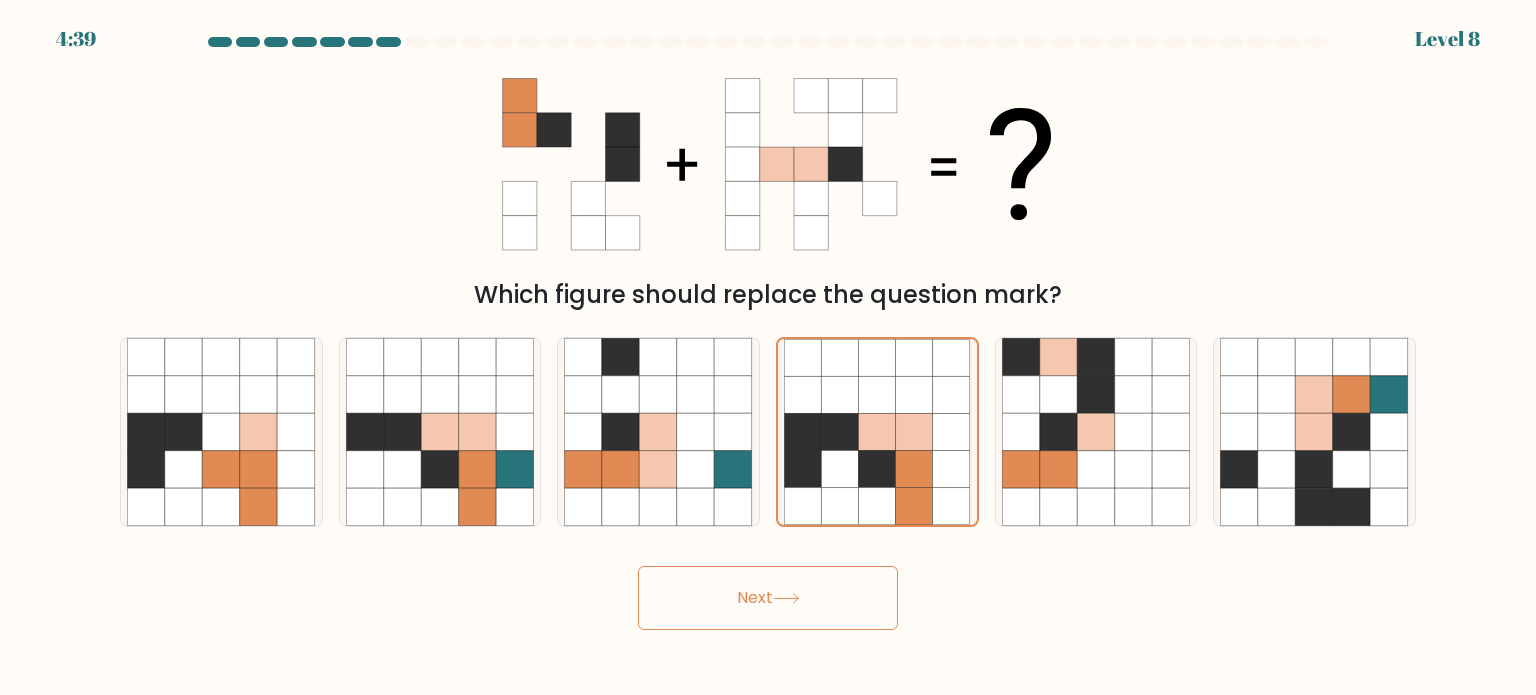 click on "Next" at bounding box center [768, 598] 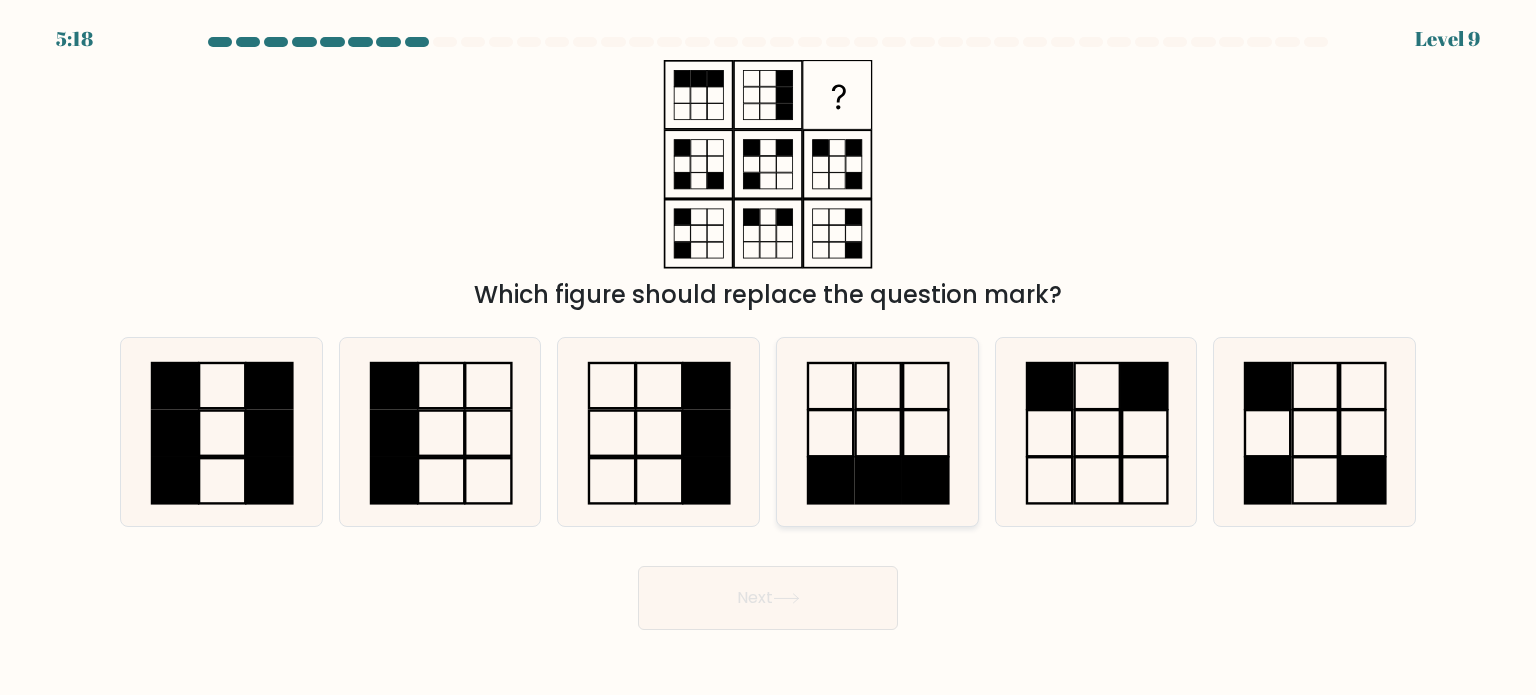 drag, startPoint x: 844, startPoint y: 457, endPoint x: 824, endPoint y: 445, distance: 23.323807 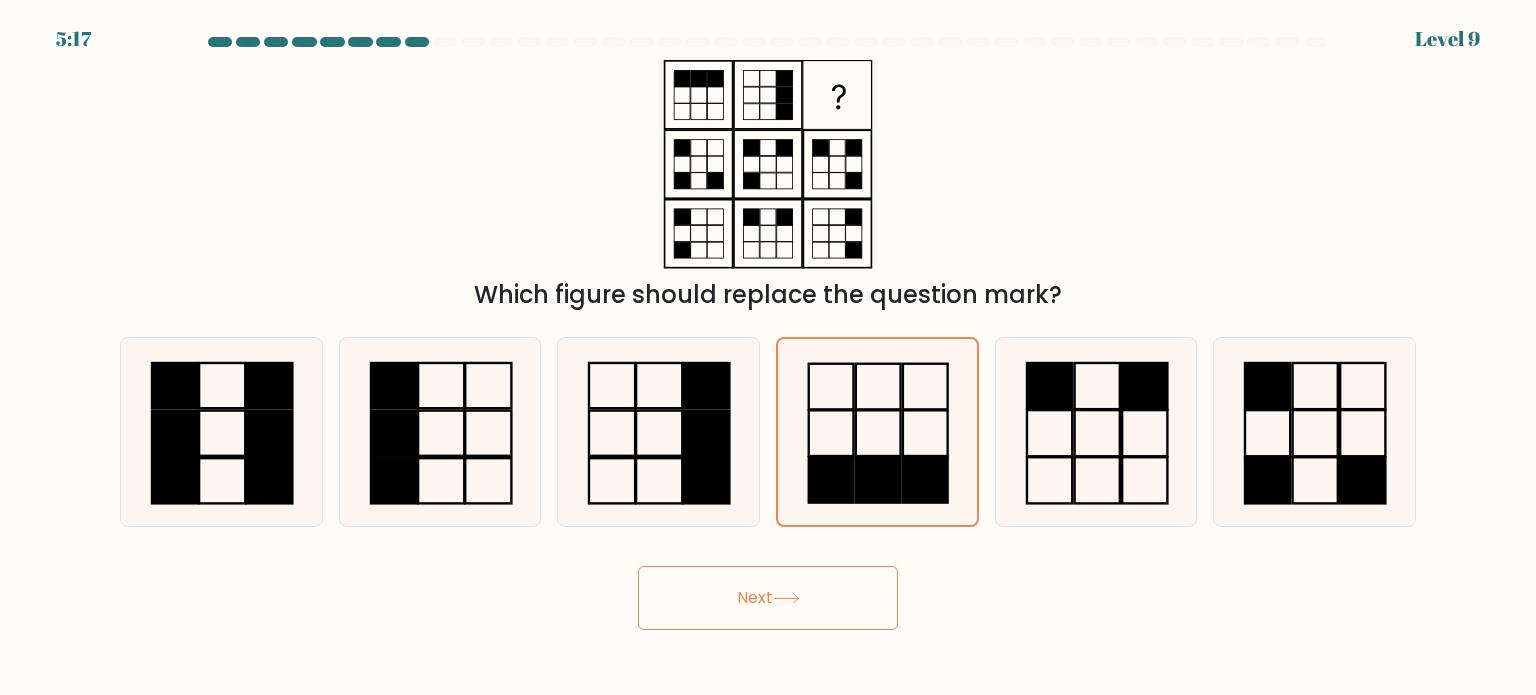 click on "Next" at bounding box center (768, 598) 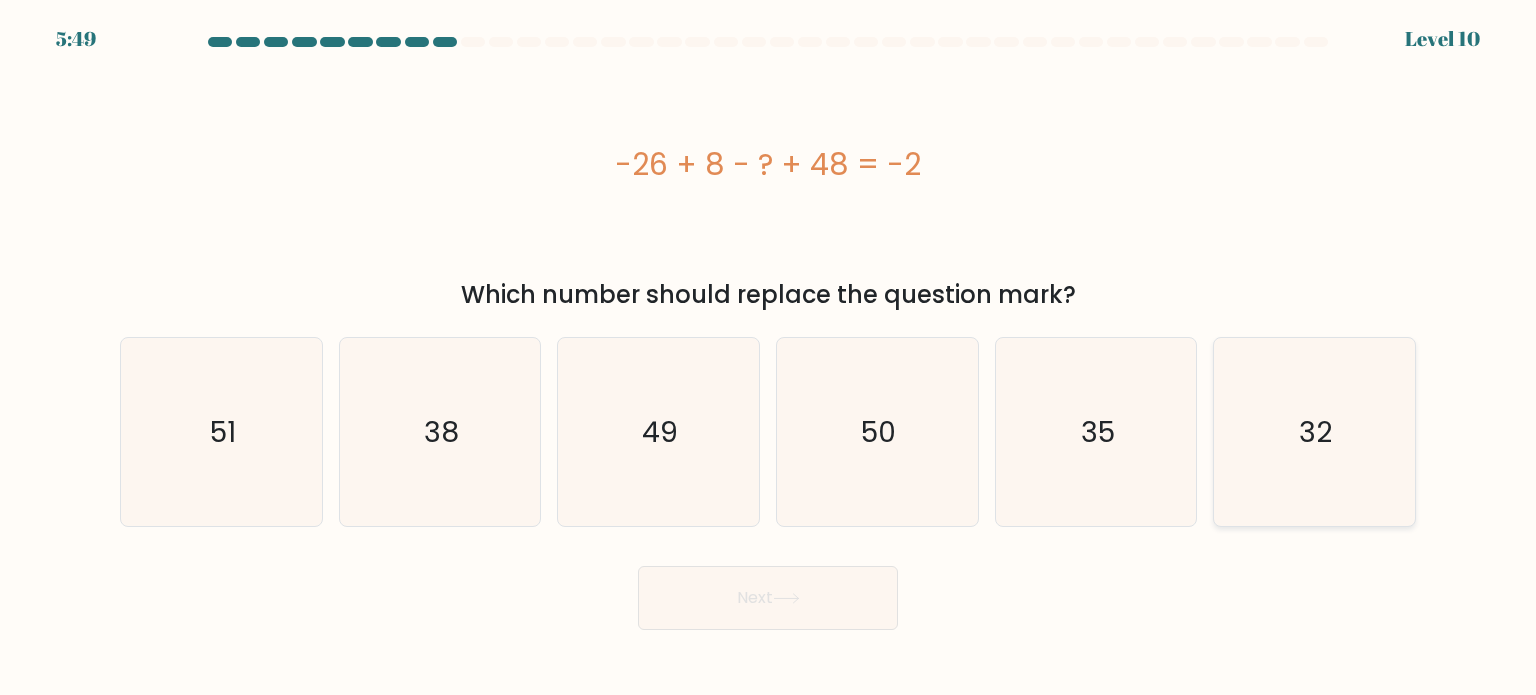 click on "32" 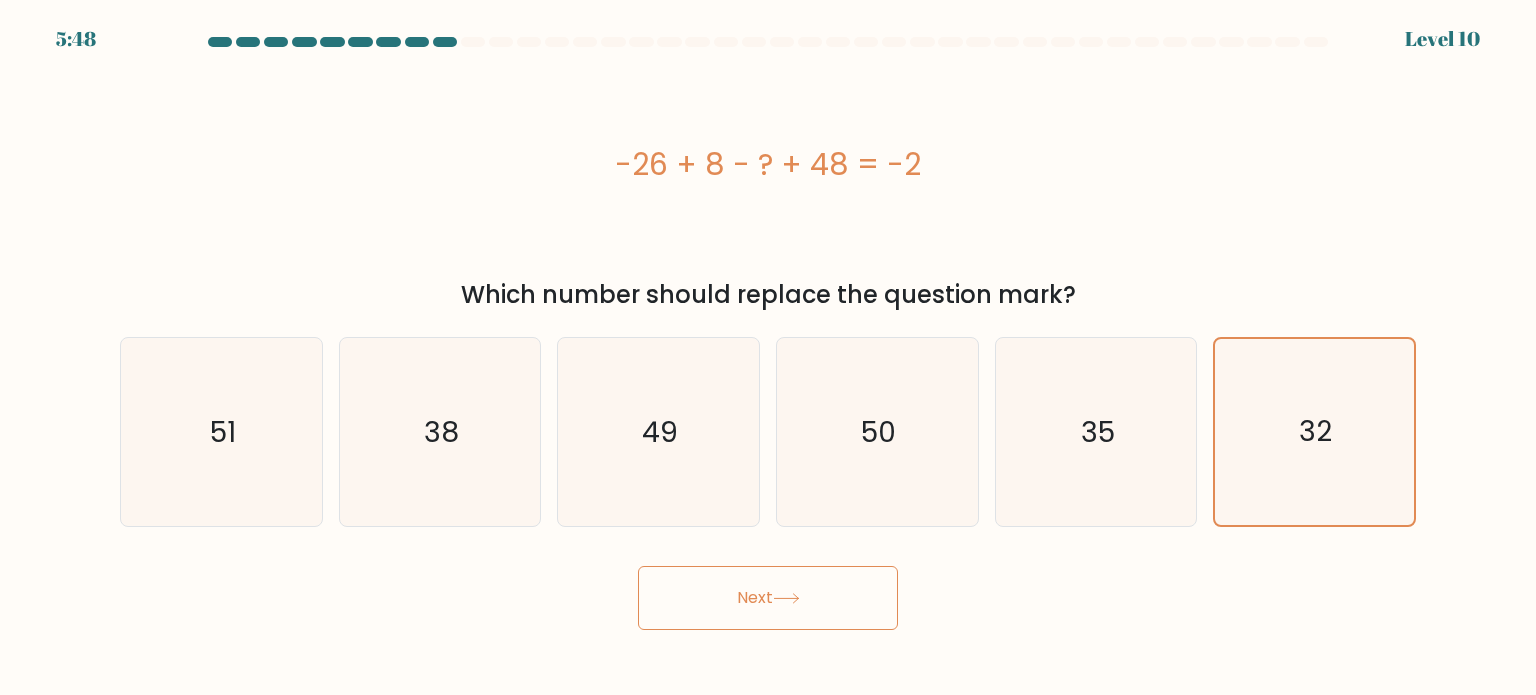 click on "Next" at bounding box center [768, 598] 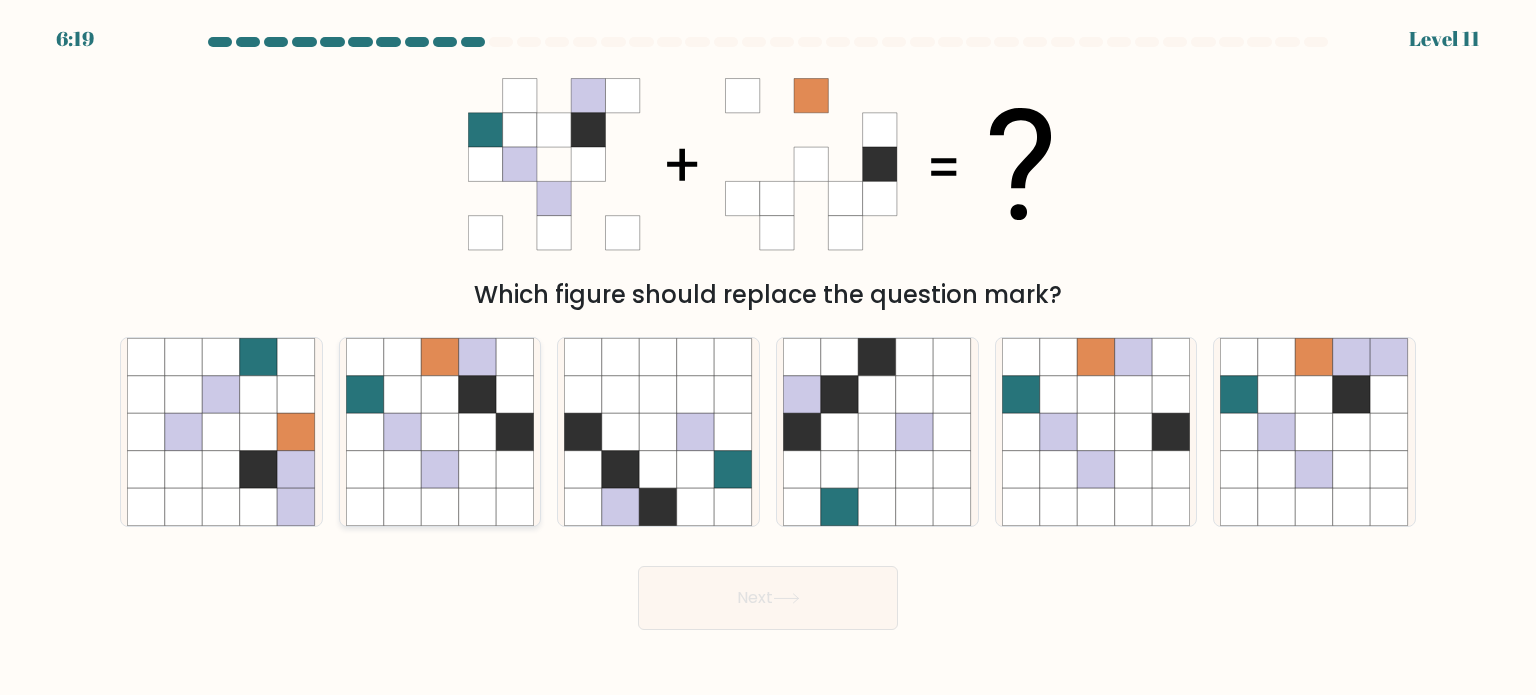 click 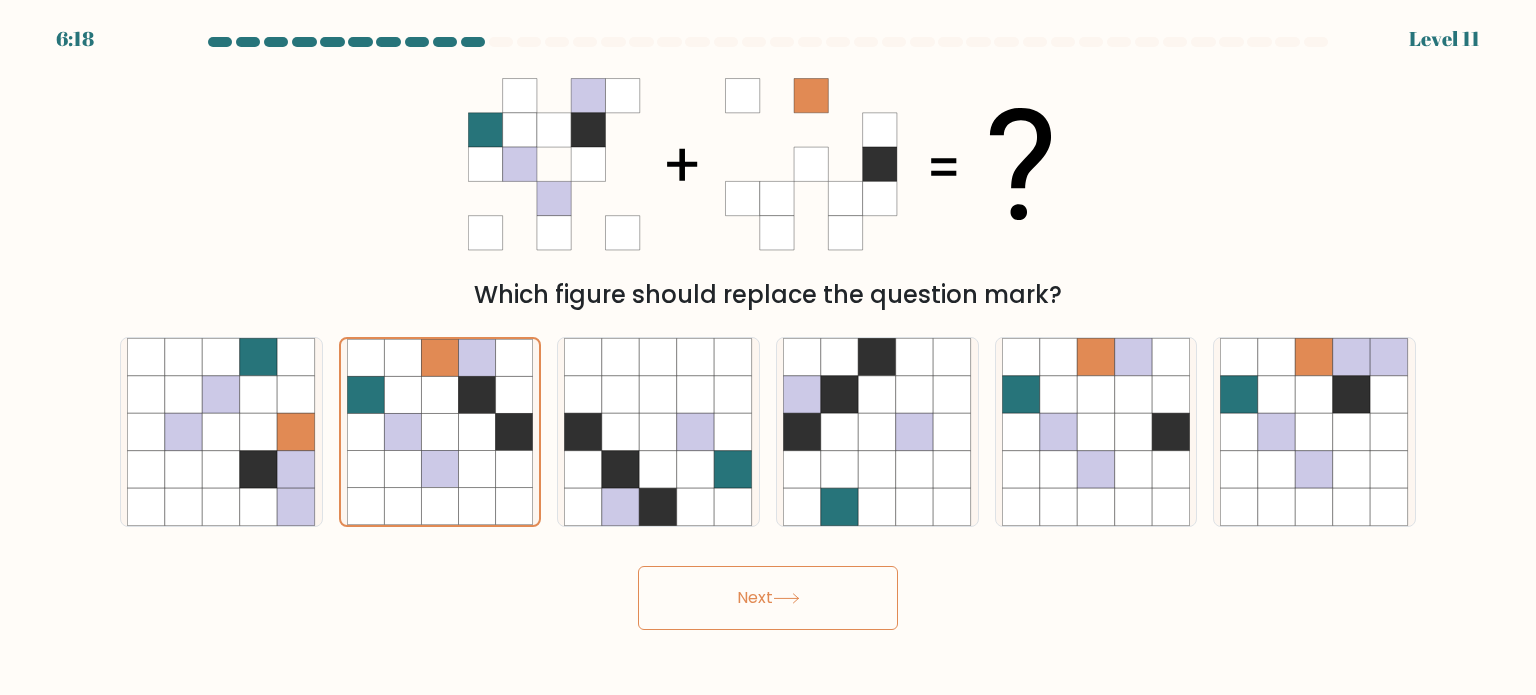 click on "Next" at bounding box center (768, 598) 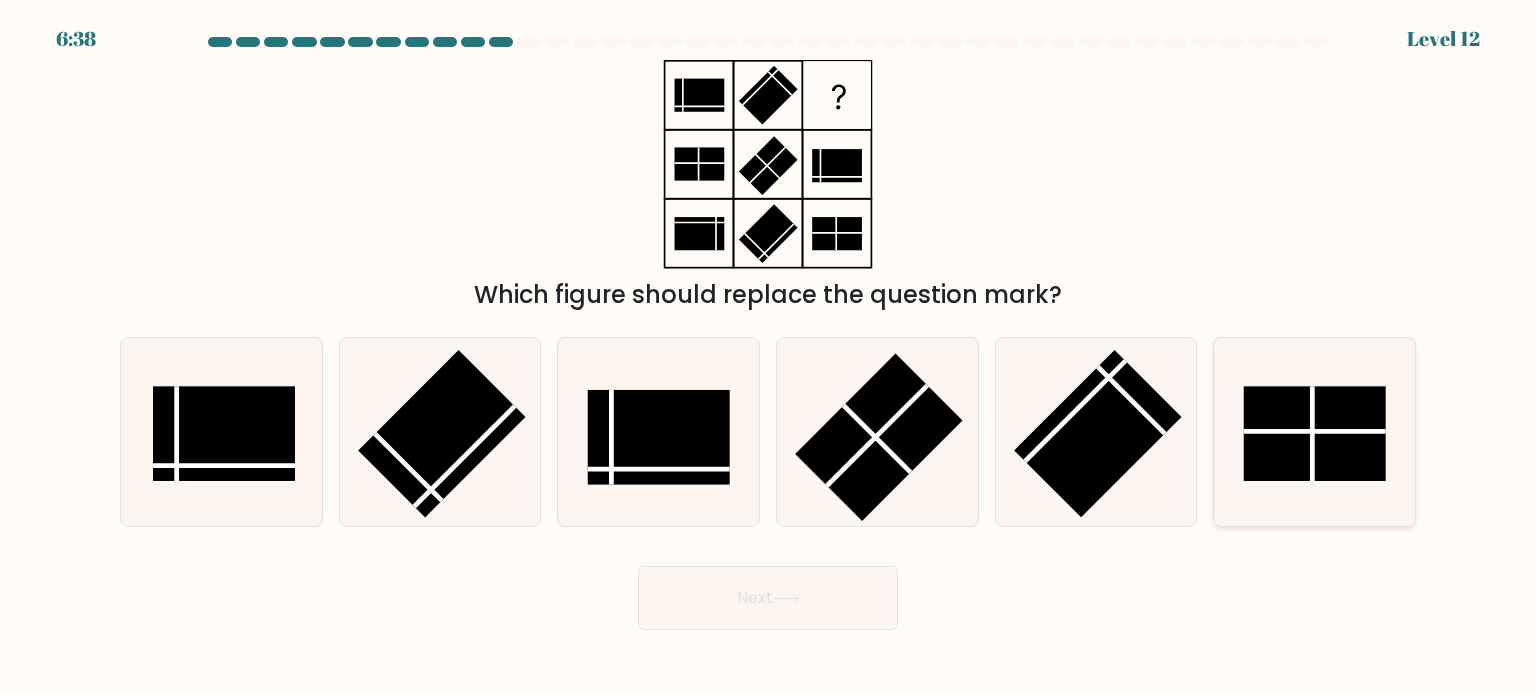 click 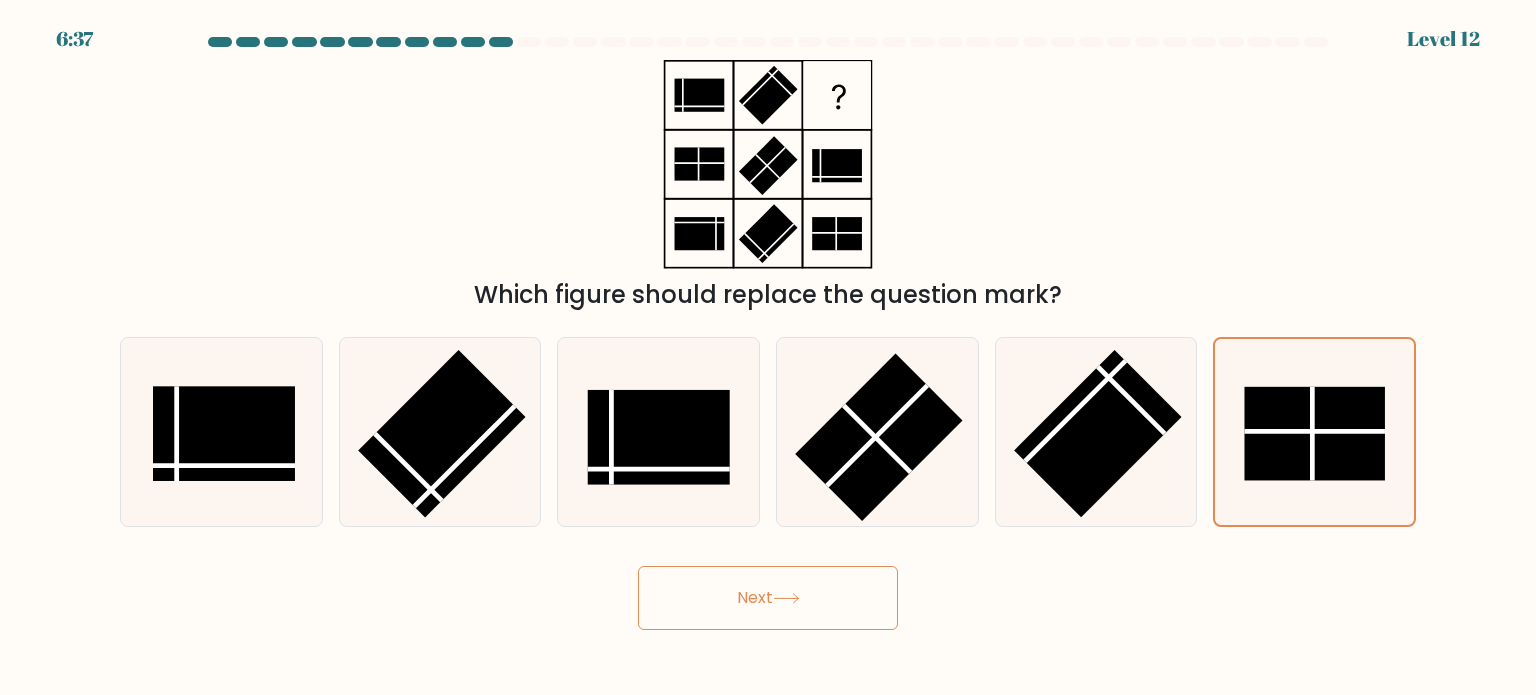 click on "Next" at bounding box center (768, 598) 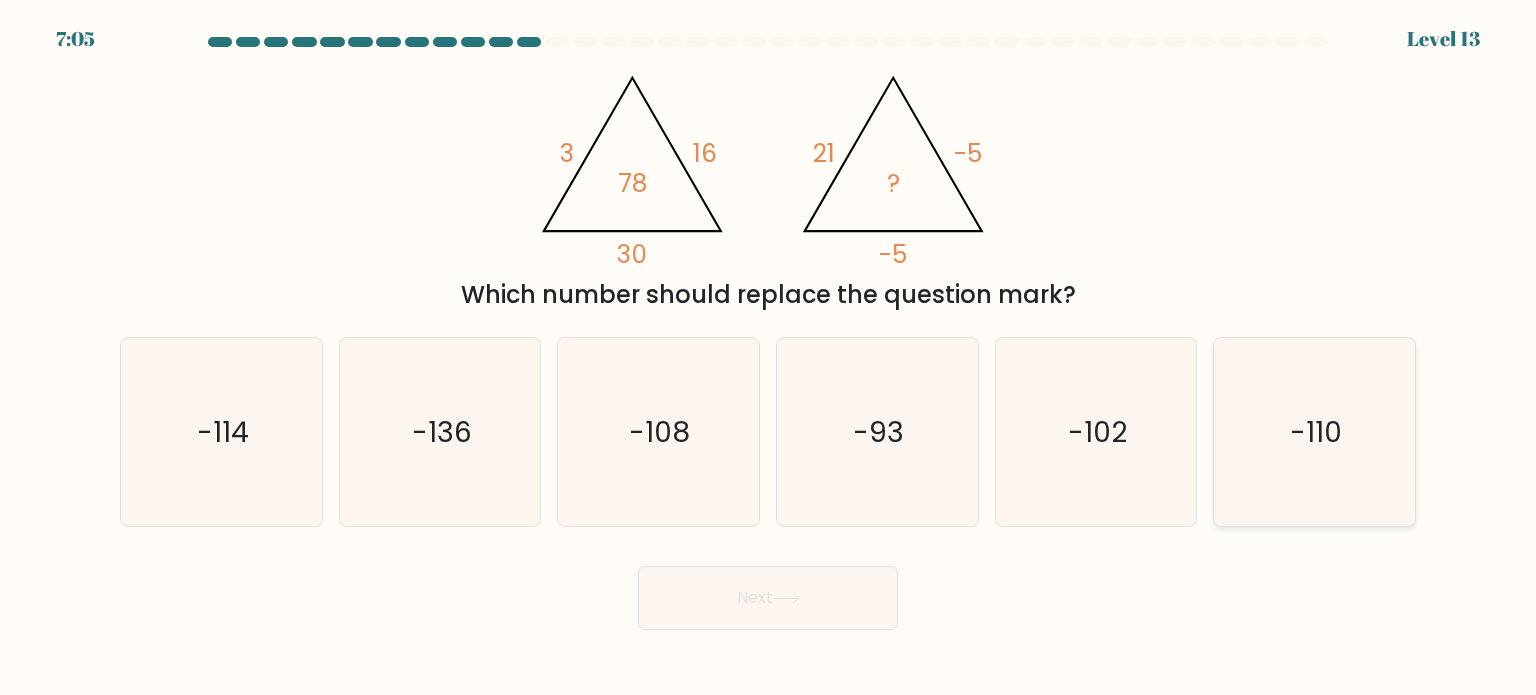 click on "-110" 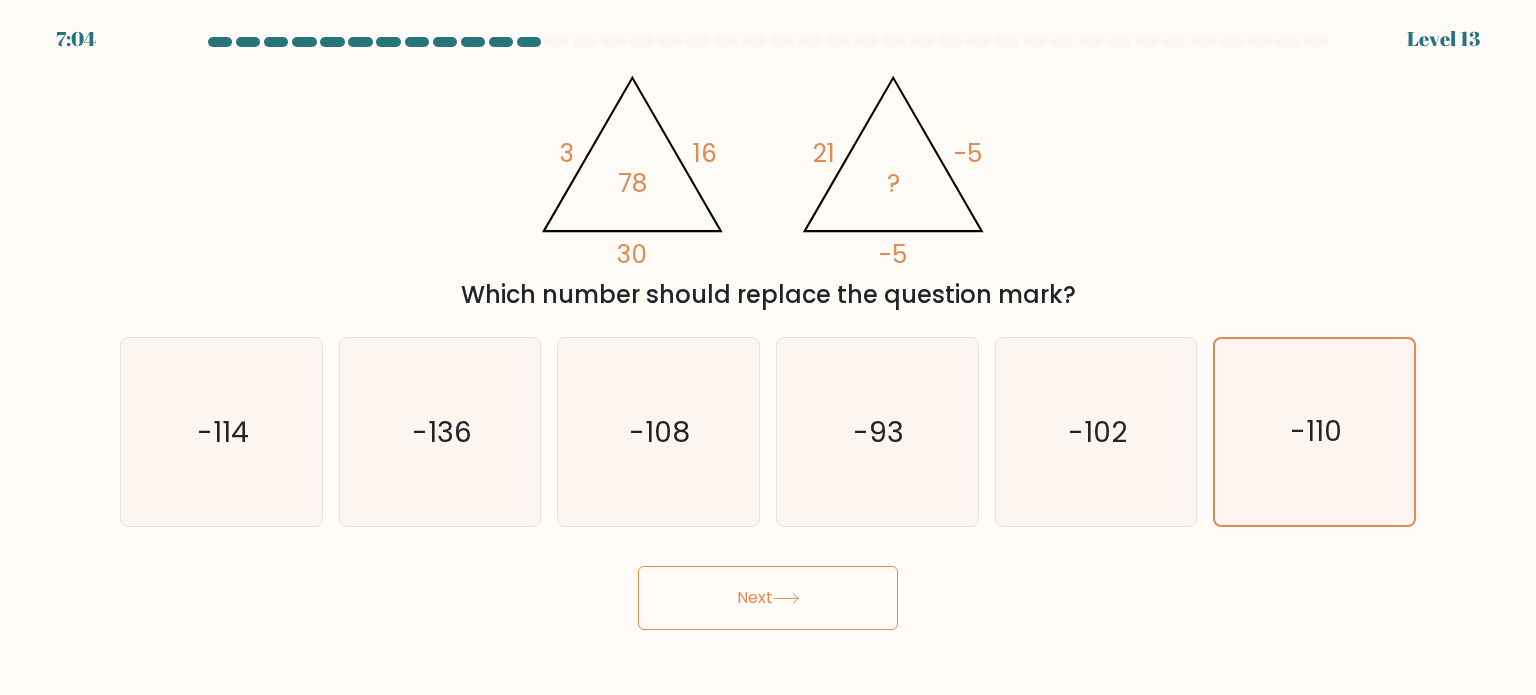 click on "Next" at bounding box center [768, 598] 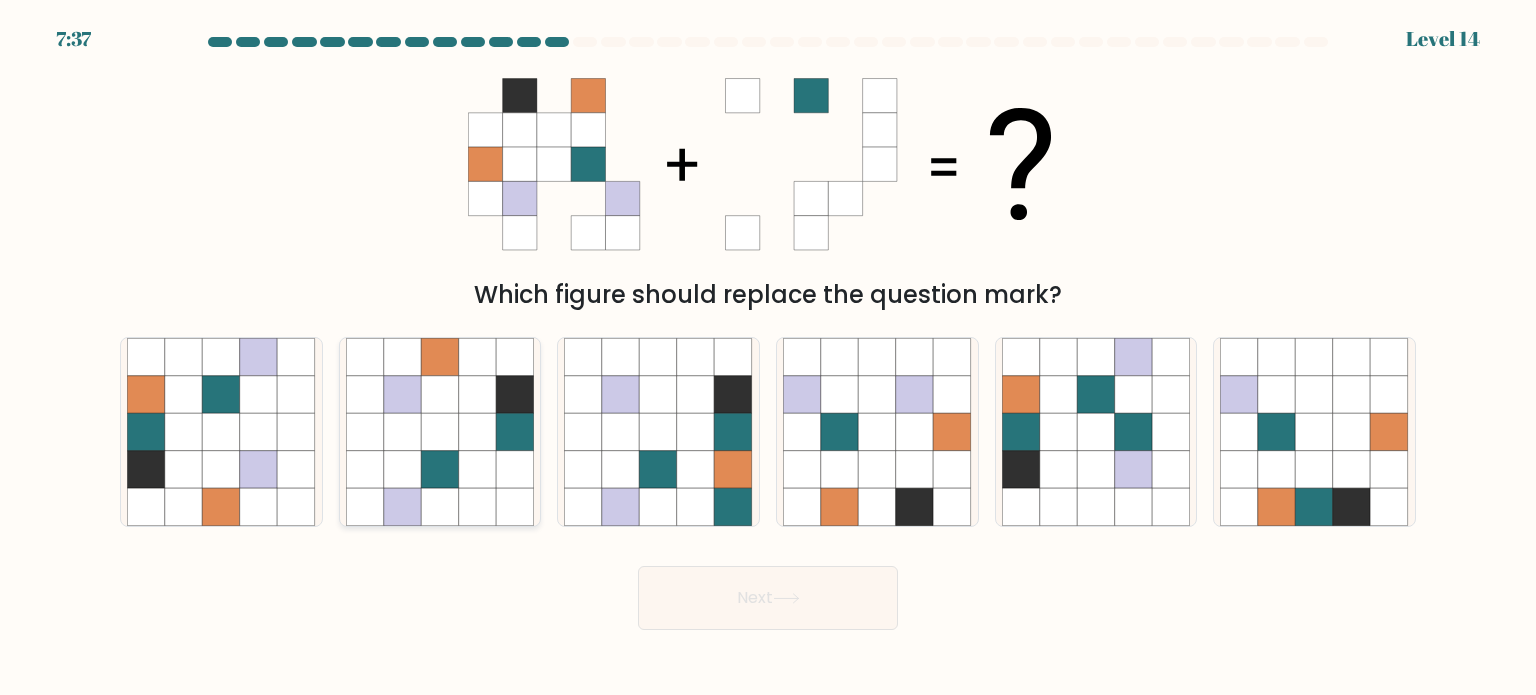 click 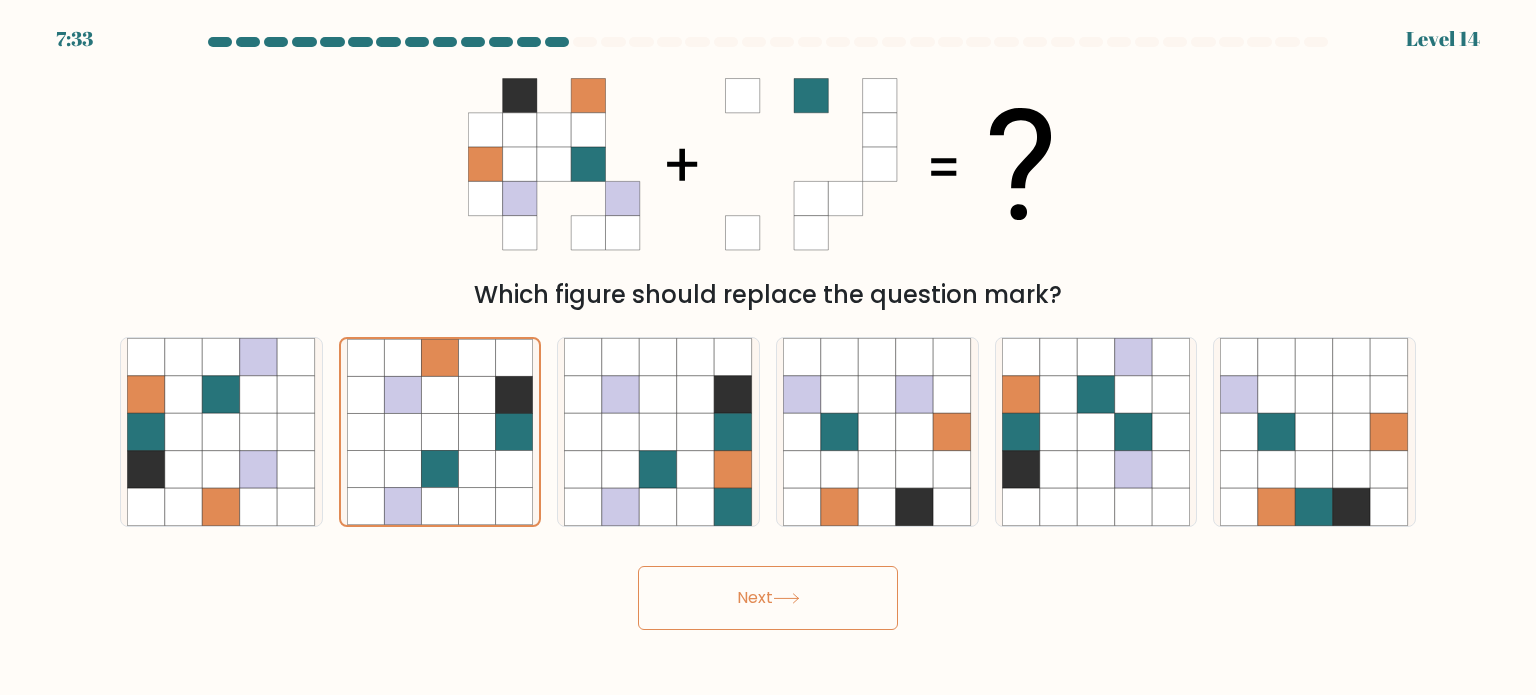 click at bounding box center [768, 333] 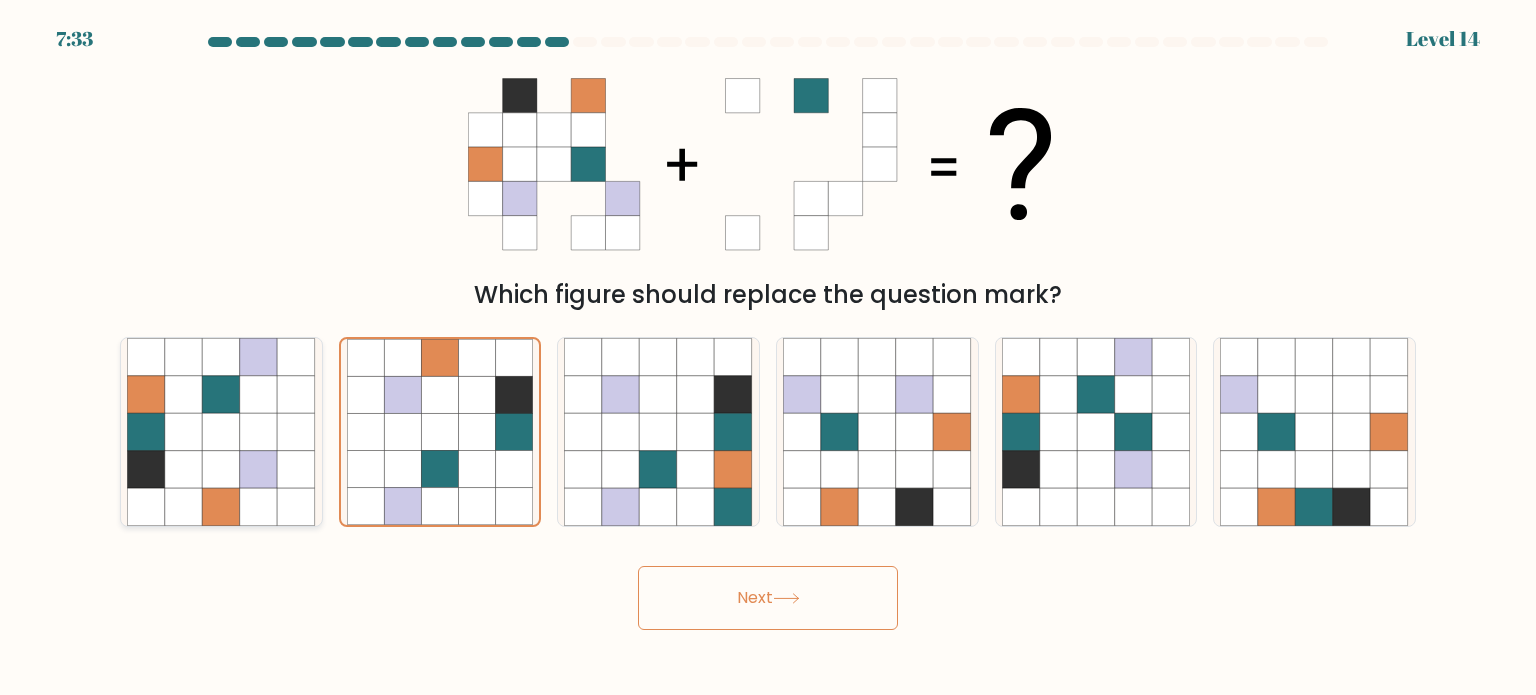 click 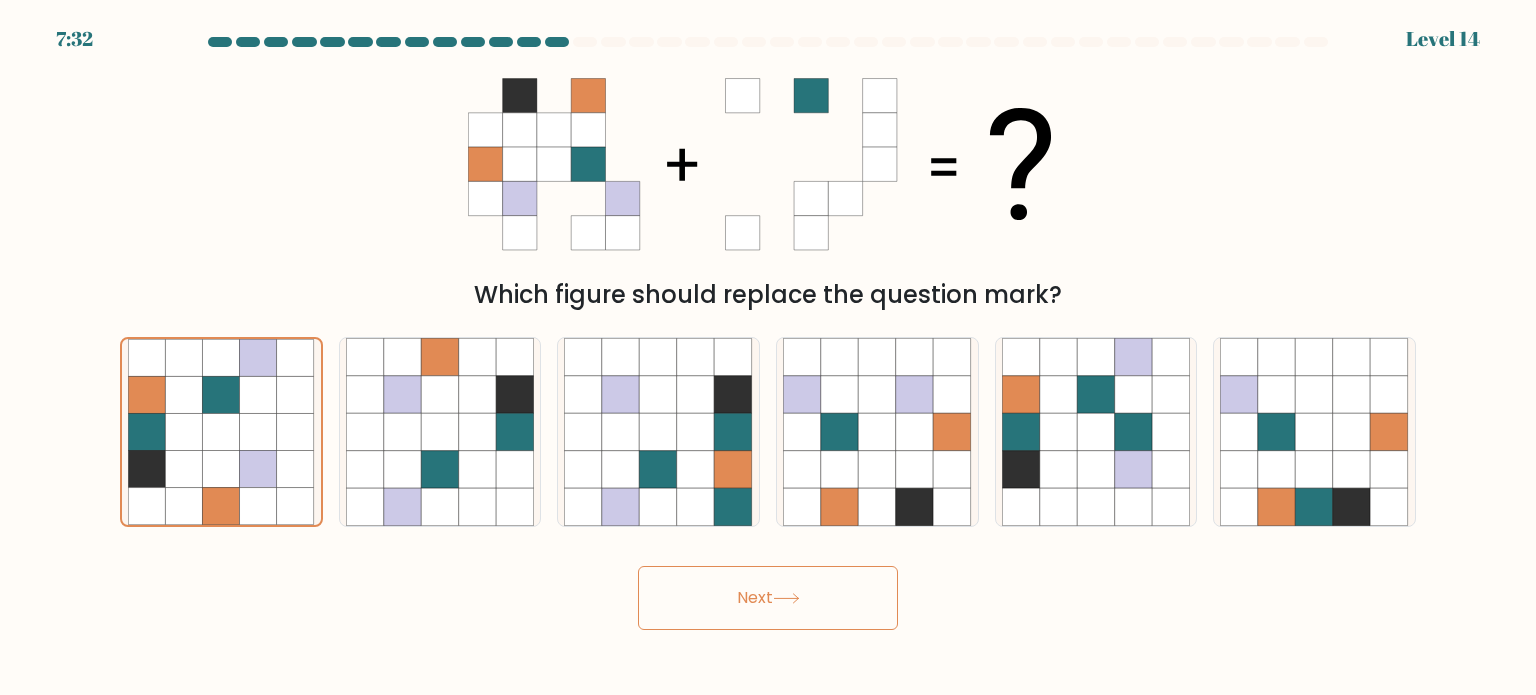 click on "Next" at bounding box center (768, 598) 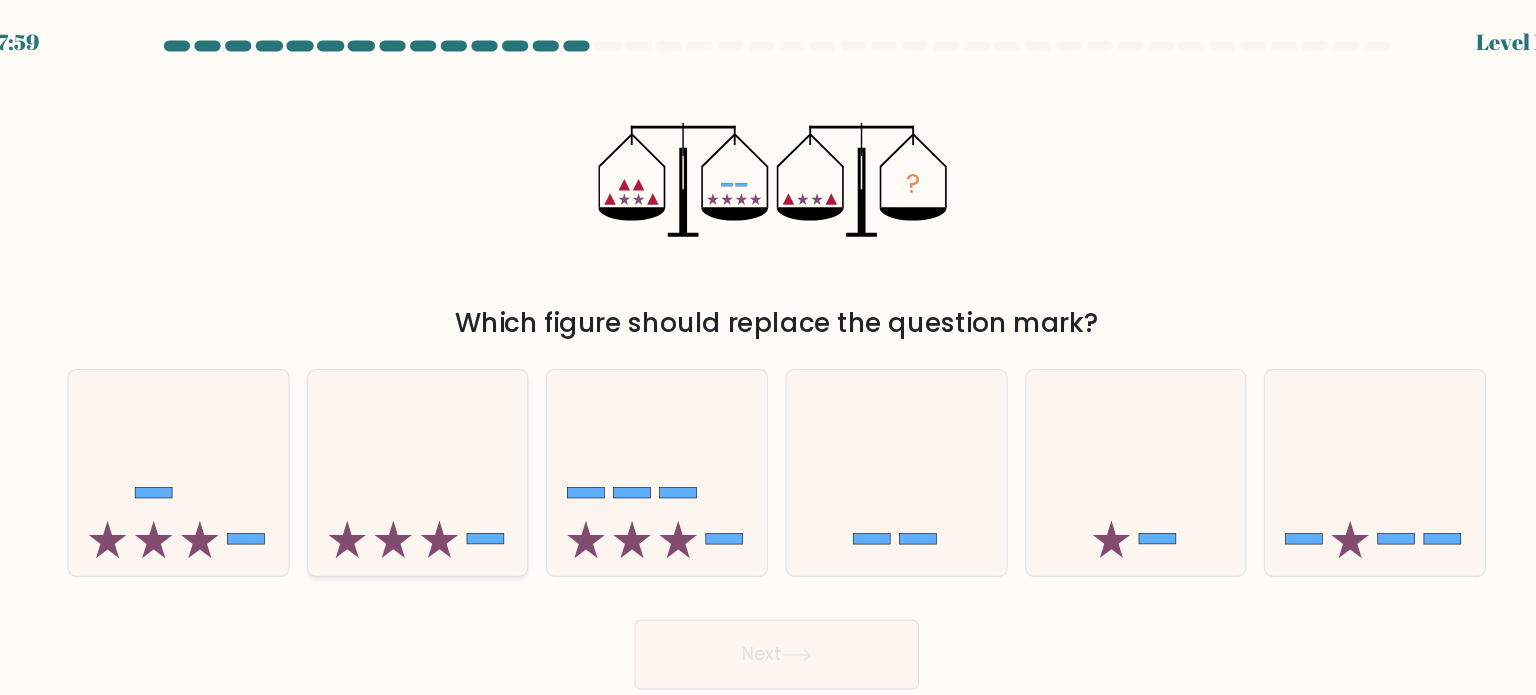 click 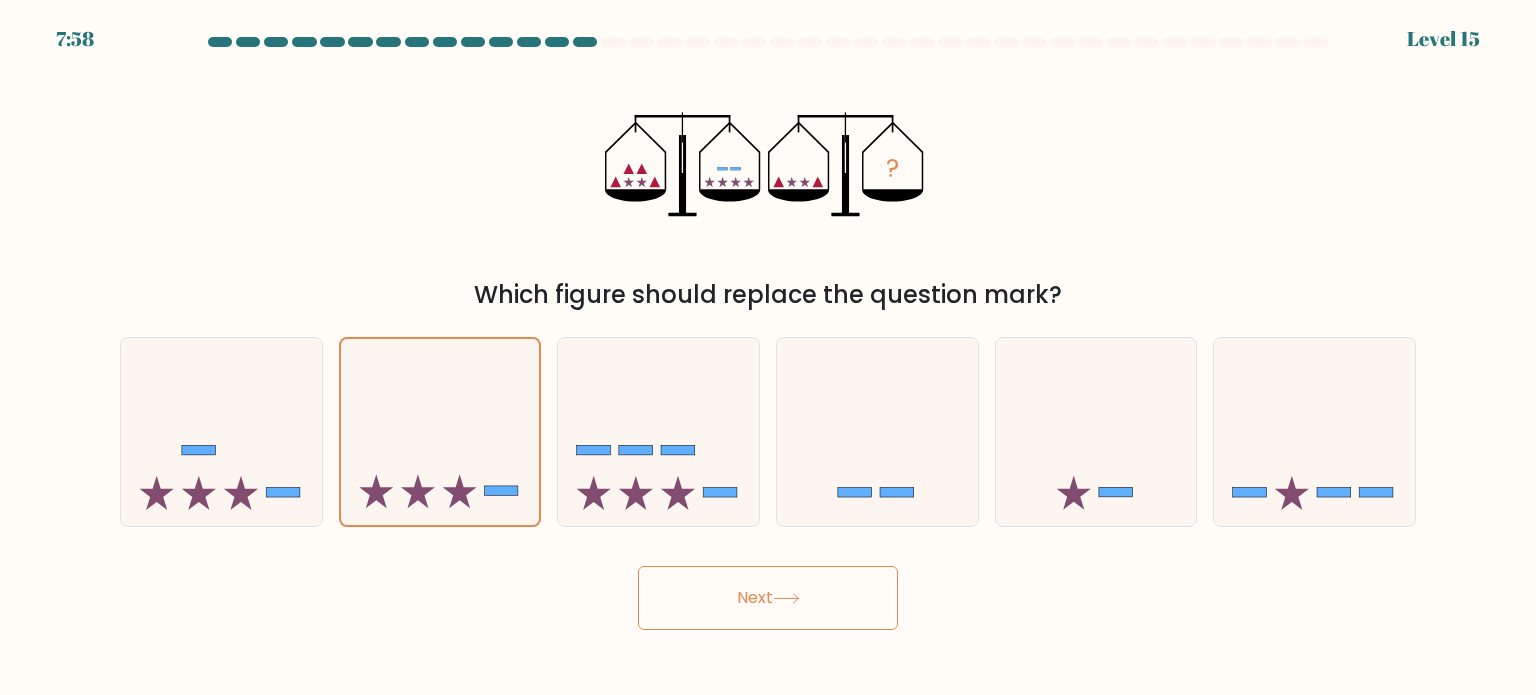 click on "Next" at bounding box center [768, 598] 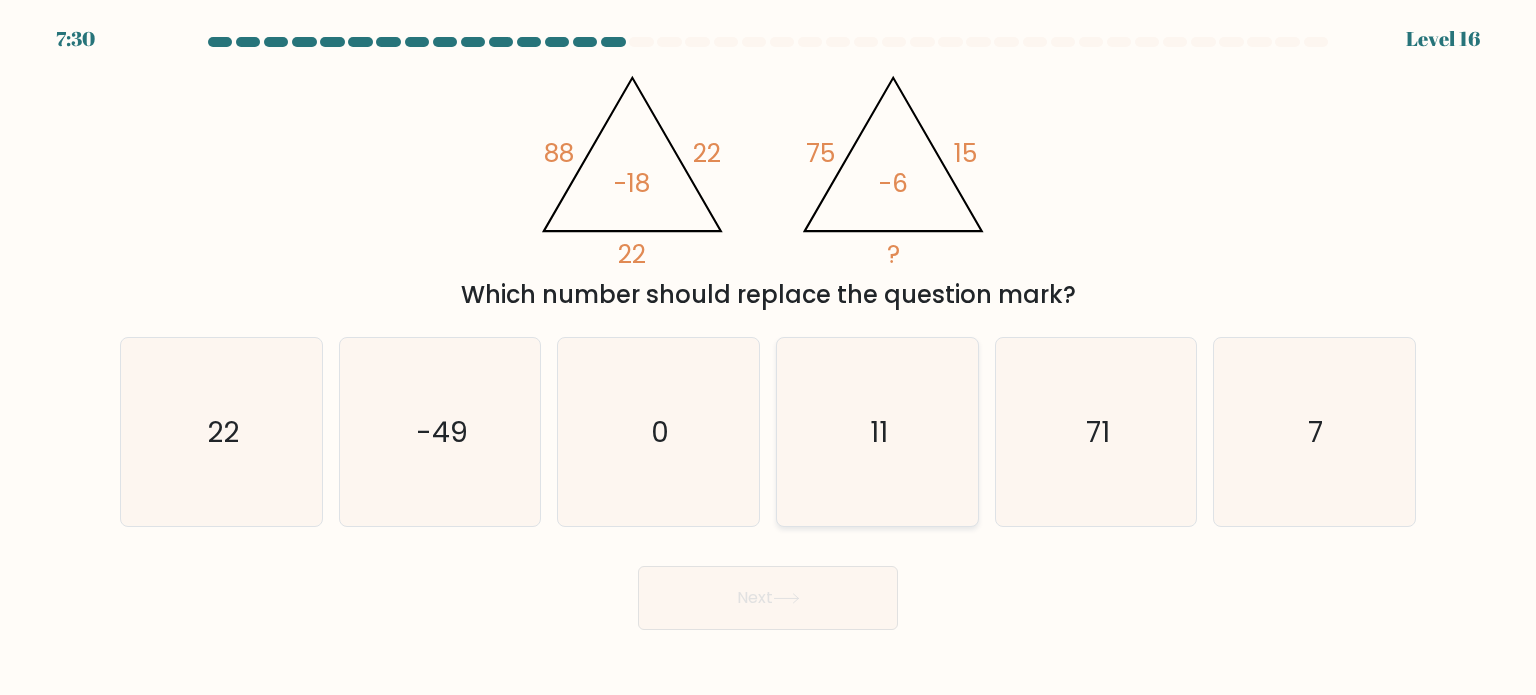 click on "11" 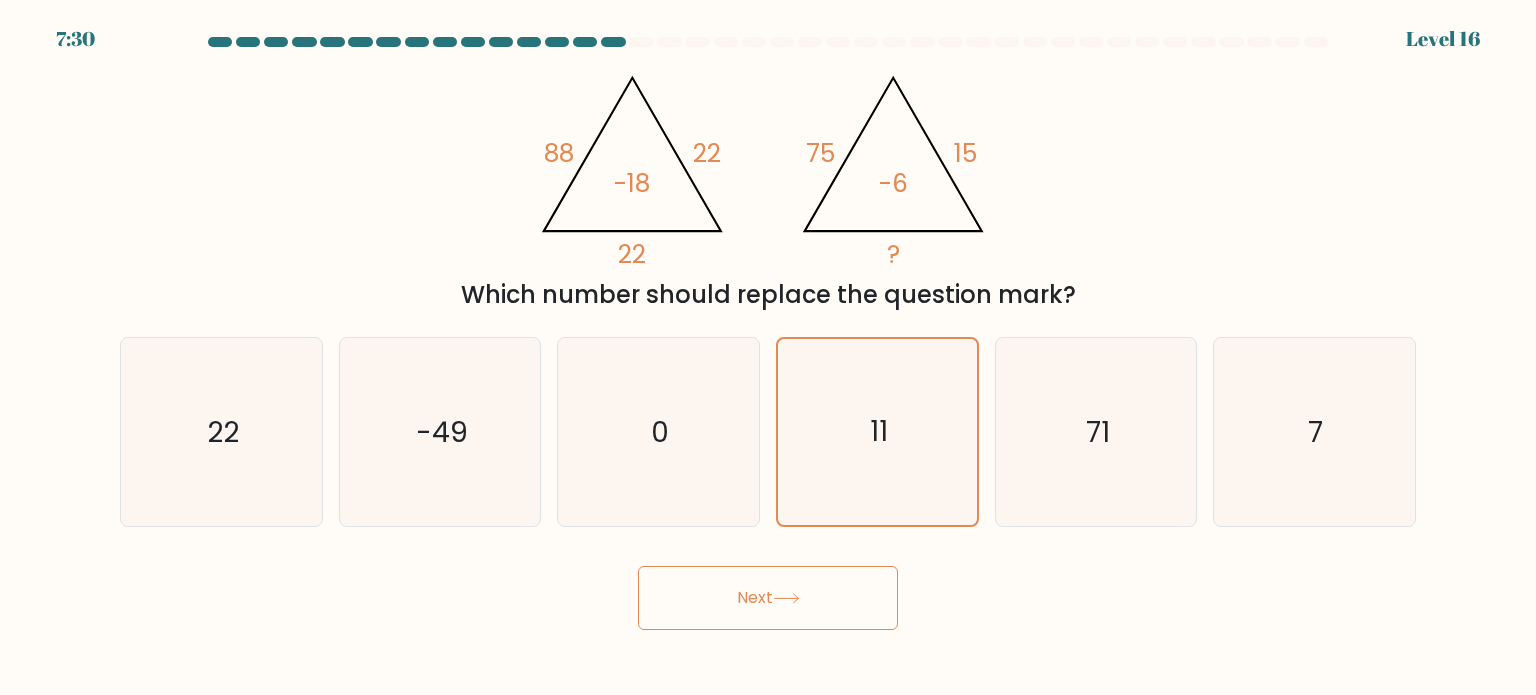 click on "Next" at bounding box center (768, 598) 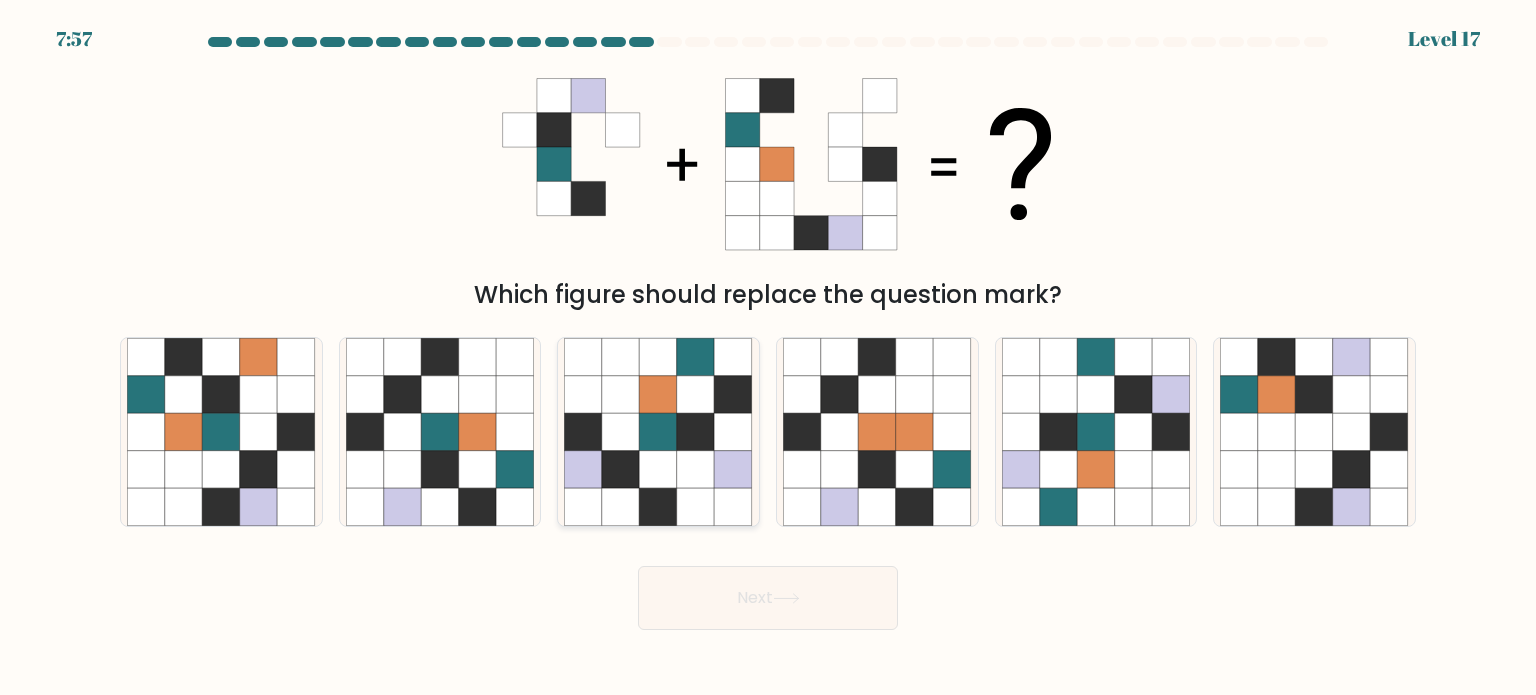 click 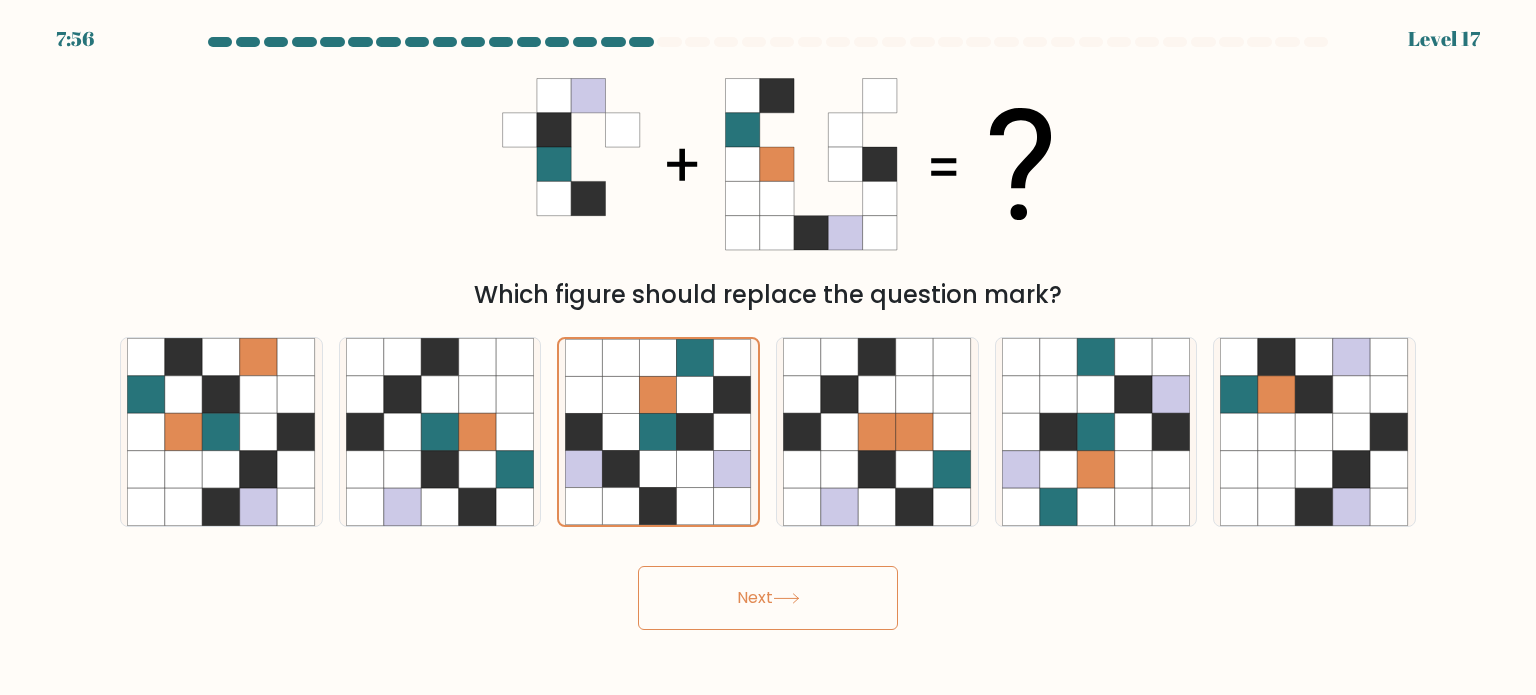 click on "Next" at bounding box center (768, 598) 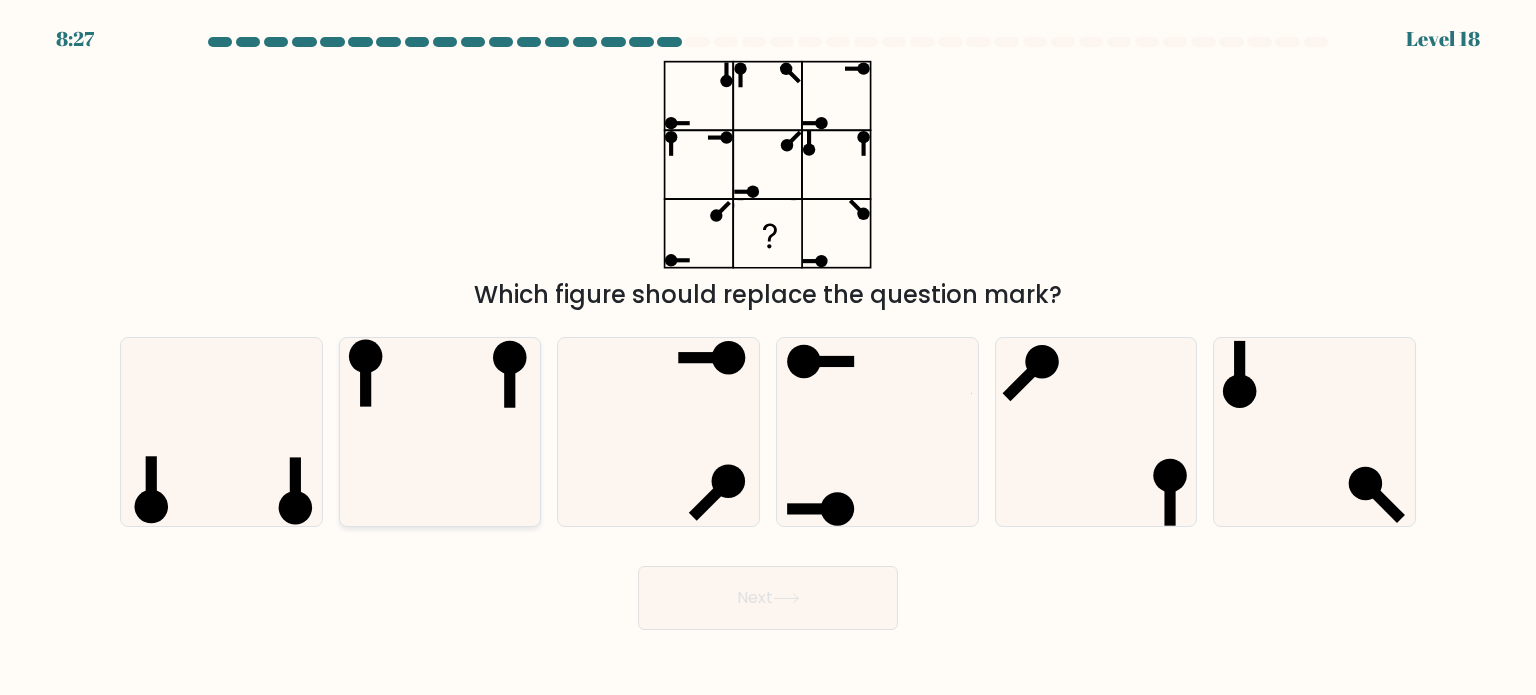 click 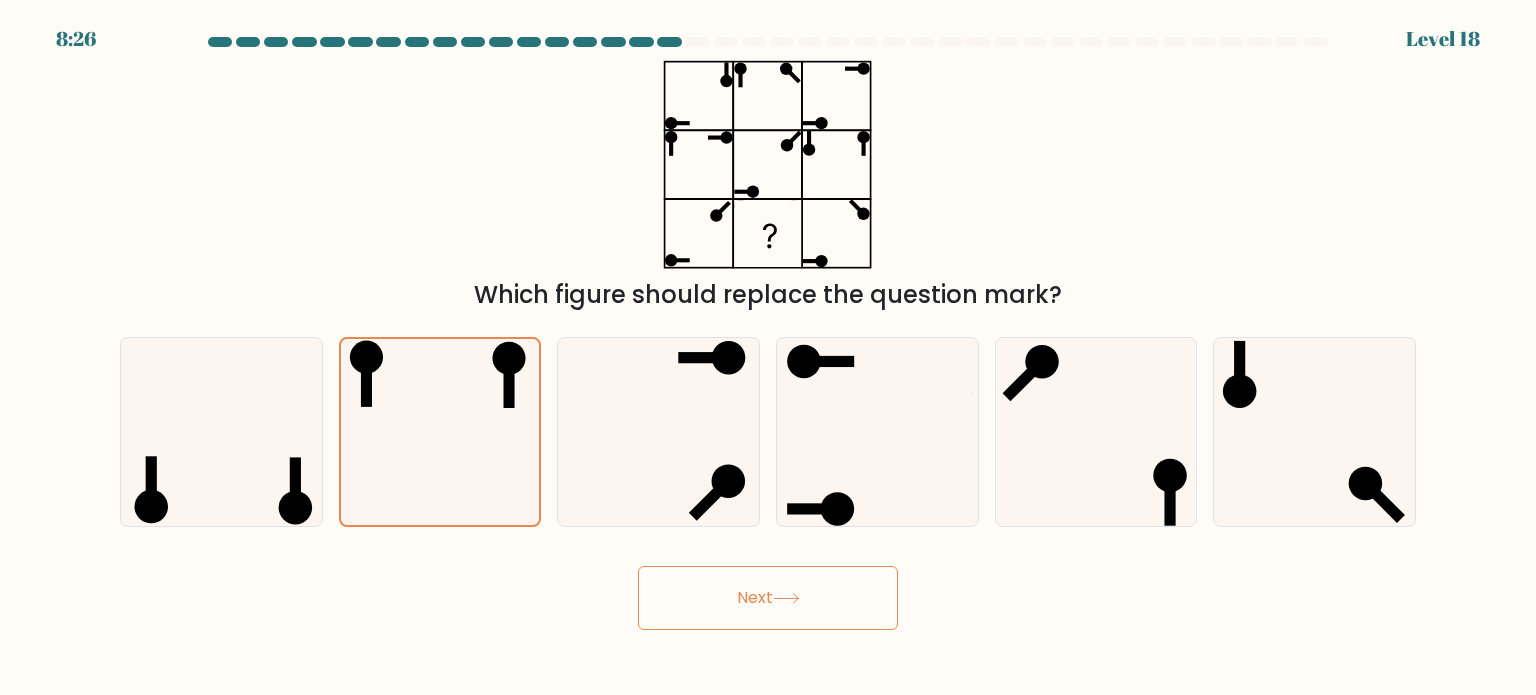 click on "Next" at bounding box center [768, 598] 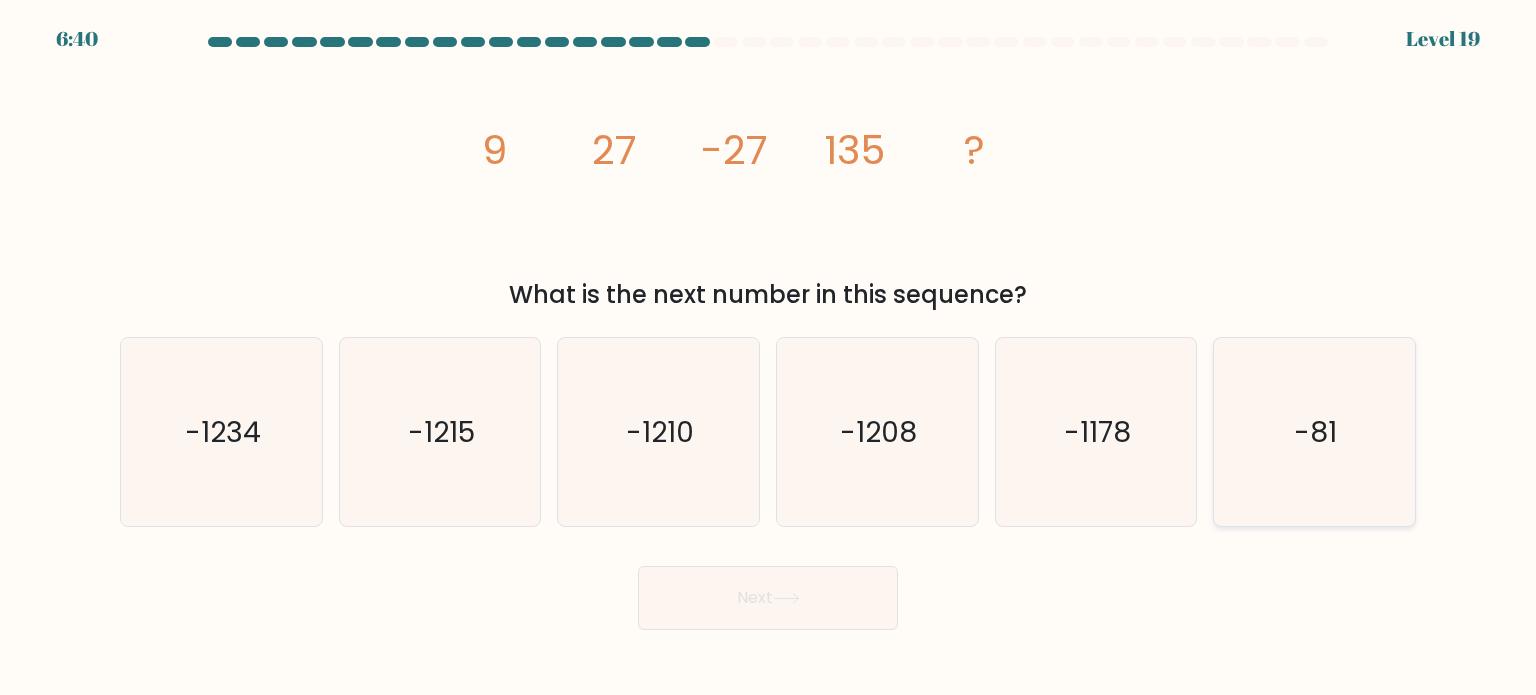 click on "-81" 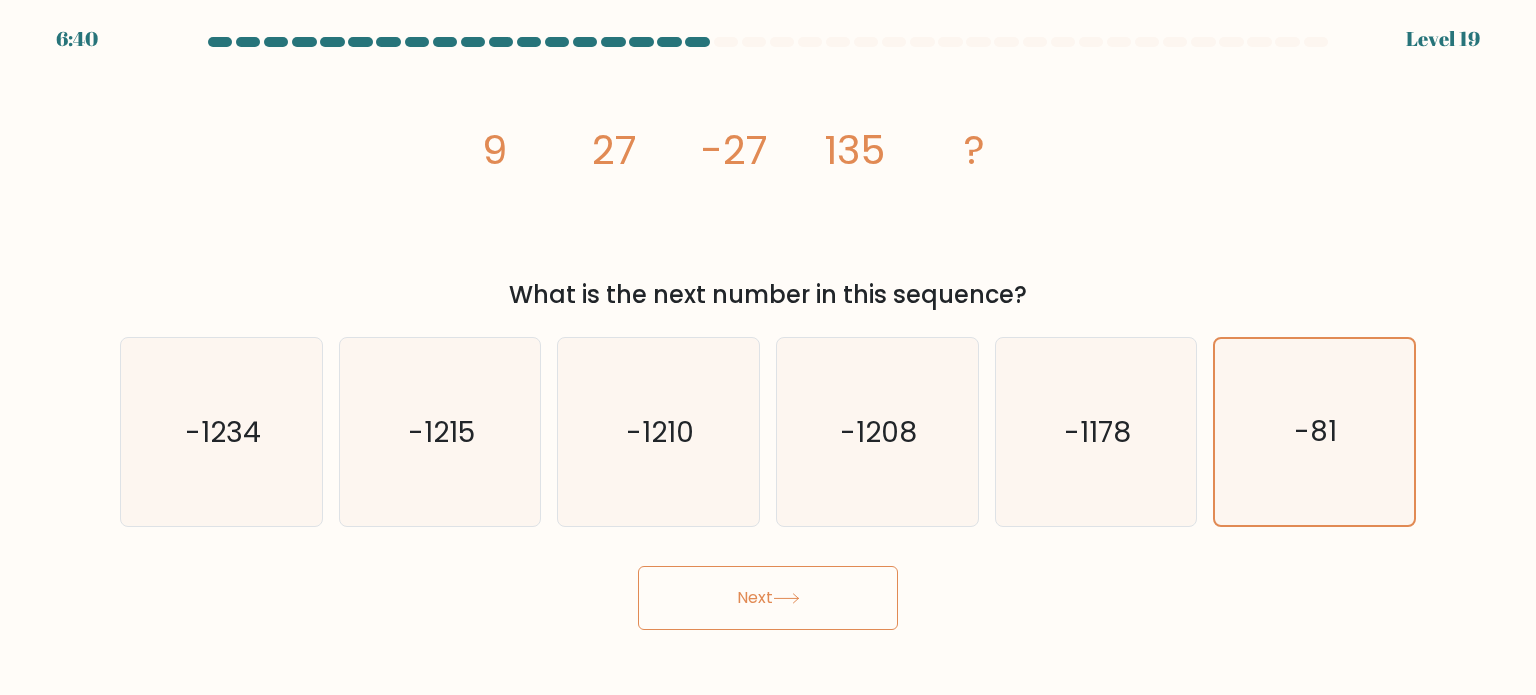 click on "Next" at bounding box center (768, 598) 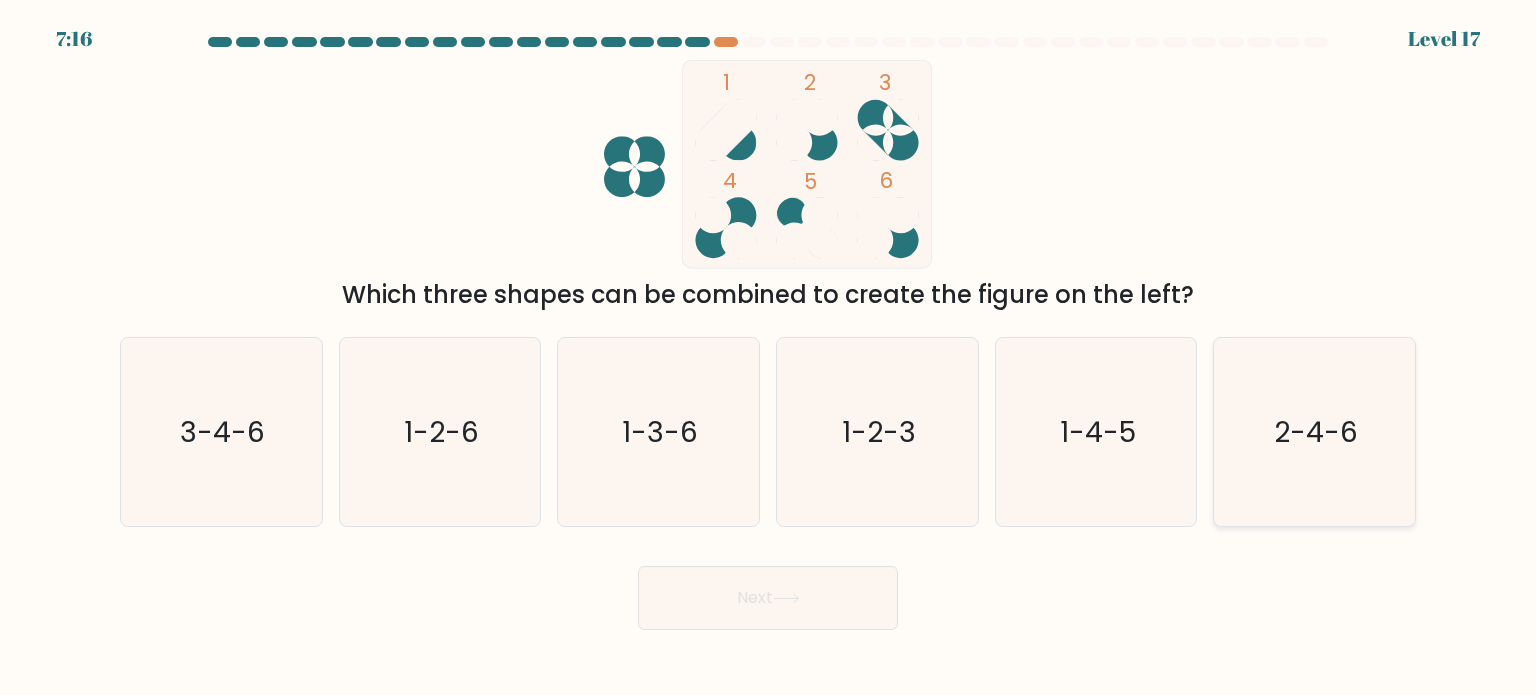 click on "2-4-6" 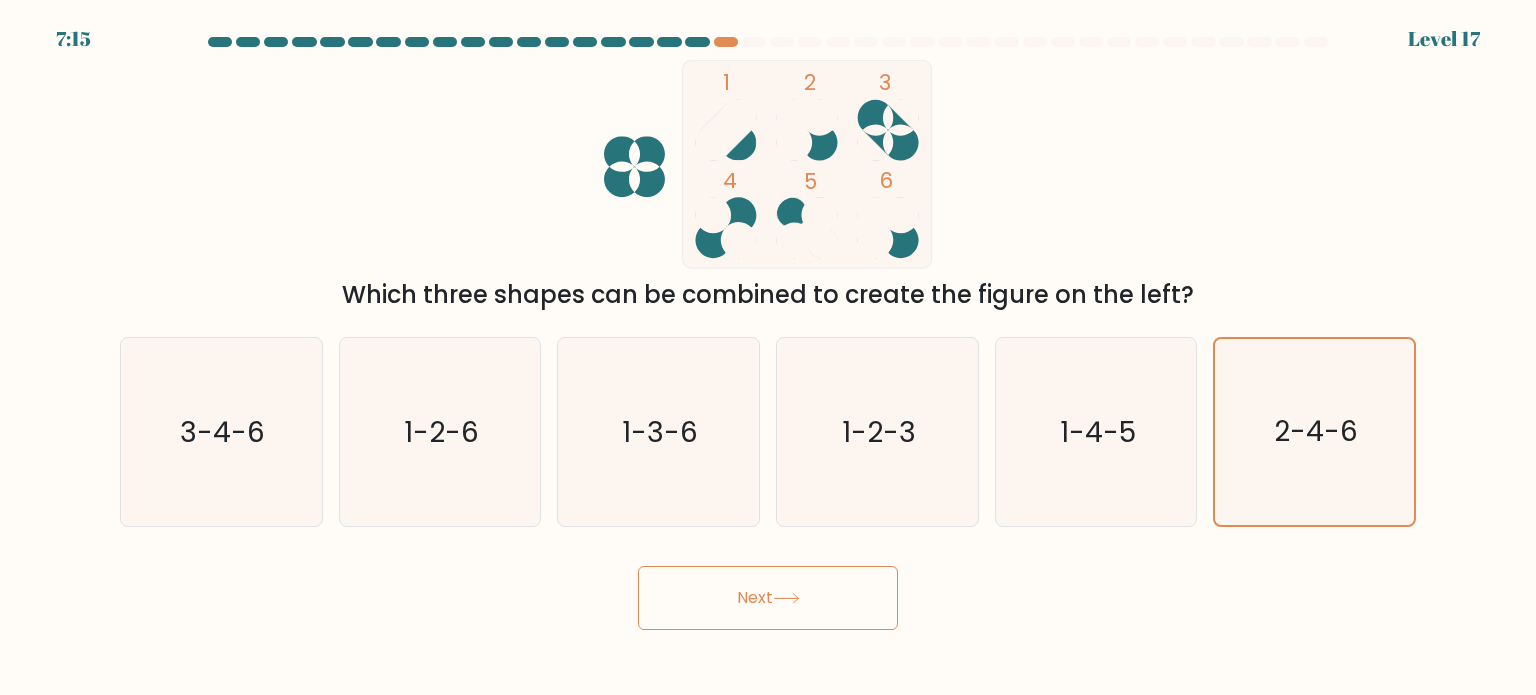 click on "Next" at bounding box center [768, 598] 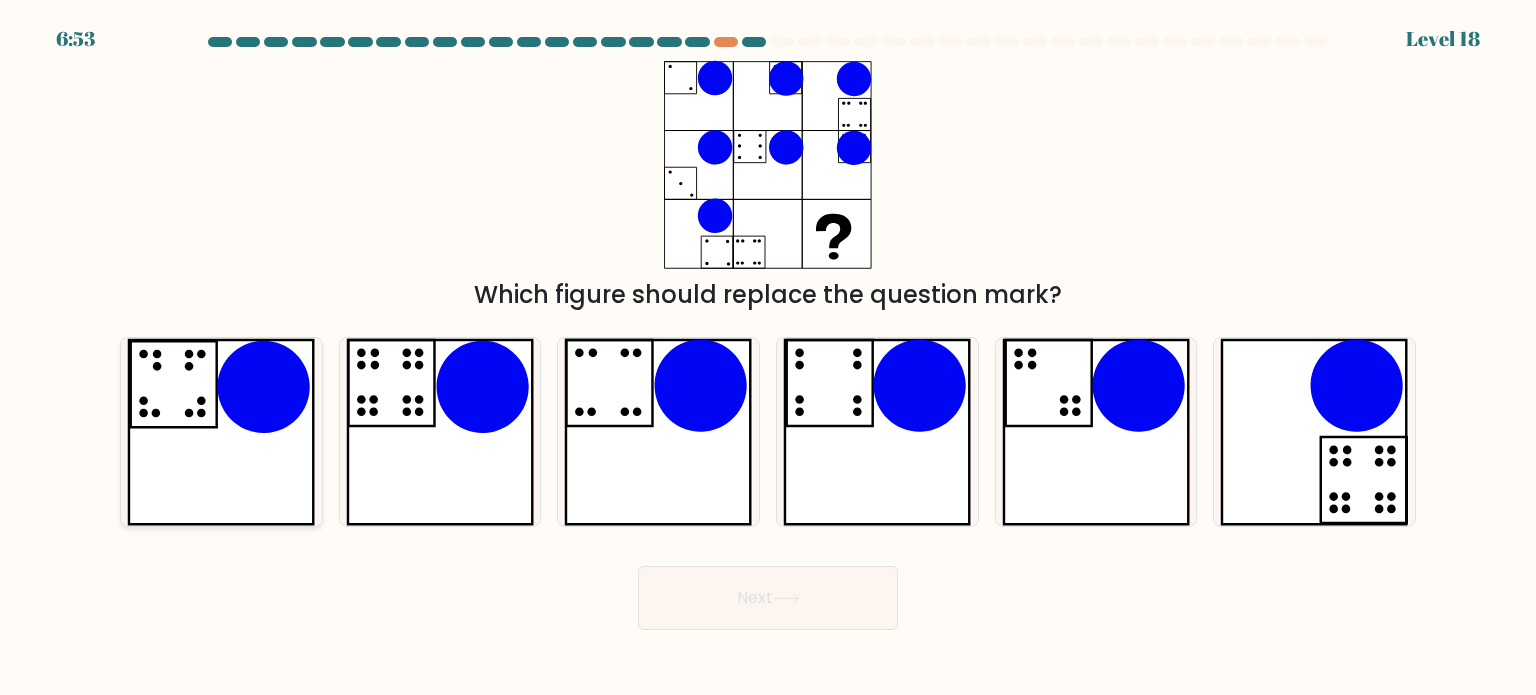 click 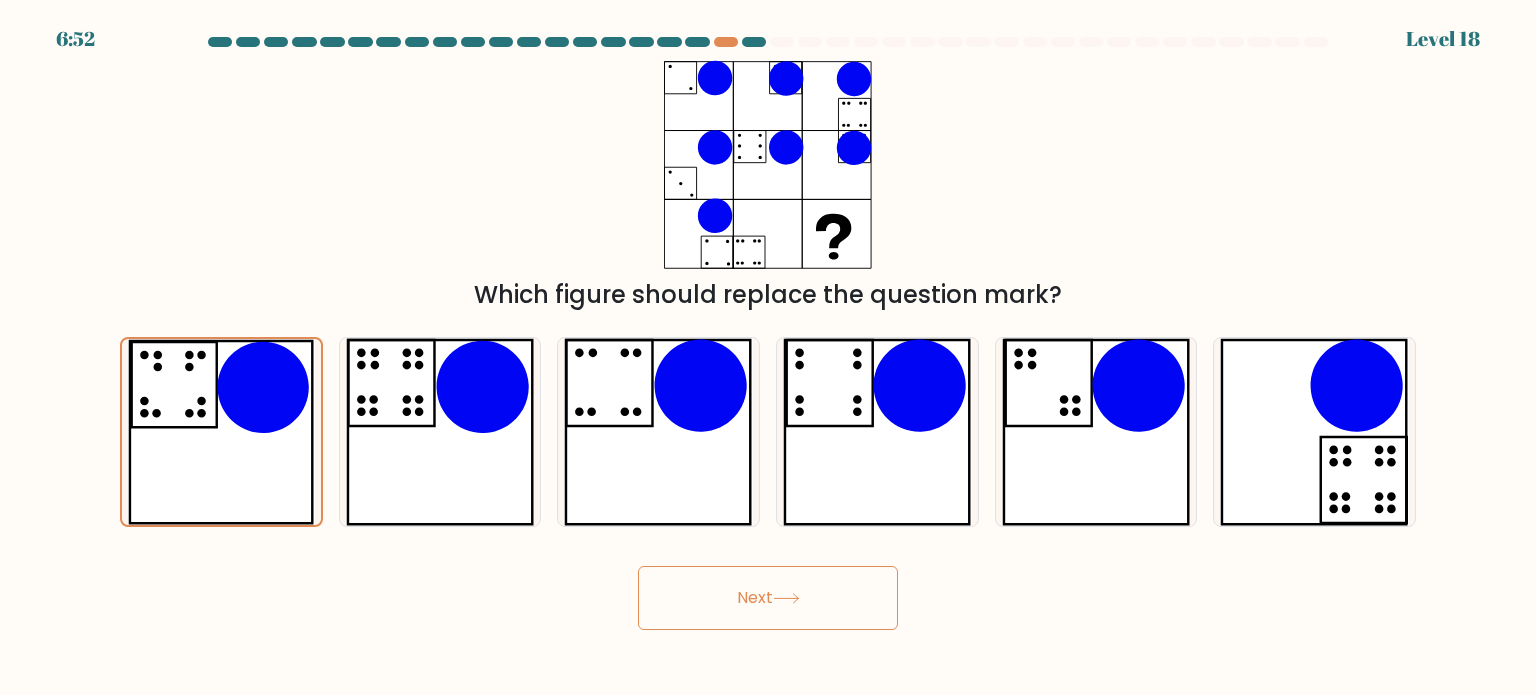 click on "Next" at bounding box center (768, 598) 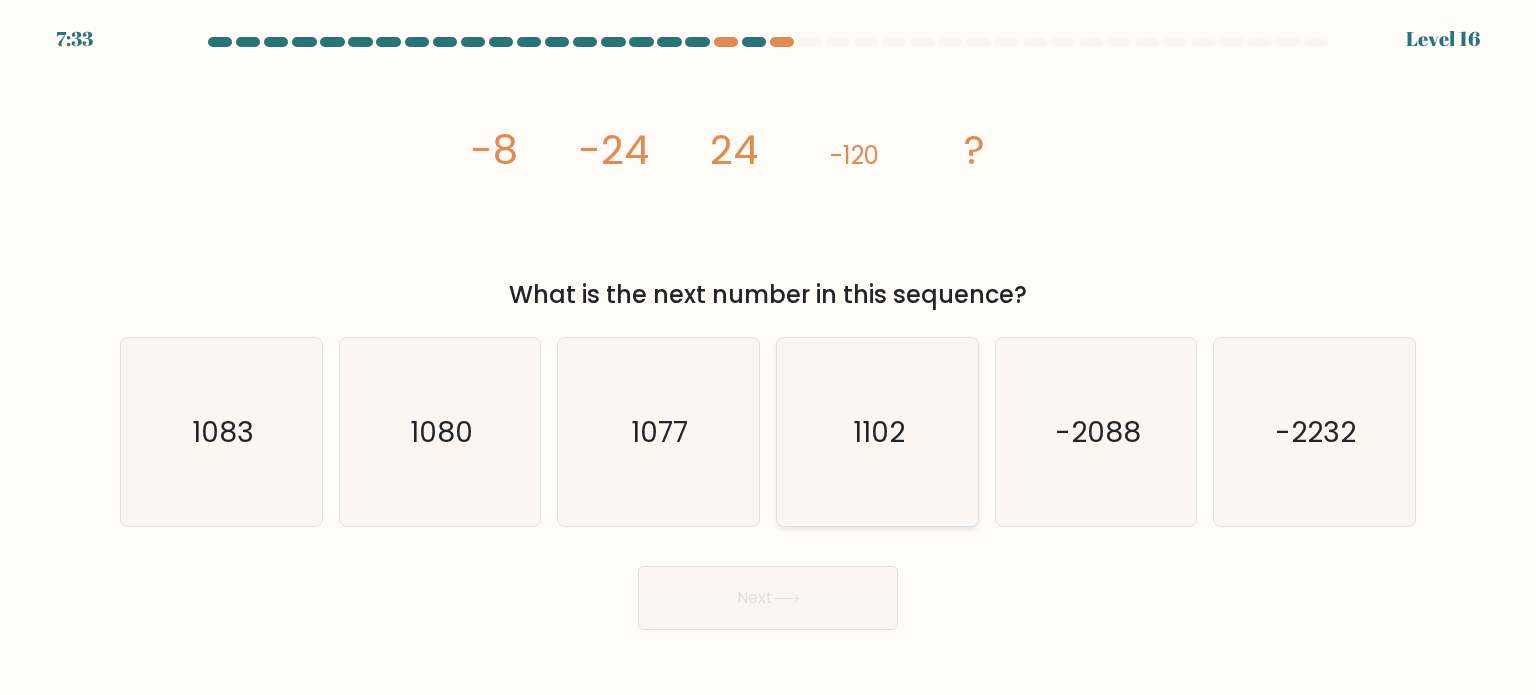click on "1102" 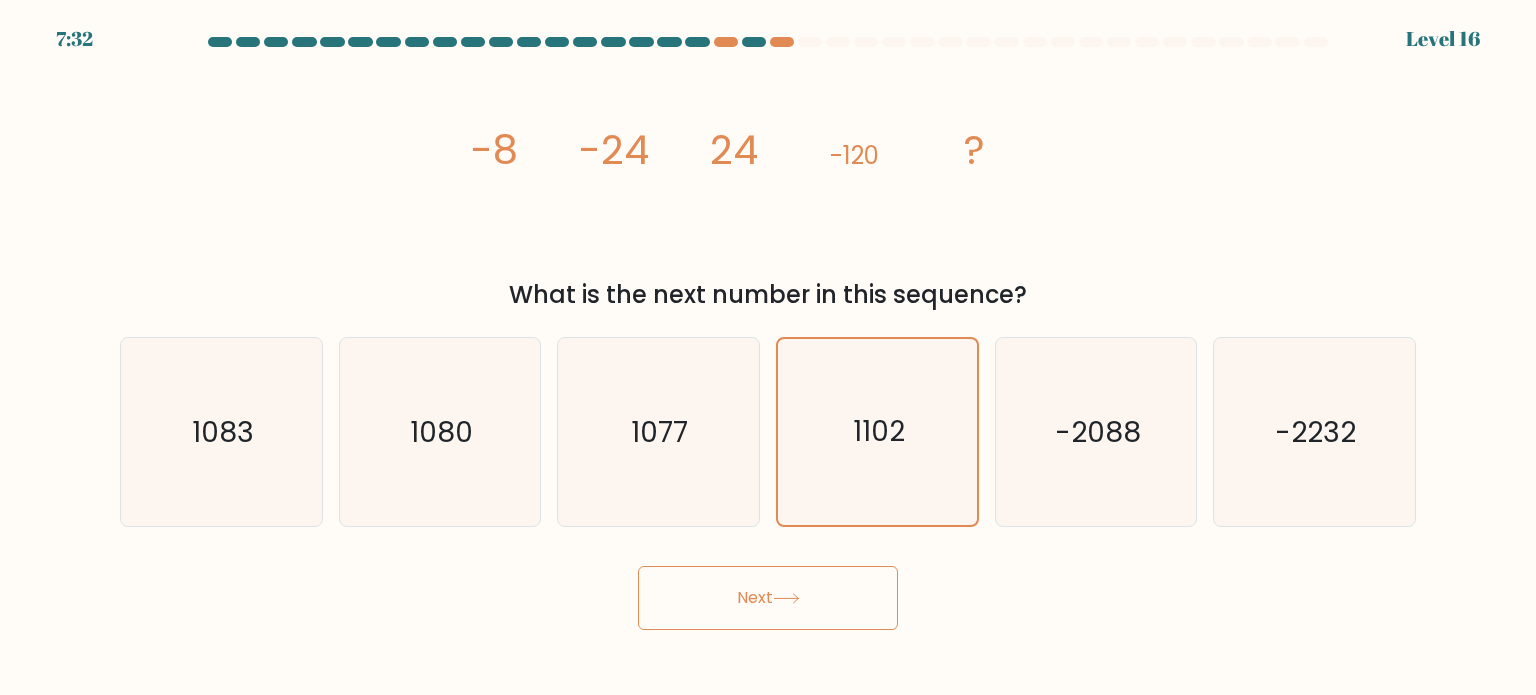 click on "Next" at bounding box center (768, 598) 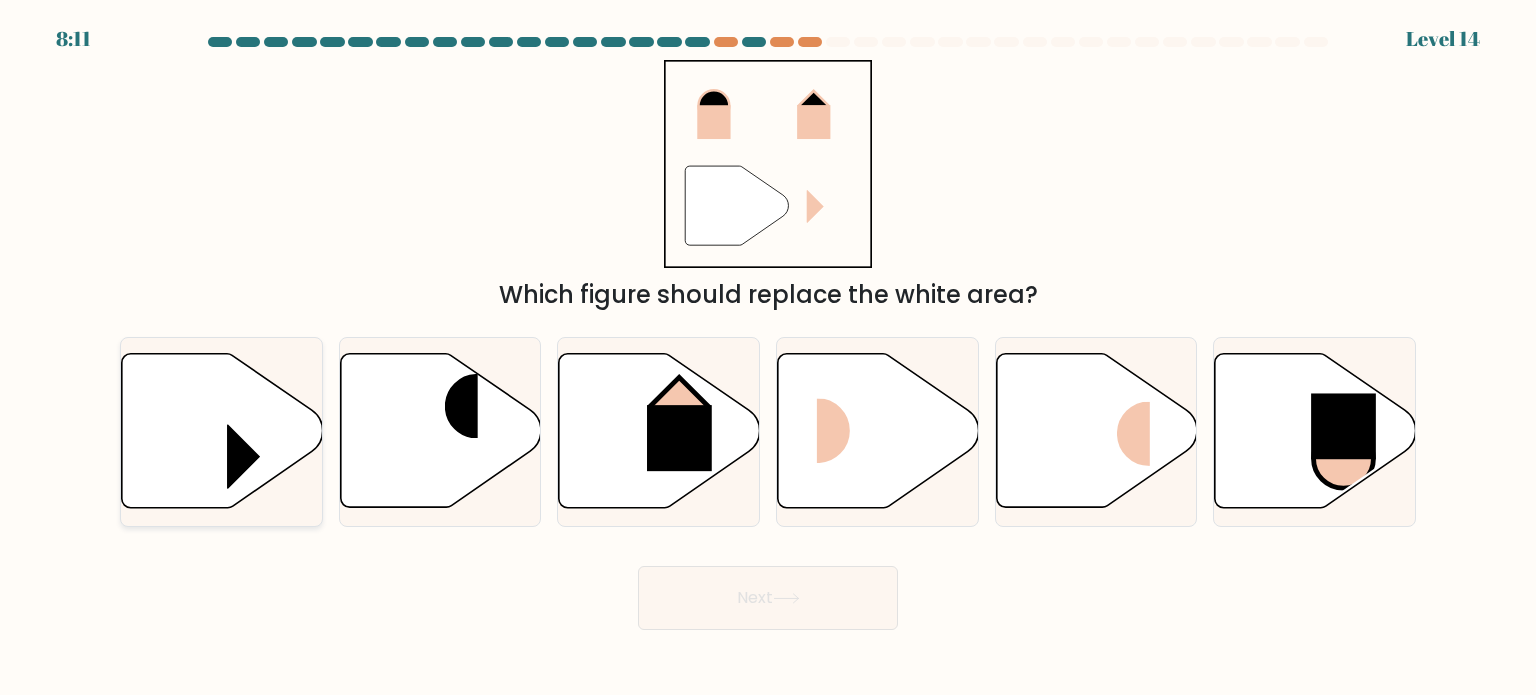 click 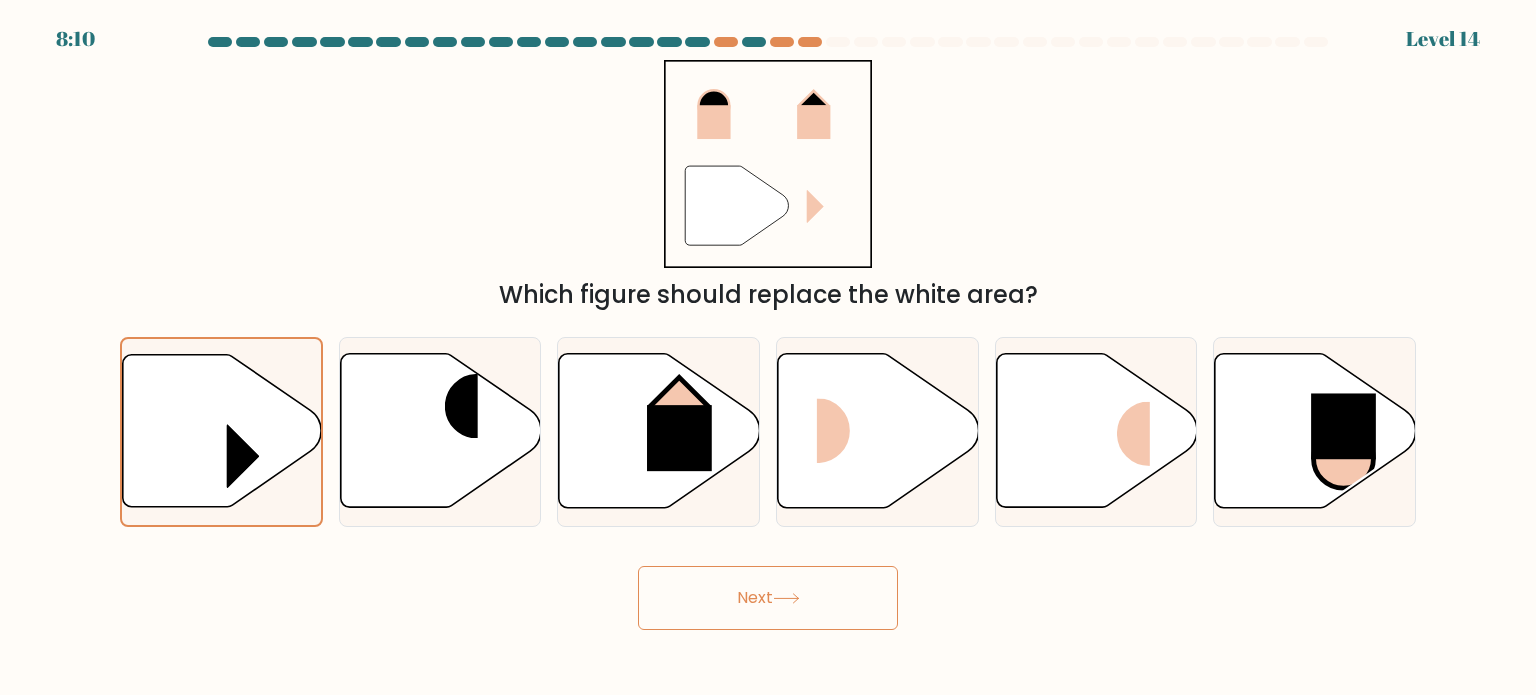click on "Next" at bounding box center (768, 598) 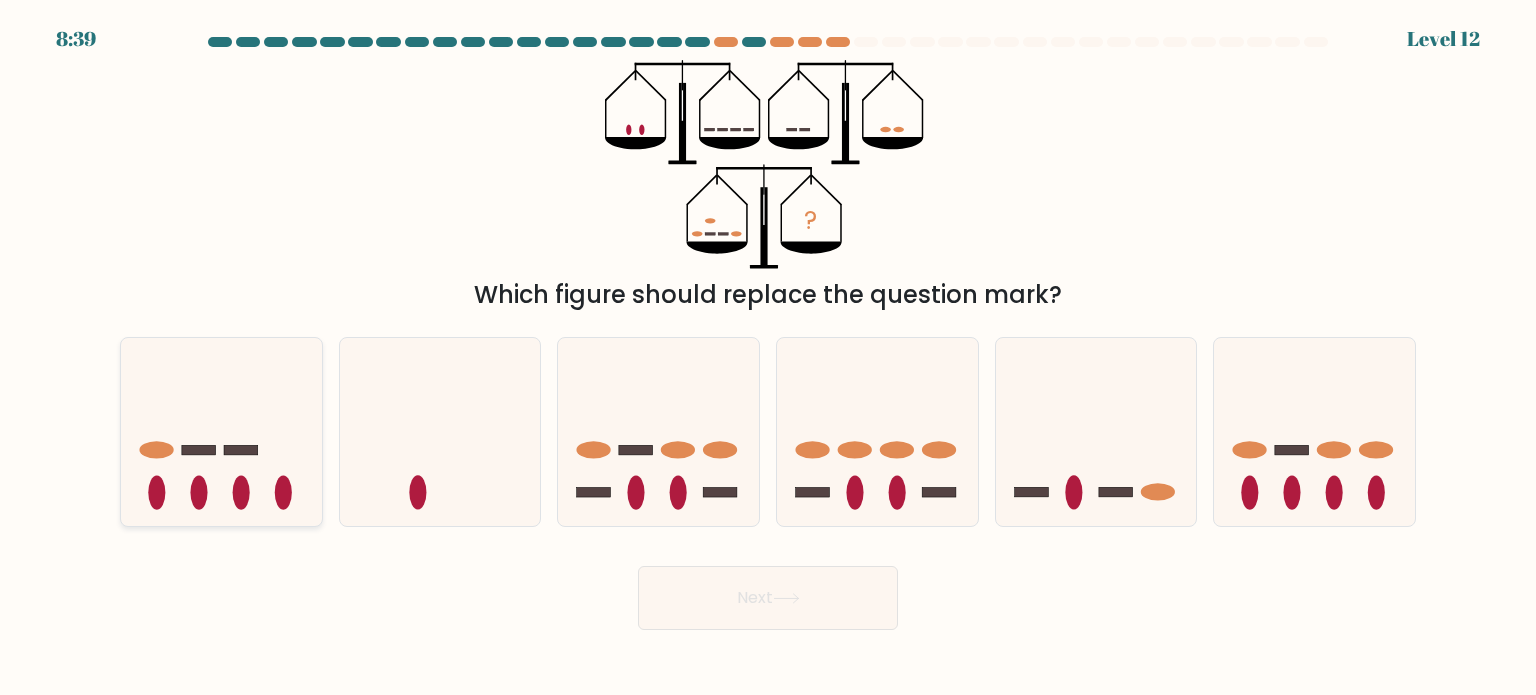 click 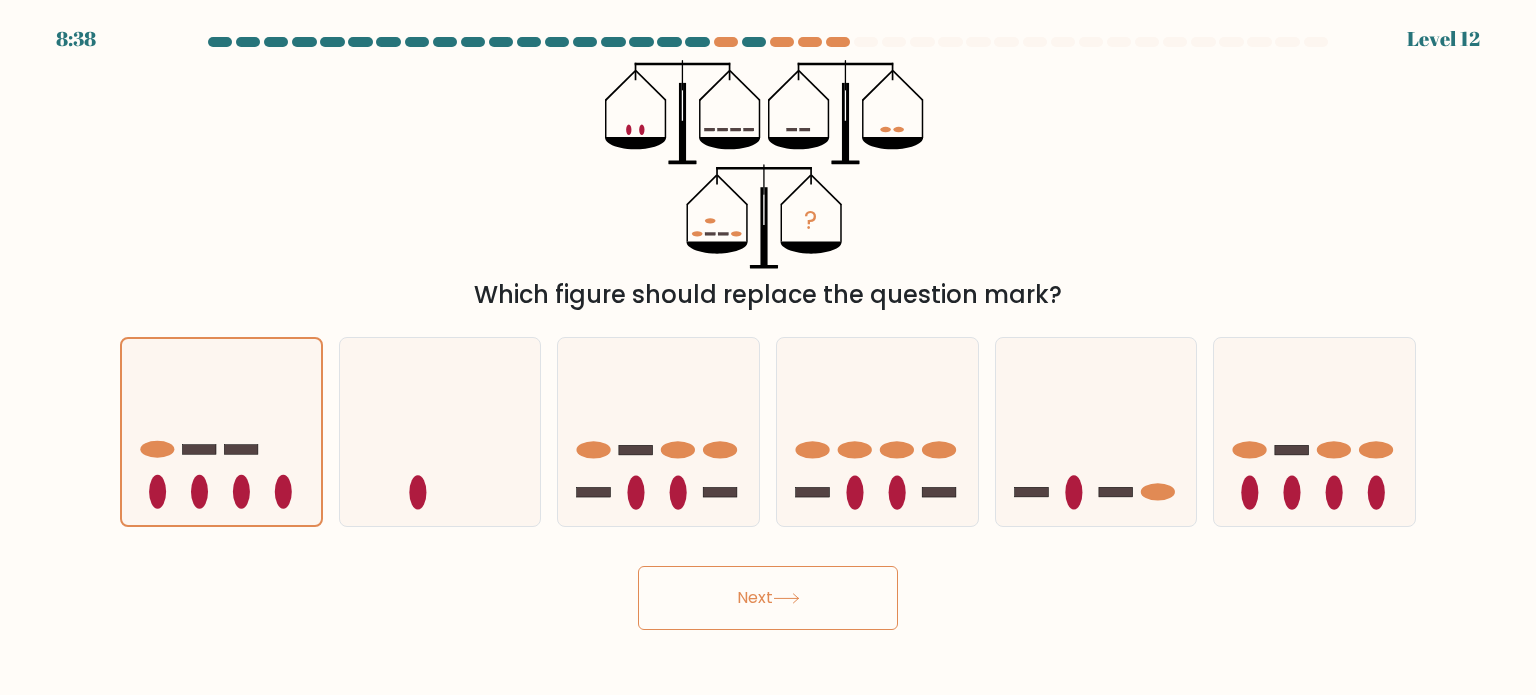 click on "Next" at bounding box center (768, 598) 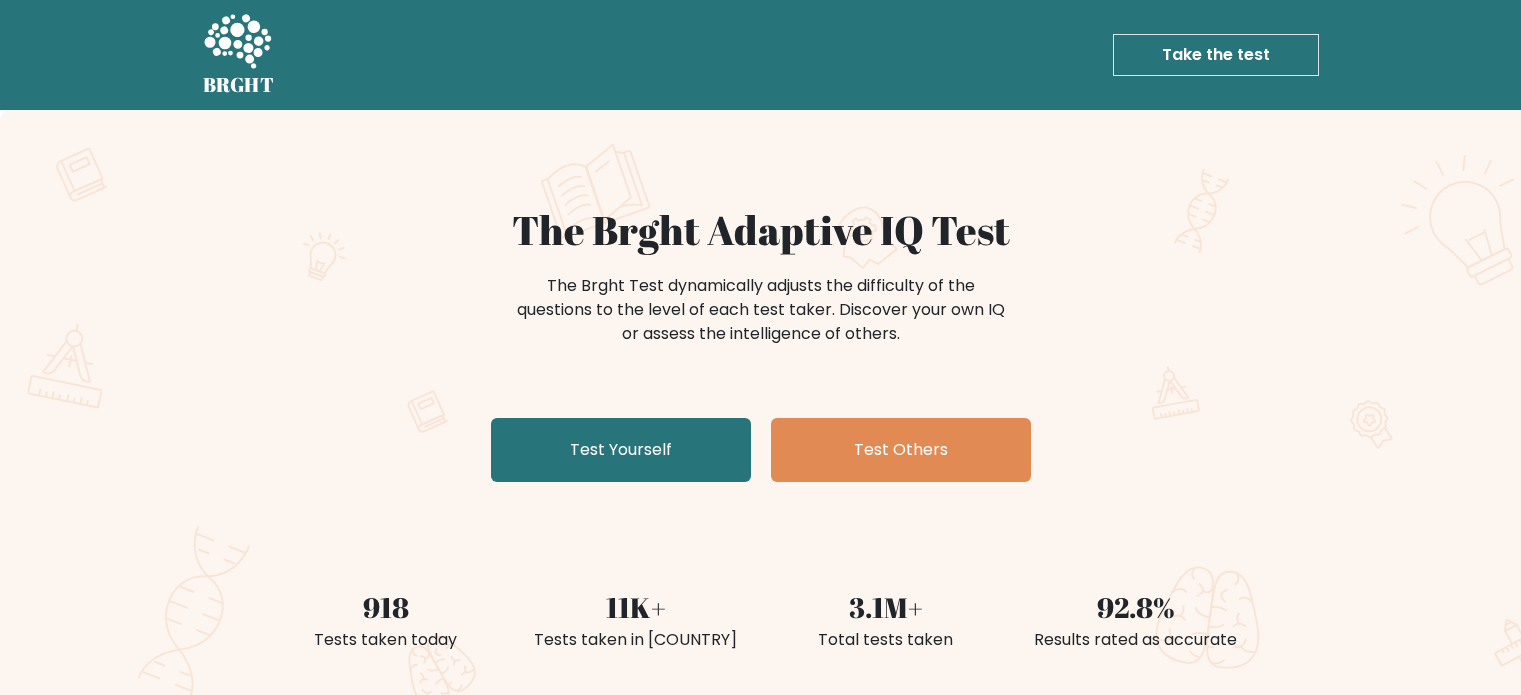 scroll, scrollTop: 0, scrollLeft: 0, axis: both 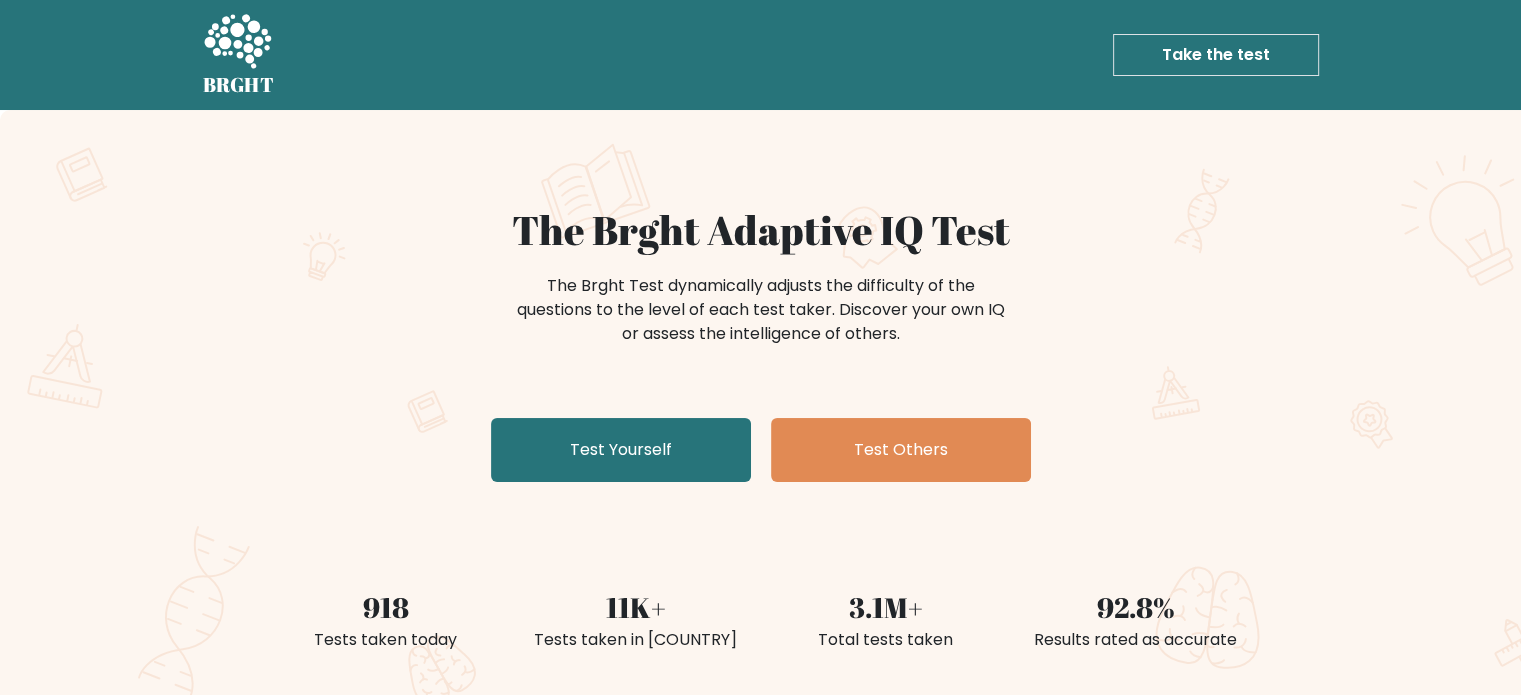click on "The Brght Adaptive IQ Test
The Brght Test dynamically adjusts the difficulty of the questions to the level of each test taker. Discover your own IQ or assess the intelligence of others.
Test Yourself
Test Others" at bounding box center [761, 348] 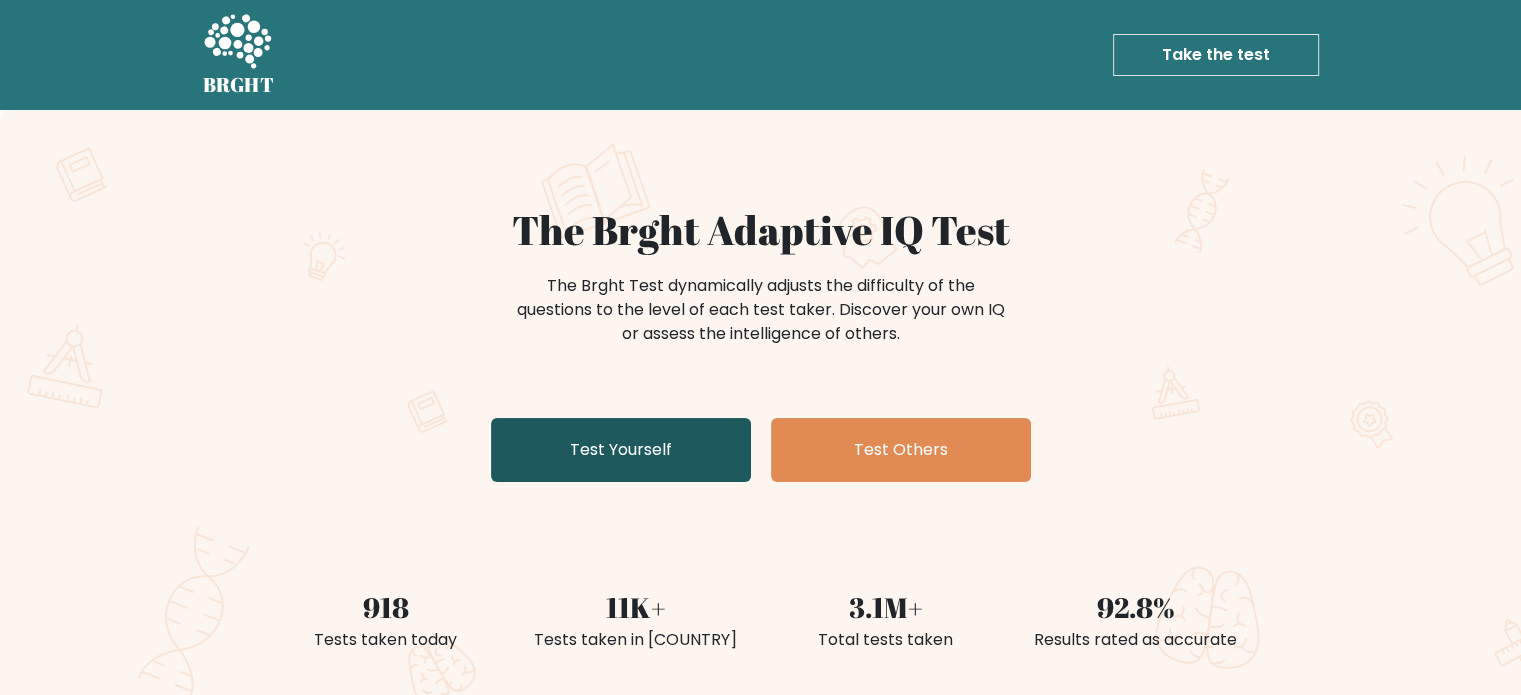 click on "Test Yourself" at bounding box center [621, 450] 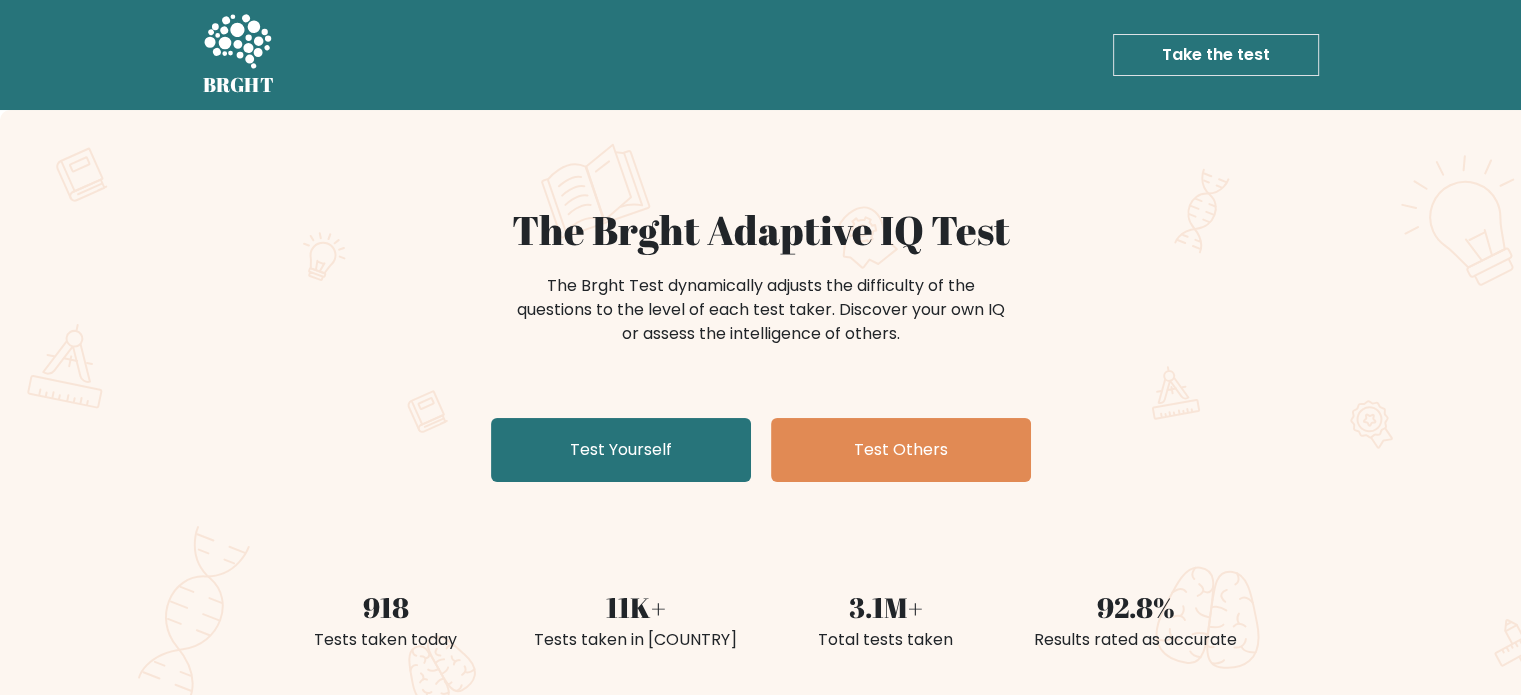 click on "The Brght Test dynamically adjusts the difficulty of the questions to the level of each test taker. Discover your own IQ or assess the intelligence of others." at bounding box center [761, 310] 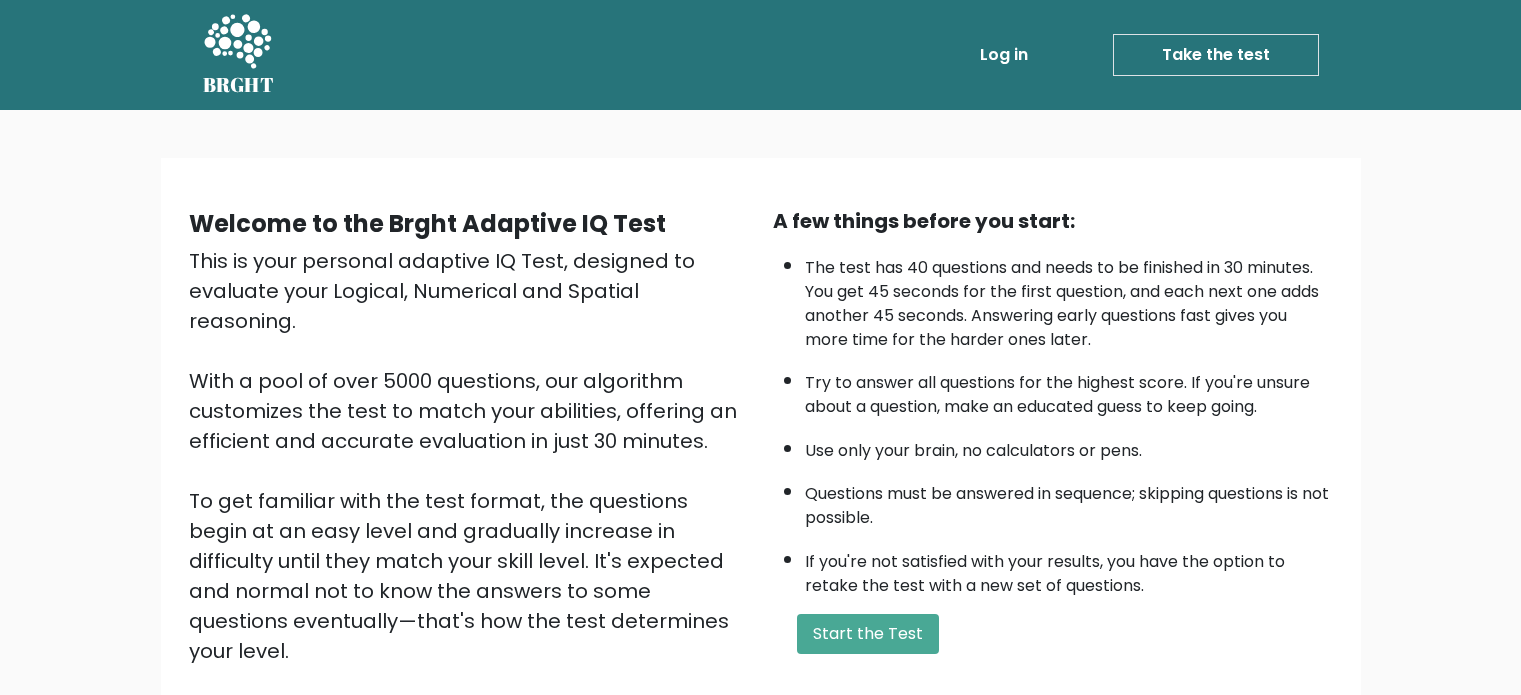 scroll, scrollTop: 0, scrollLeft: 0, axis: both 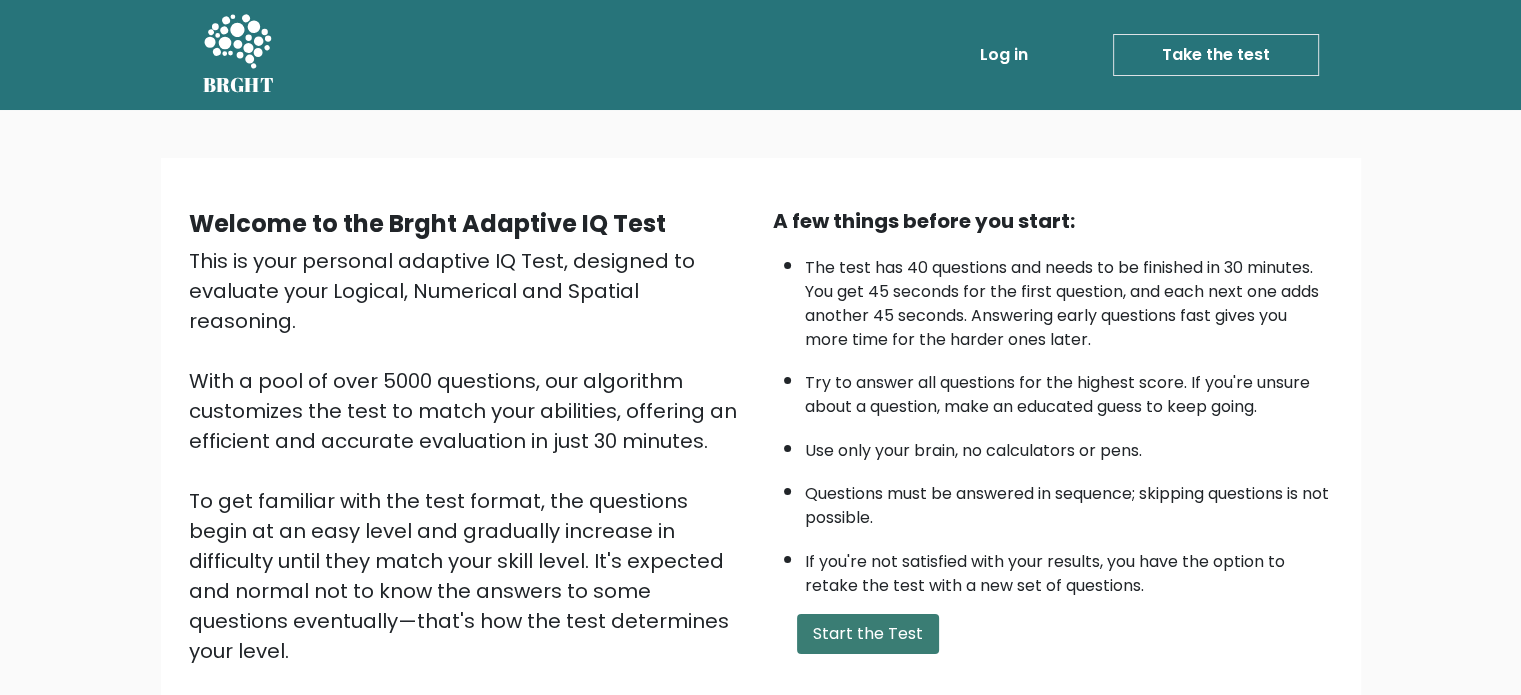 click on "Start the Test" at bounding box center (868, 634) 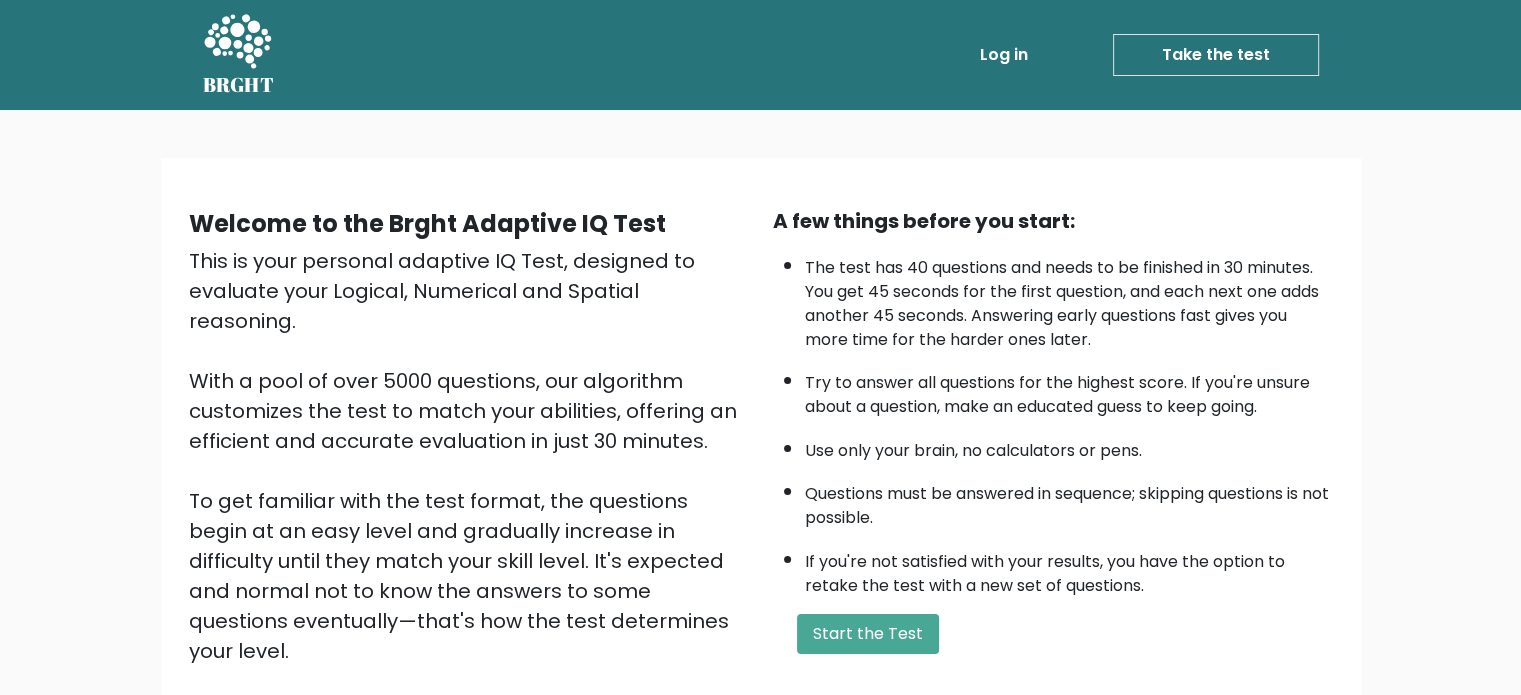 click on "Take the test" at bounding box center [1216, 55] 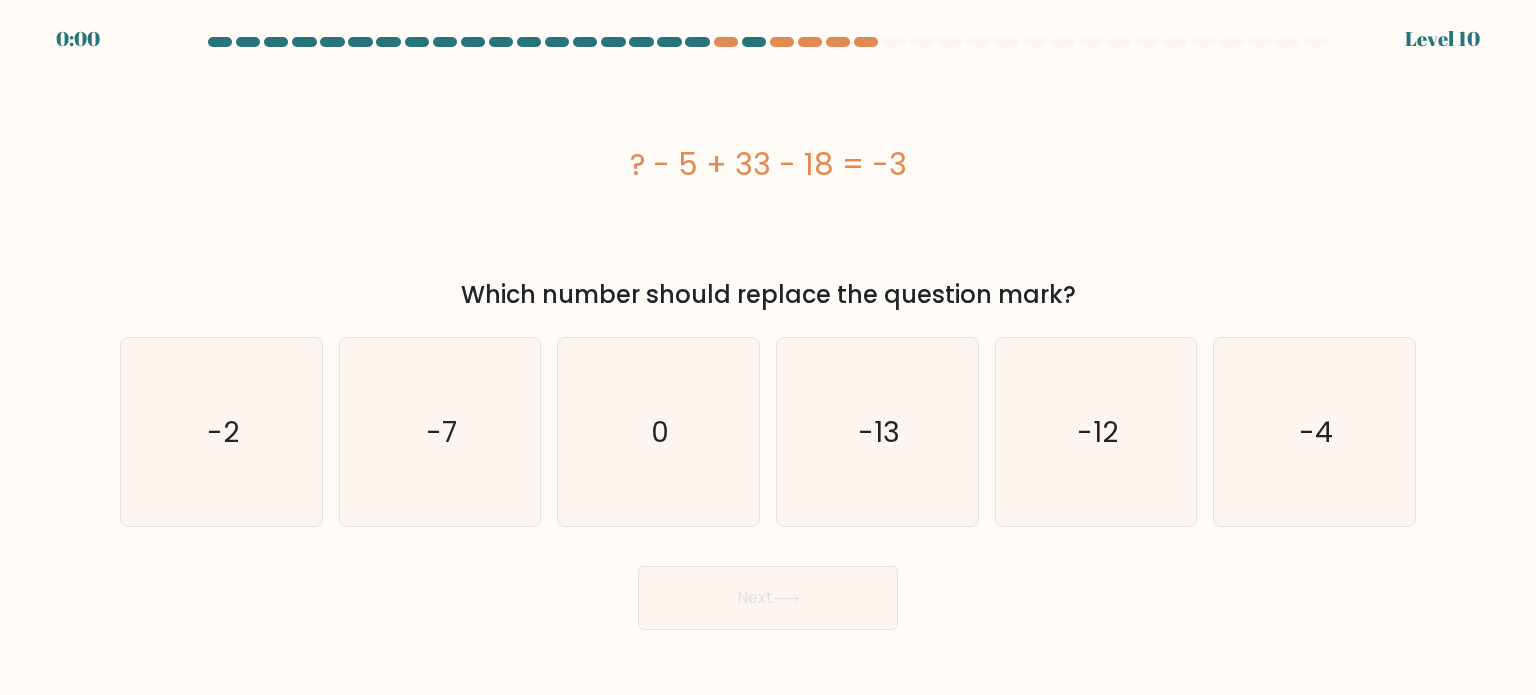 scroll, scrollTop: 0, scrollLeft: 0, axis: both 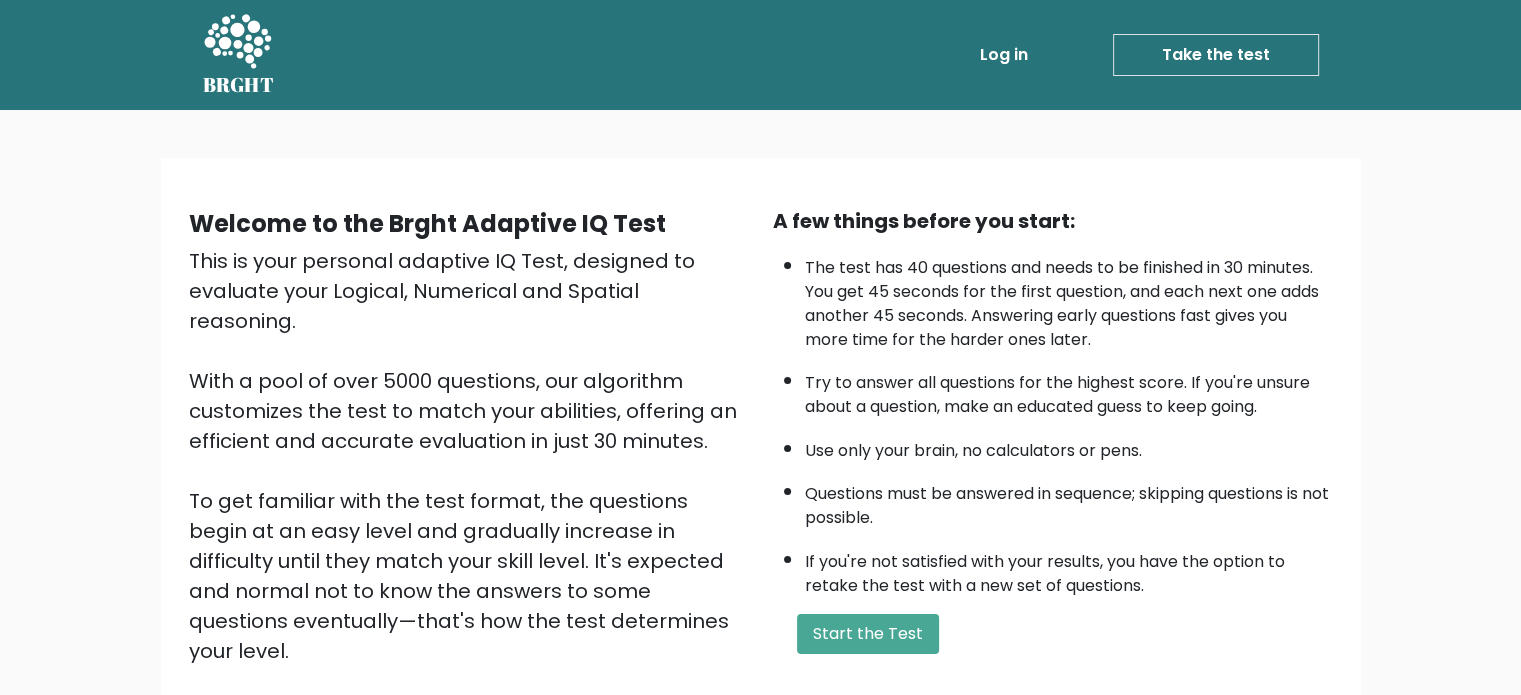 click on "Take the test" at bounding box center [1216, 55] 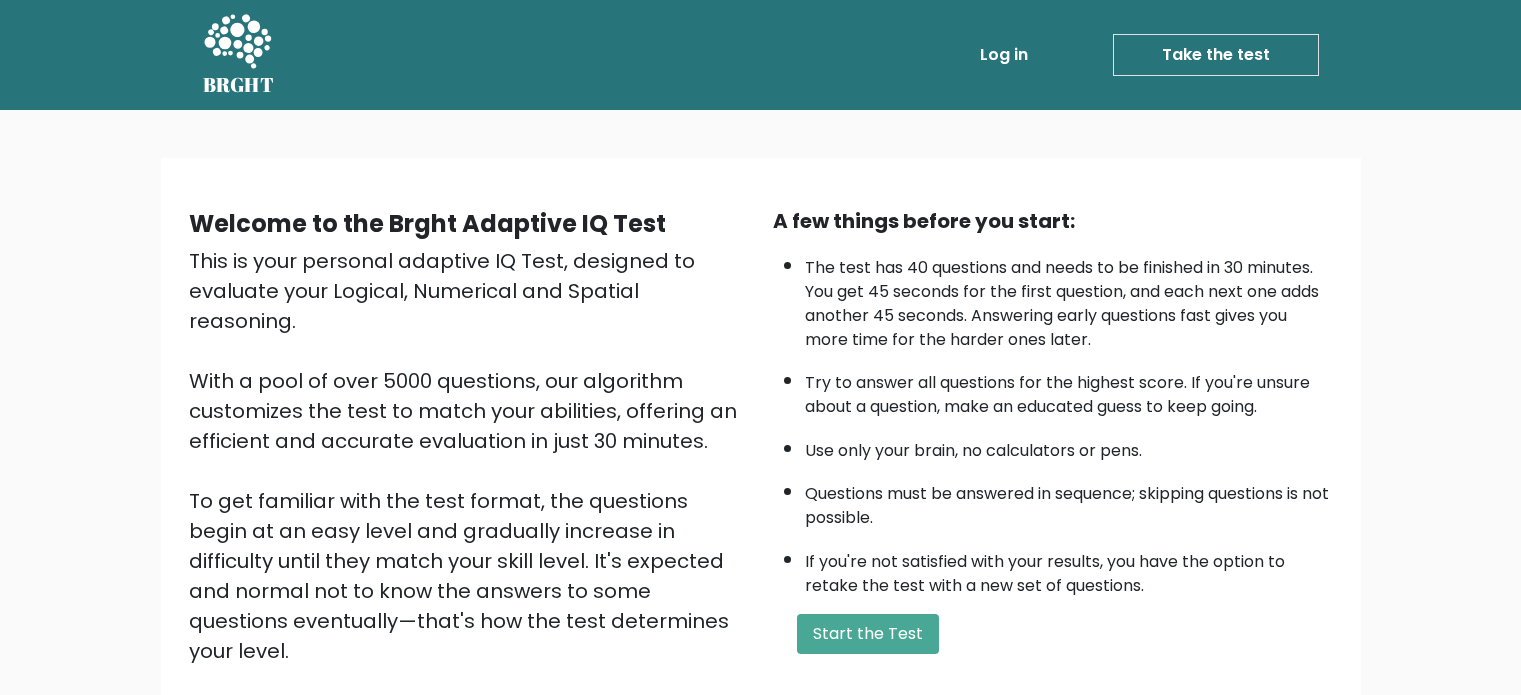 scroll, scrollTop: 0, scrollLeft: 0, axis: both 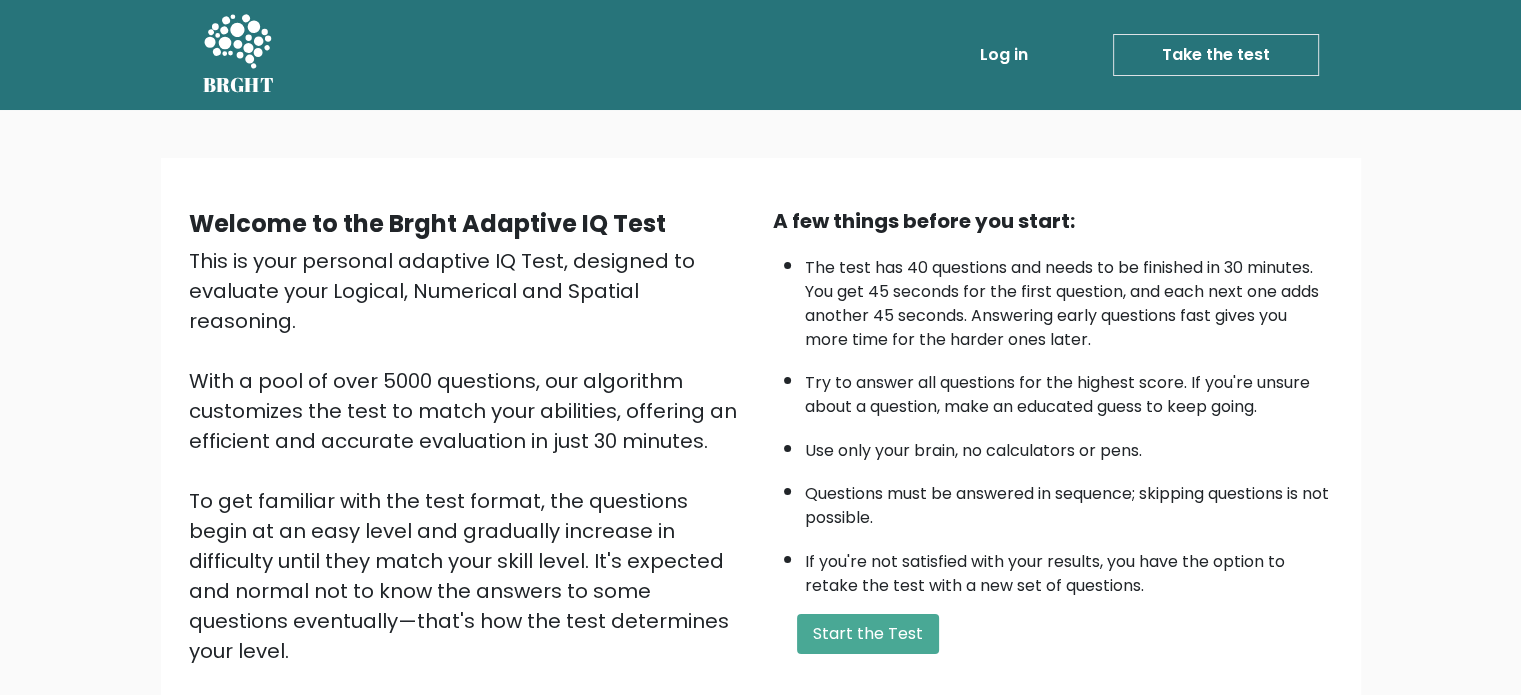 click on "Take the test" at bounding box center (1216, 55) 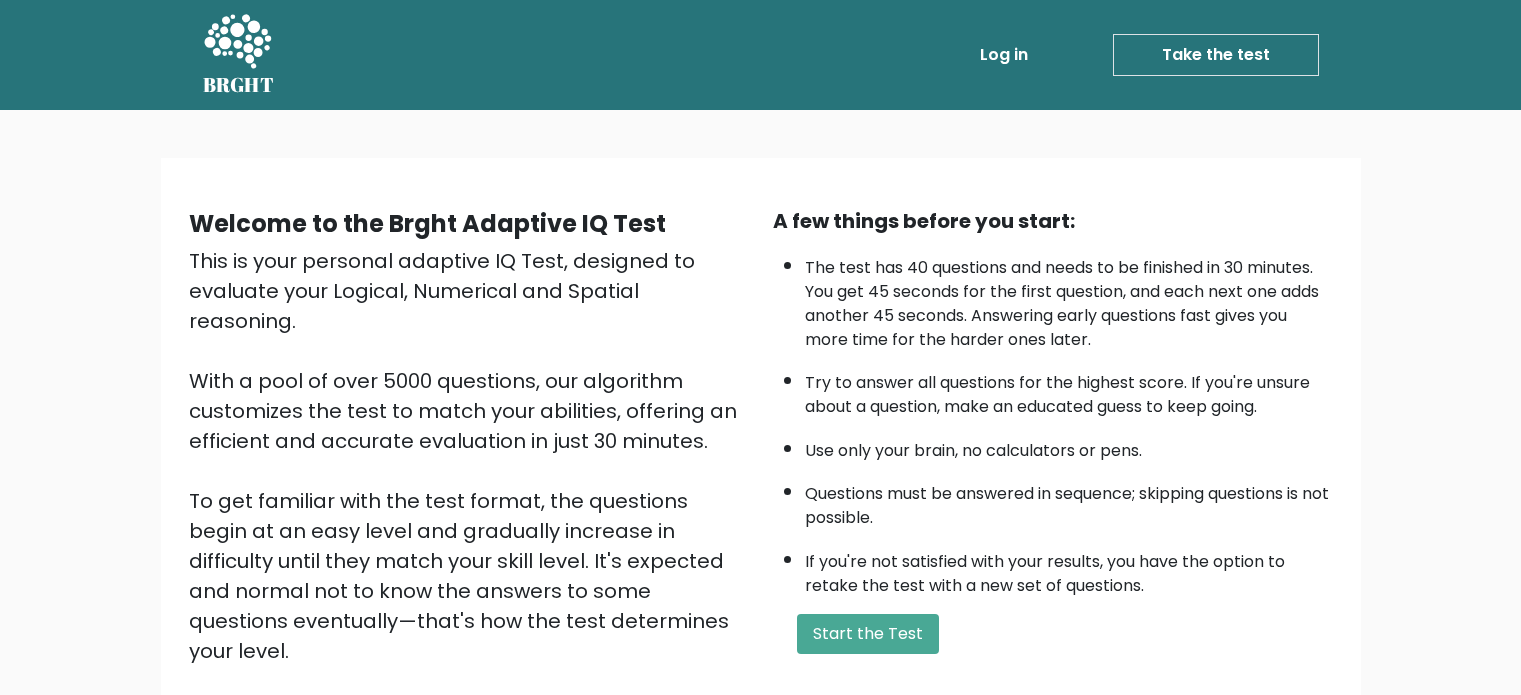scroll, scrollTop: 0, scrollLeft: 0, axis: both 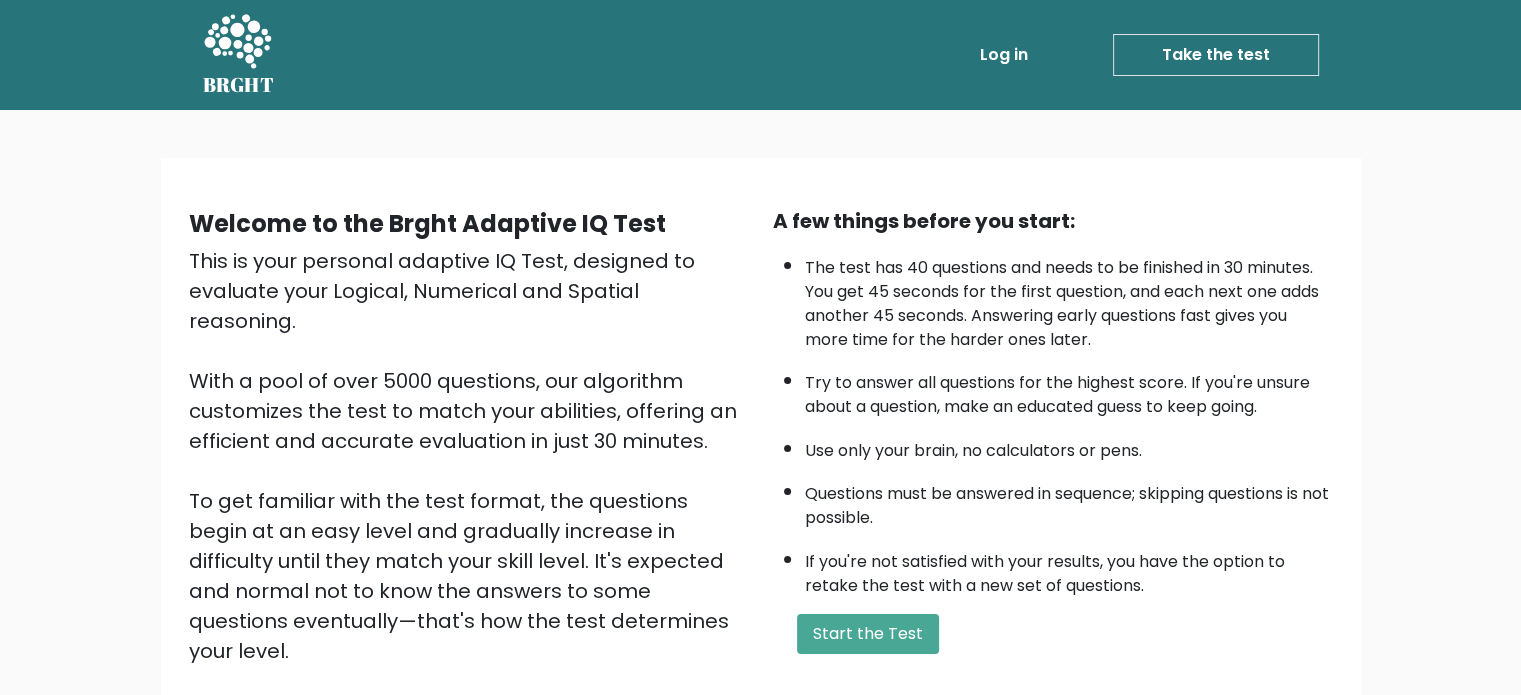 click on "Take the test" at bounding box center (1216, 55) 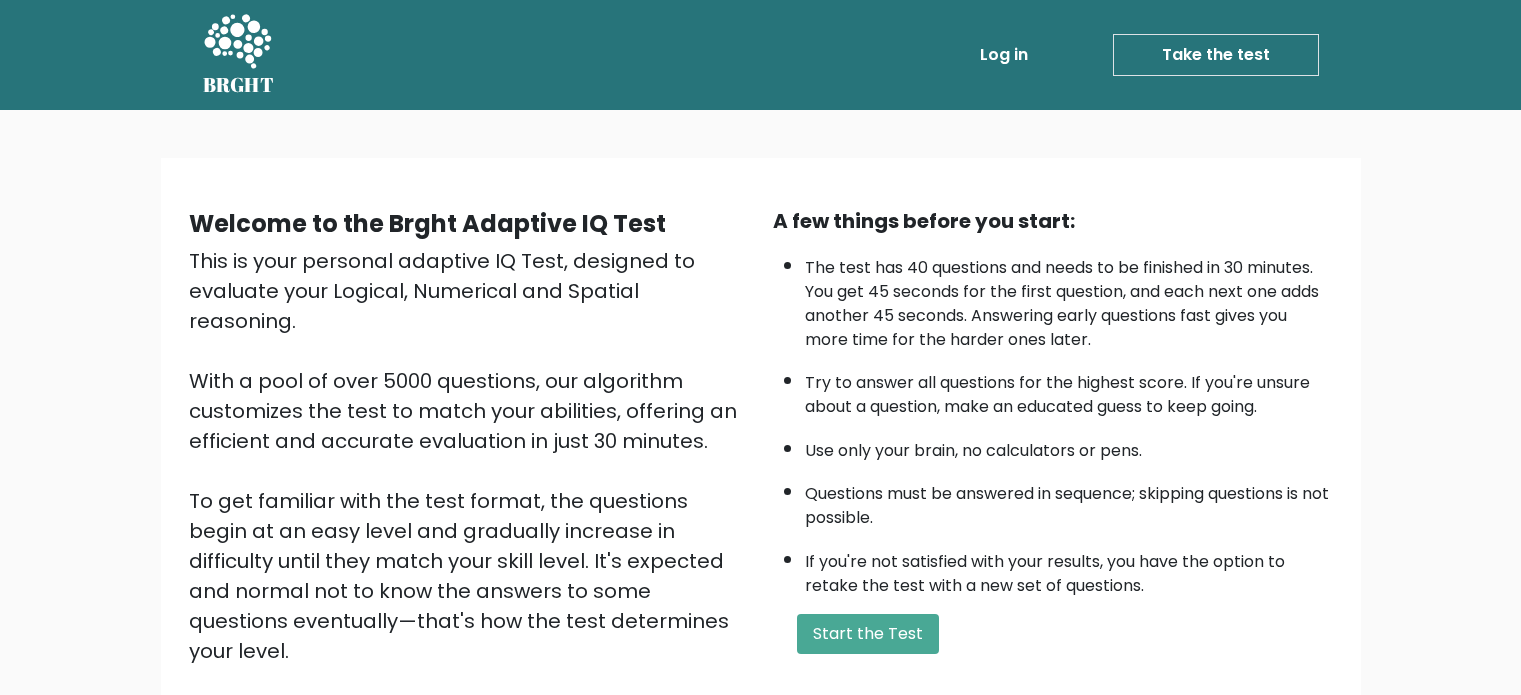 scroll, scrollTop: 0, scrollLeft: 0, axis: both 